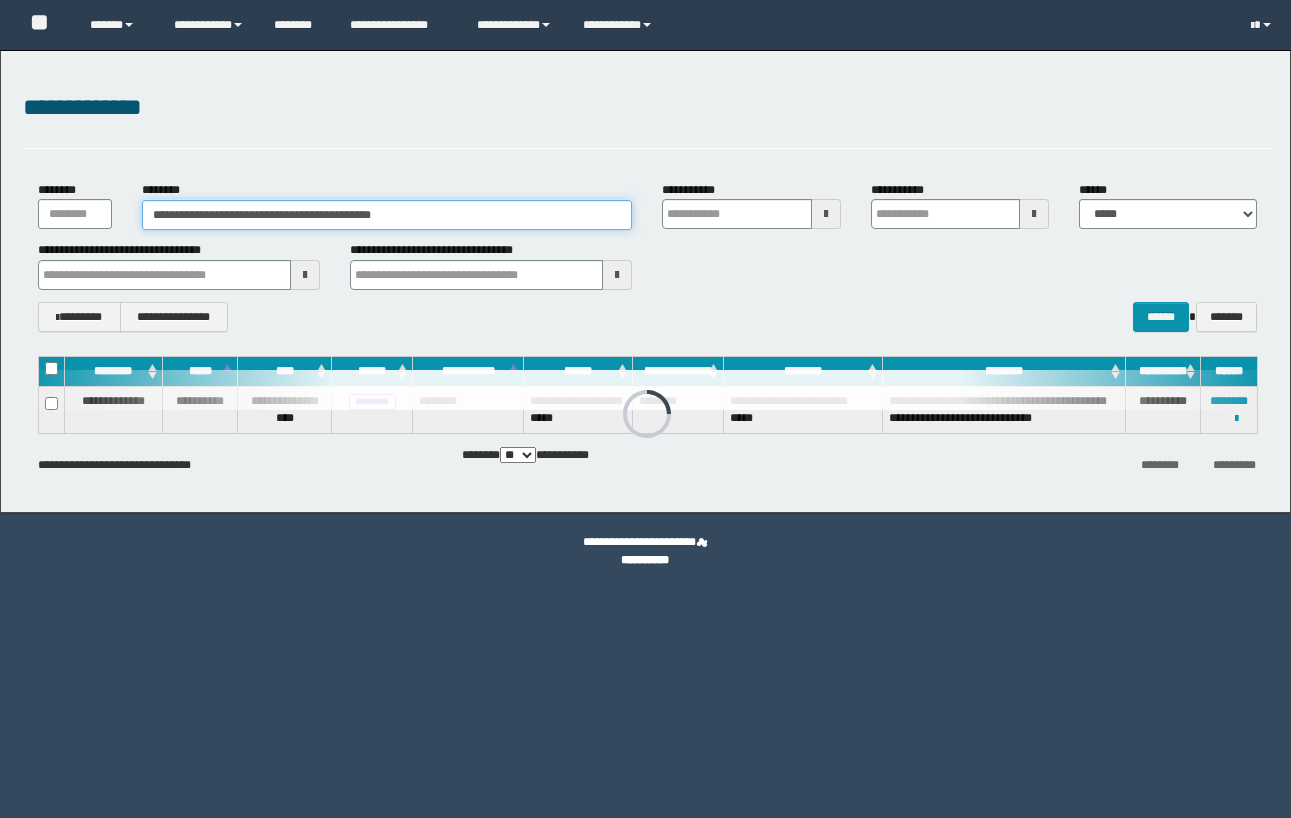 scroll, scrollTop: 0, scrollLeft: 0, axis: both 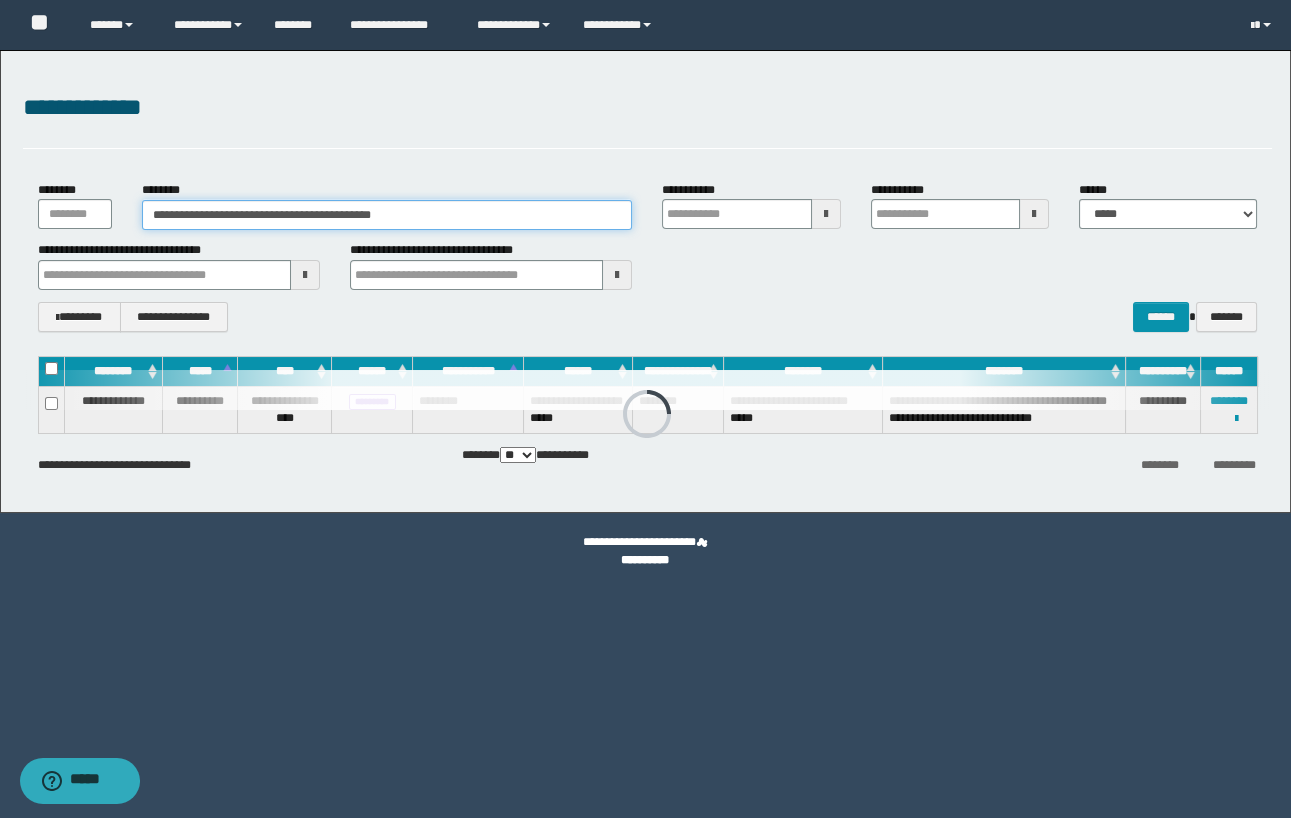 click on "**********" at bounding box center (645, 281) 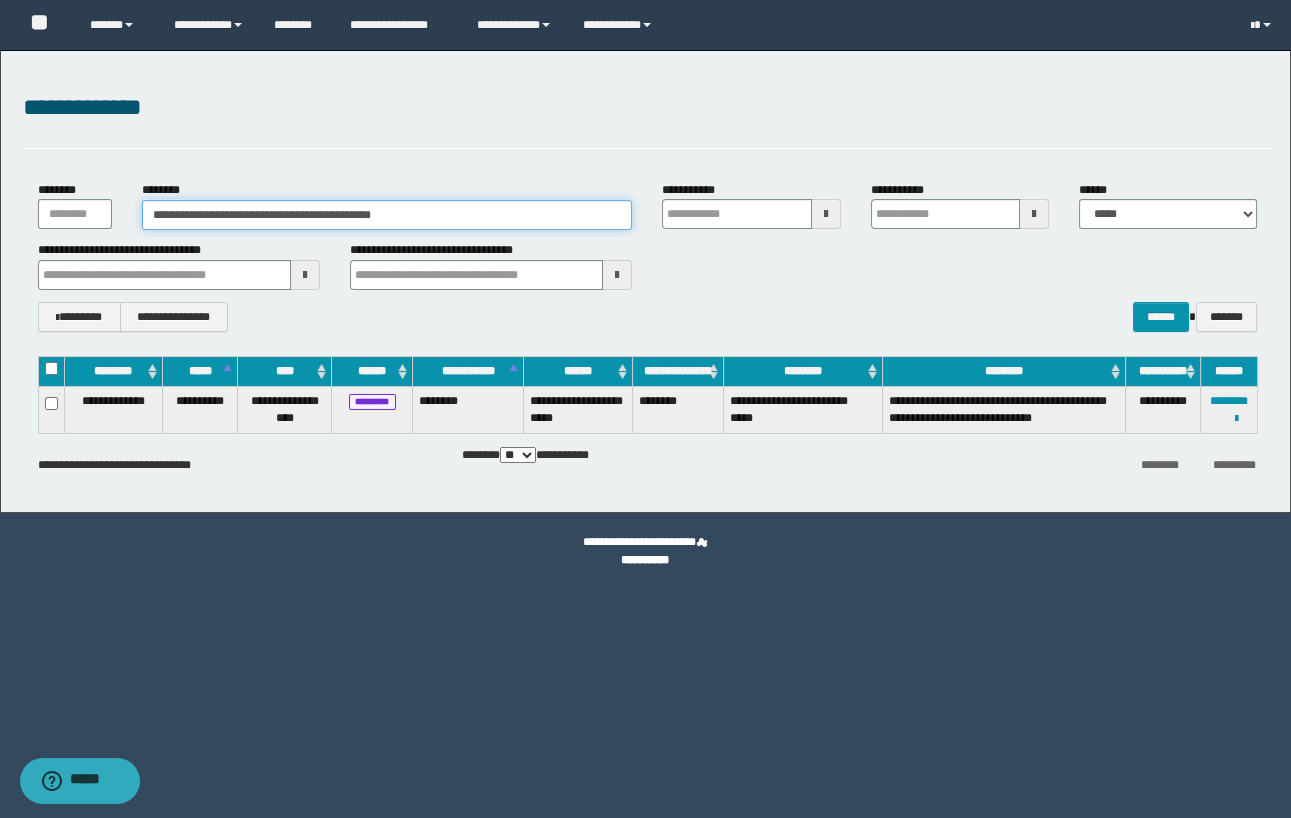 drag, startPoint x: 463, startPoint y: 218, endPoint x: 5, endPoint y: 230, distance: 458.15717 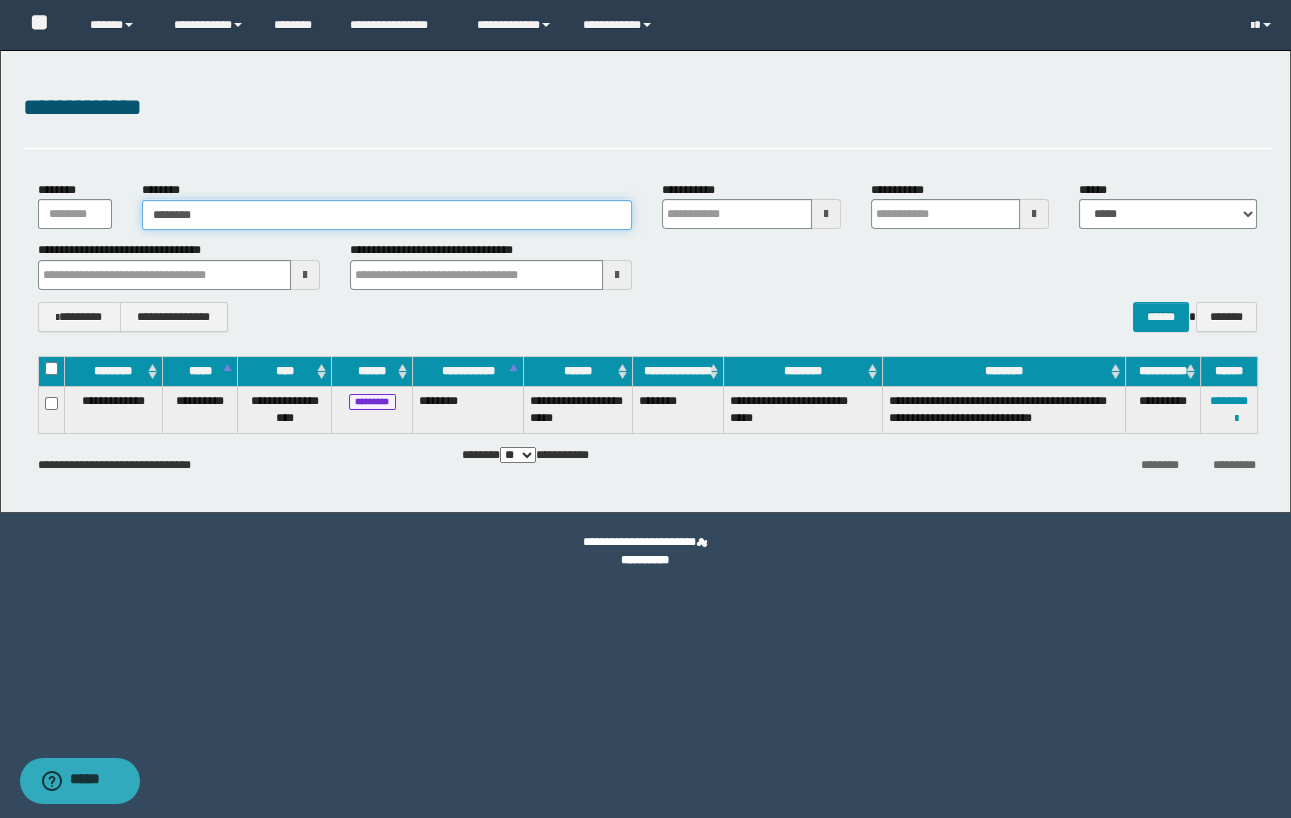 type on "********" 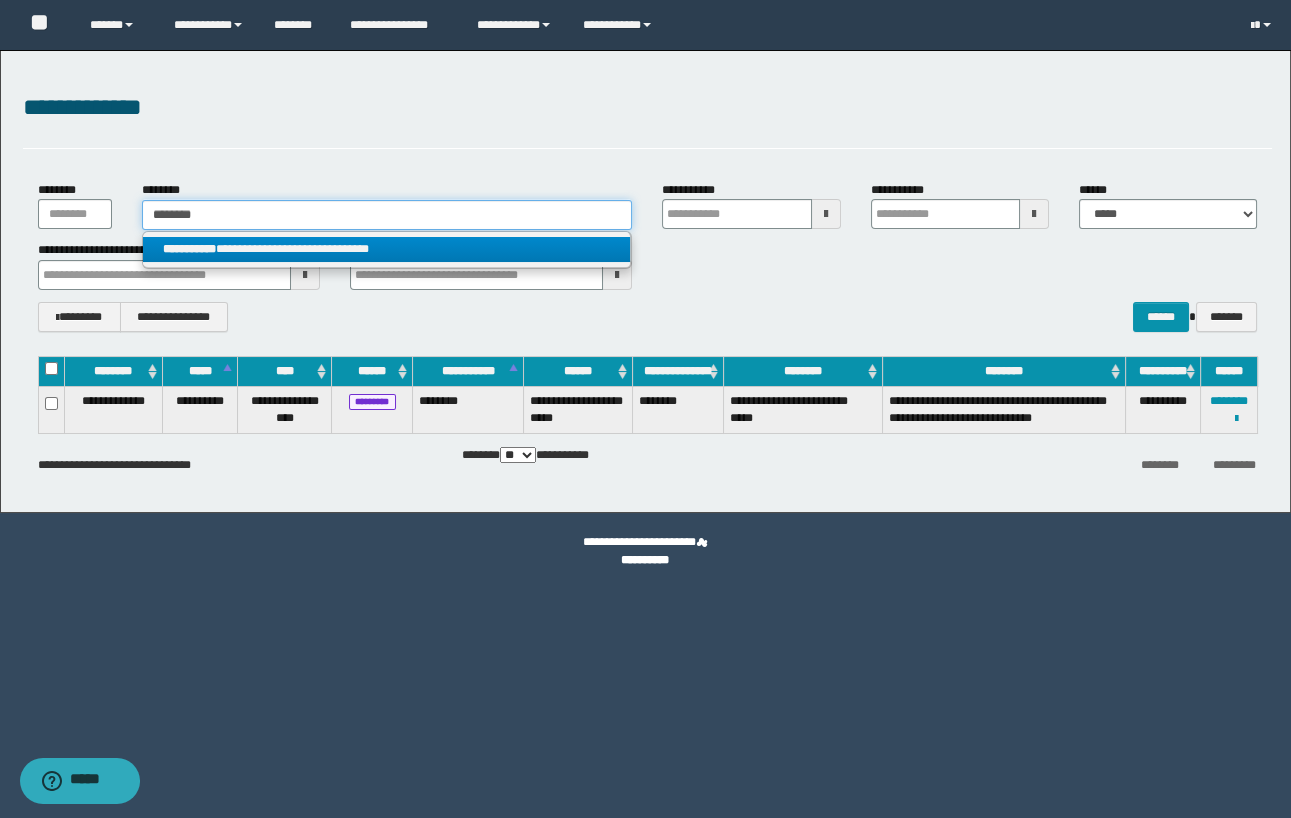 type on "********" 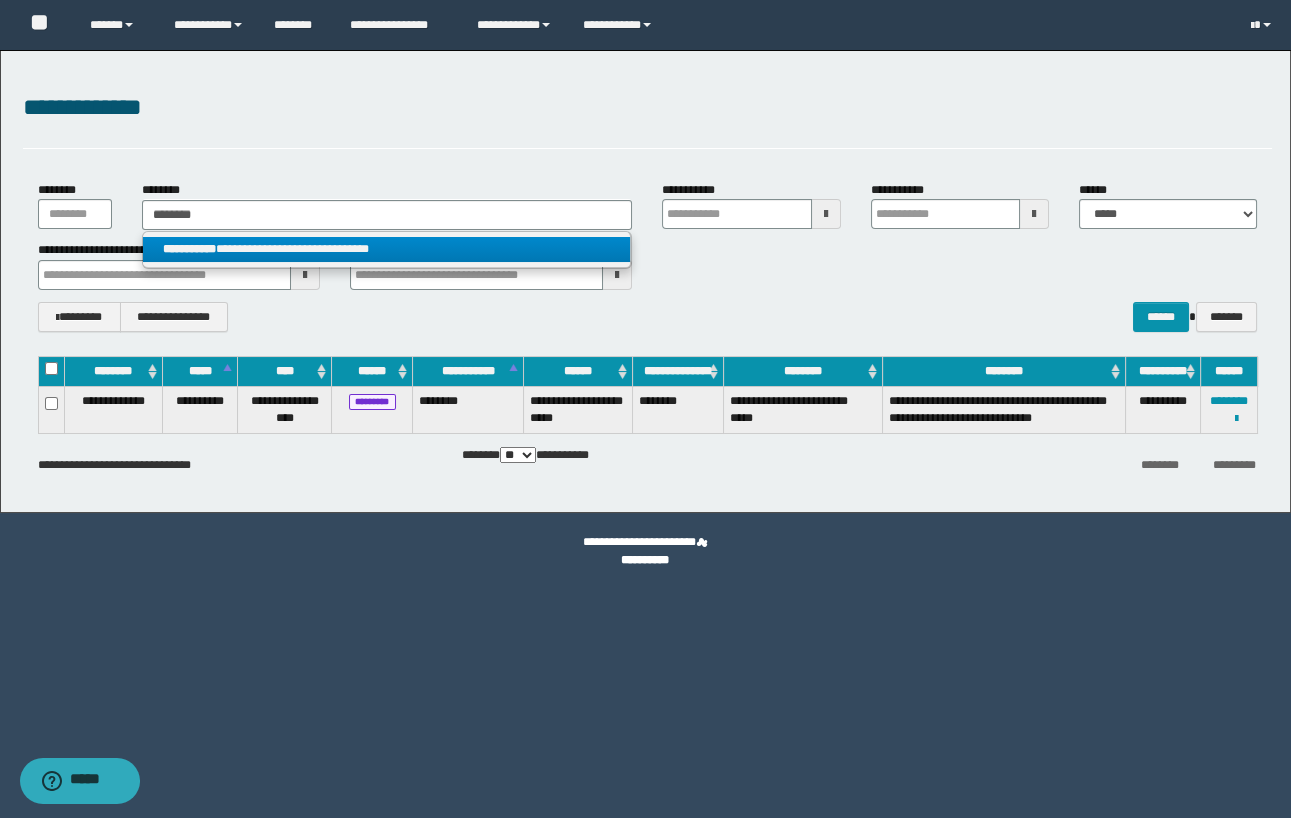click on "**********" at bounding box center [387, 249] 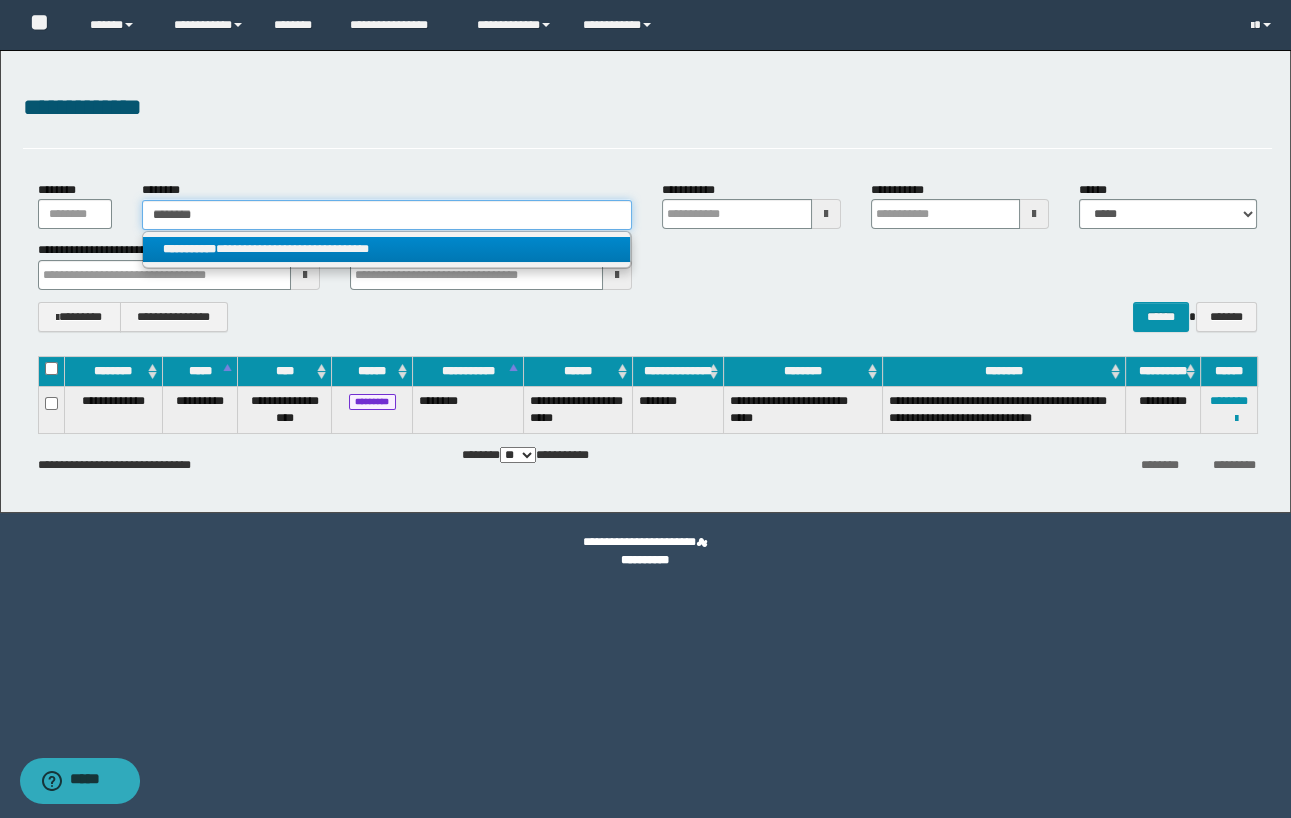 type 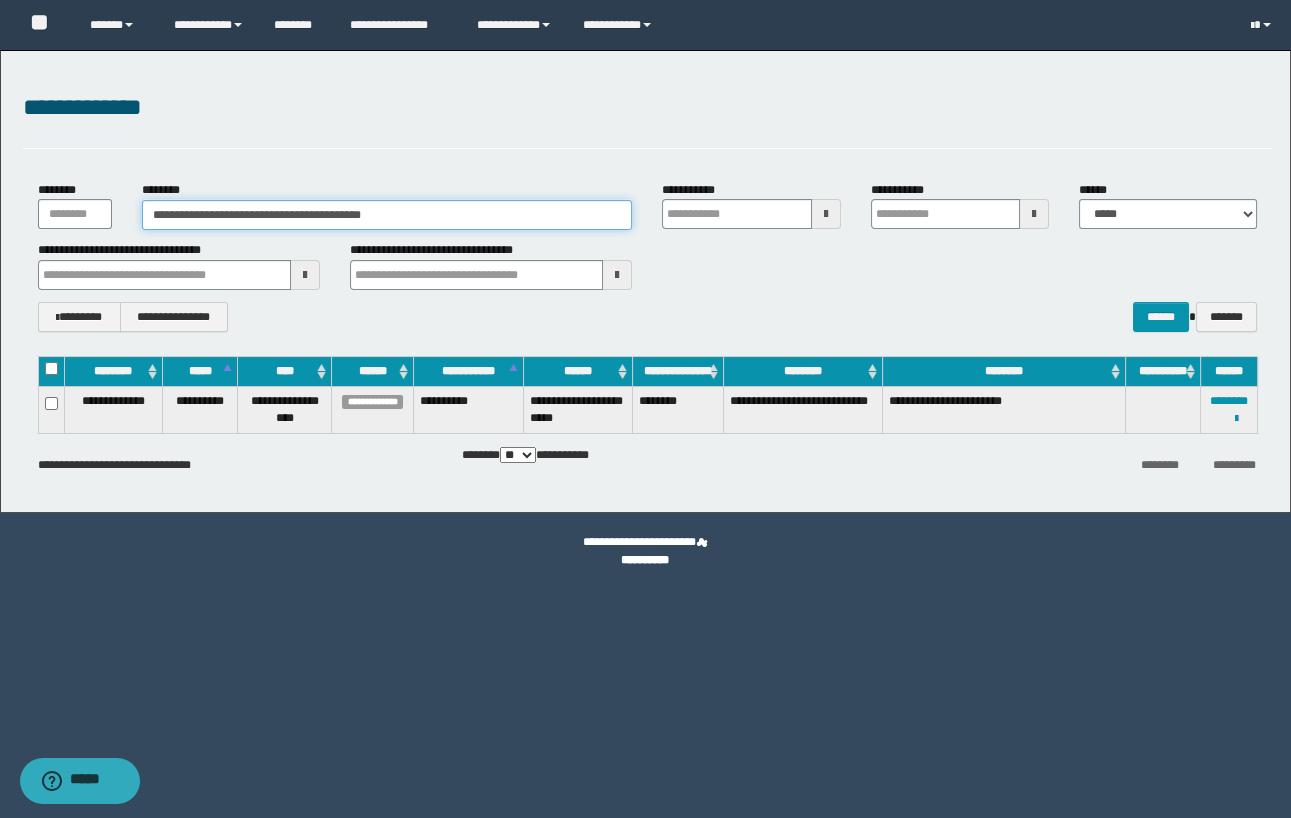 drag, startPoint x: 81, startPoint y: 211, endPoint x: 5, endPoint y: 211, distance: 76 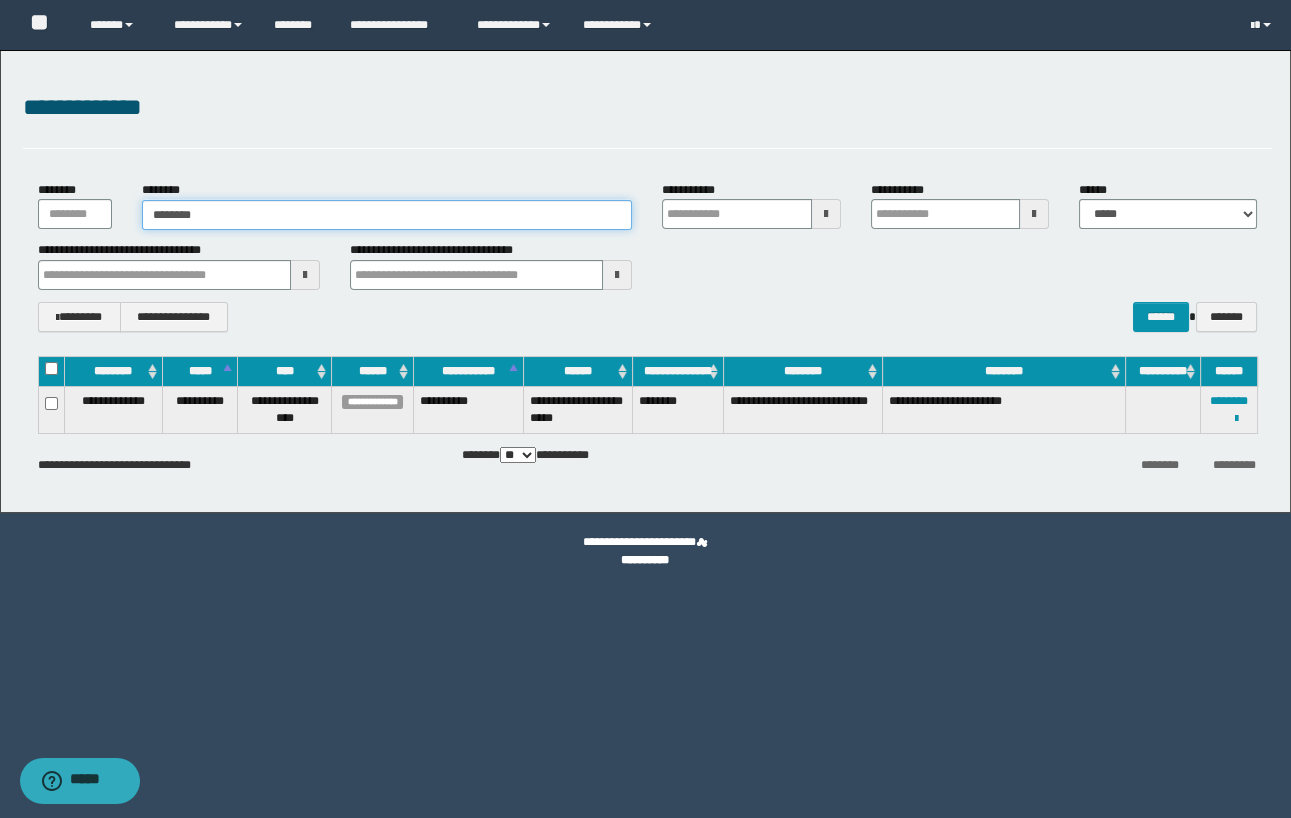 type on "********" 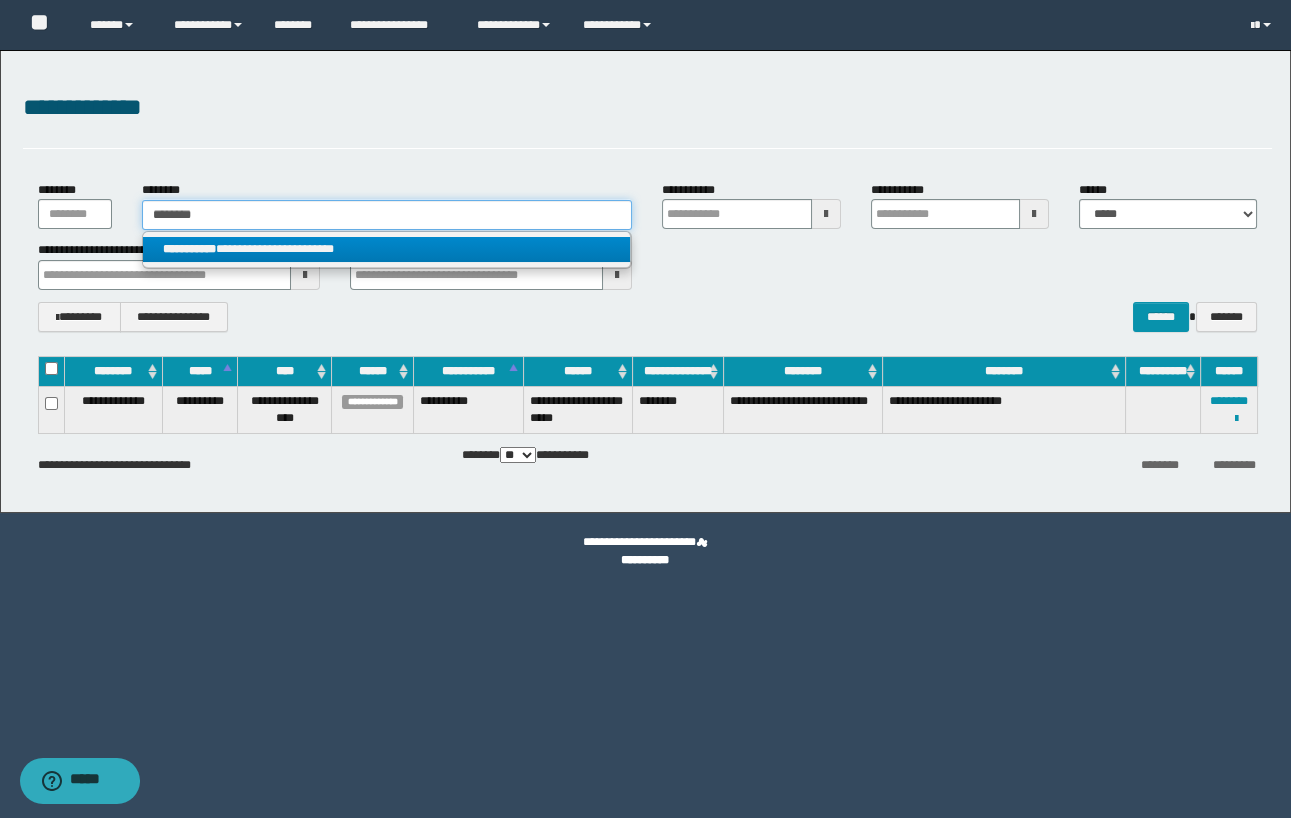 type on "********" 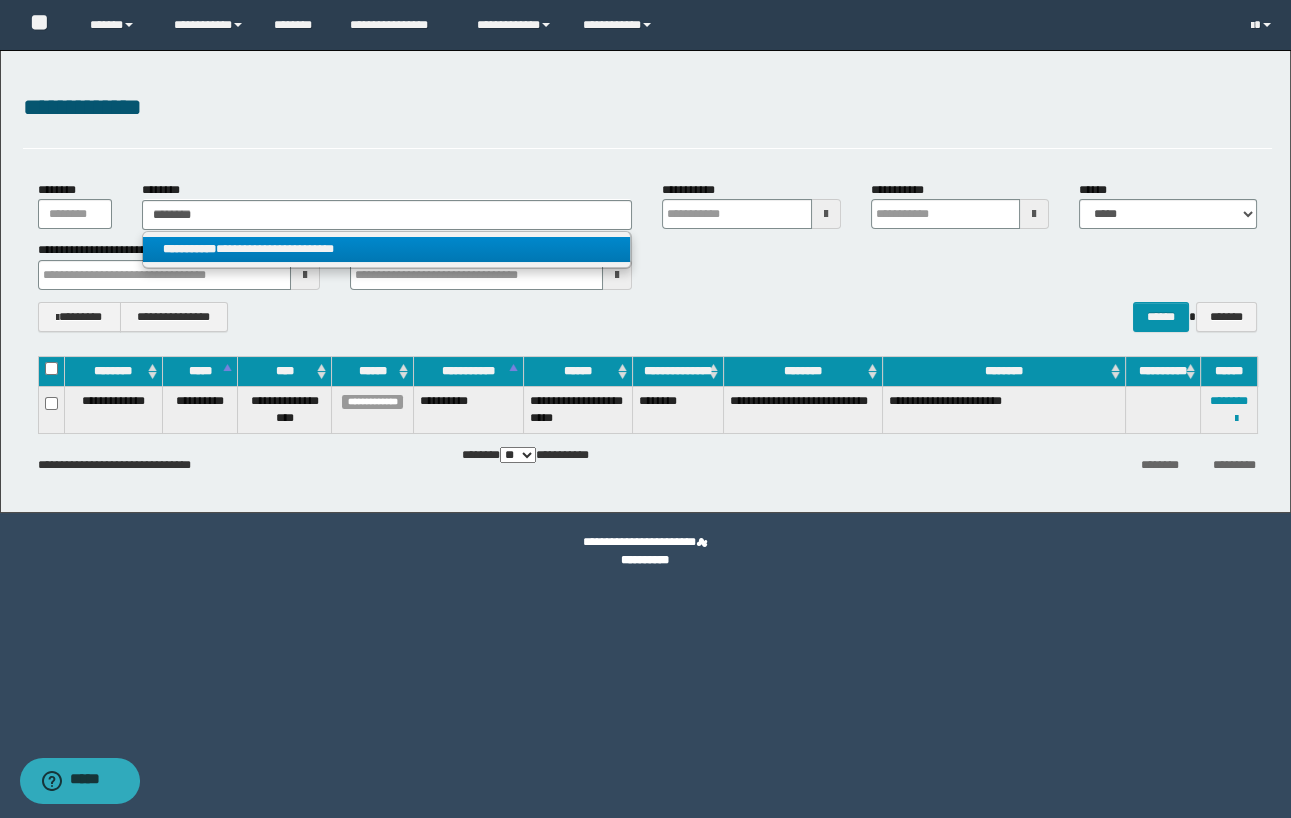 click on "**********" at bounding box center [387, 249] 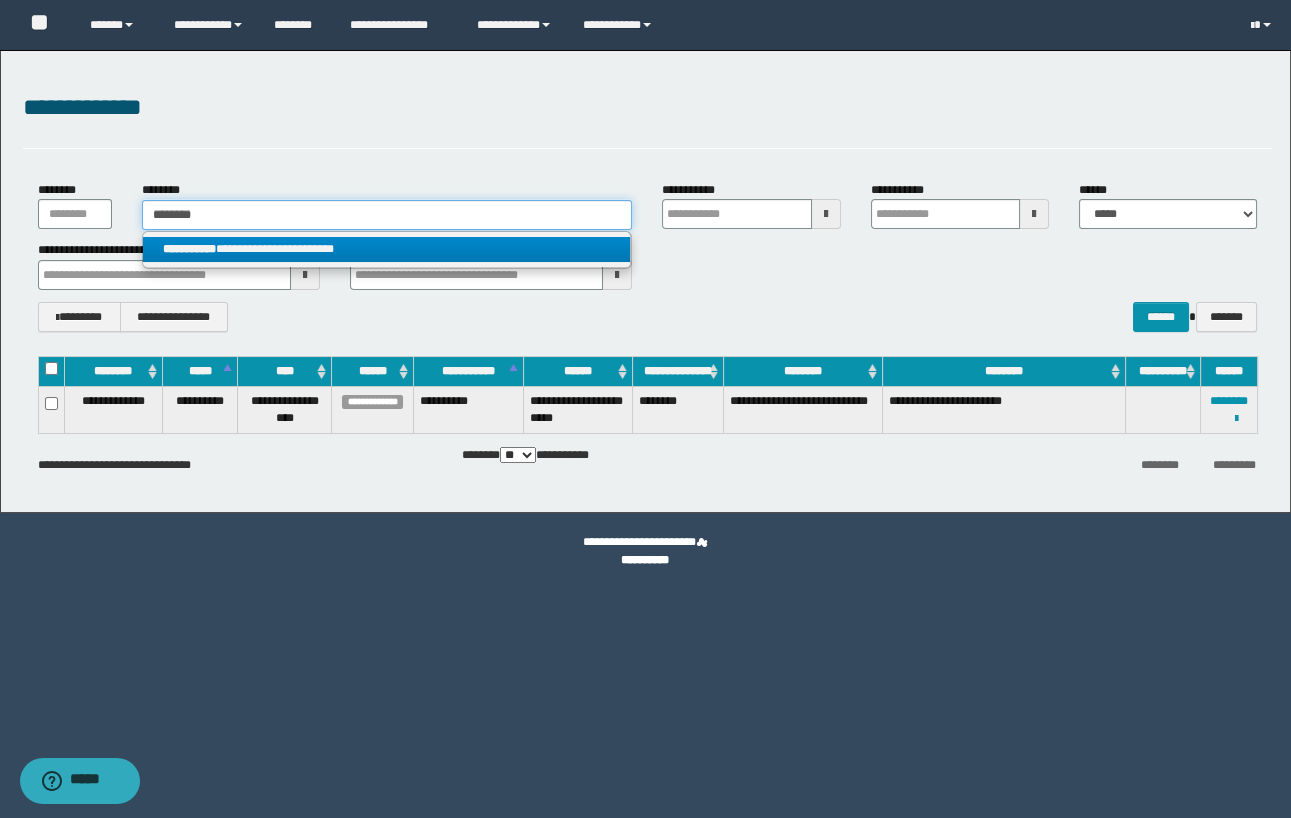 type 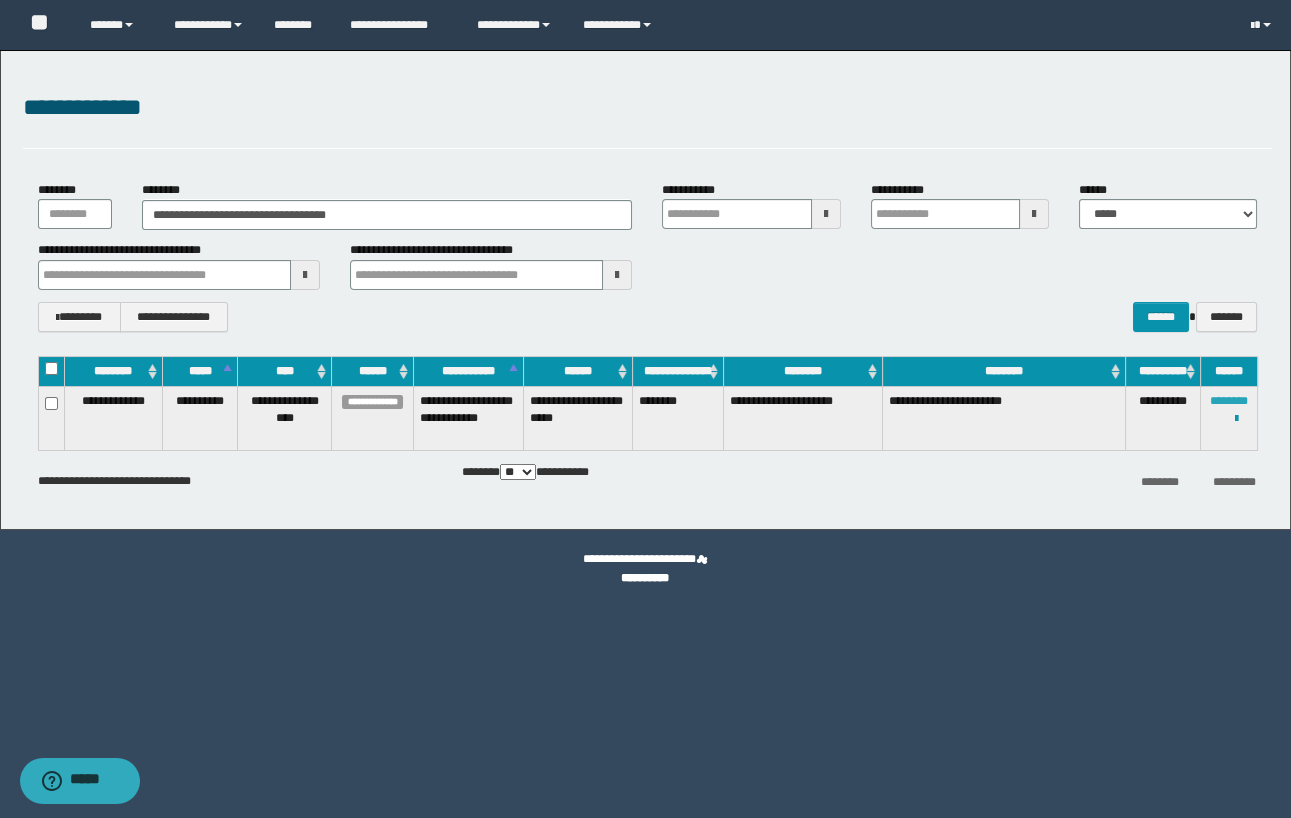 click on "********" at bounding box center (1229, 401) 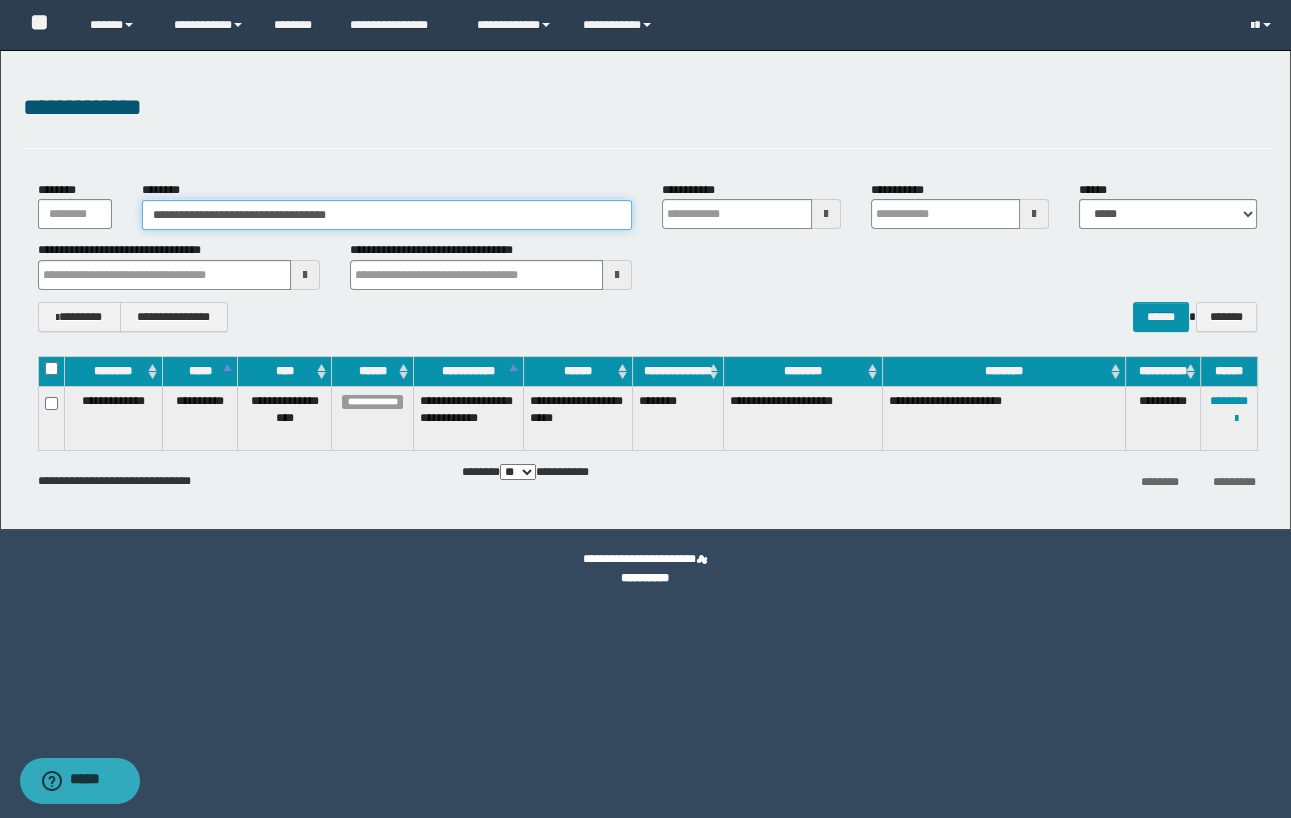 drag, startPoint x: 393, startPoint y: 215, endPoint x: 5, endPoint y: 222, distance: 388.06314 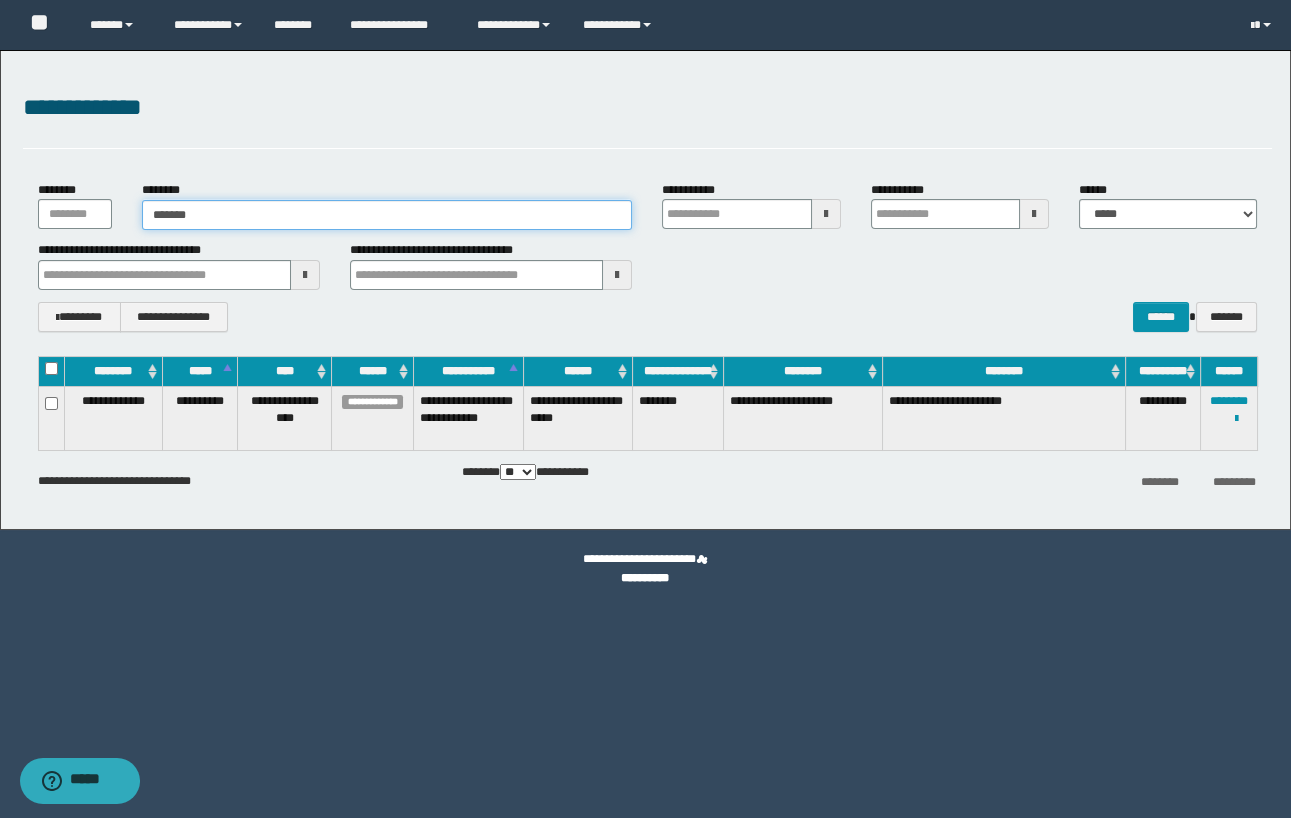 type on "*******" 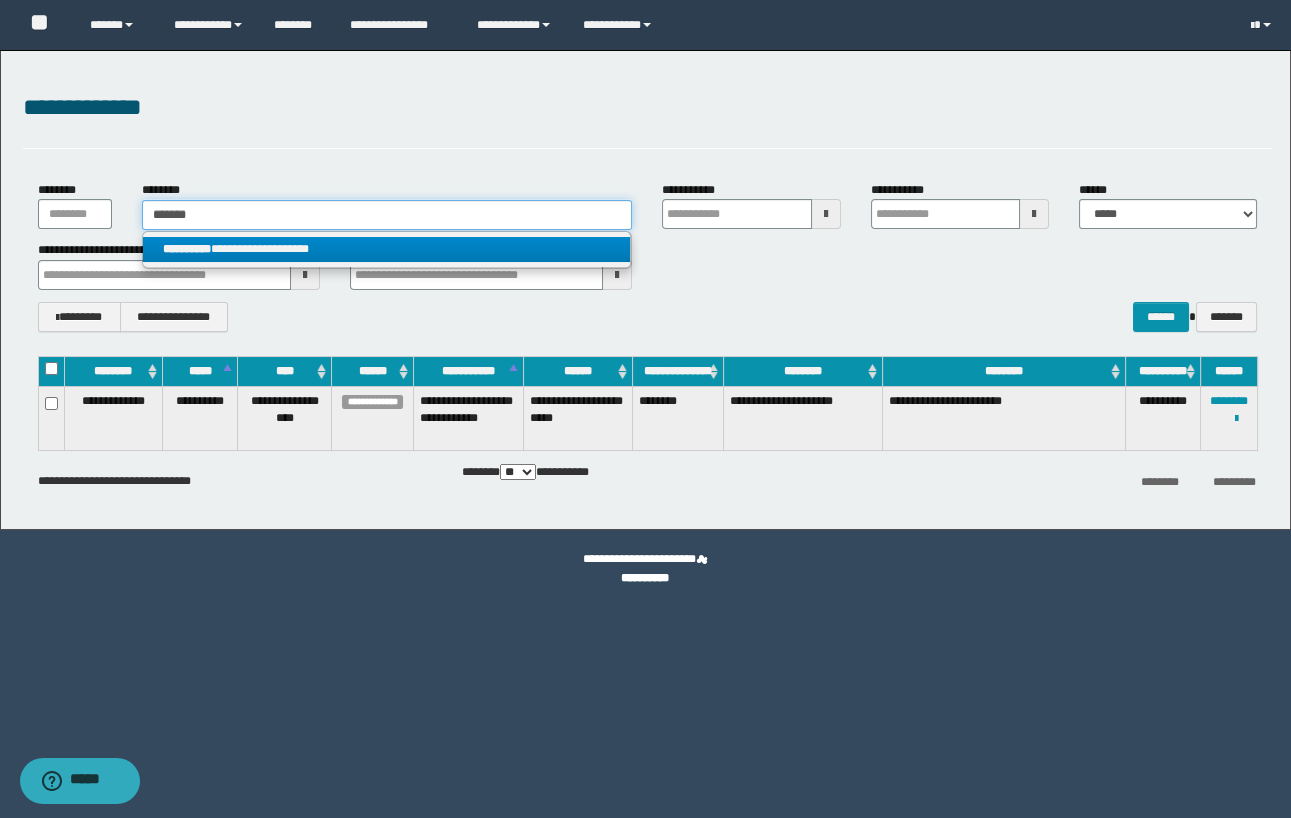 type on "*******" 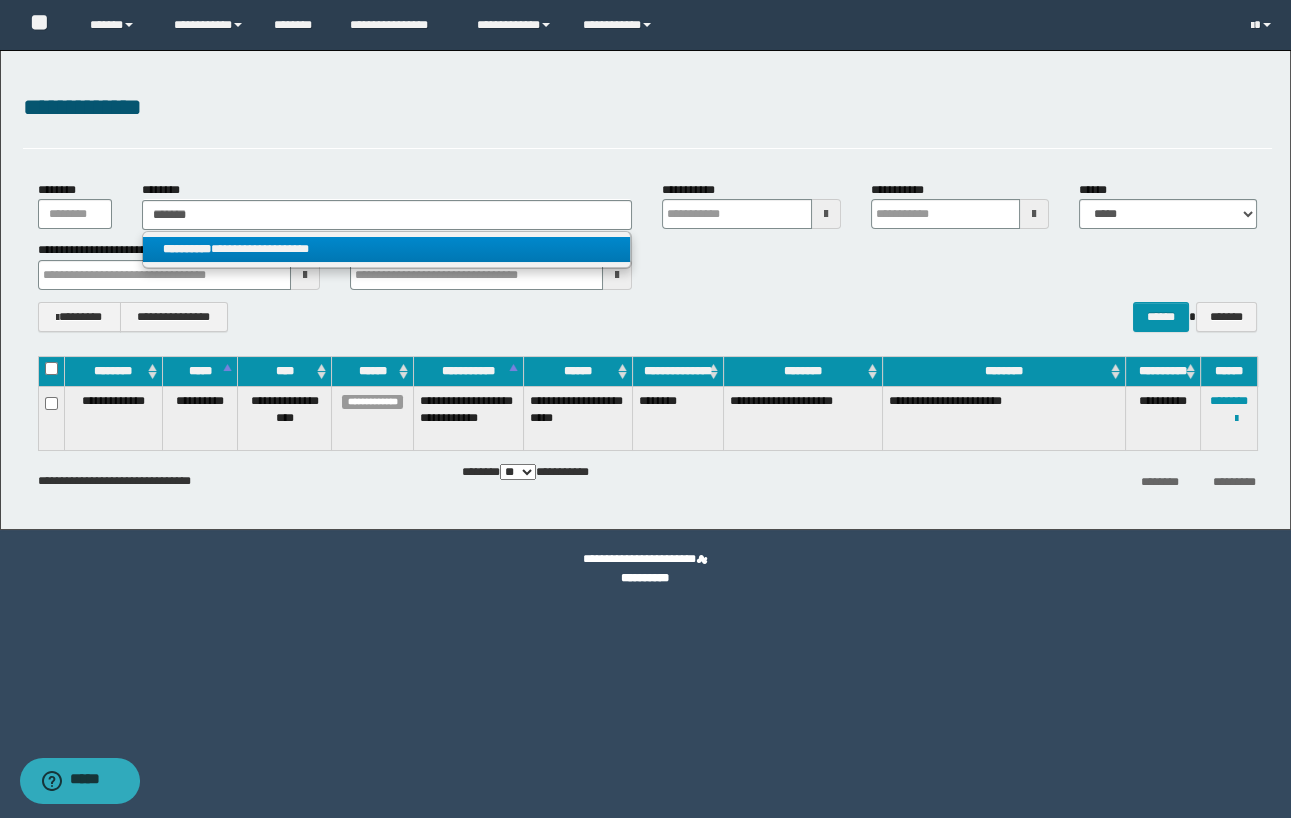 click on "**********" at bounding box center [387, 249] 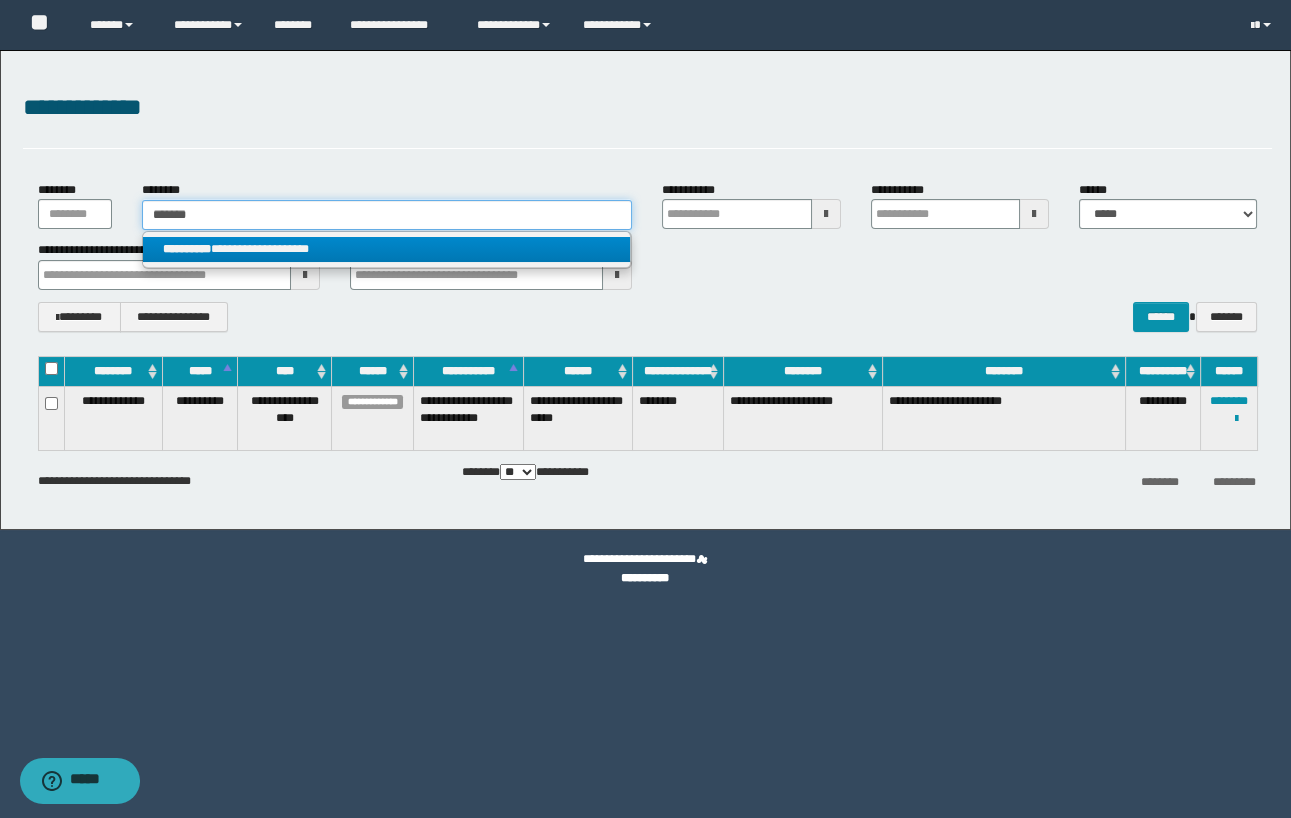 type 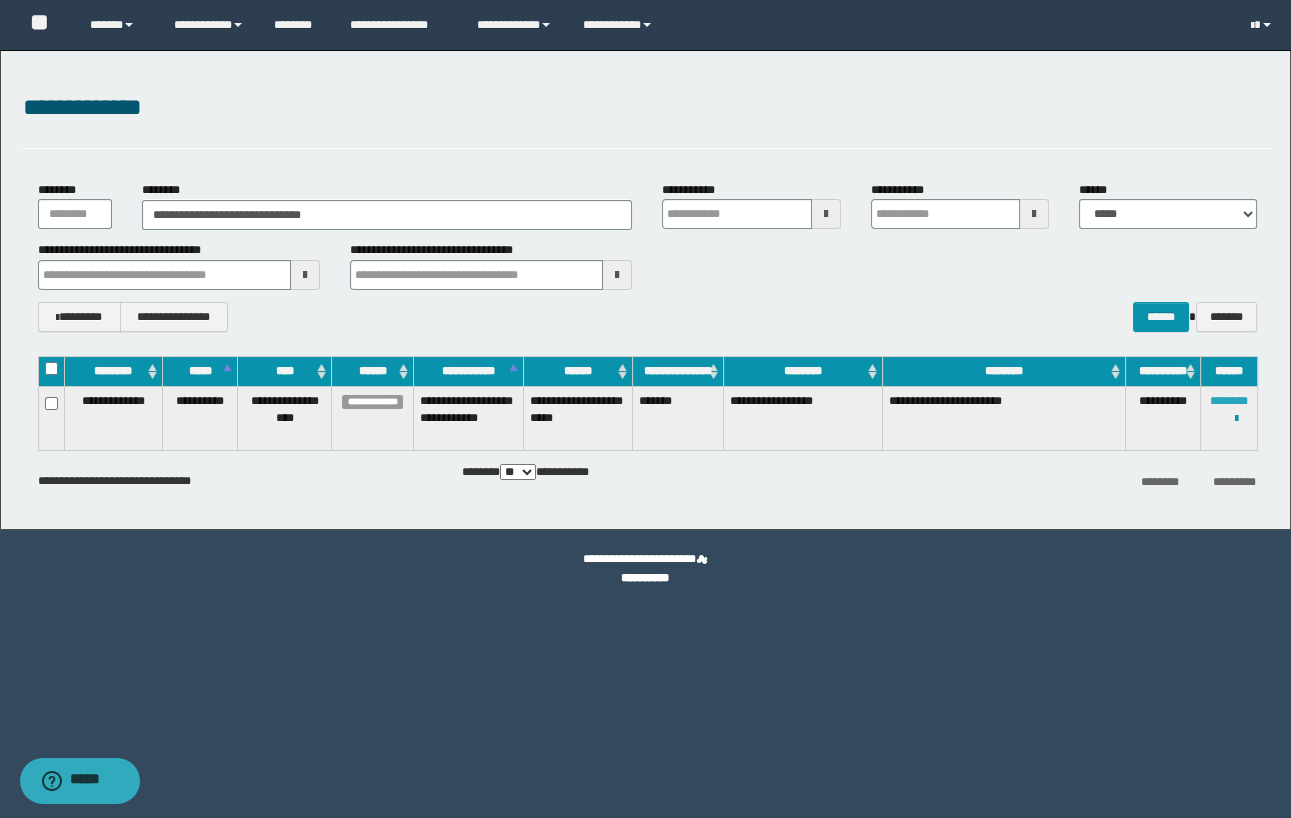 click on "********" at bounding box center (1229, 401) 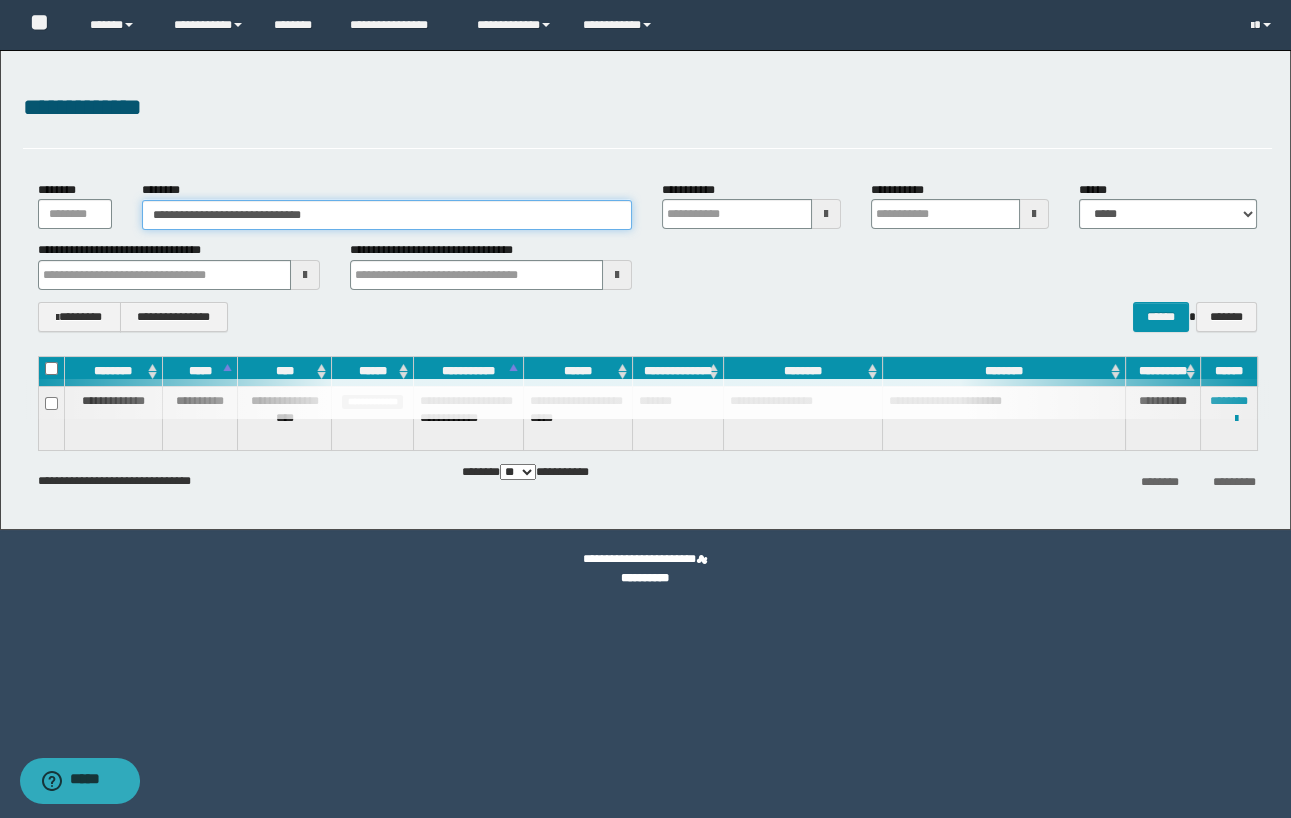 drag, startPoint x: 421, startPoint y: 224, endPoint x: 5, endPoint y: 224, distance: 416 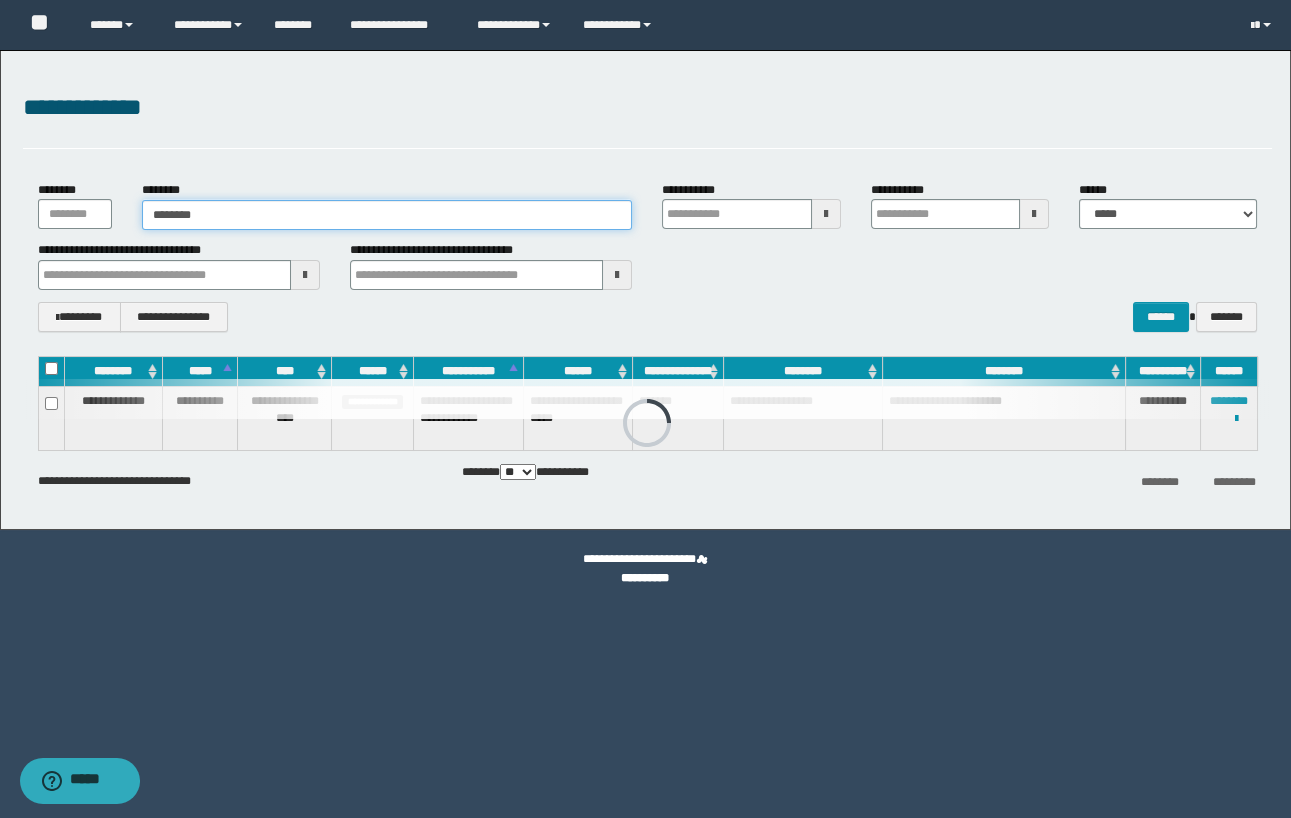 type on "********" 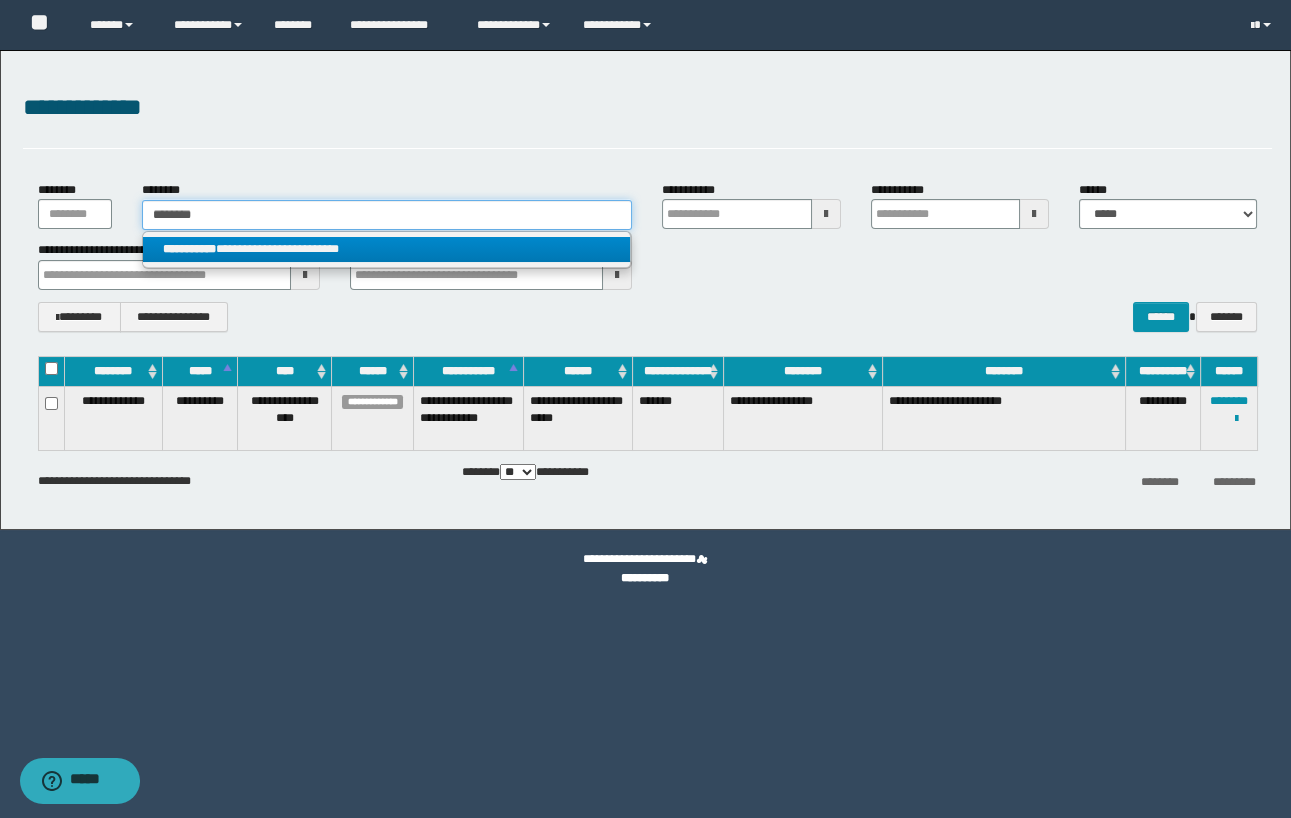 type on "********" 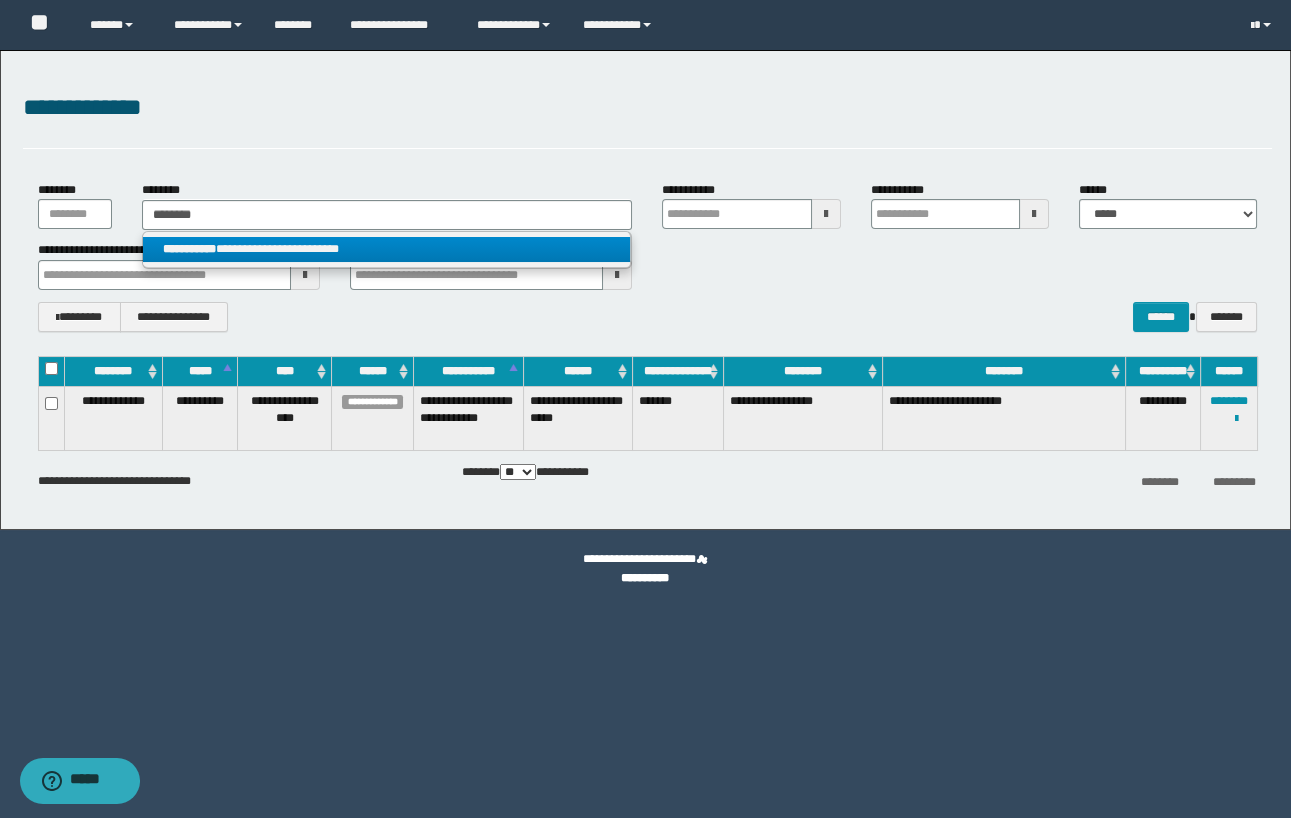 click on "**********" at bounding box center (387, 249) 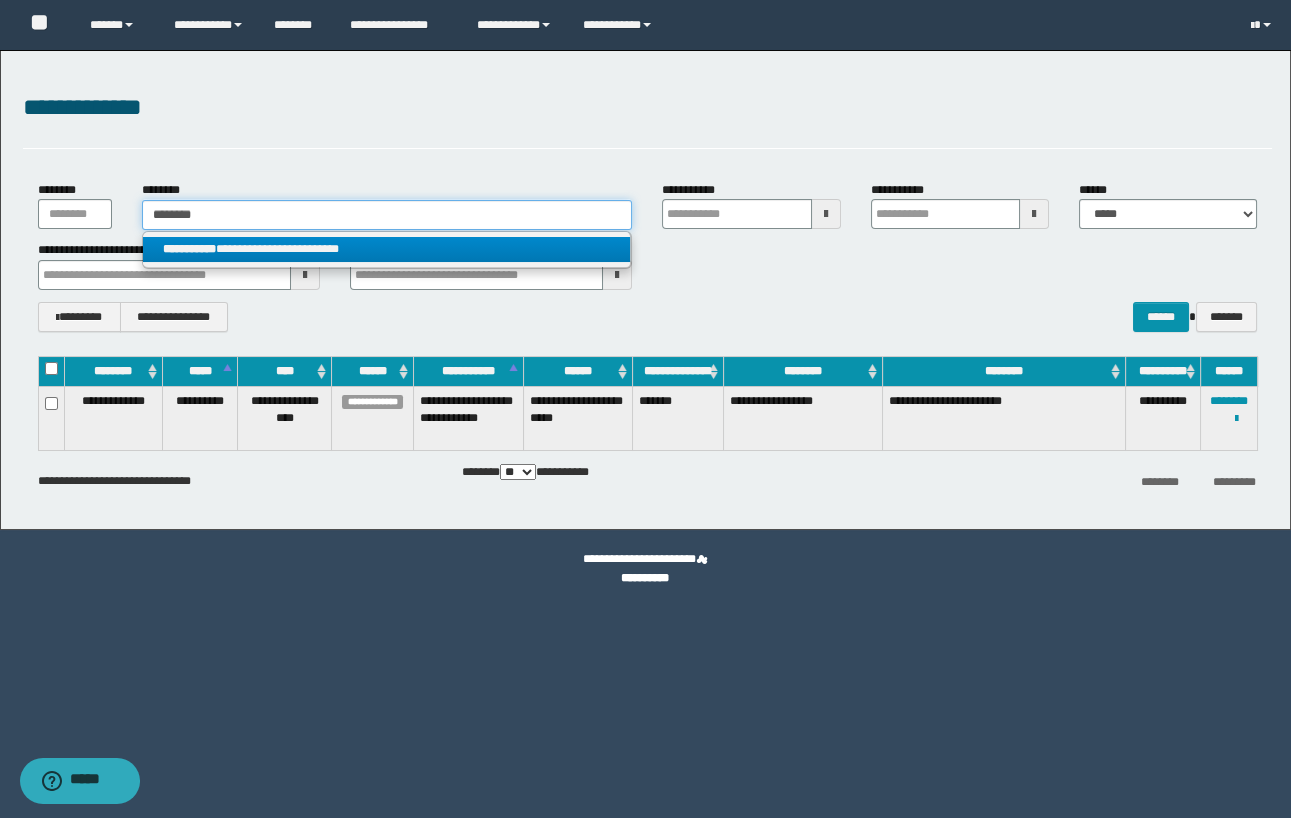 type 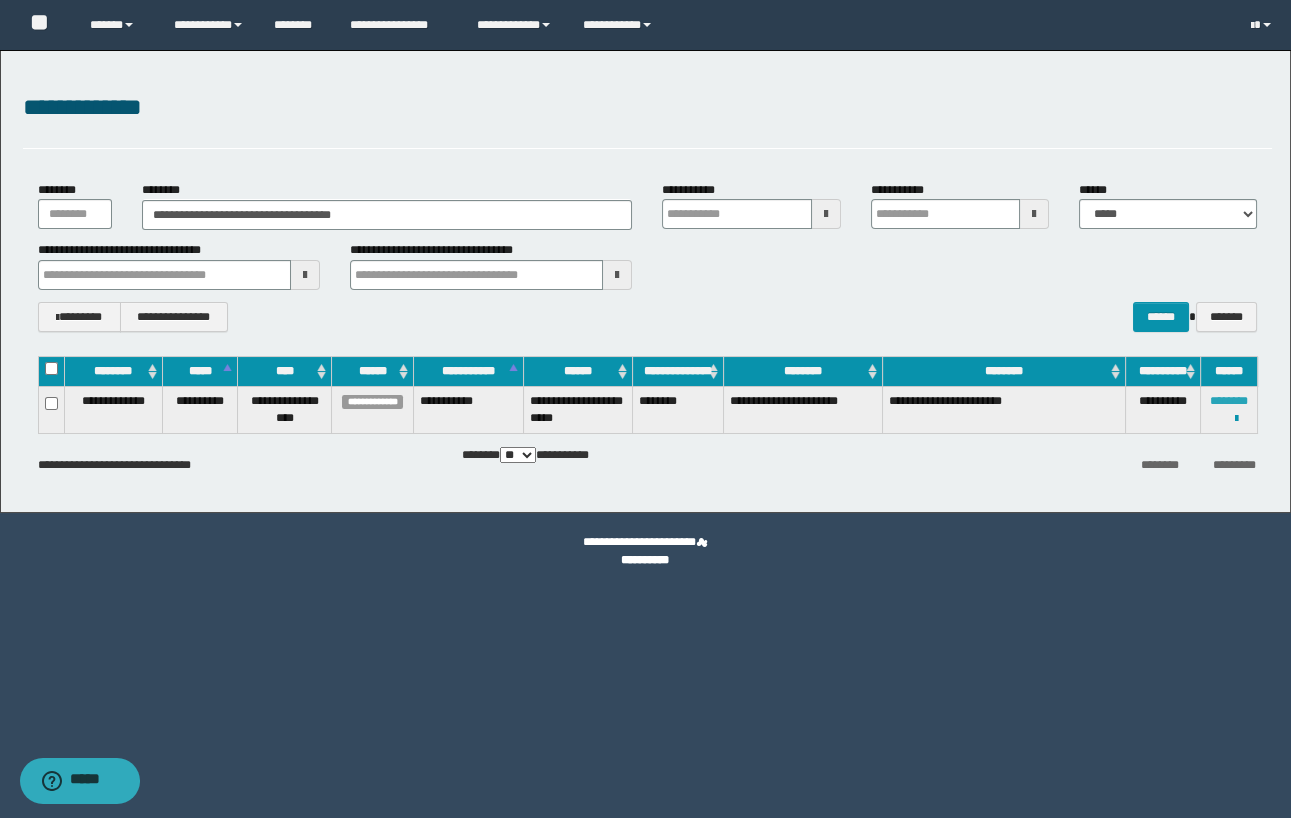 click on "********" at bounding box center (1229, 401) 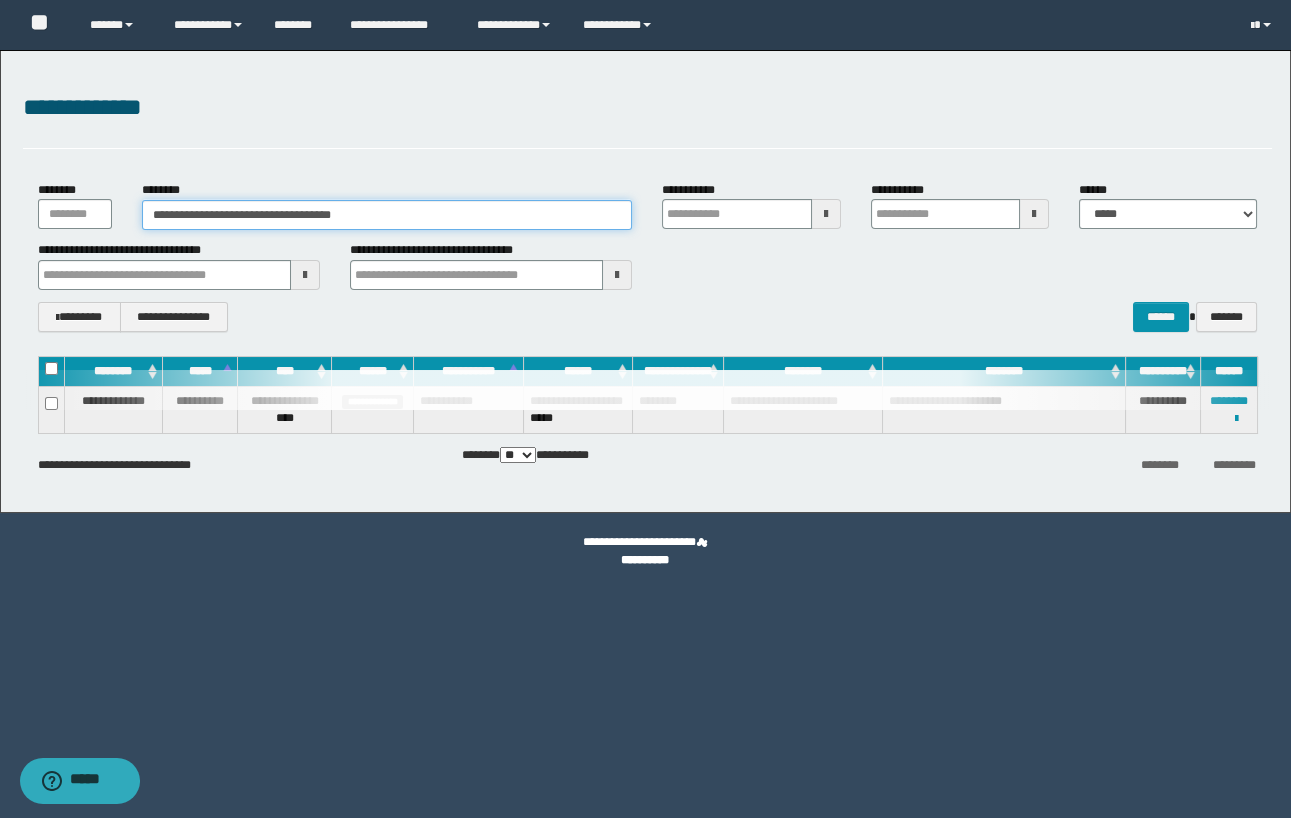 drag, startPoint x: 432, startPoint y: 215, endPoint x: 5, endPoint y: 215, distance: 427 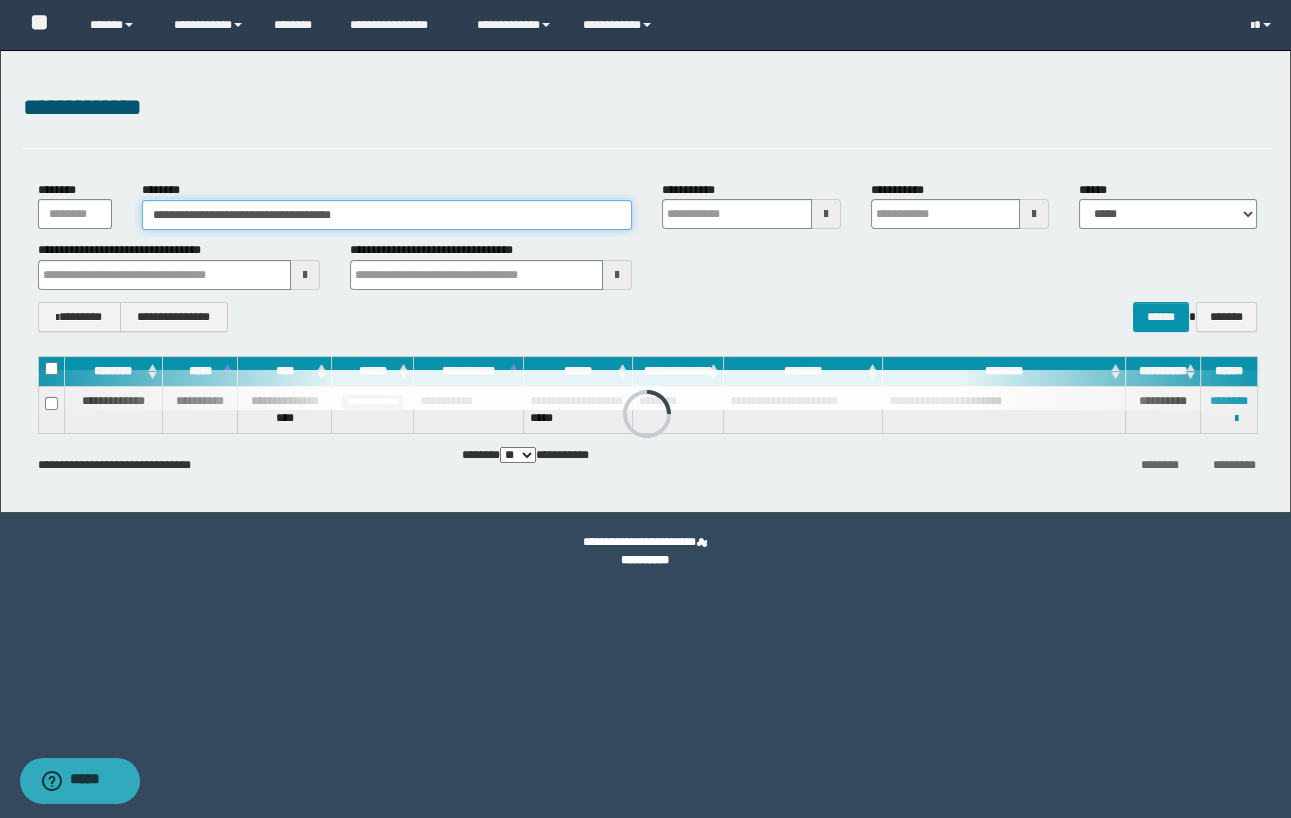 paste 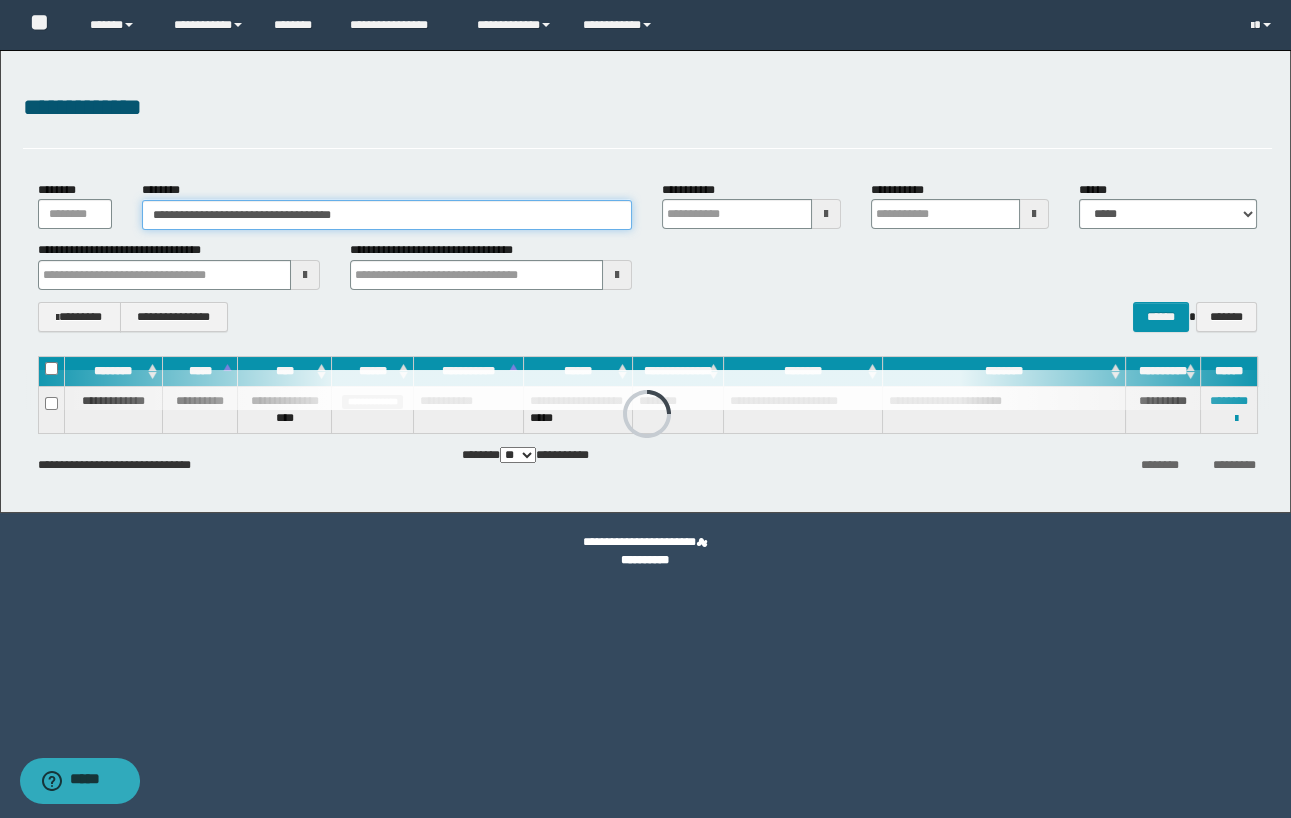 type on "********" 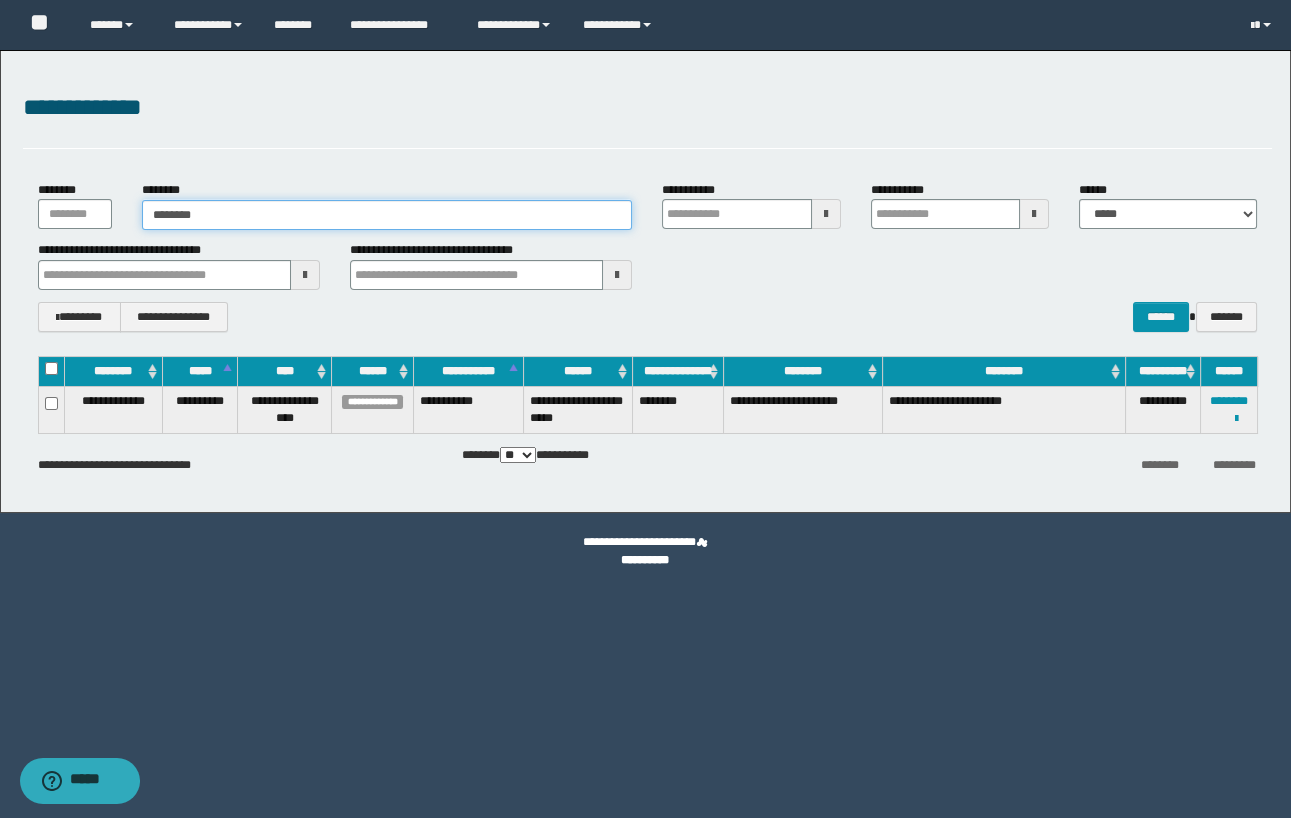 type on "********" 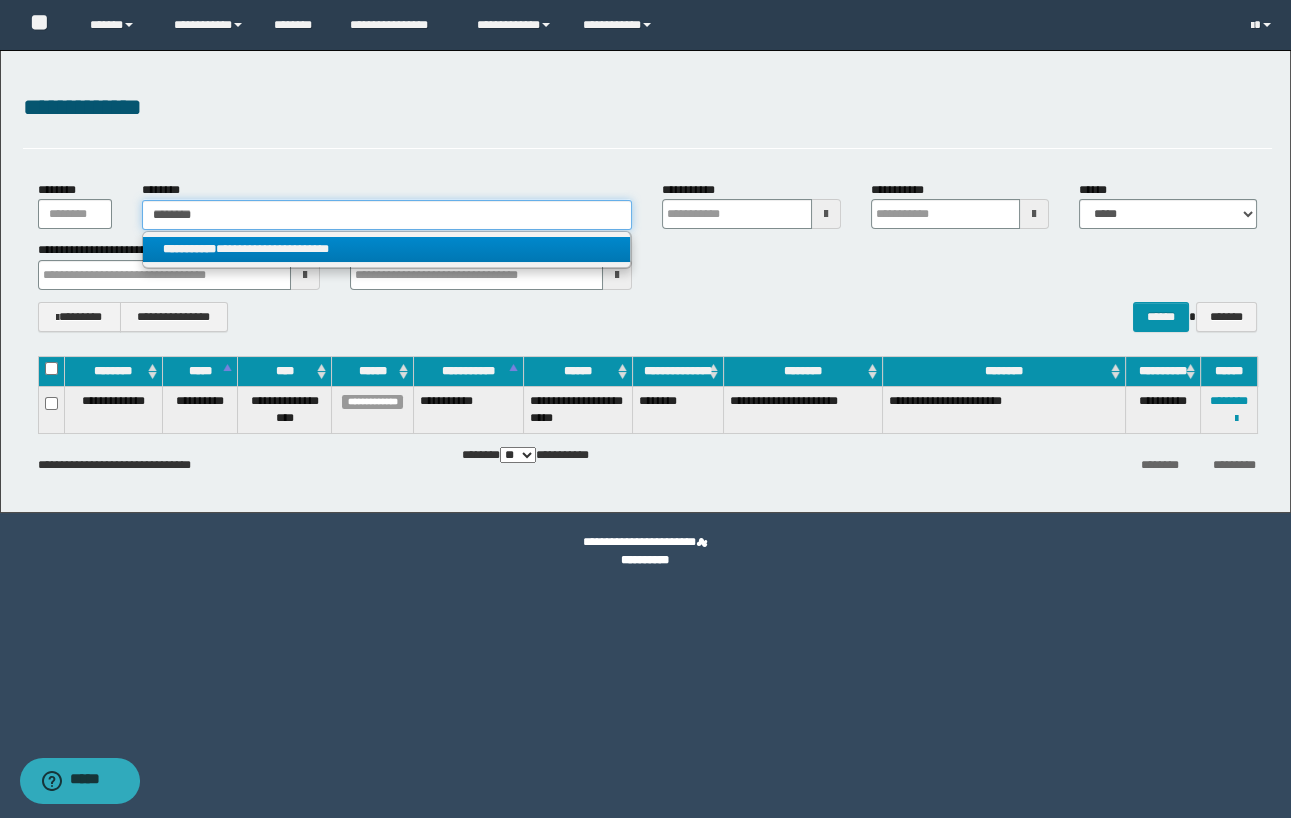 type on "********" 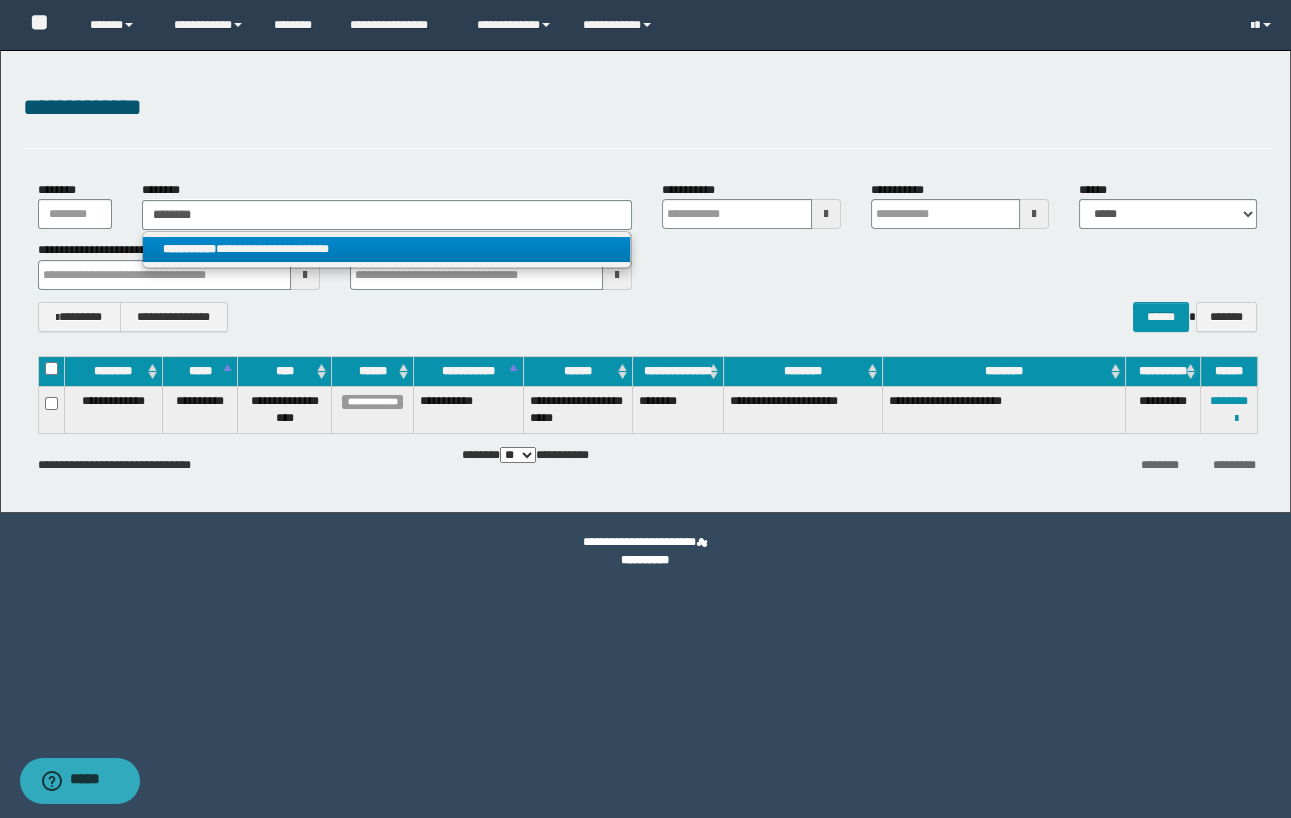 click on "**********" at bounding box center (387, 249) 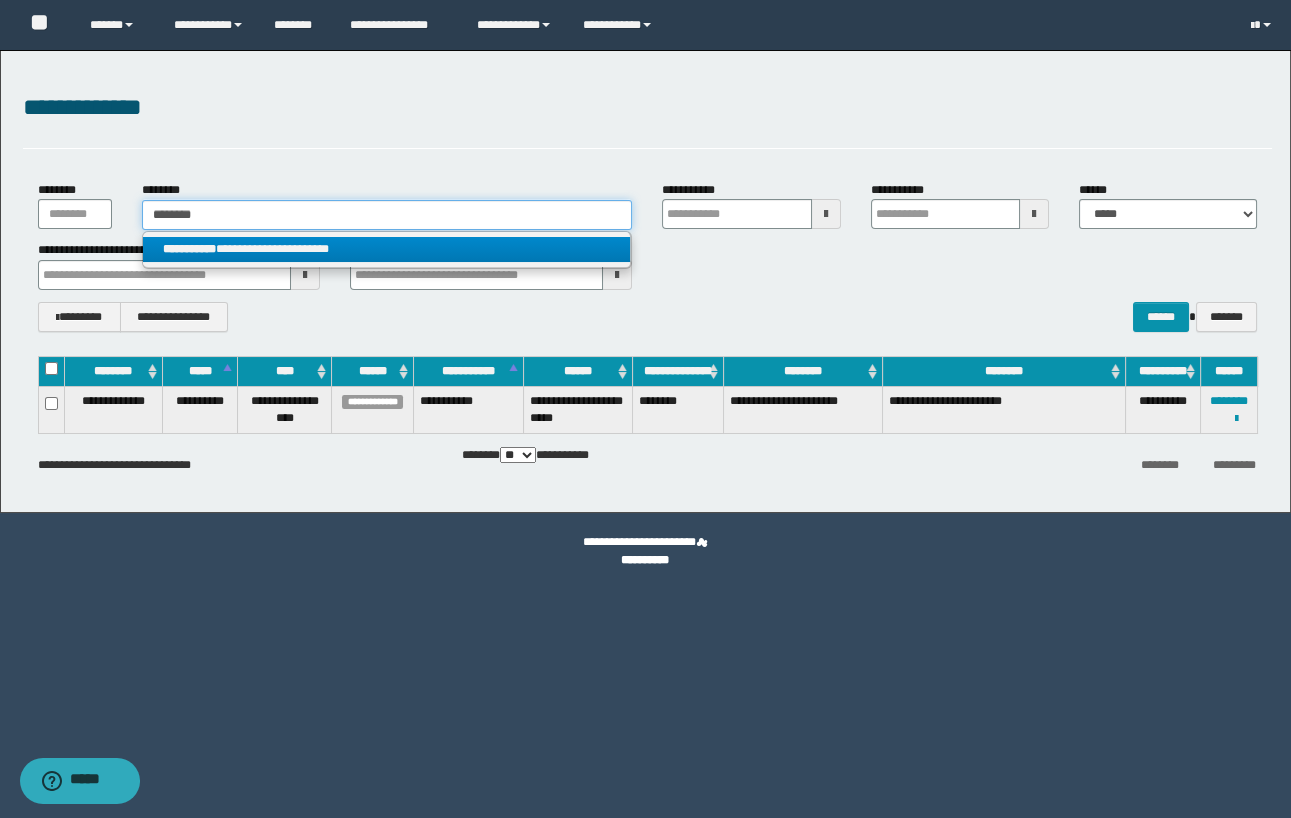 type 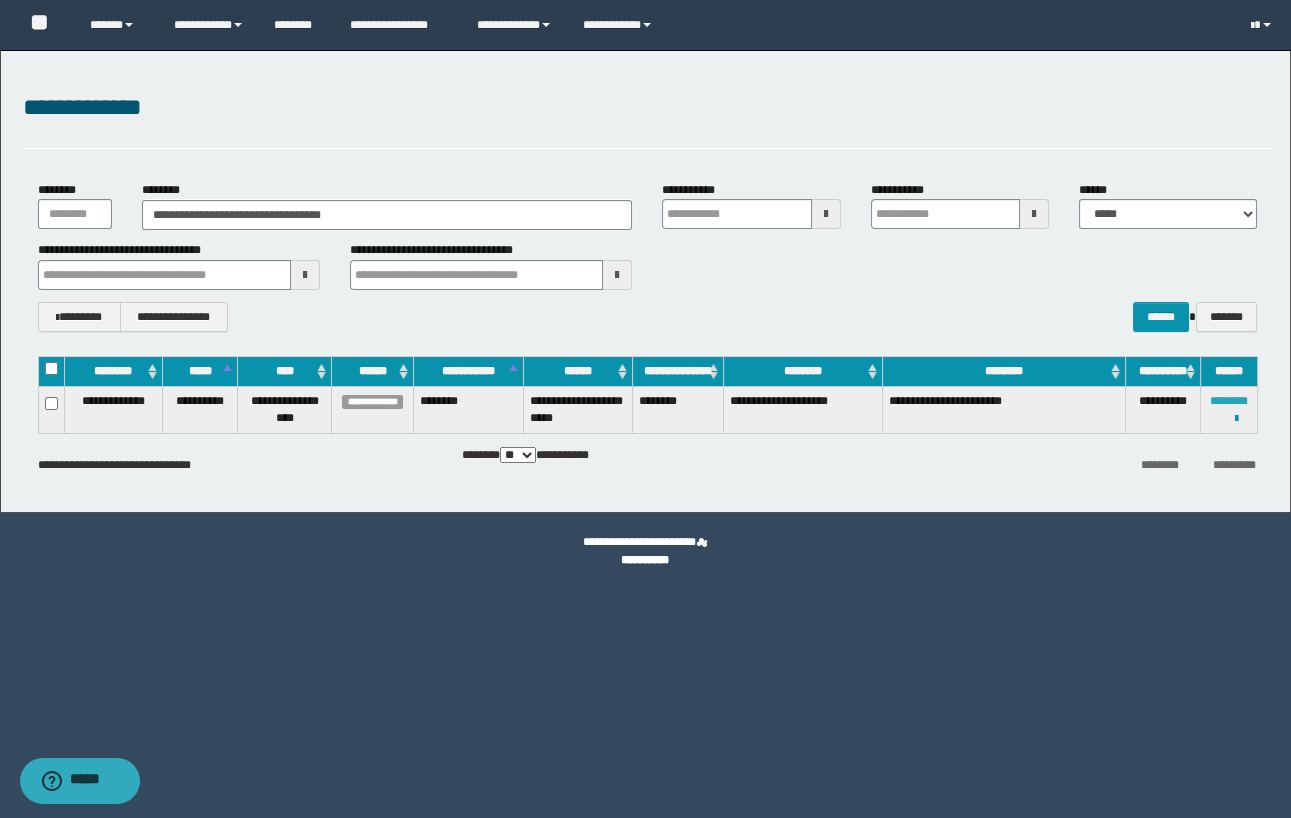click on "********" at bounding box center [1229, 401] 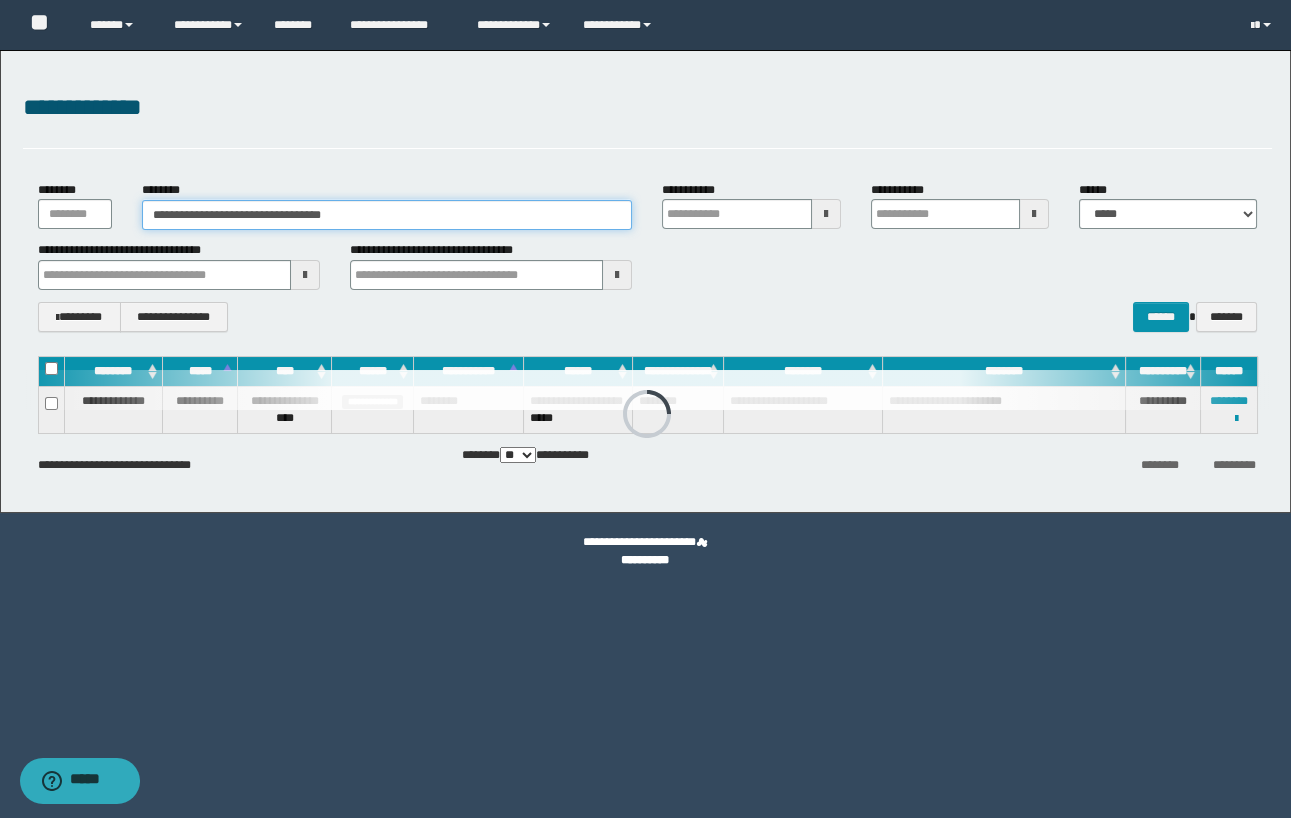 drag, startPoint x: 443, startPoint y: 216, endPoint x: 5, endPoint y: 216, distance: 438 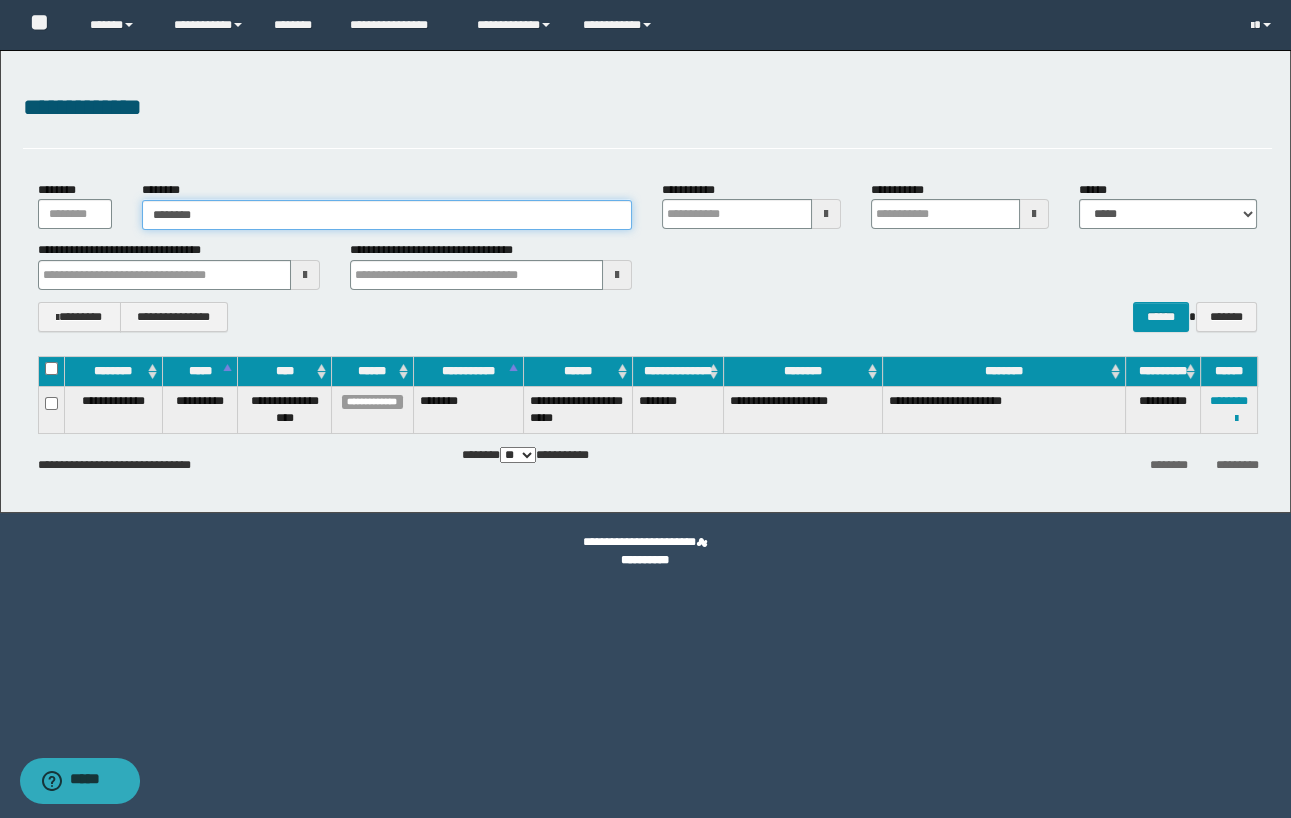 type on "********" 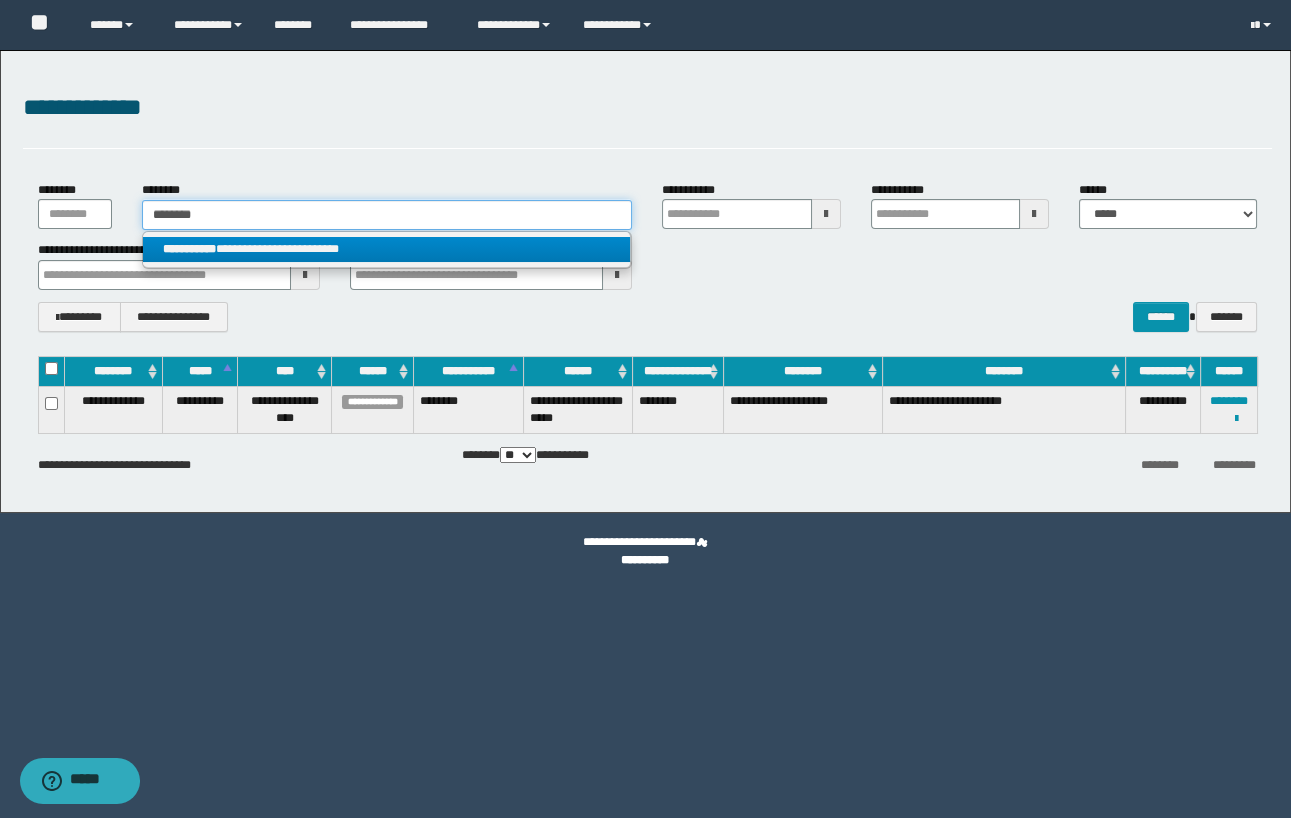 type on "********" 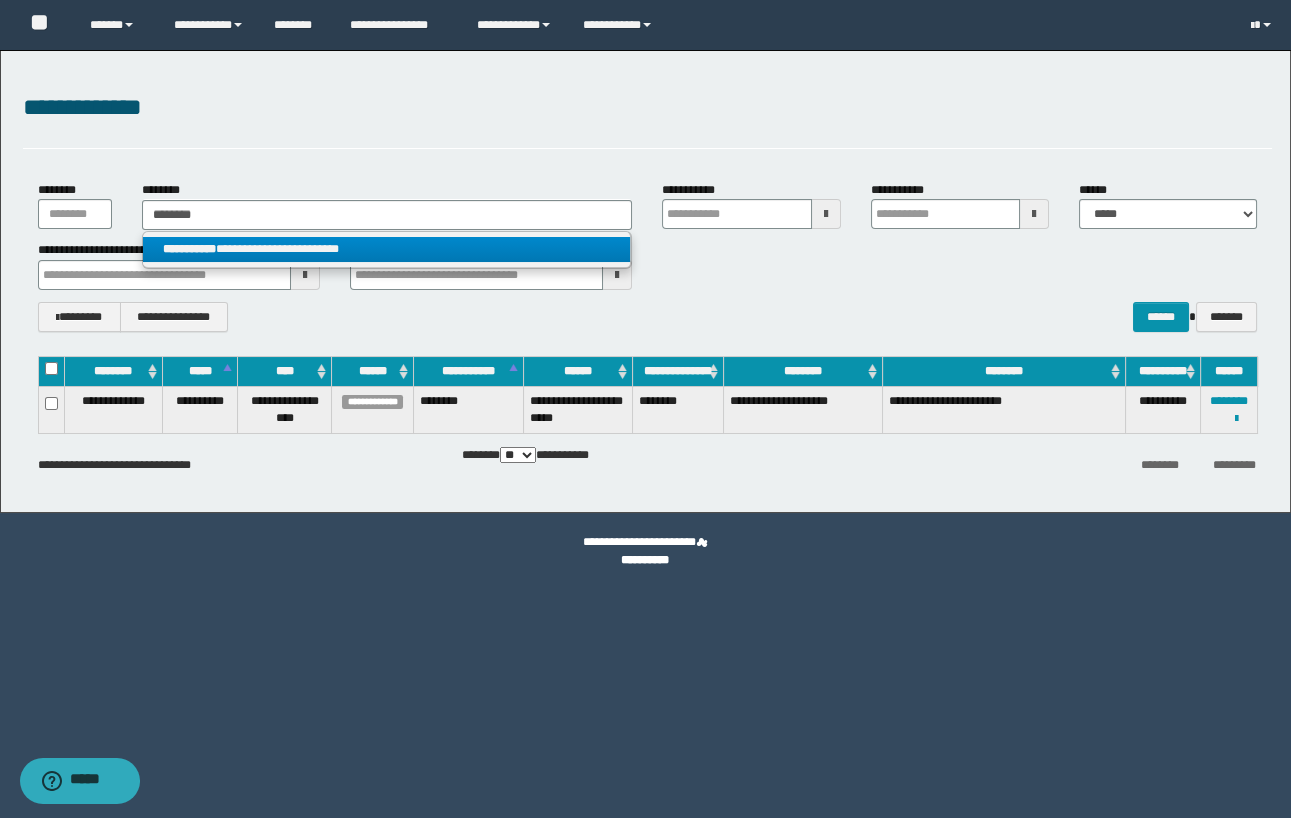 click on "**********" at bounding box center (387, 249) 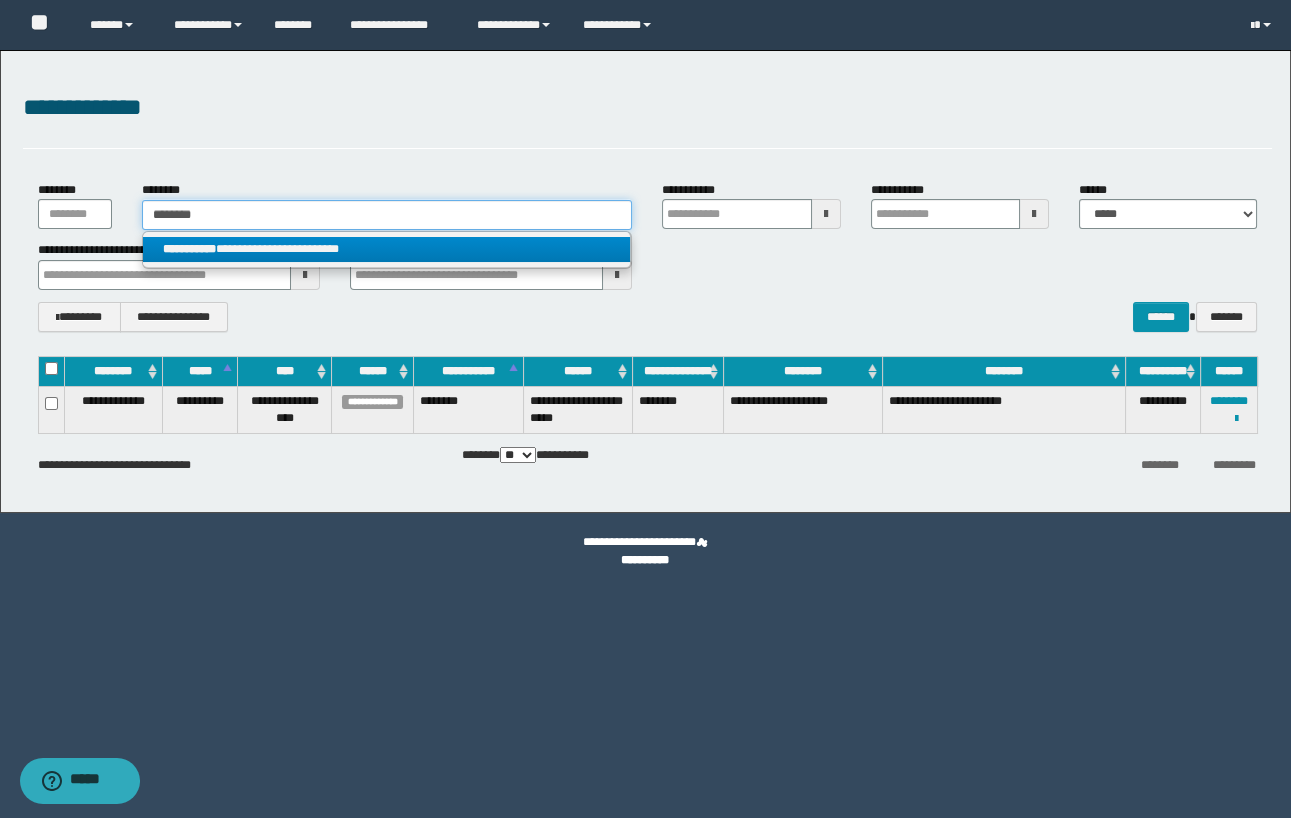 type 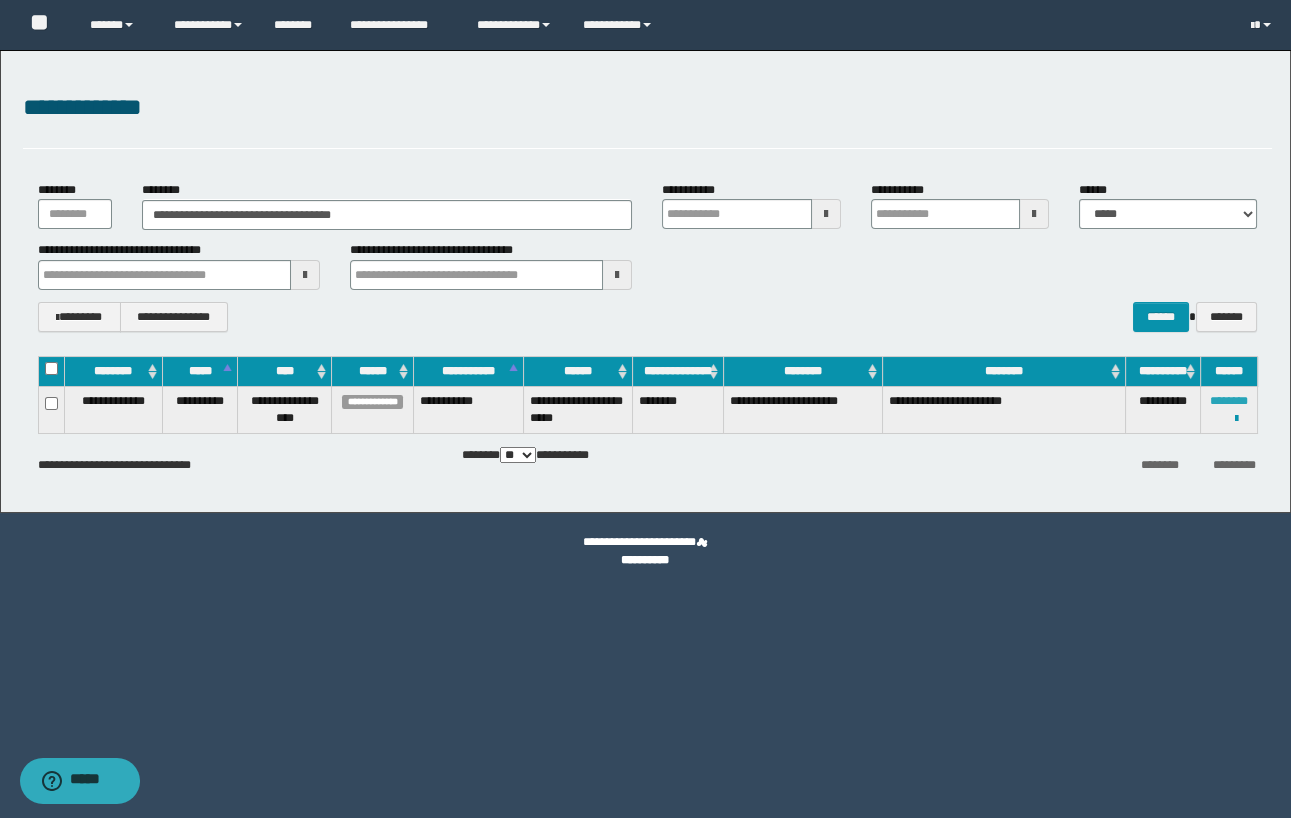click on "********" at bounding box center (1229, 401) 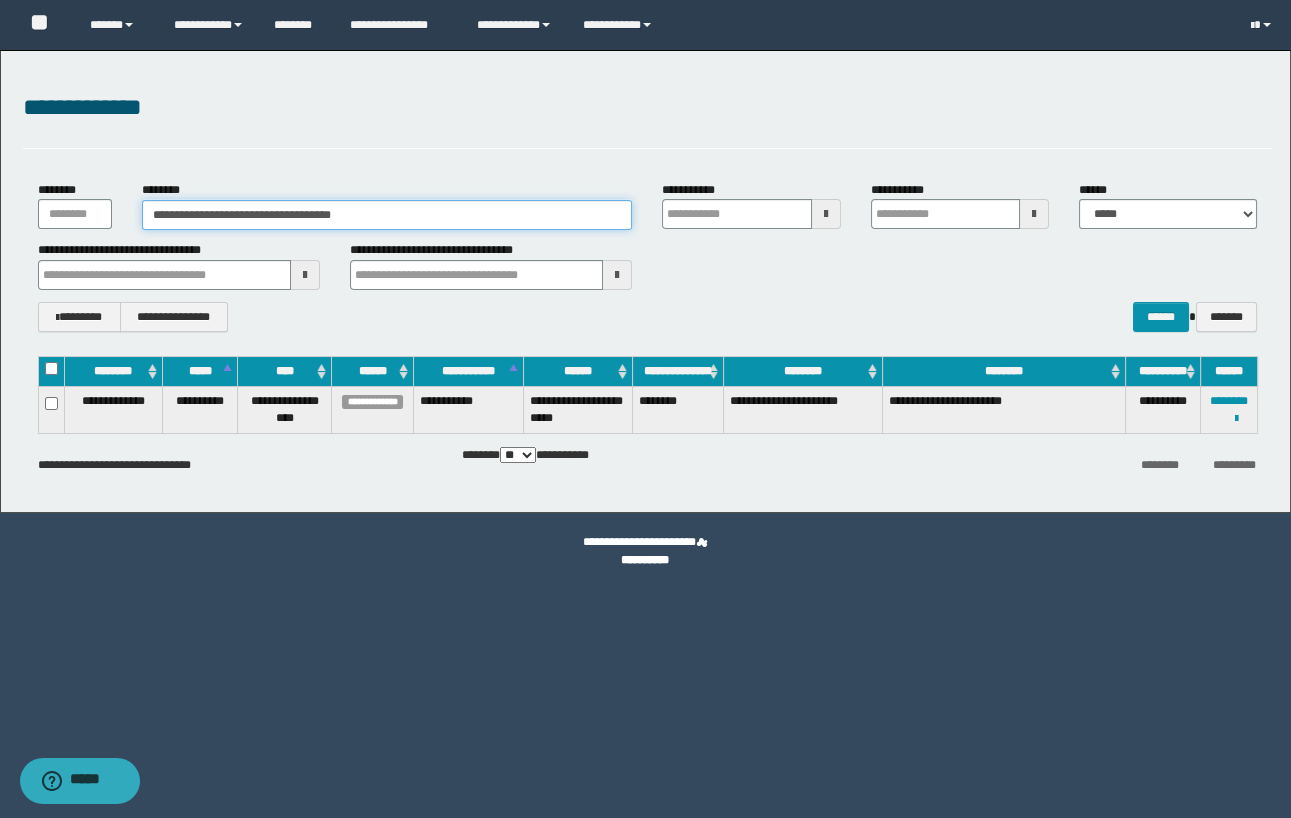 drag, startPoint x: 462, startPoint y: 214, endPoint x: 5, endPoint y: 219, distance: 457.02734 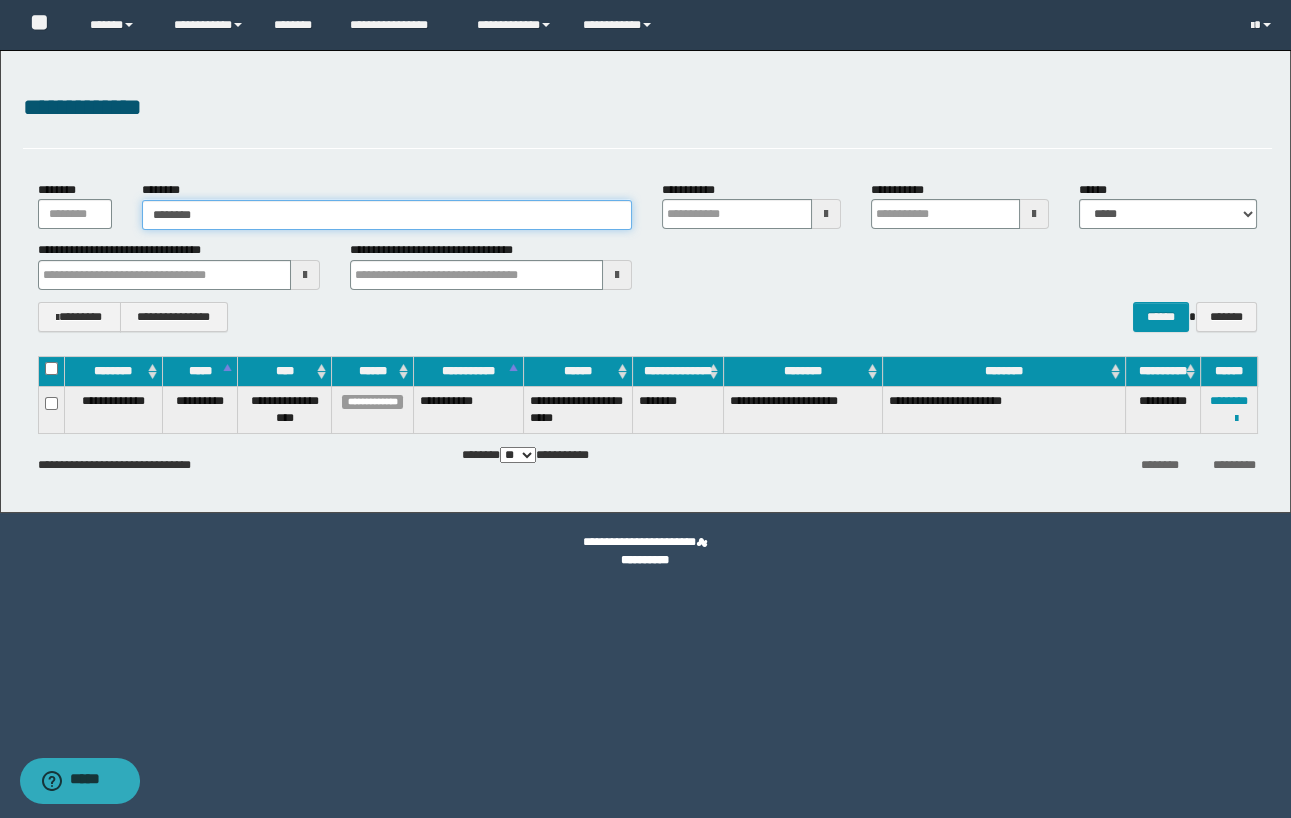type on "********" 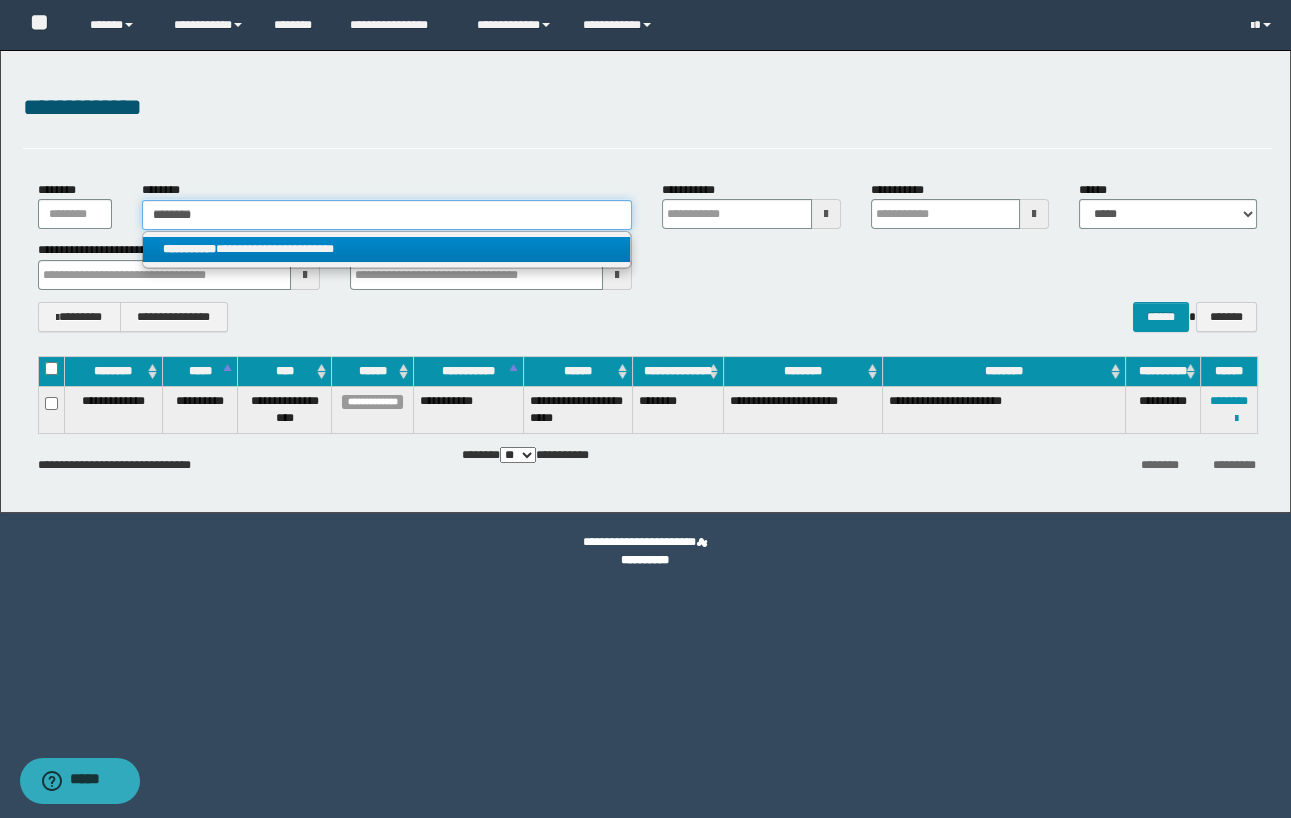 type on "********" 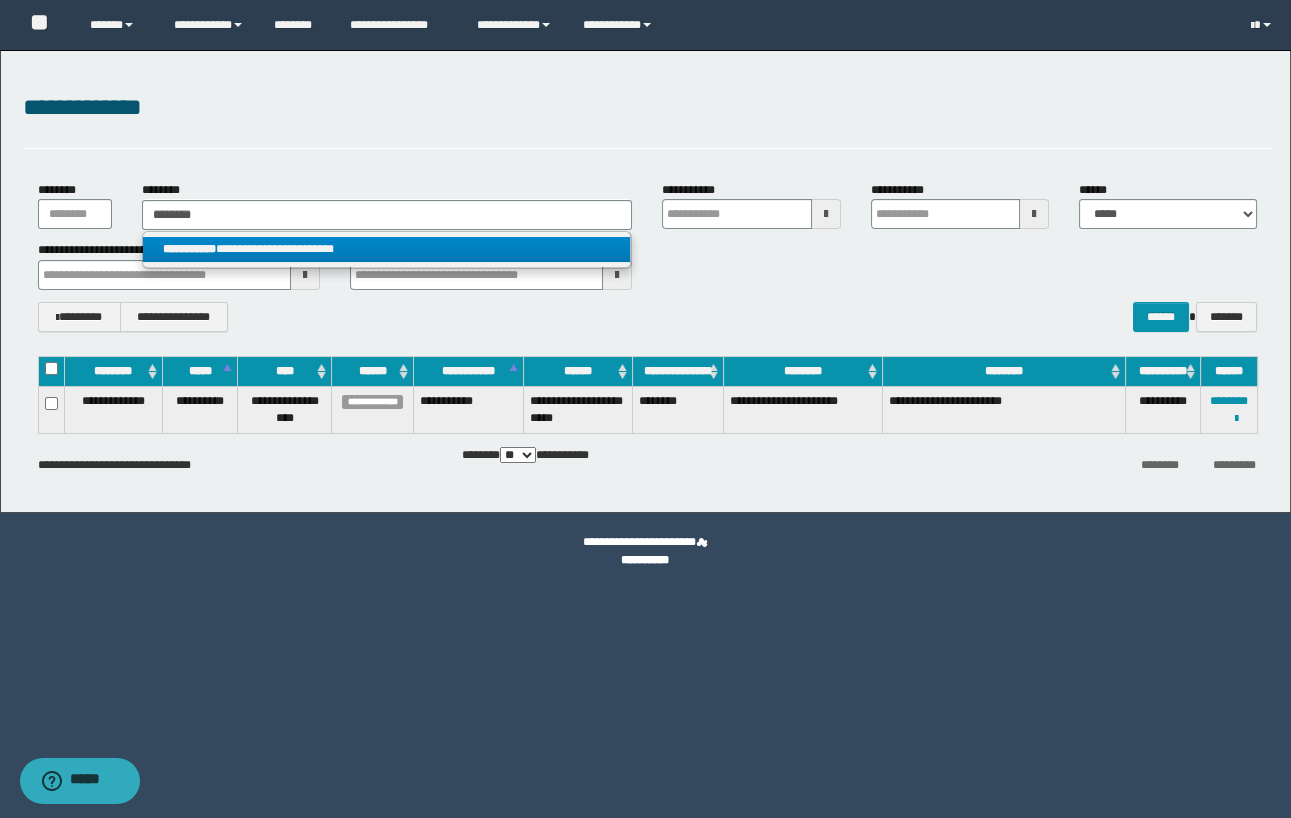 click on "**********" at bounding box center (387, 249) 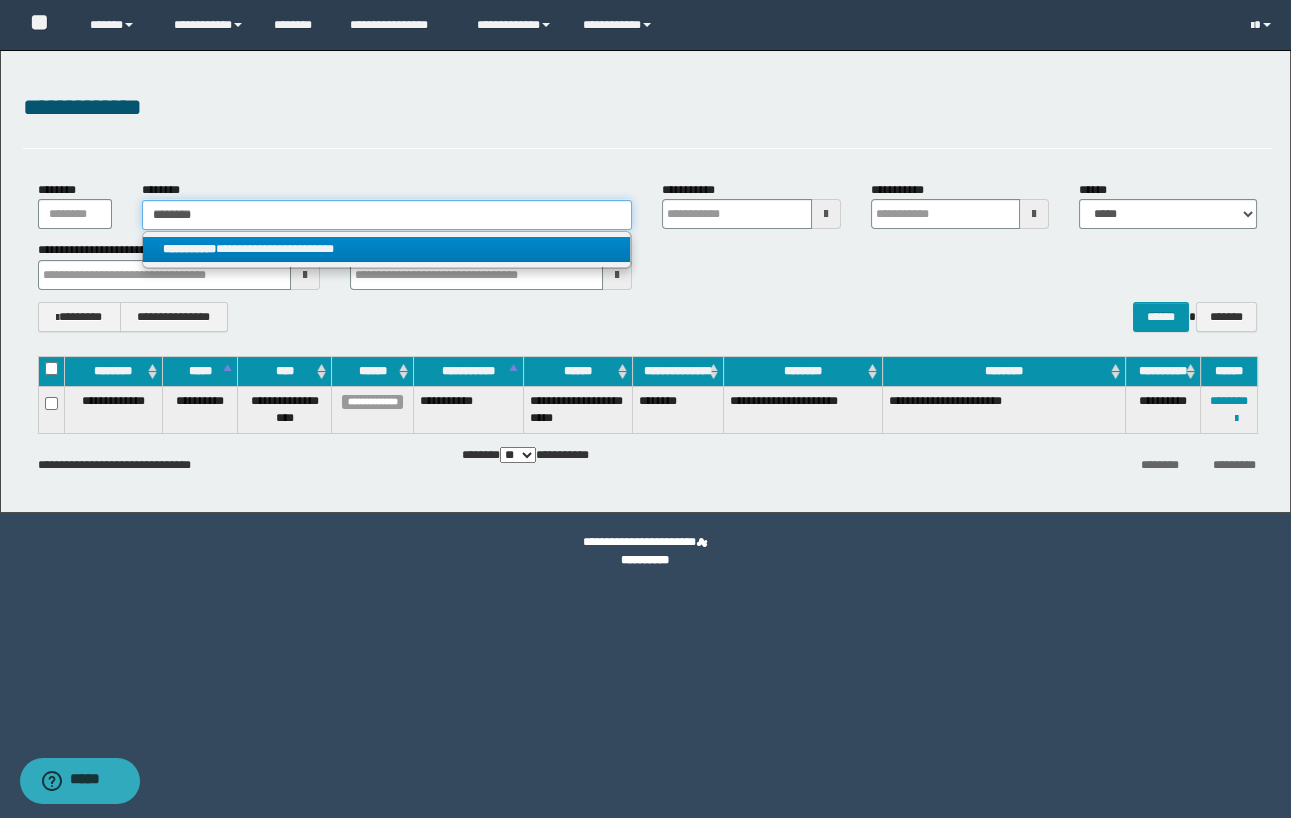 type 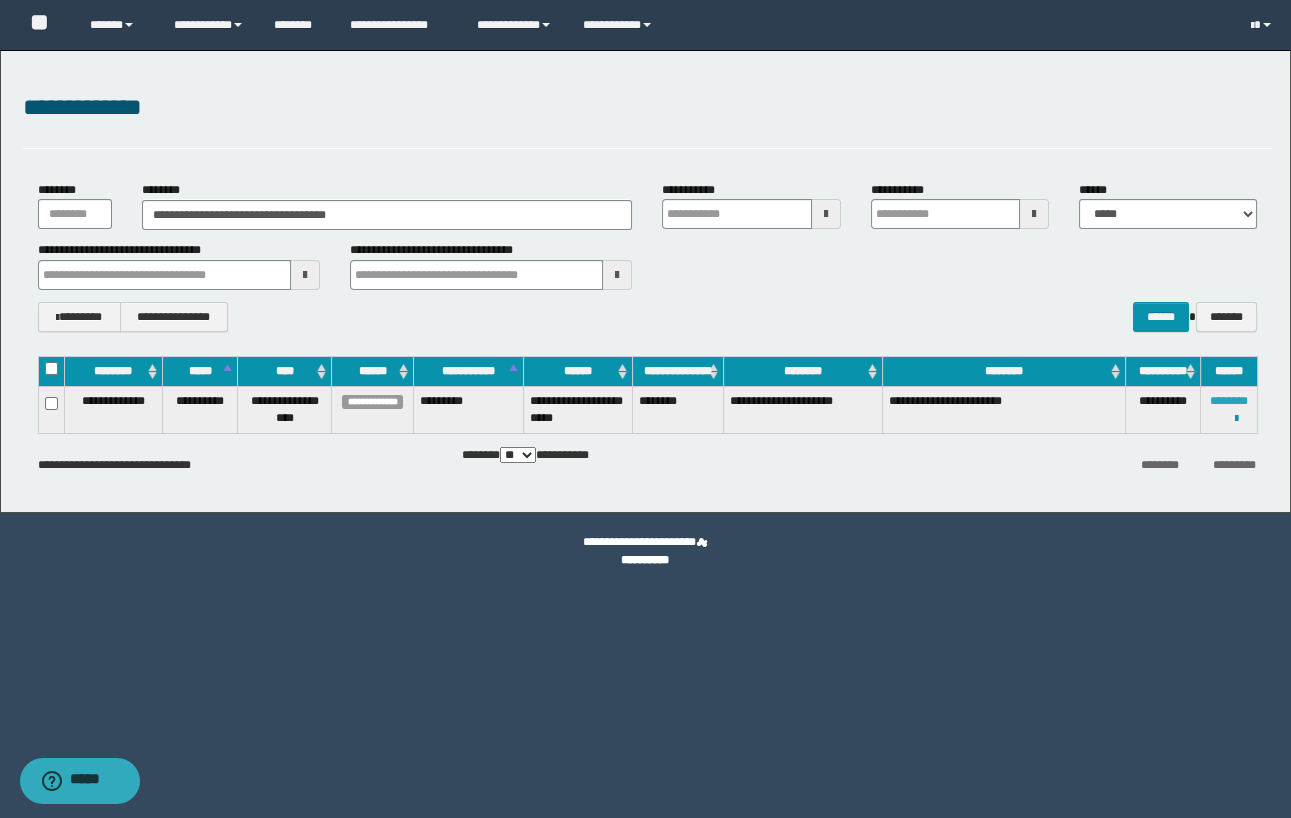 click on "********" at bounding box center [1229, 401] 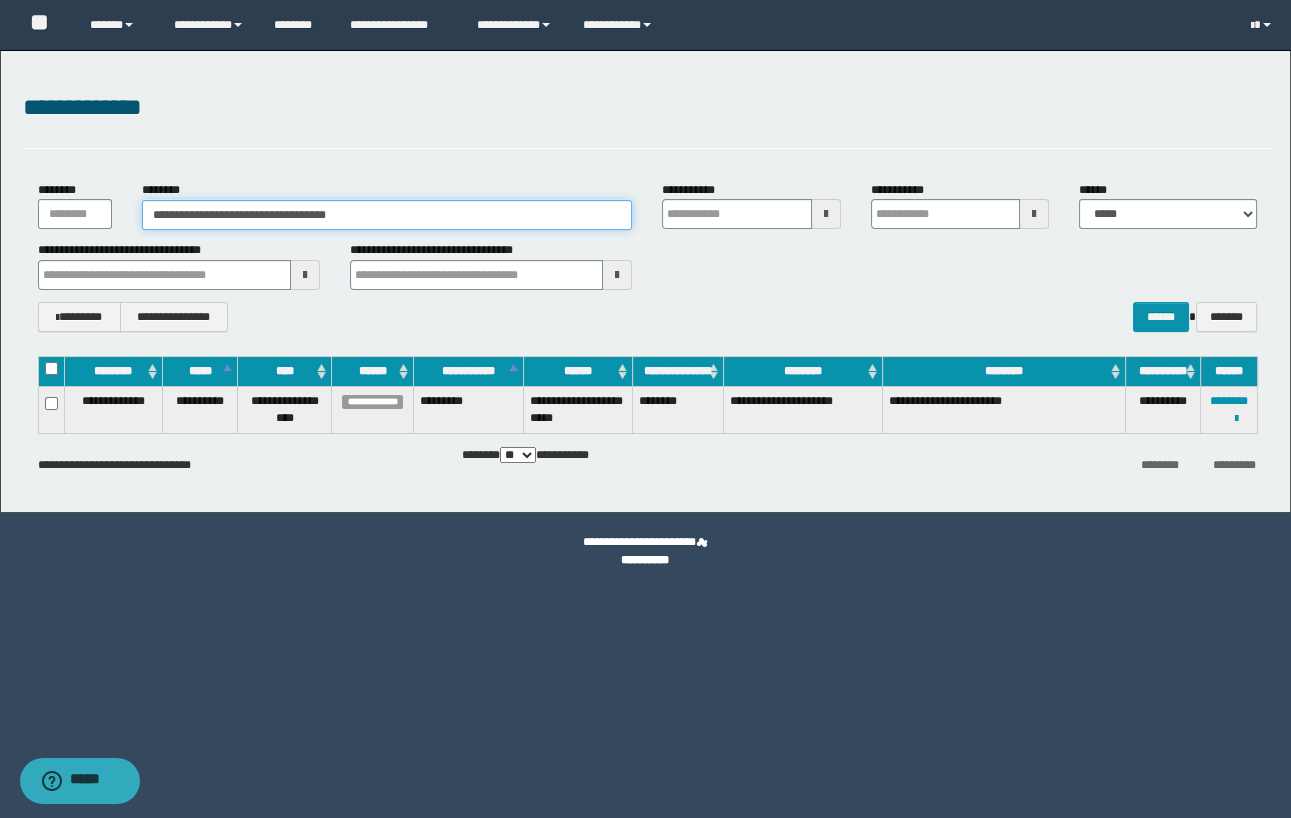 drag, startPoint x: 260, startPoint y: 214, endPoint x: 45, endPoint y: 216, distance: 215.00931 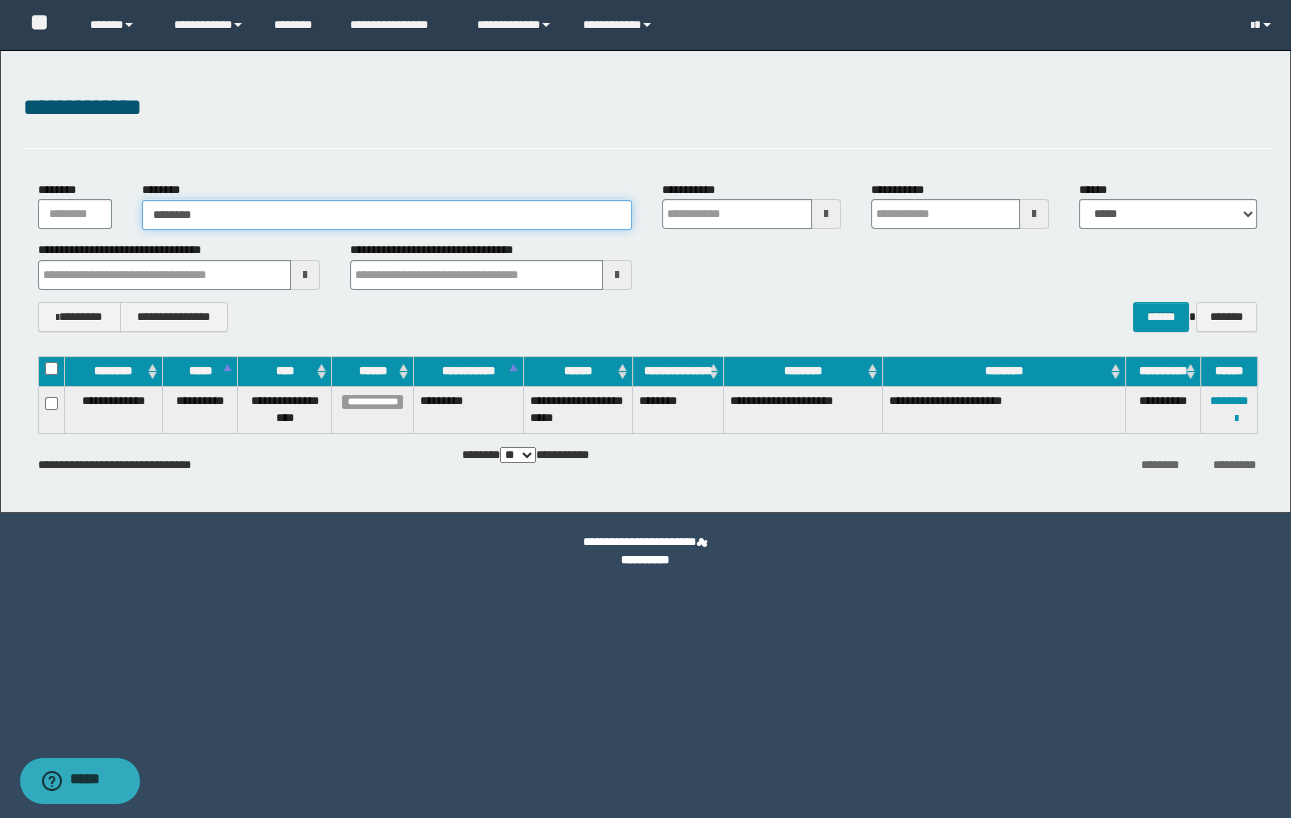 type on "********" 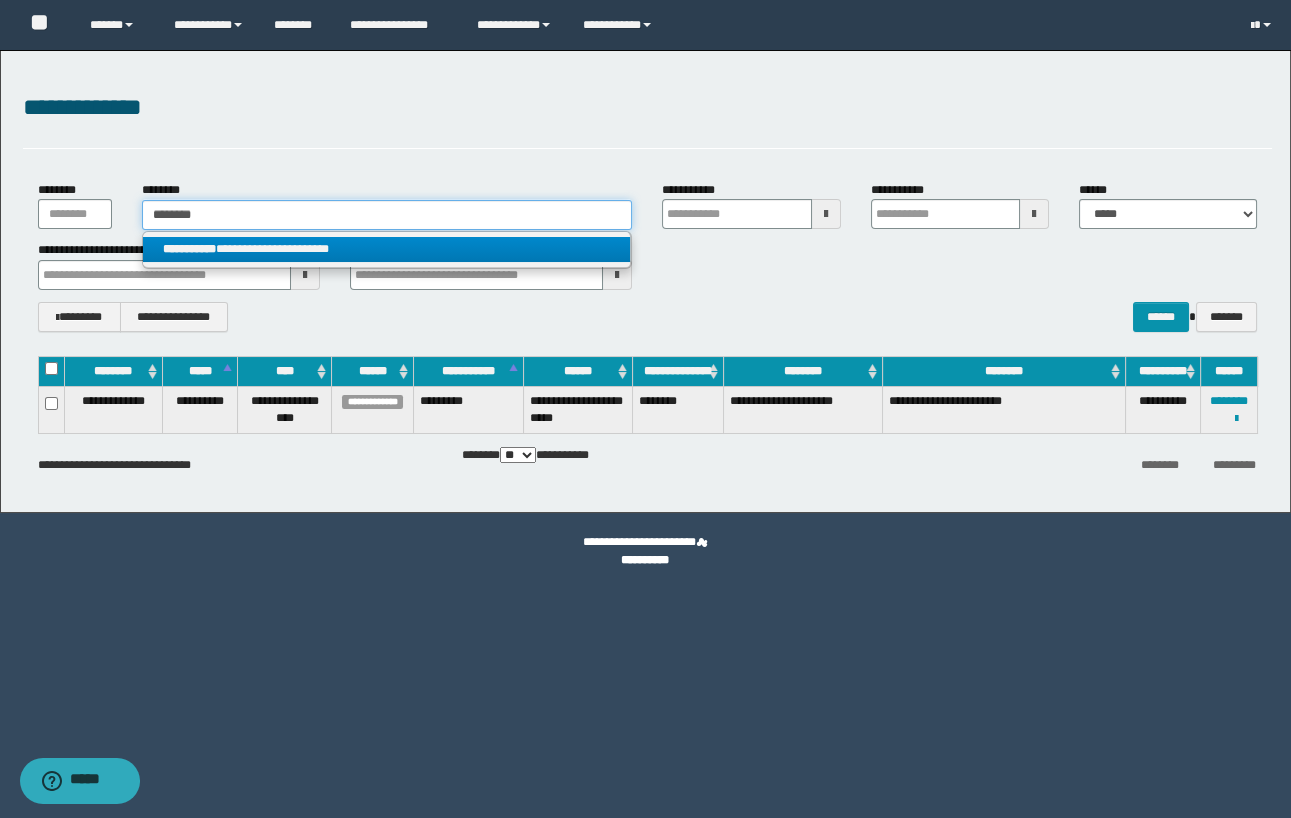 type on "********" 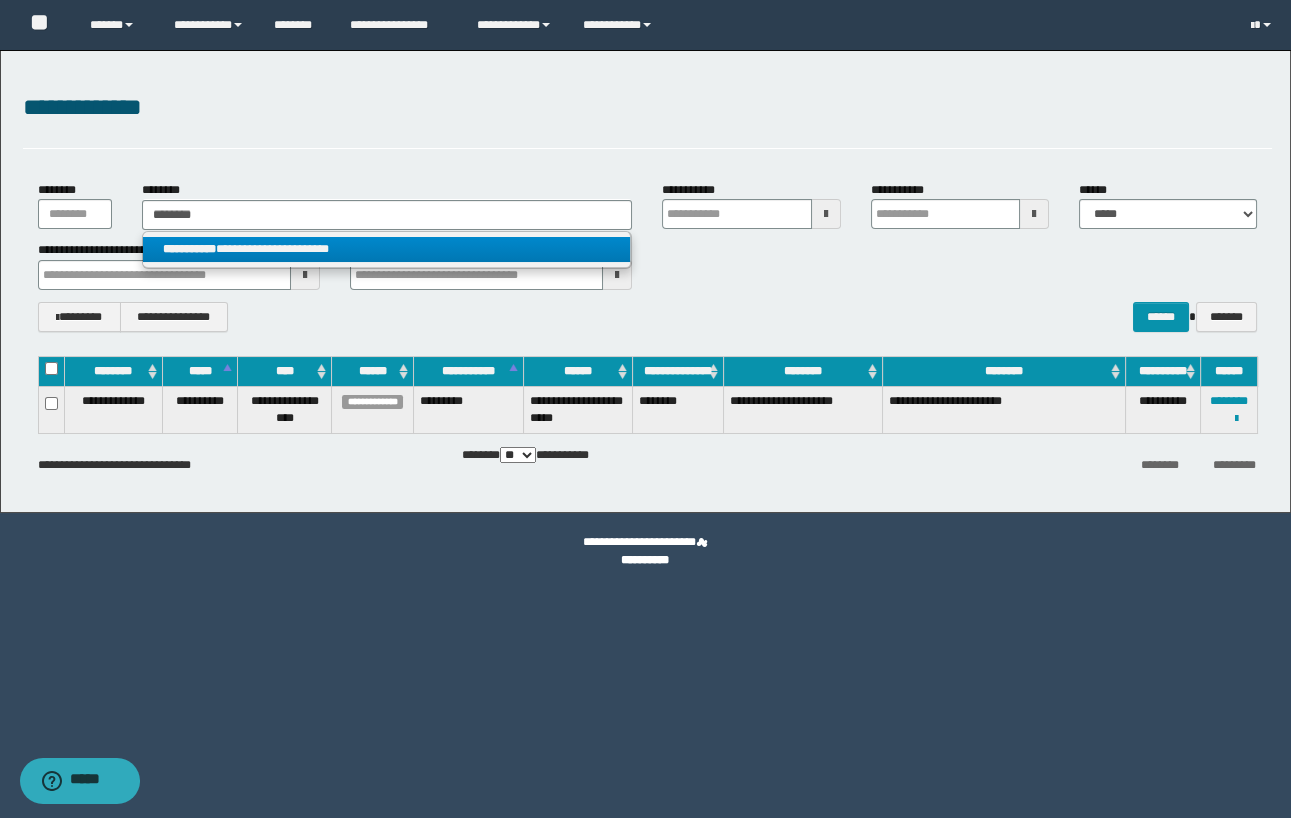 click on "**********" at bounding box center [387, 249] 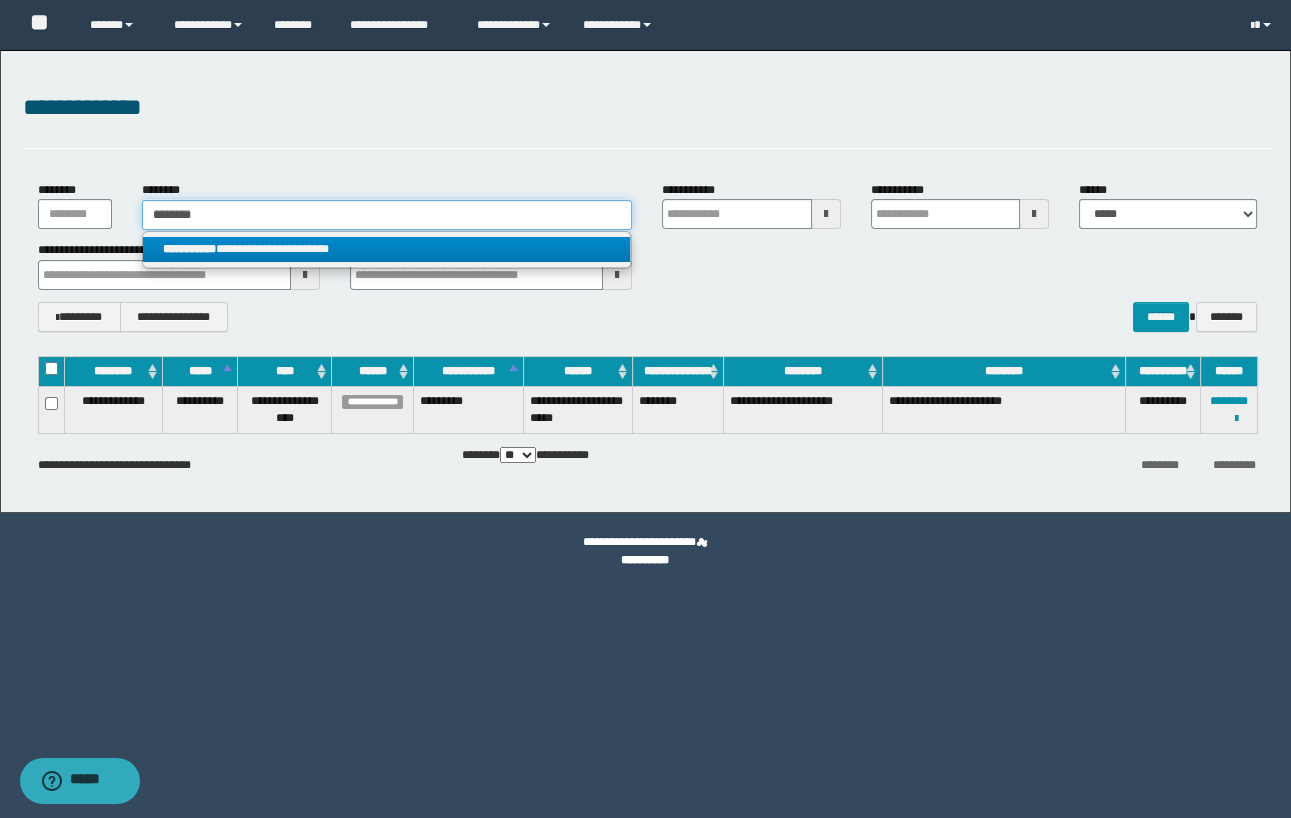 type 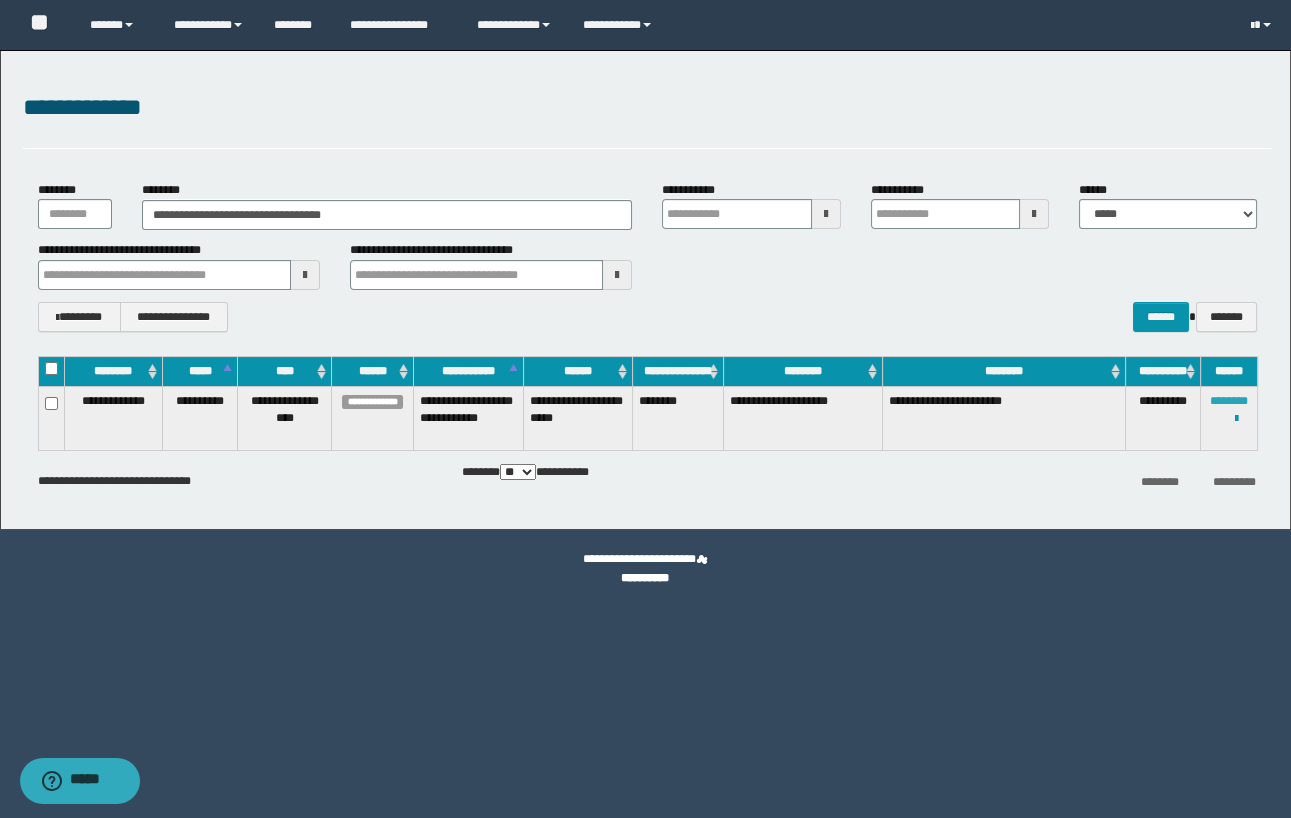 click on "********" at bounding box center (1229, 401) 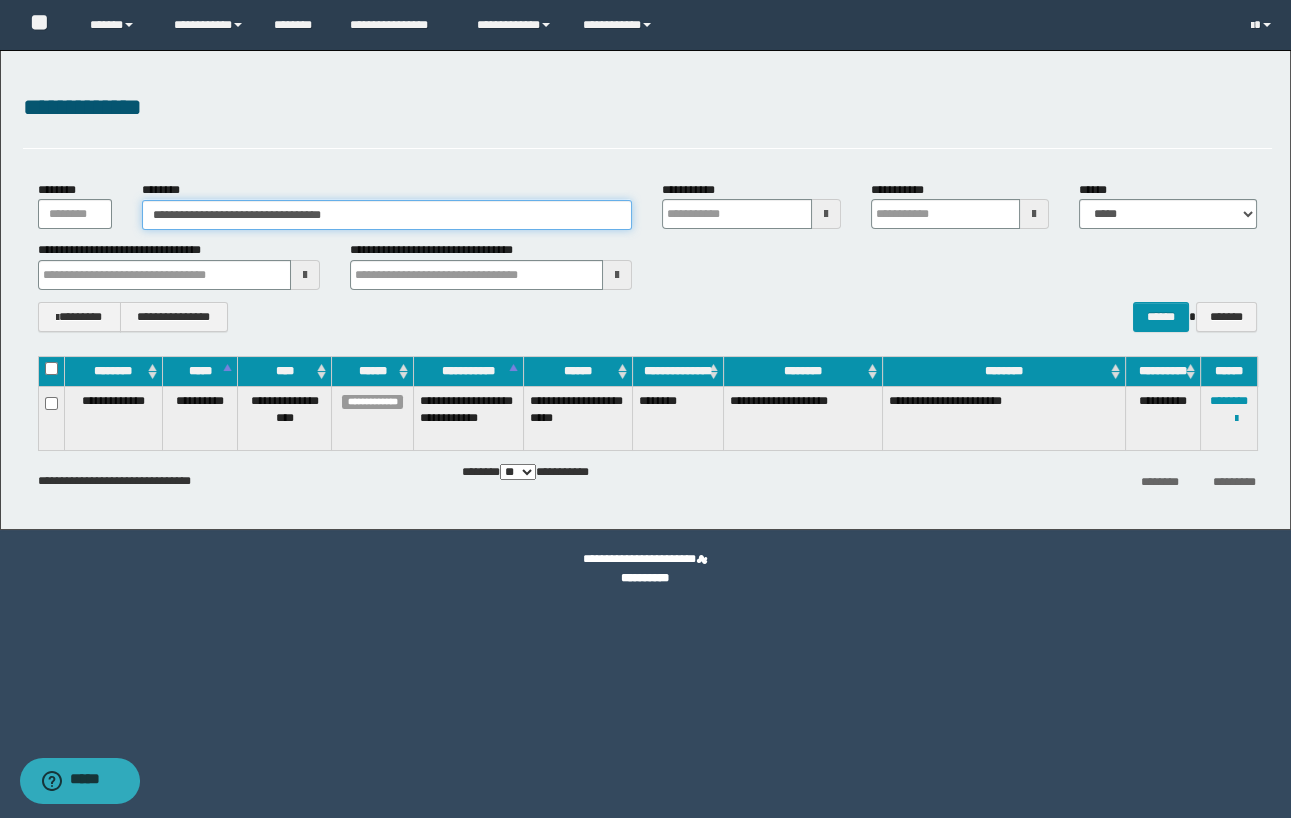 drag, startPoint x: 446, startPoint y: 224, endPoint x: 5, endPoint y: 186, distance: 442.63416 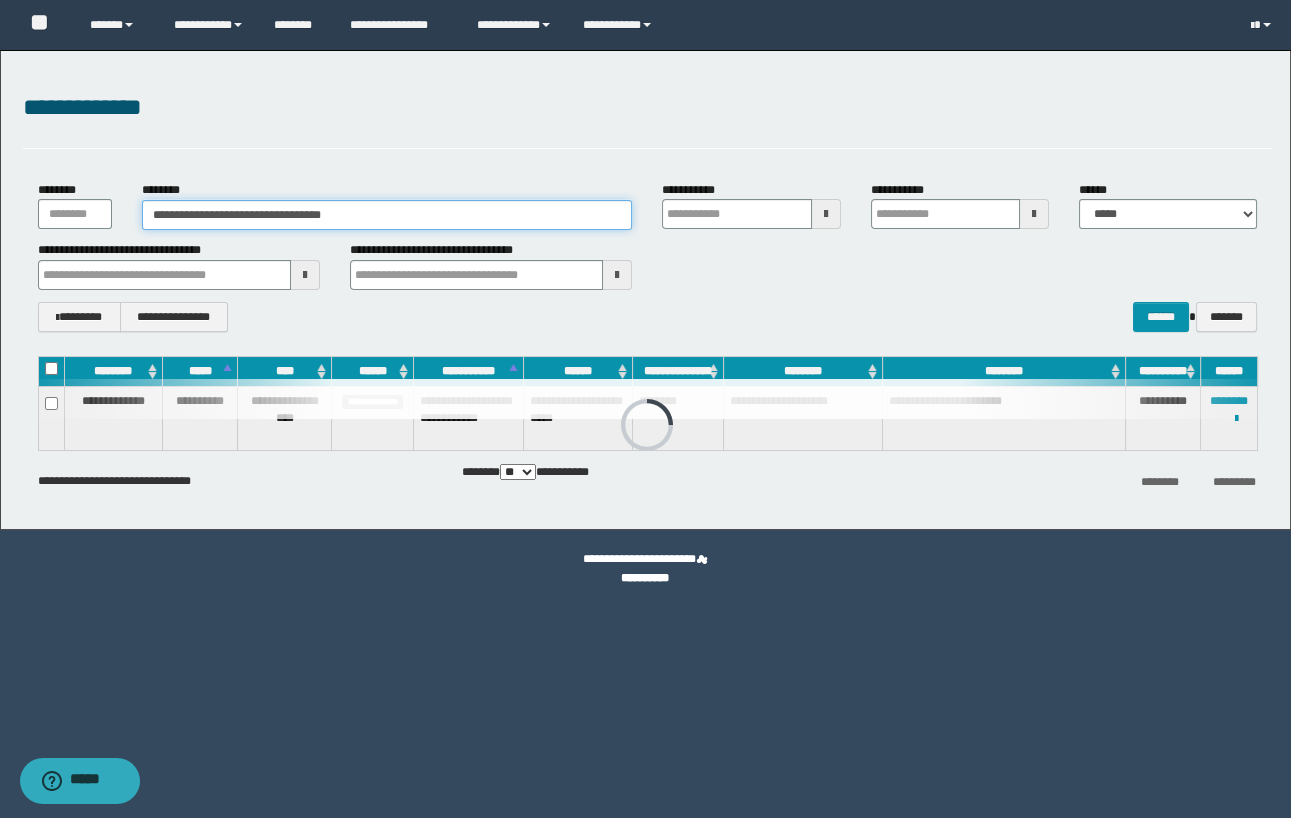 paste 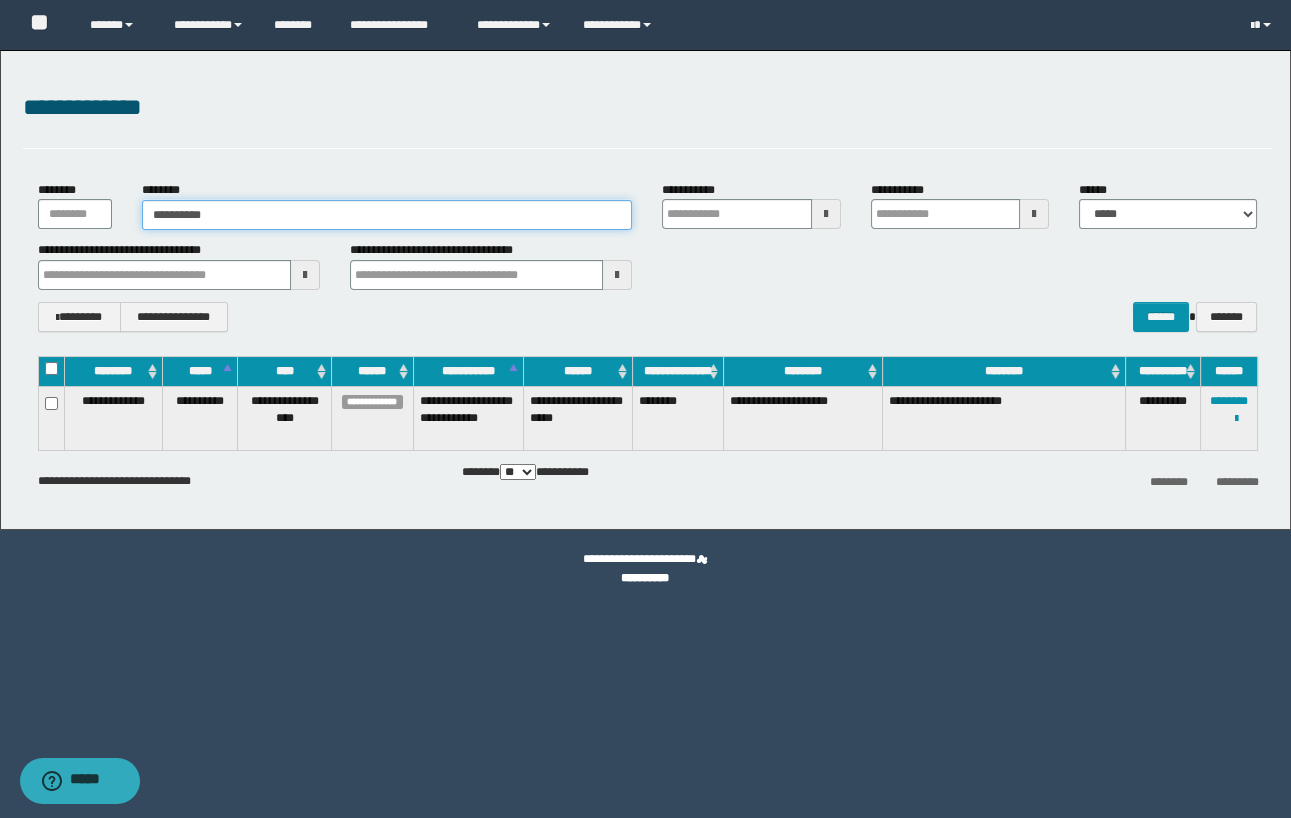 type on "**********" 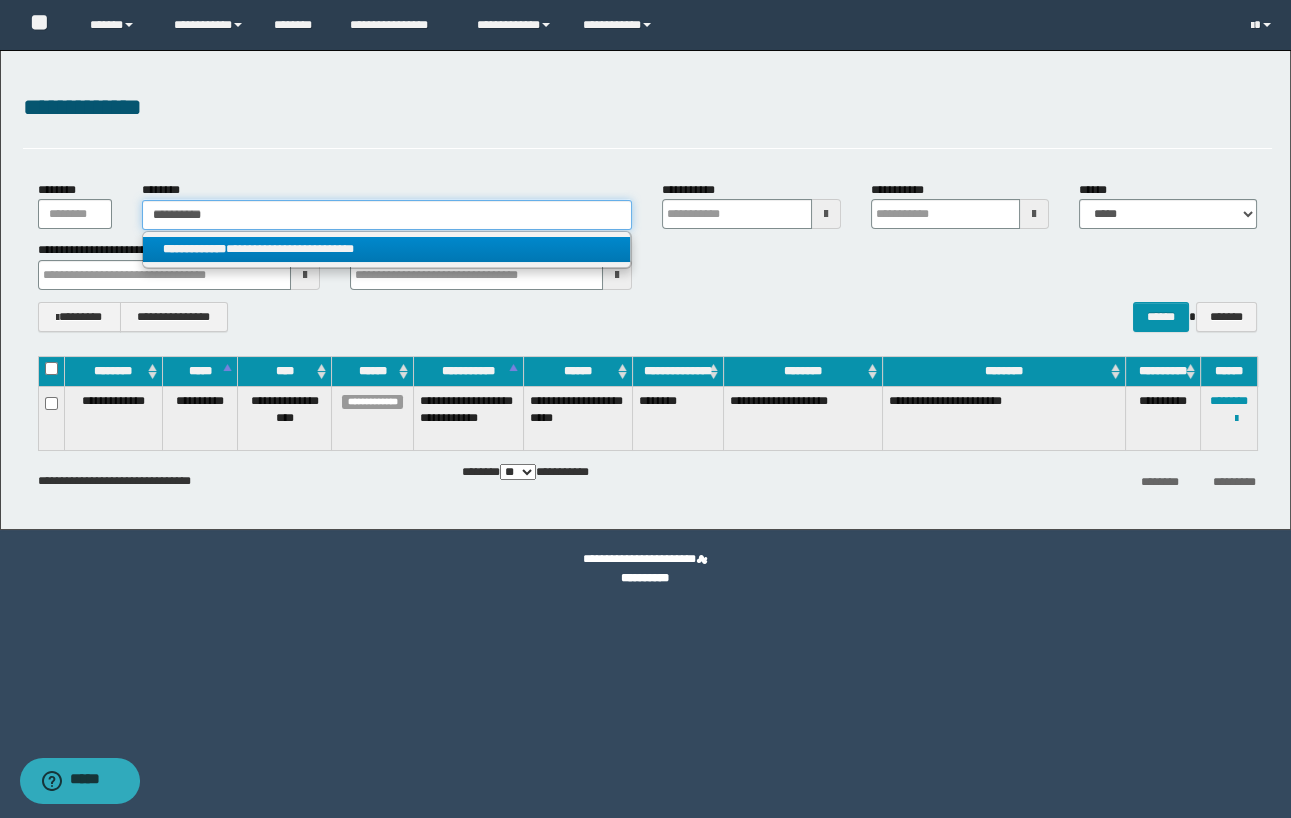 type on "**********" 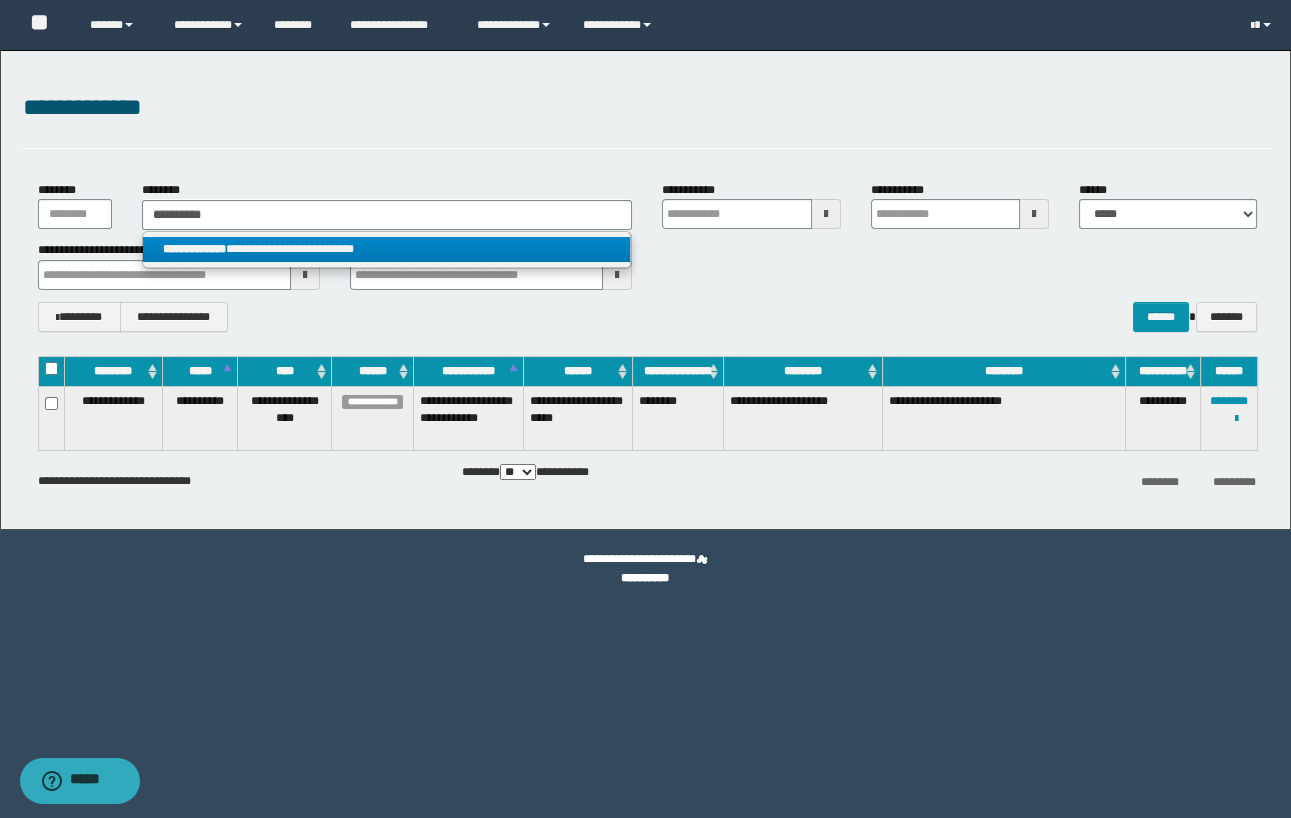 click on "**********" at bounding box center (387, 249) 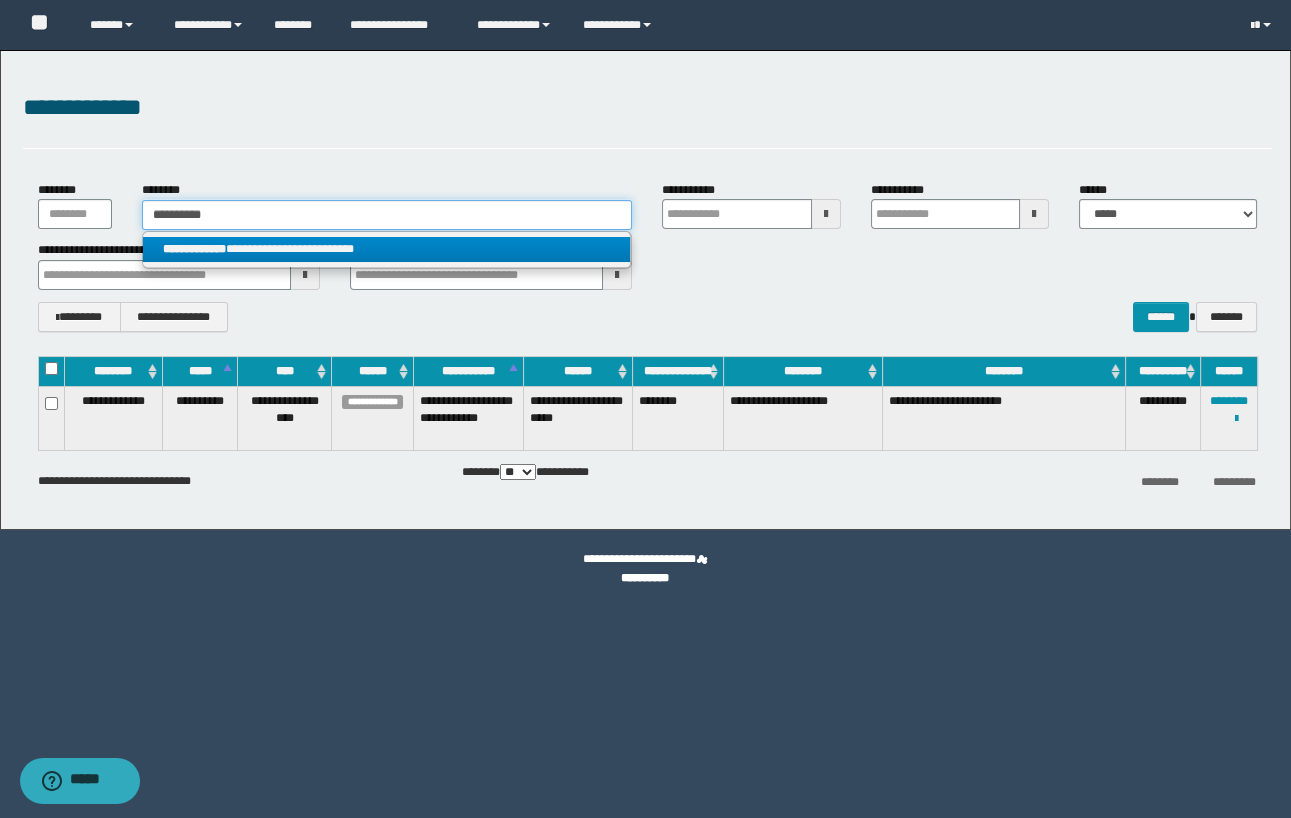 type 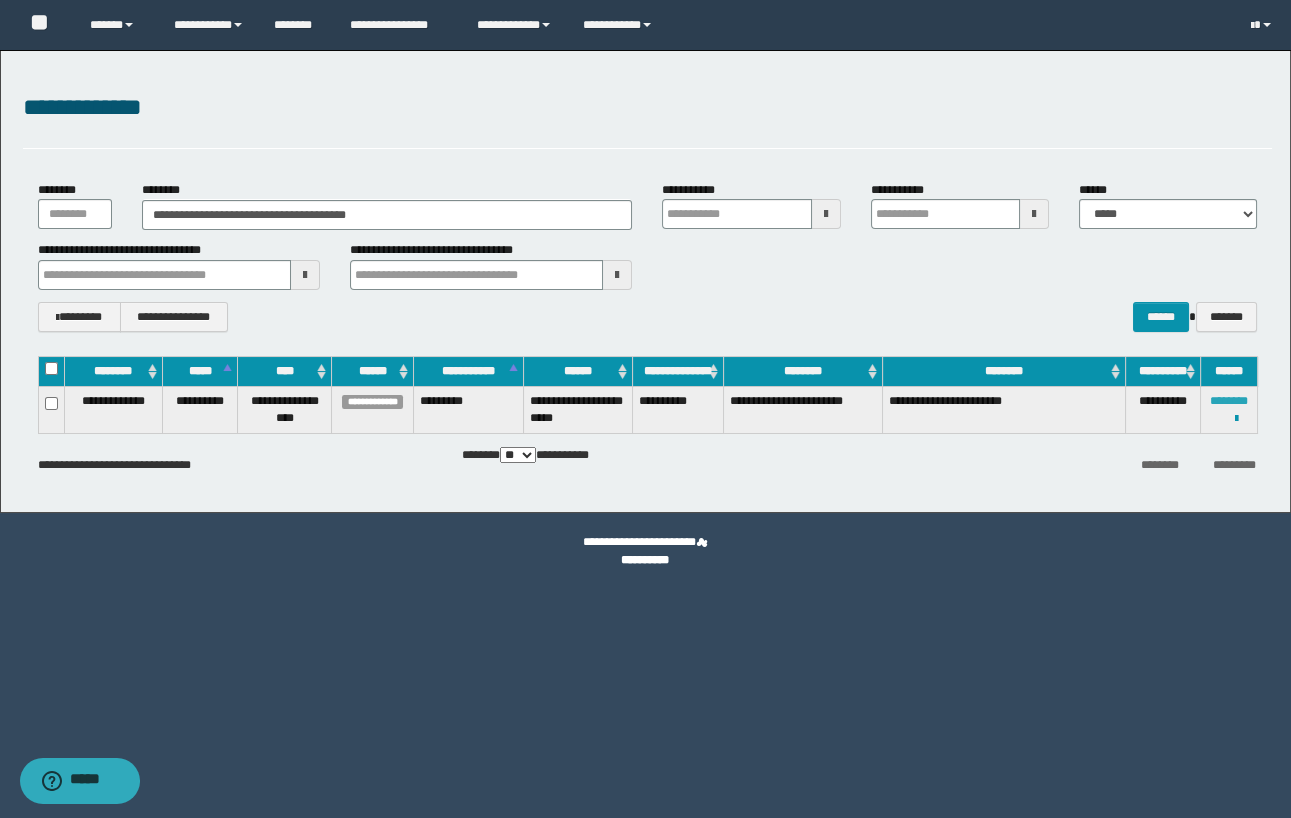 click on "********" at bounding box center (1229, 401) 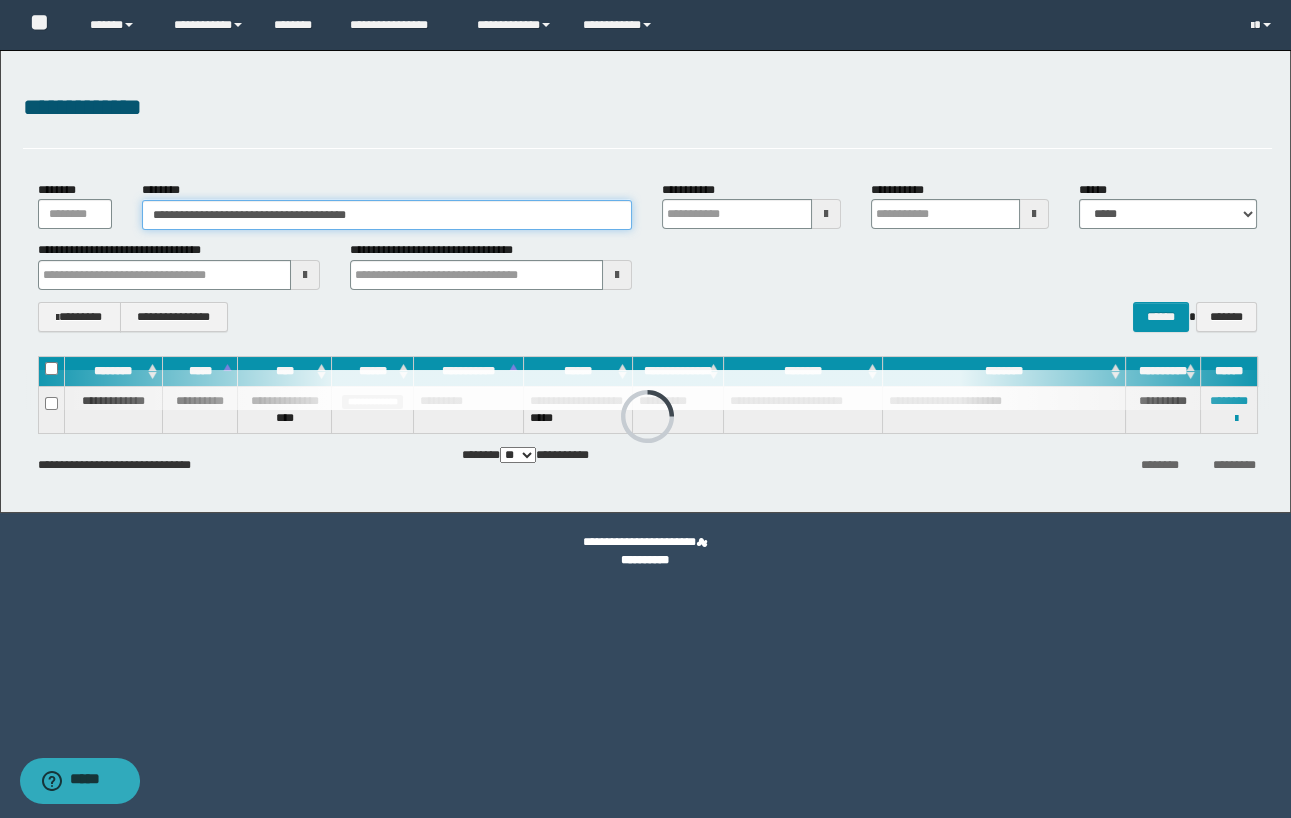 drag, startPoint x: 433, startPoint y: 213, endPoint x: 5, endPoint y: 209, distance: 428.01868 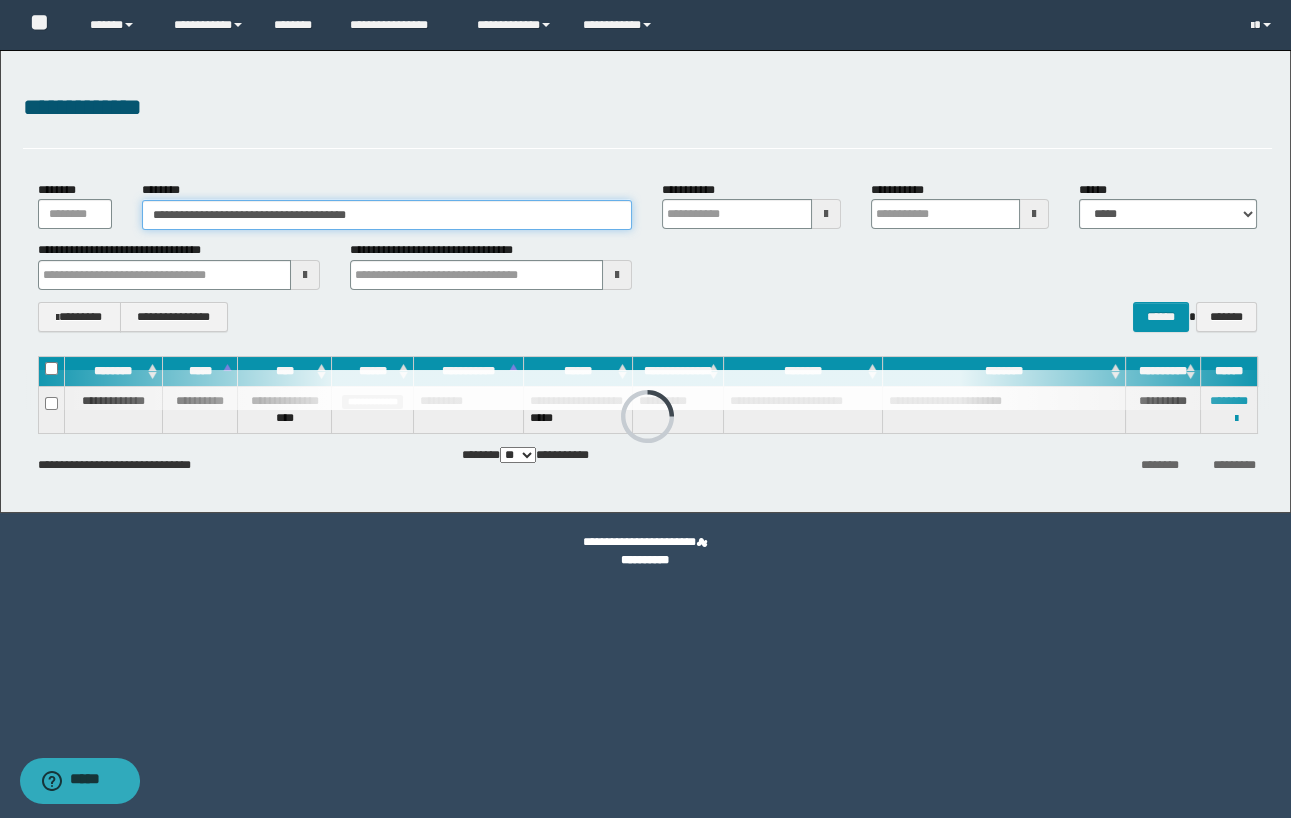 click on "**********" at bounding box center (645, 281) 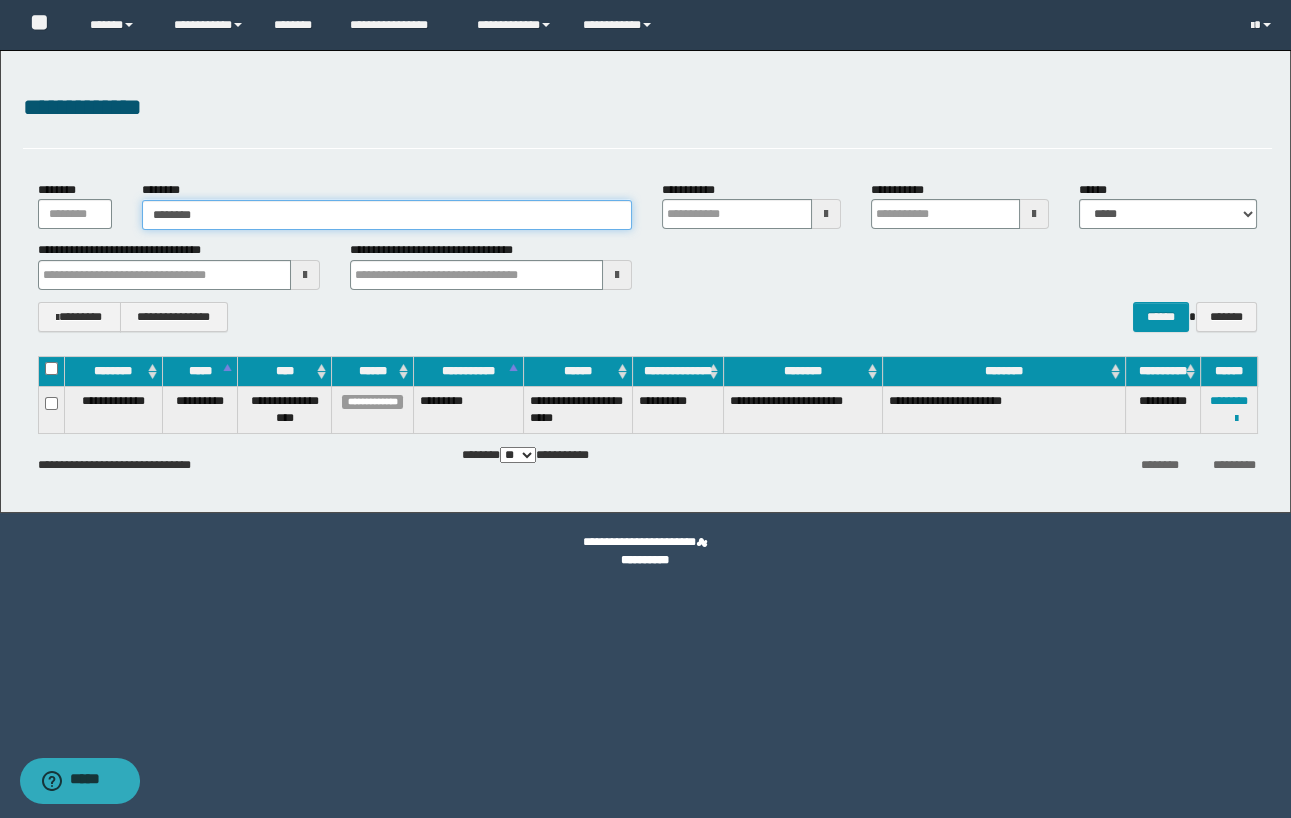 type on "********" 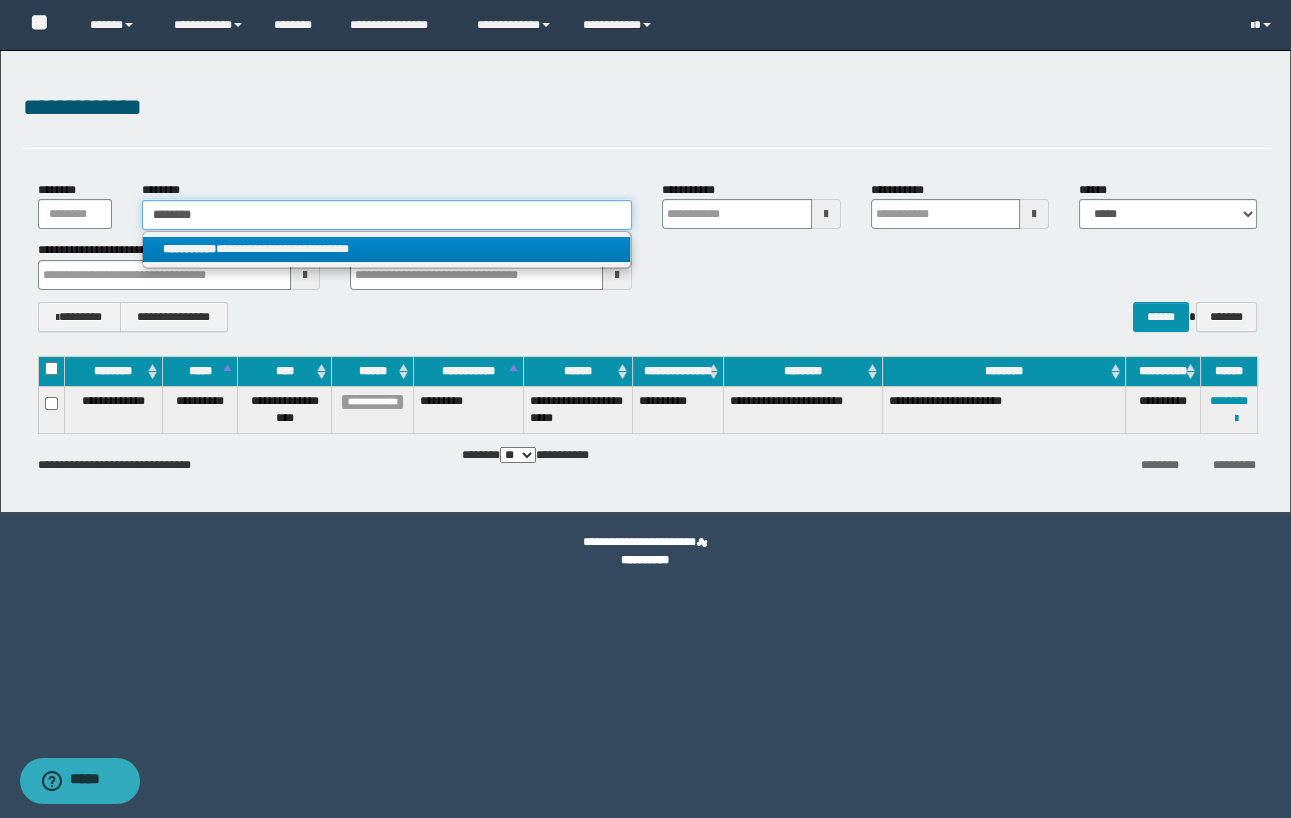 type on "********" 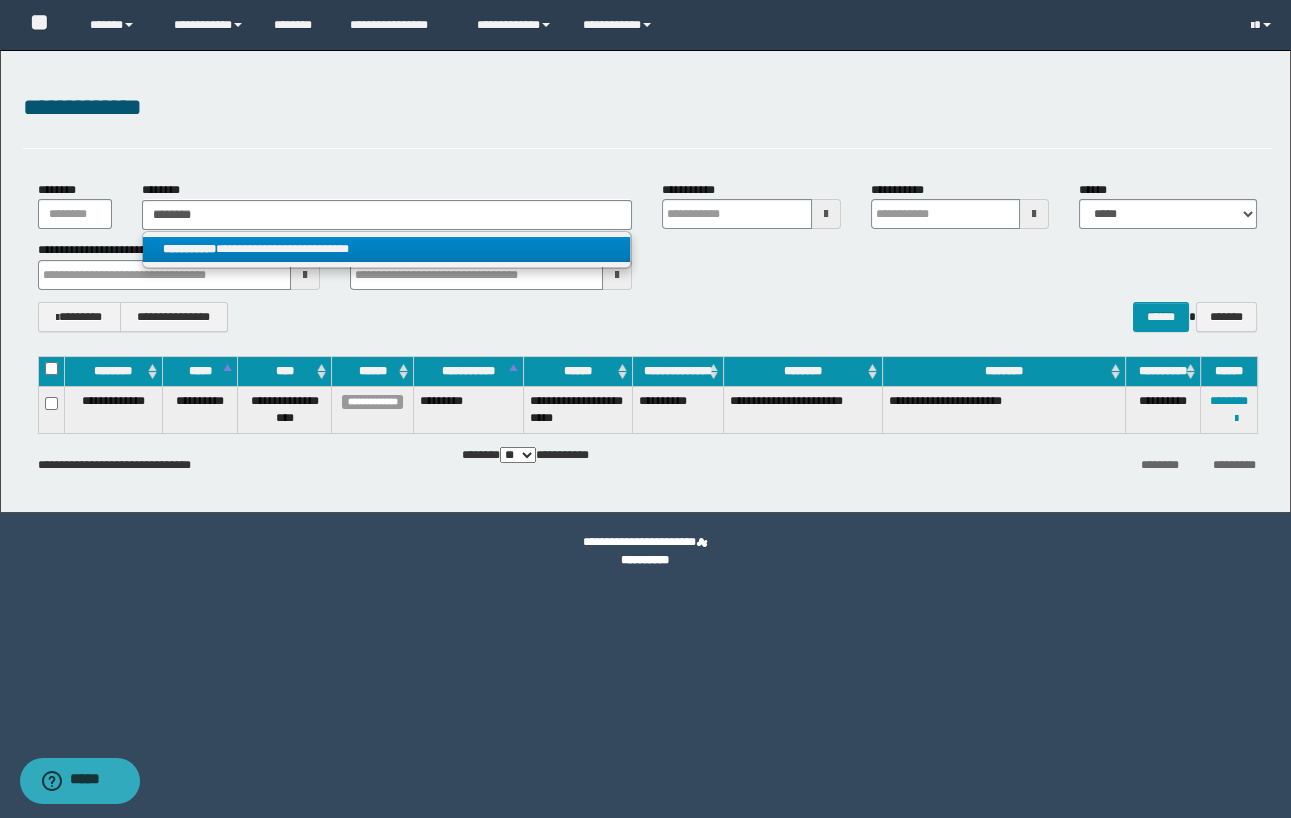 click on "**********" at bounding box center [387, 249] 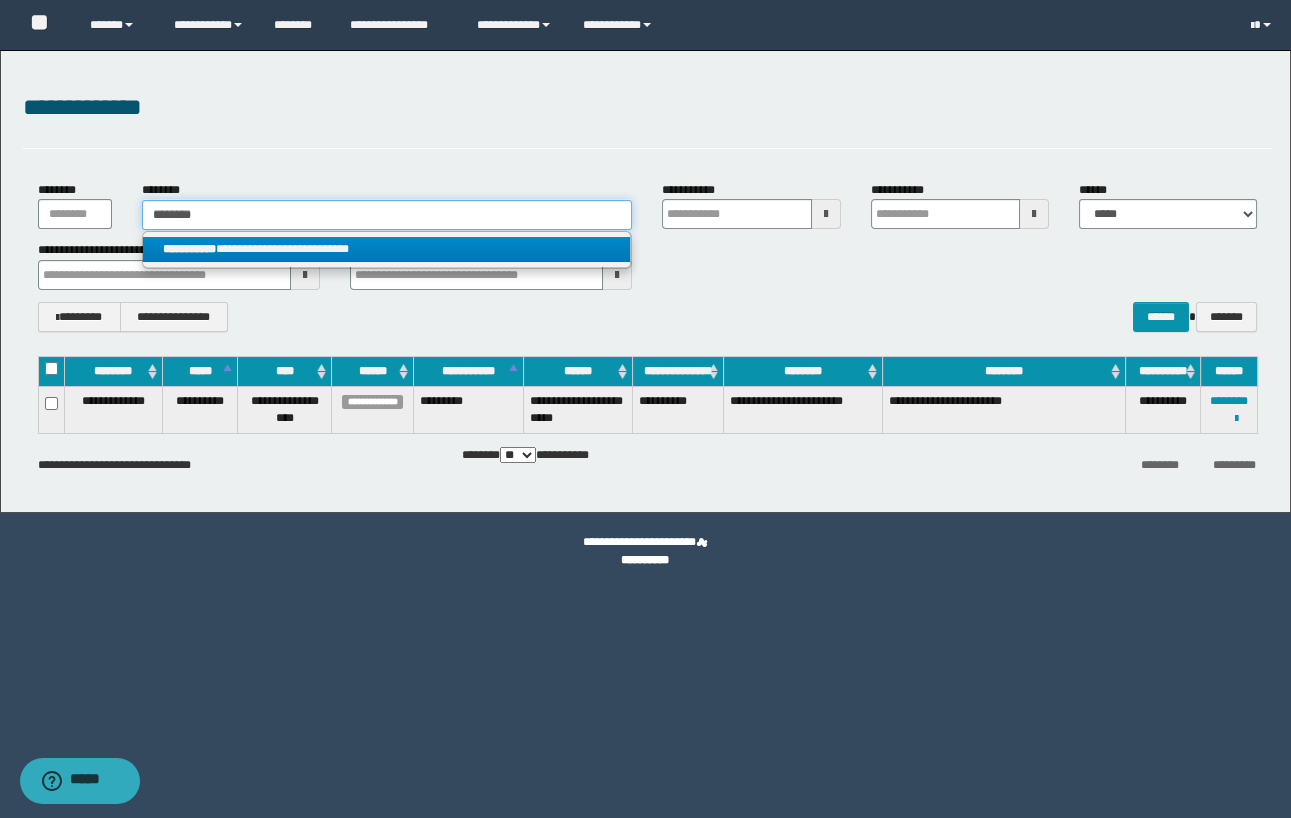 type 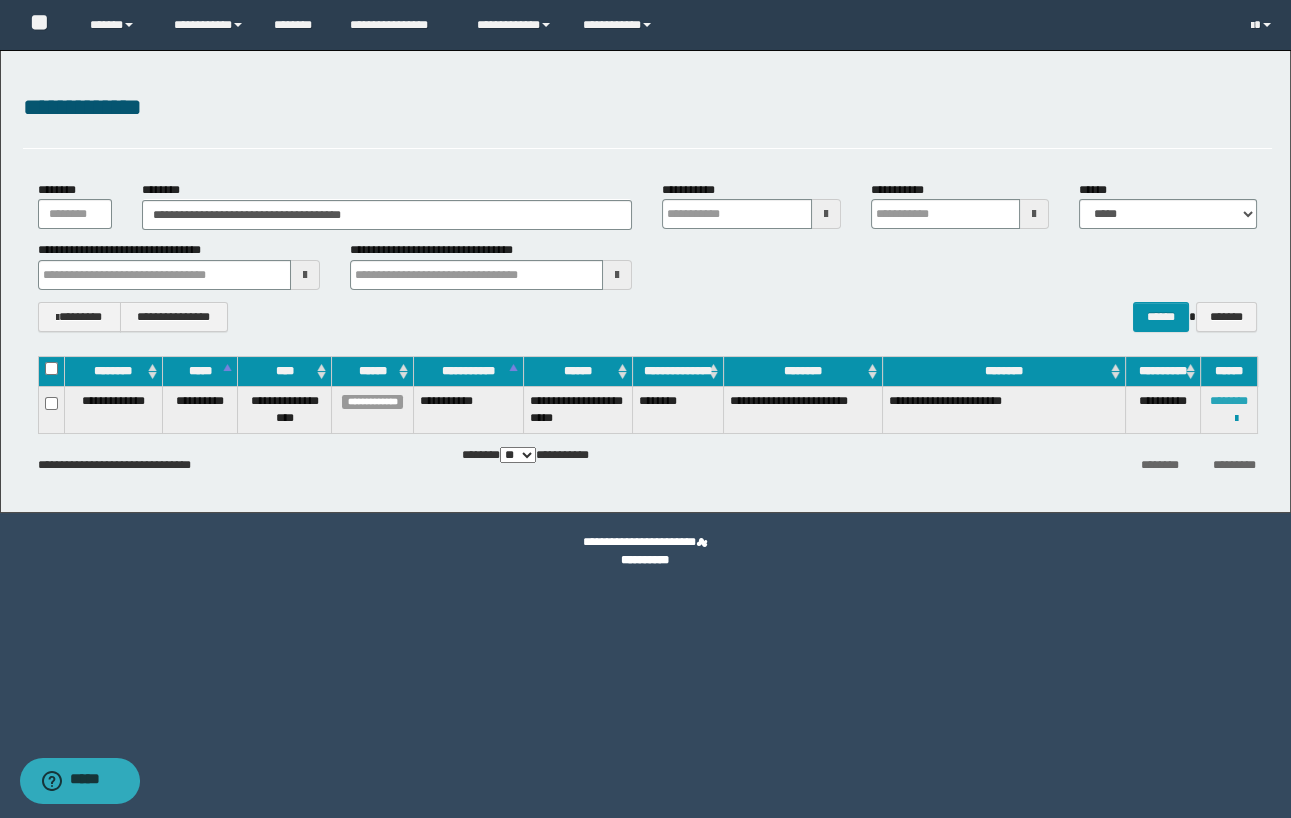 click on "********" at bounding box center [1229, 401] 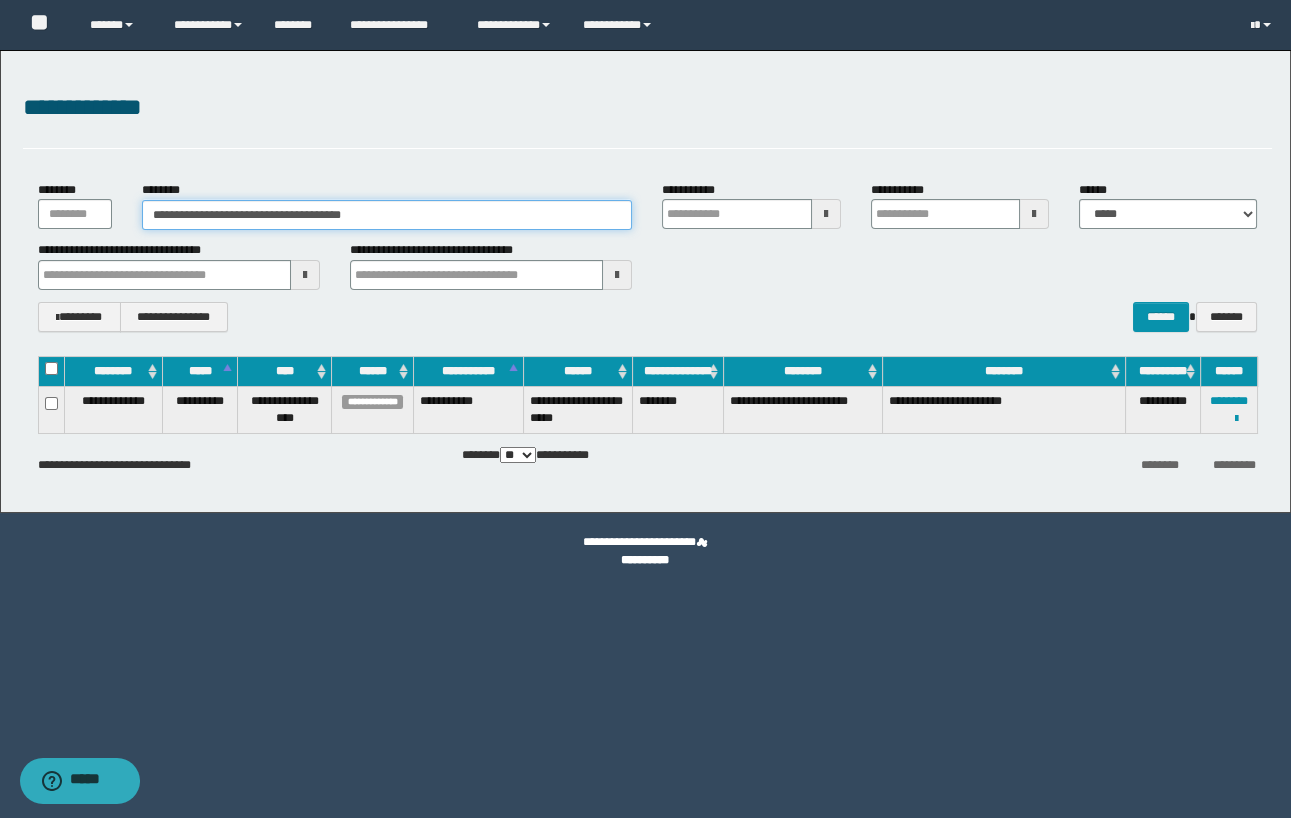 drag, startPoint x: 441, startPoint y: 208, endPoint x: 5, endPoint y: 219, distance: 436.13873 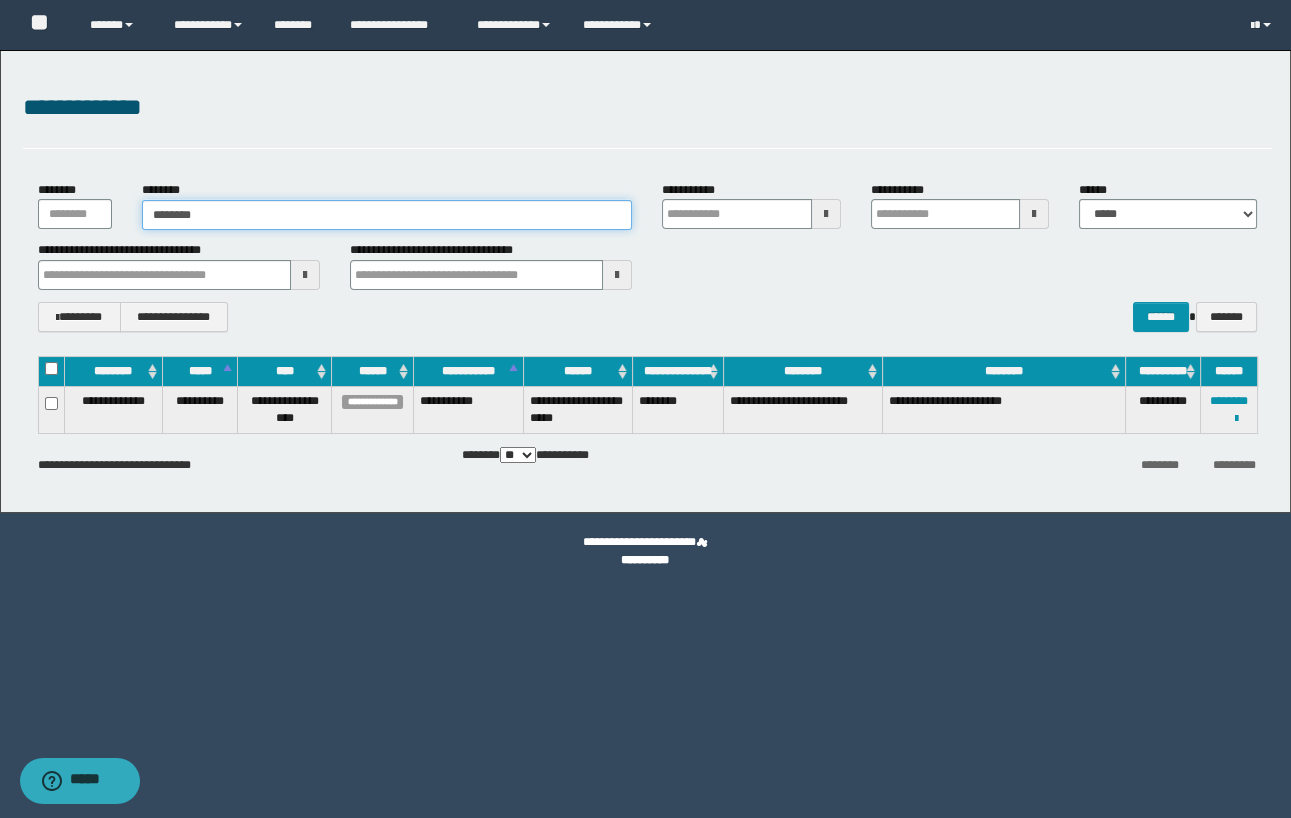 type on "********" 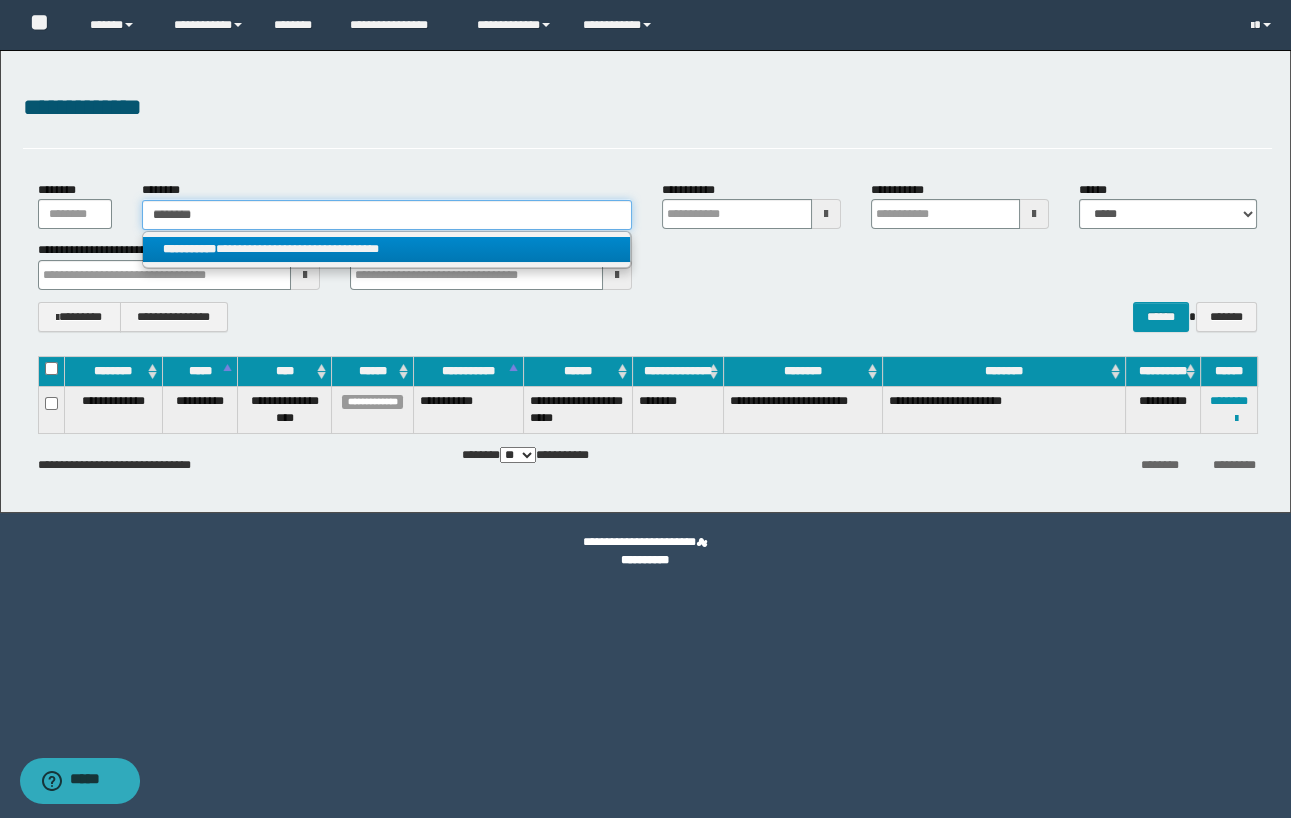 type on "********" 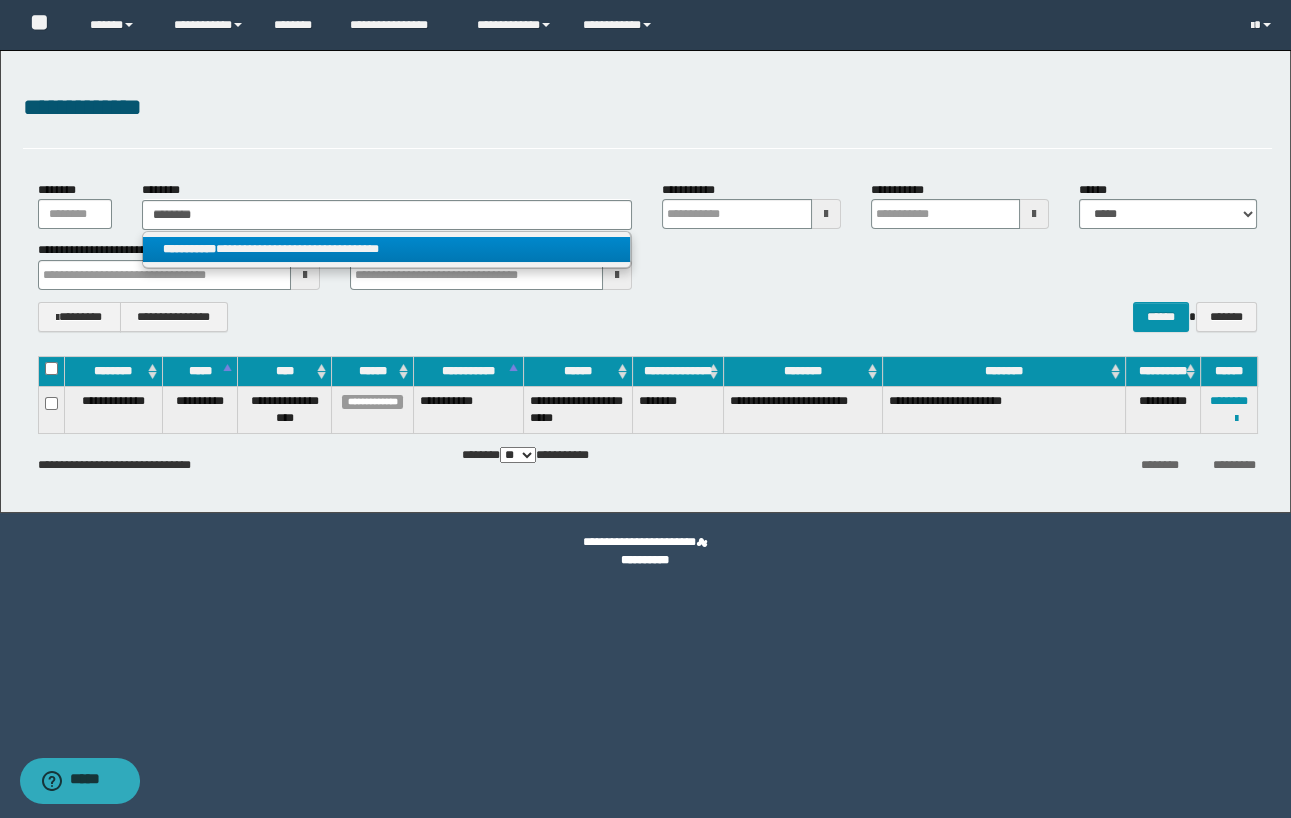 click on "**********" at bounding box center [387, 249] 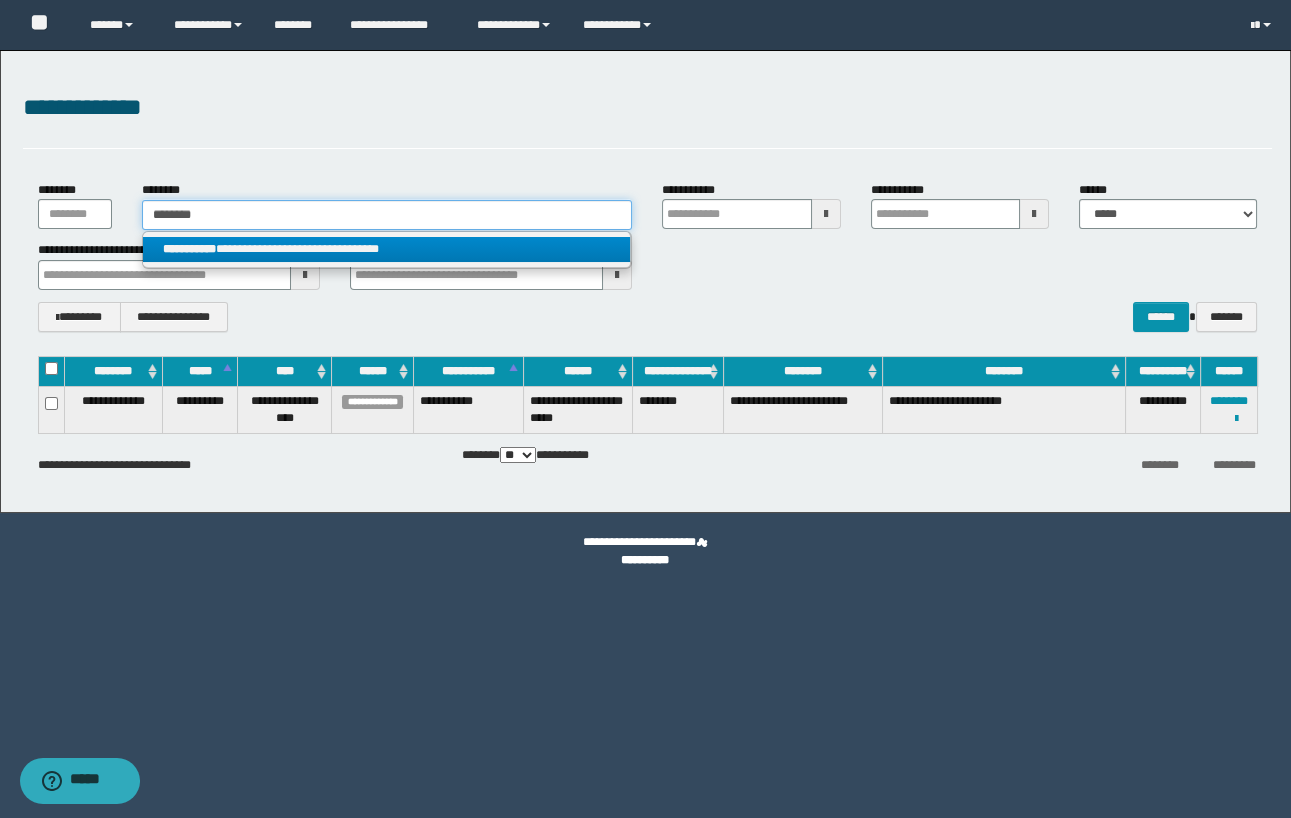 type 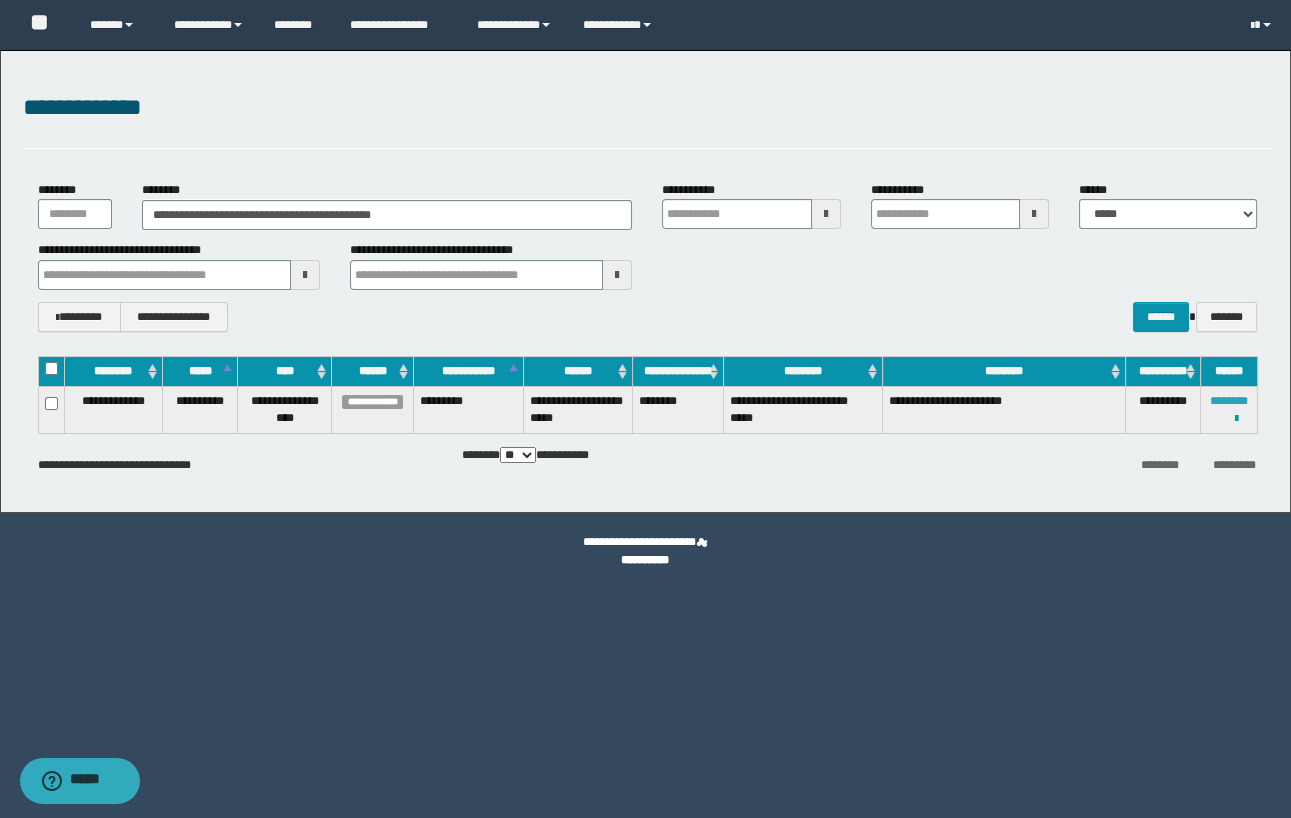 click on "********" at bounding box center [1229, 401] 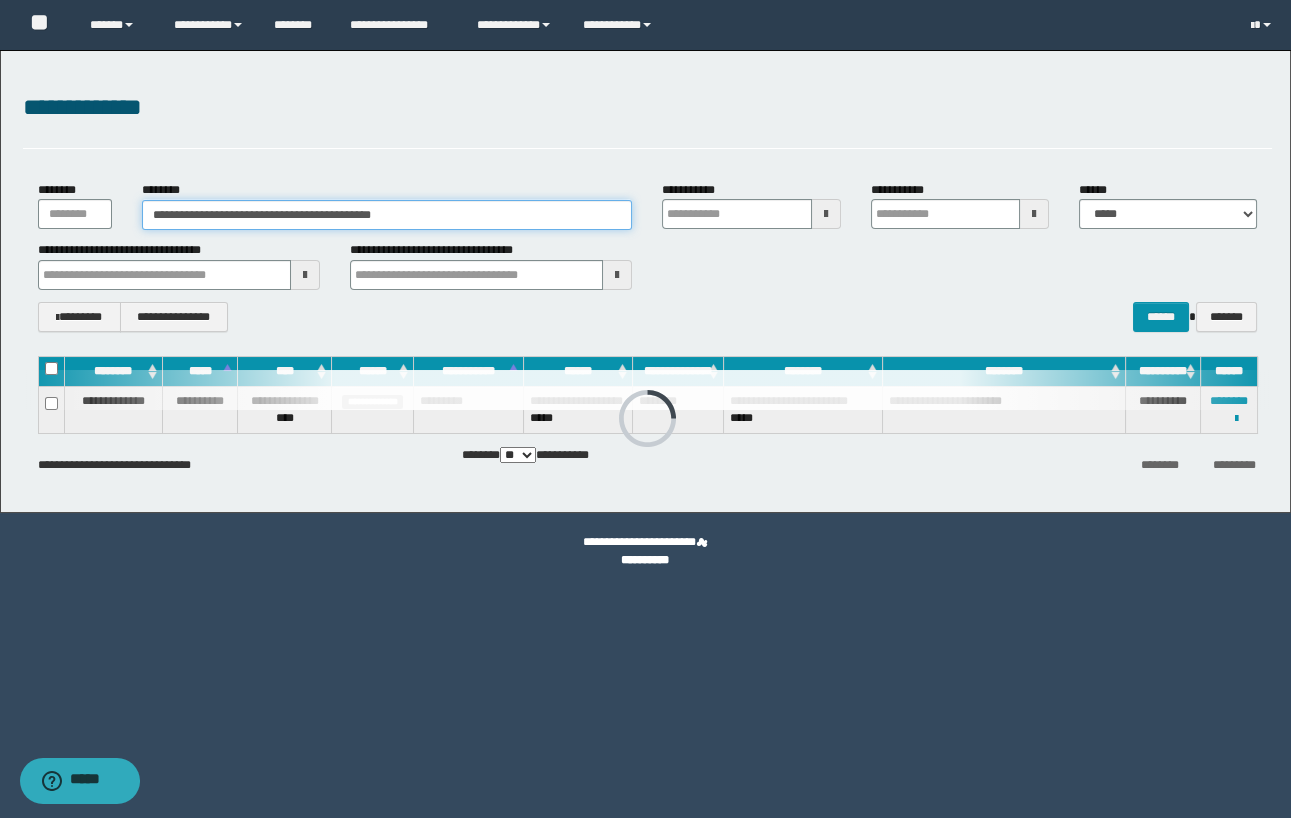 click on "**********" at bounding box center [645, 281] 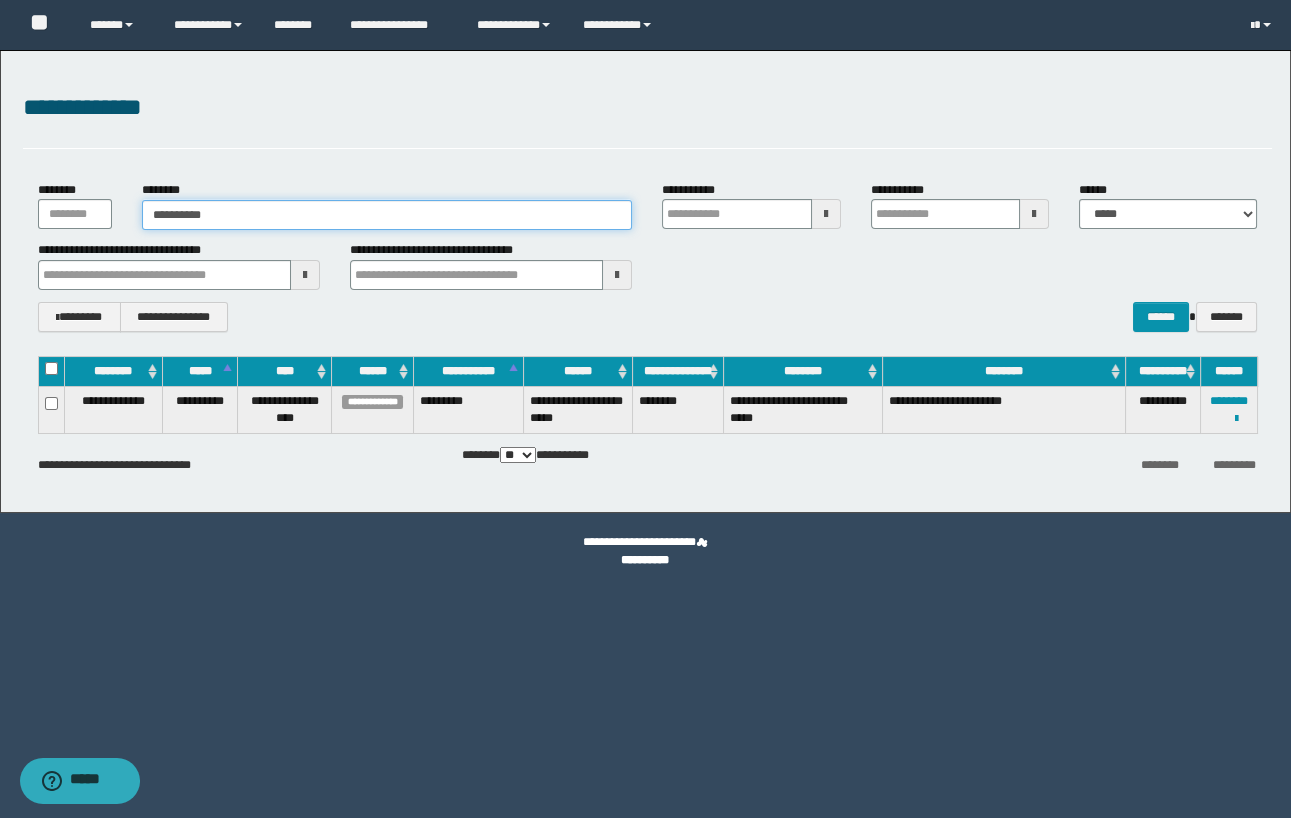 type on "**********" 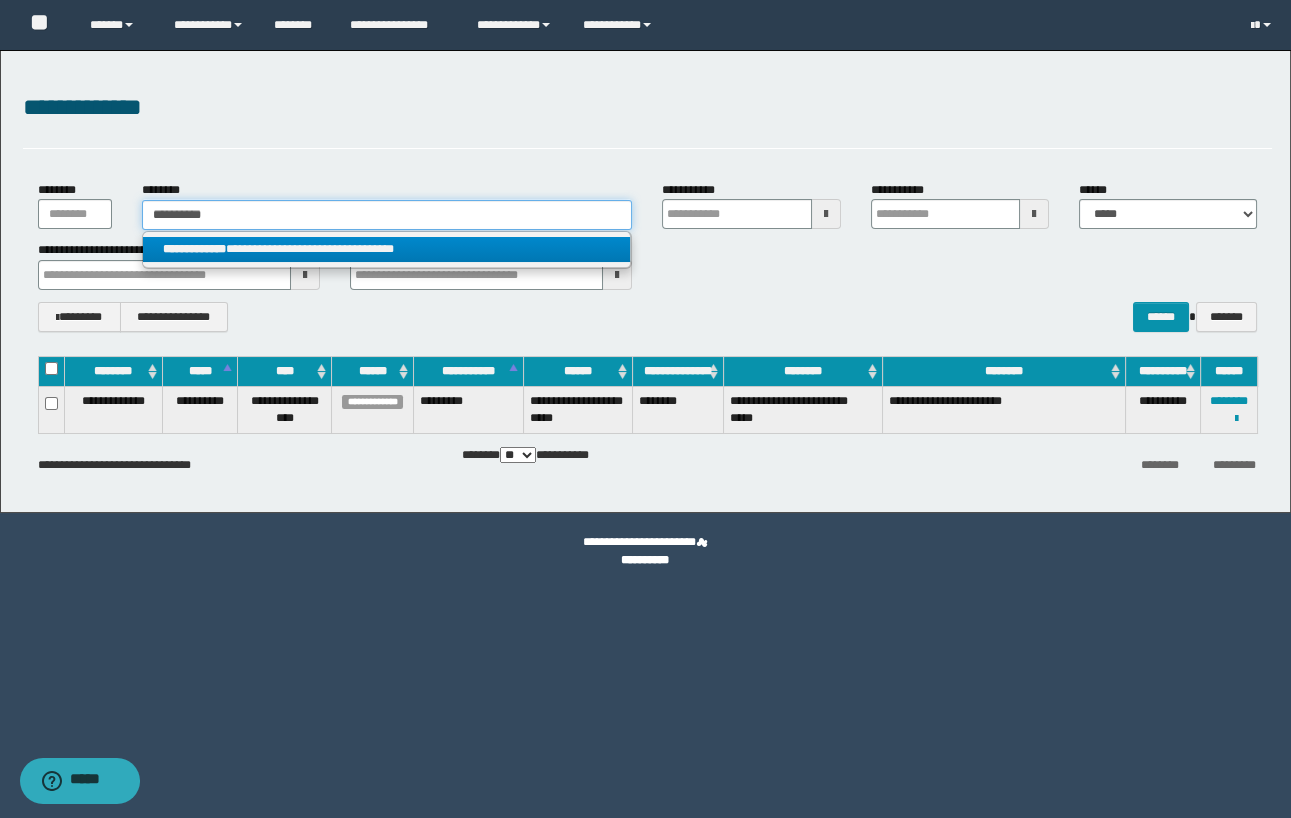 type on "**********" 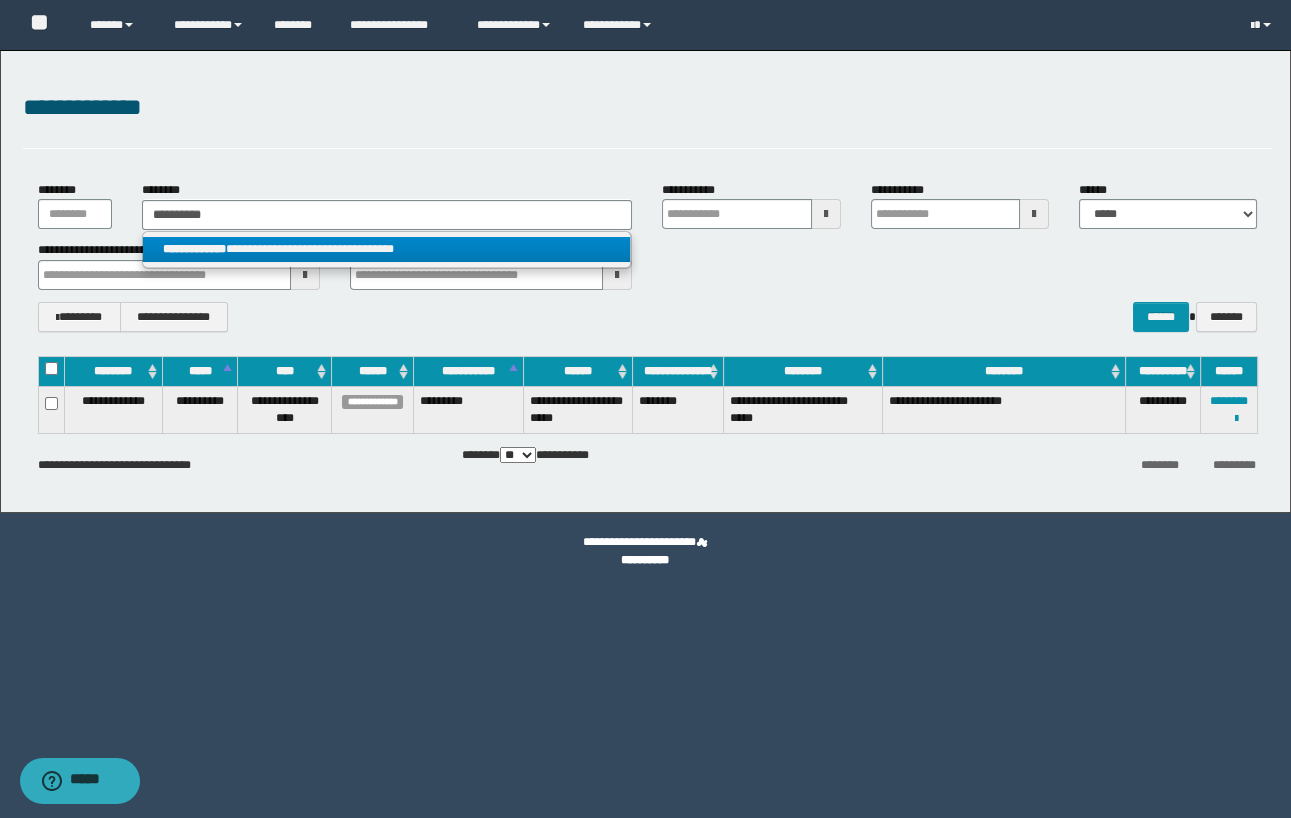 click on "**********" at bounding box center (387, 249) 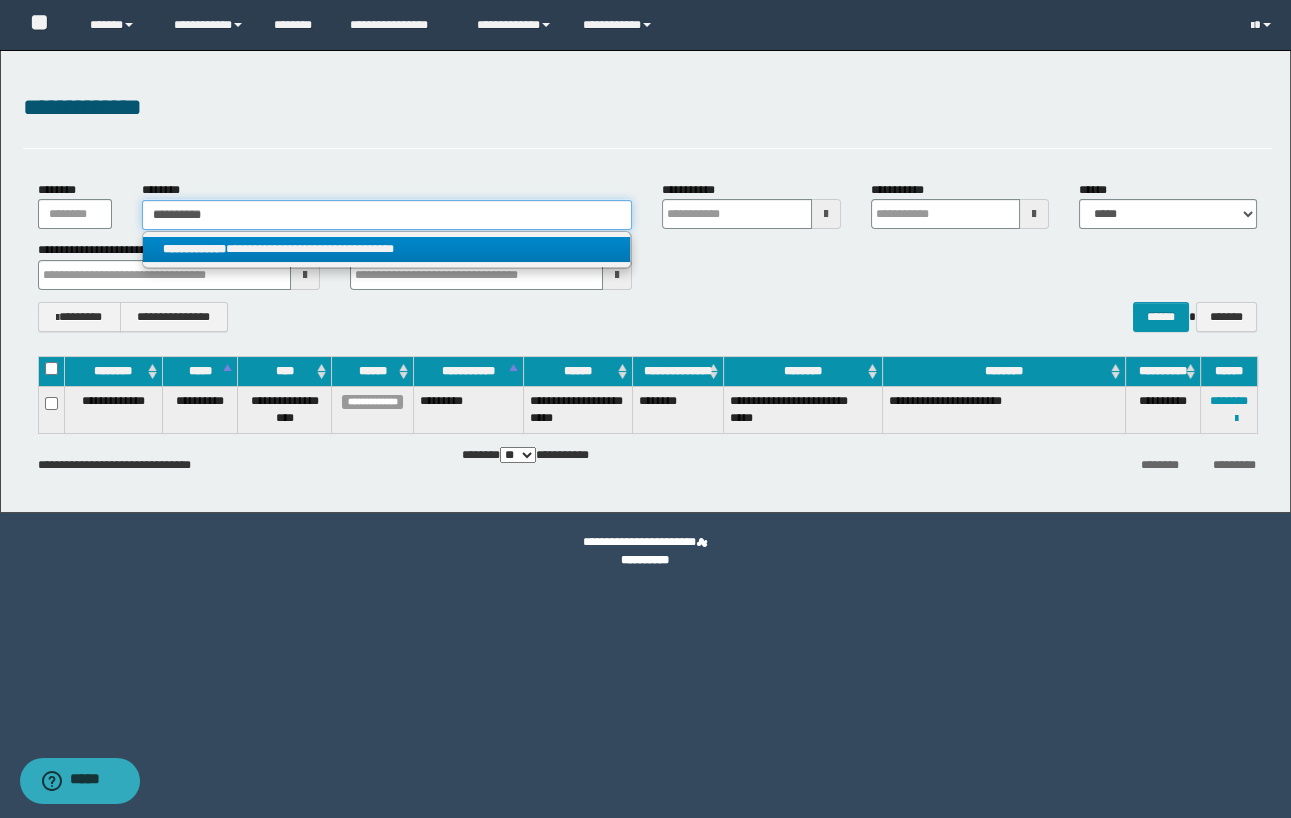 type 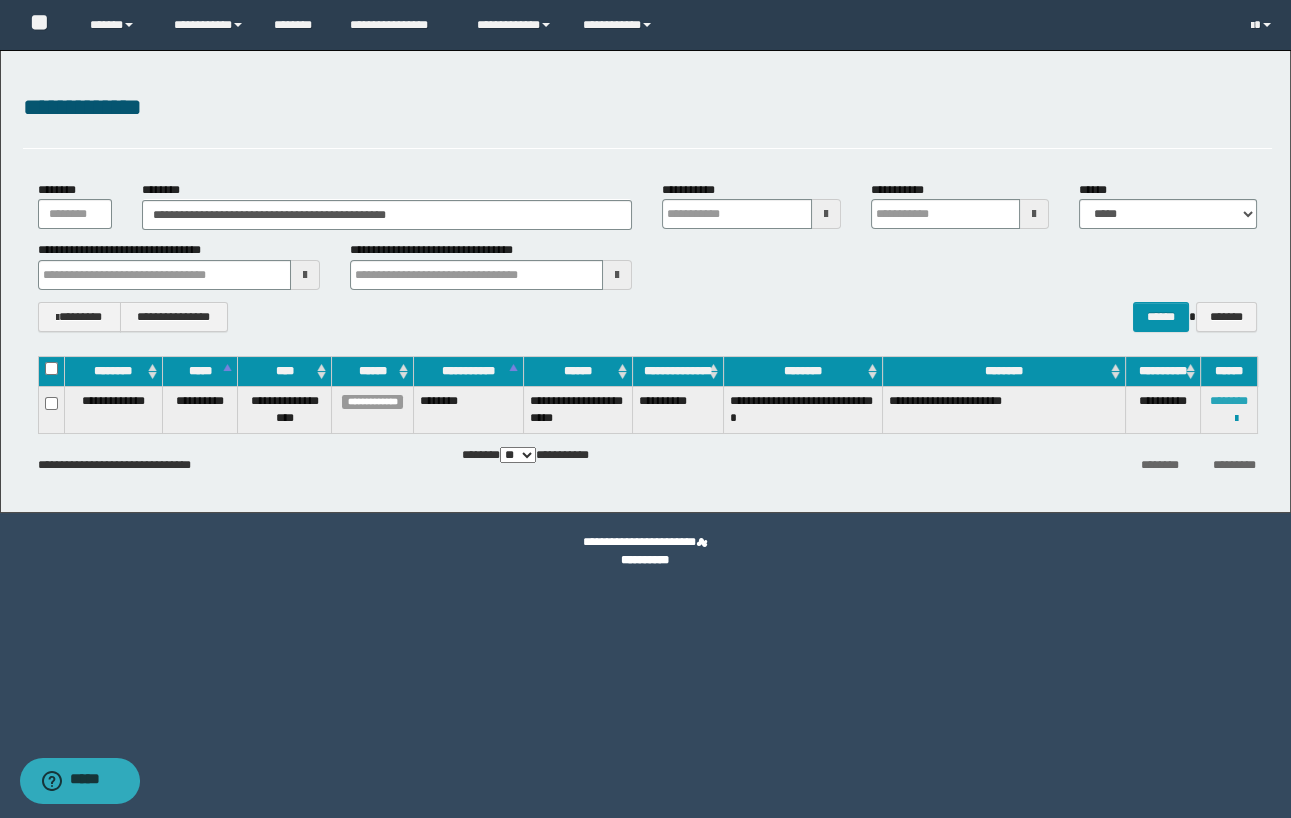 click on "********" at bounding box center [1229, 401] 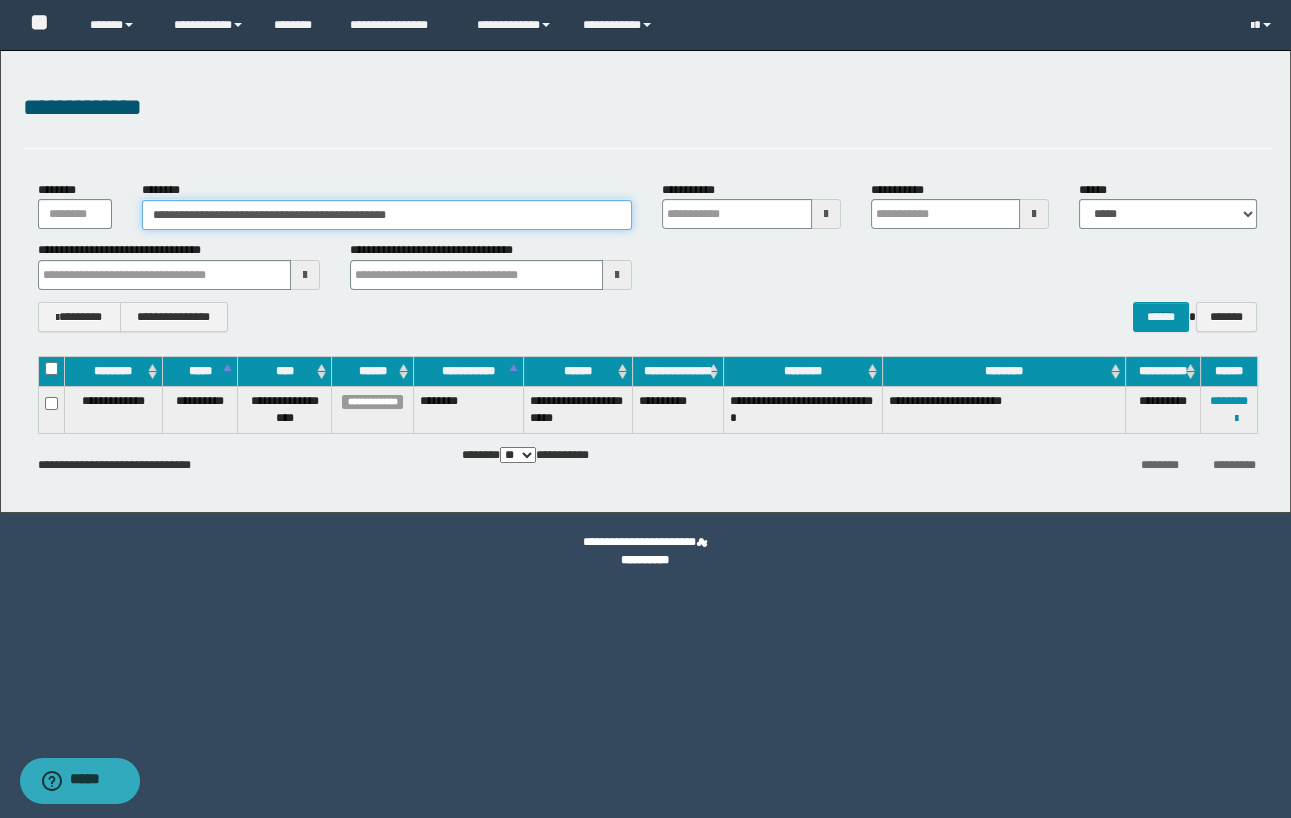 drag, startPoint x: 69, startPoint y: 216, endPoint x: 5, endPoint y: 216, distance: 64 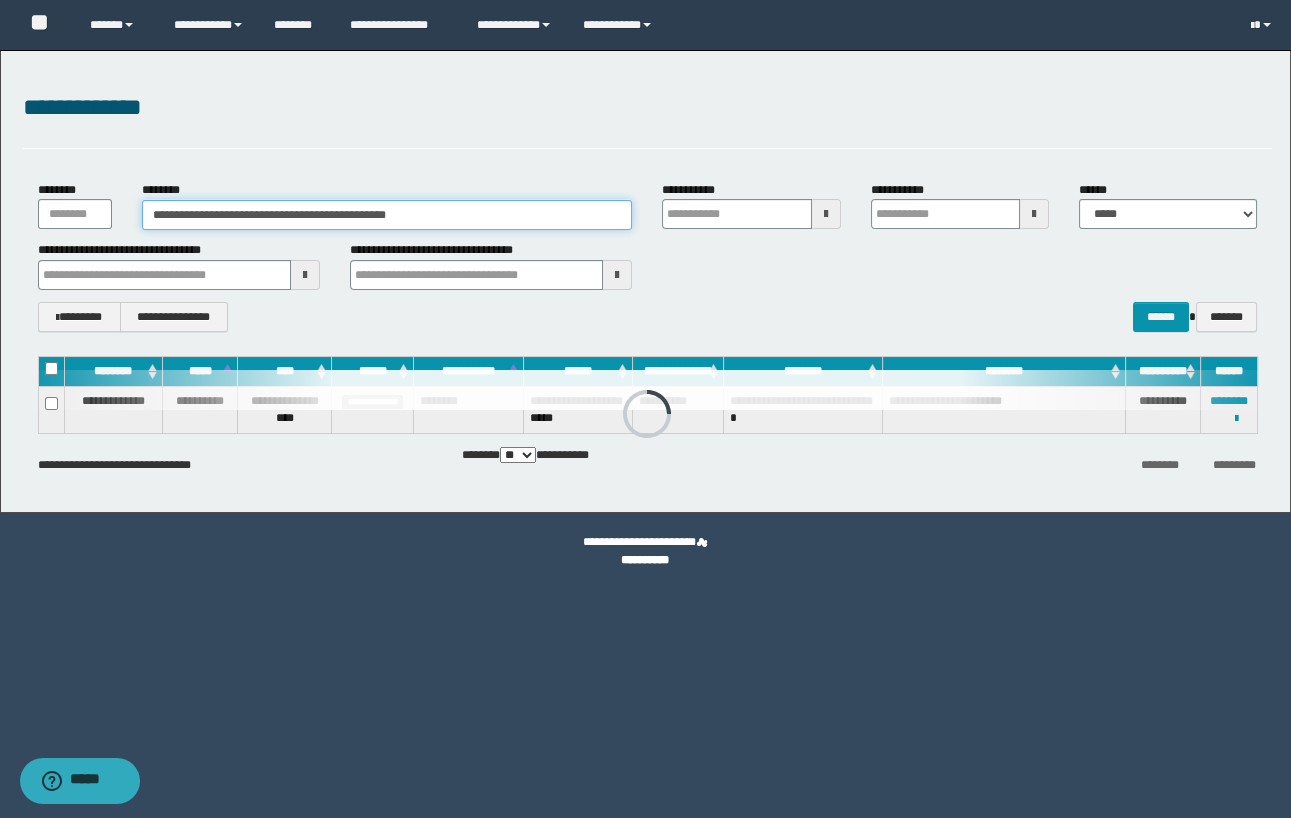 paste 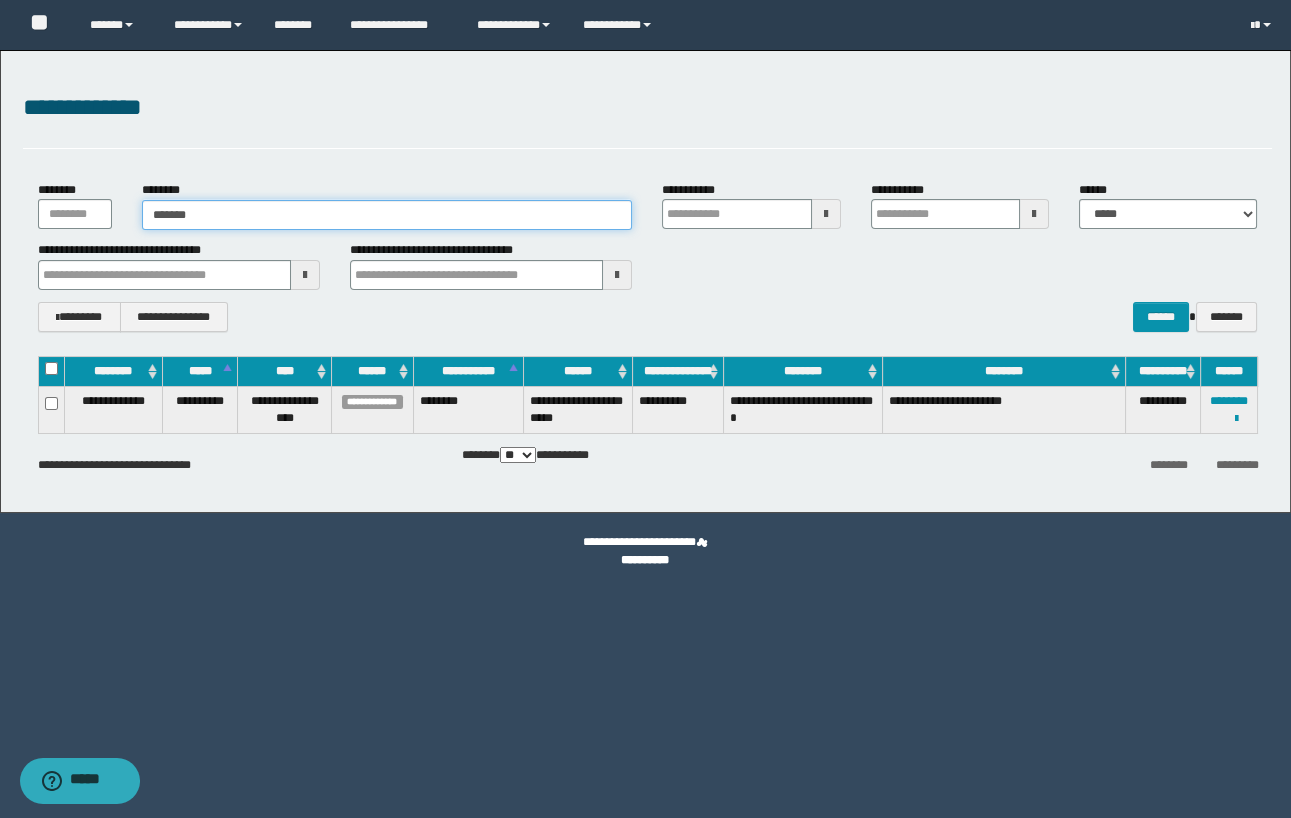 type on "*******" 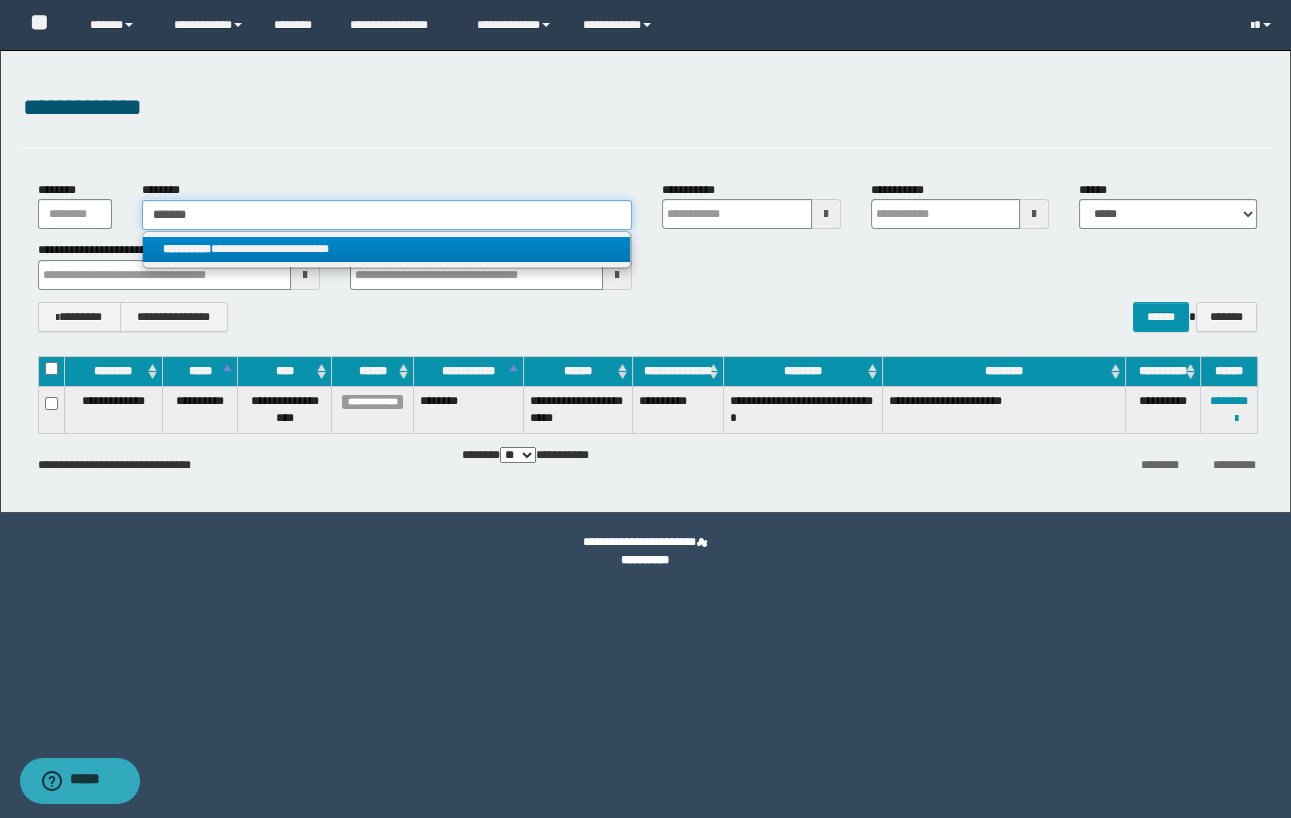 type on "*******" 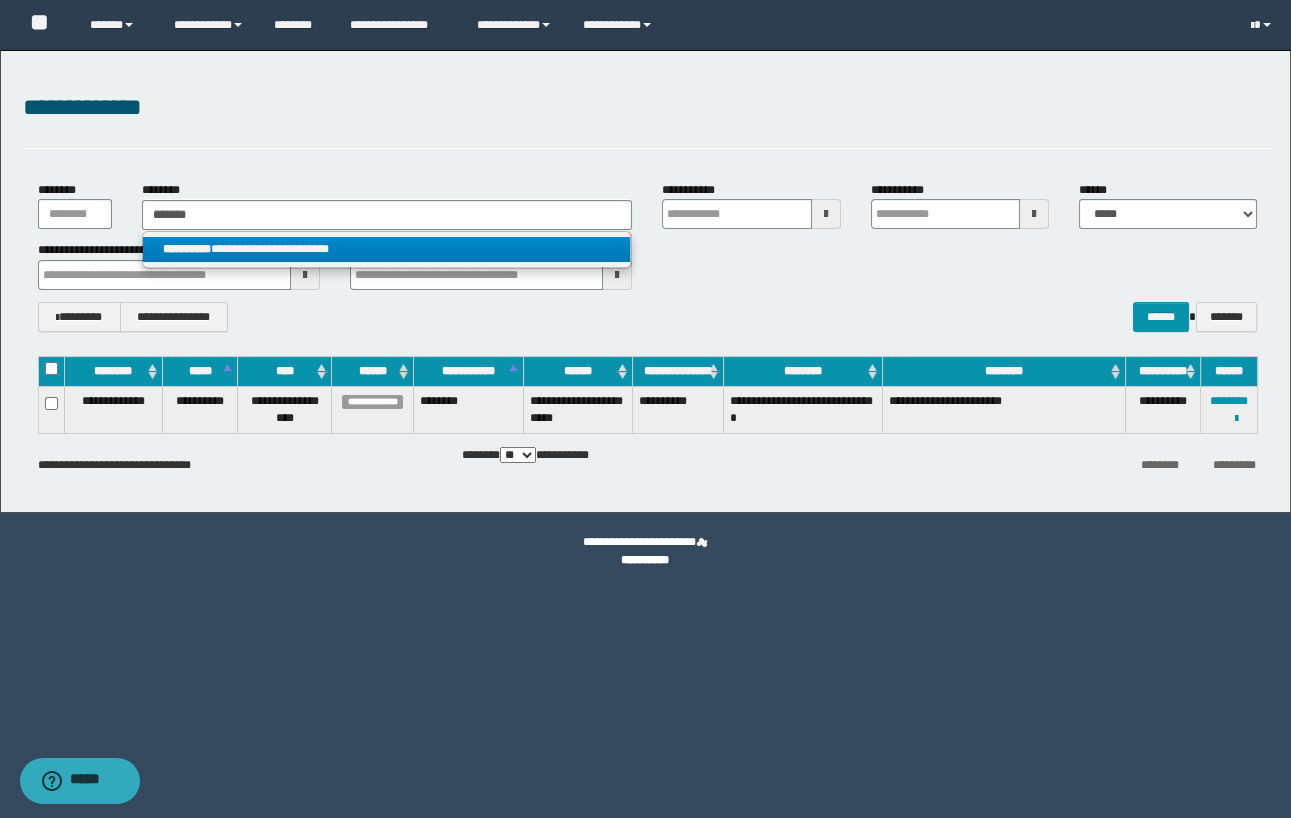 drag, startPoint x: 253, startPoint y: 254, endPoint x: 290, endPoint y: 259, distance: 37.336308 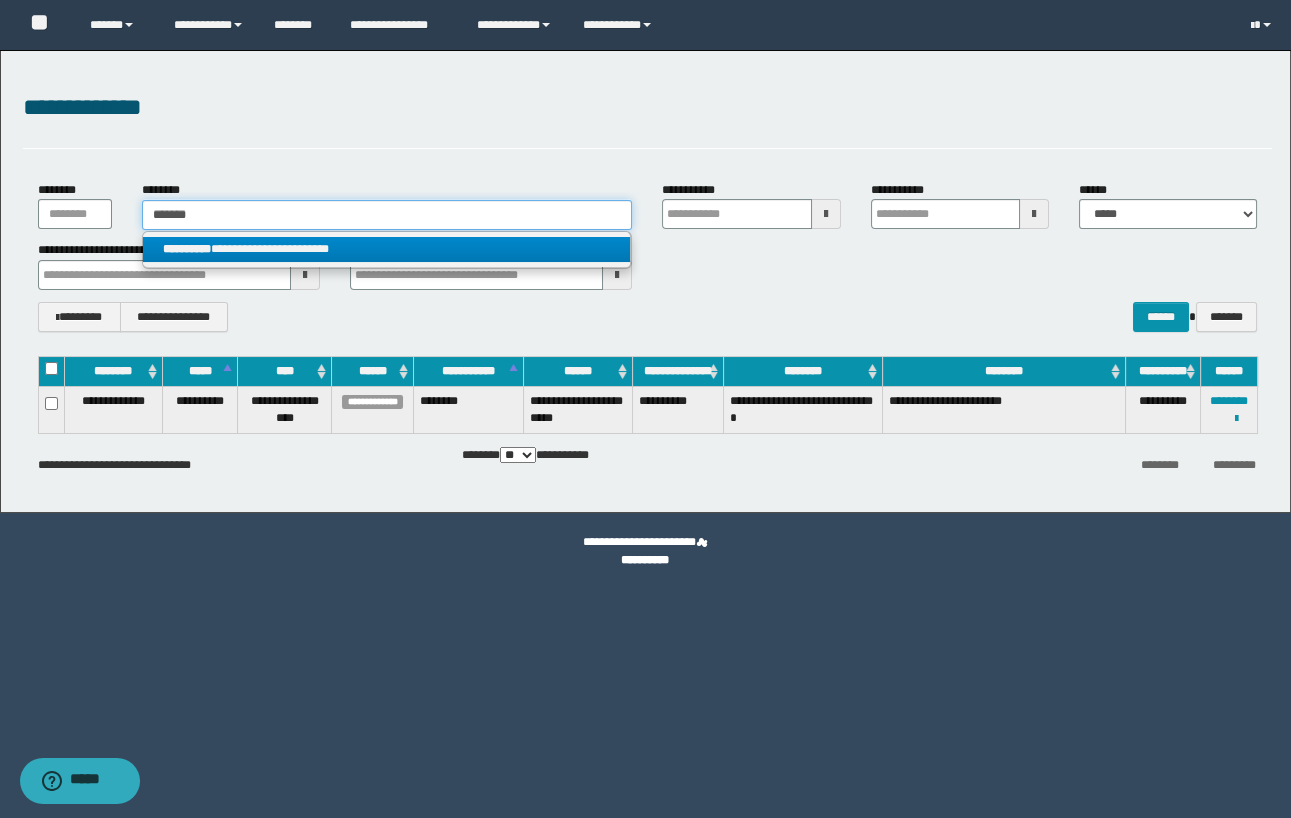type 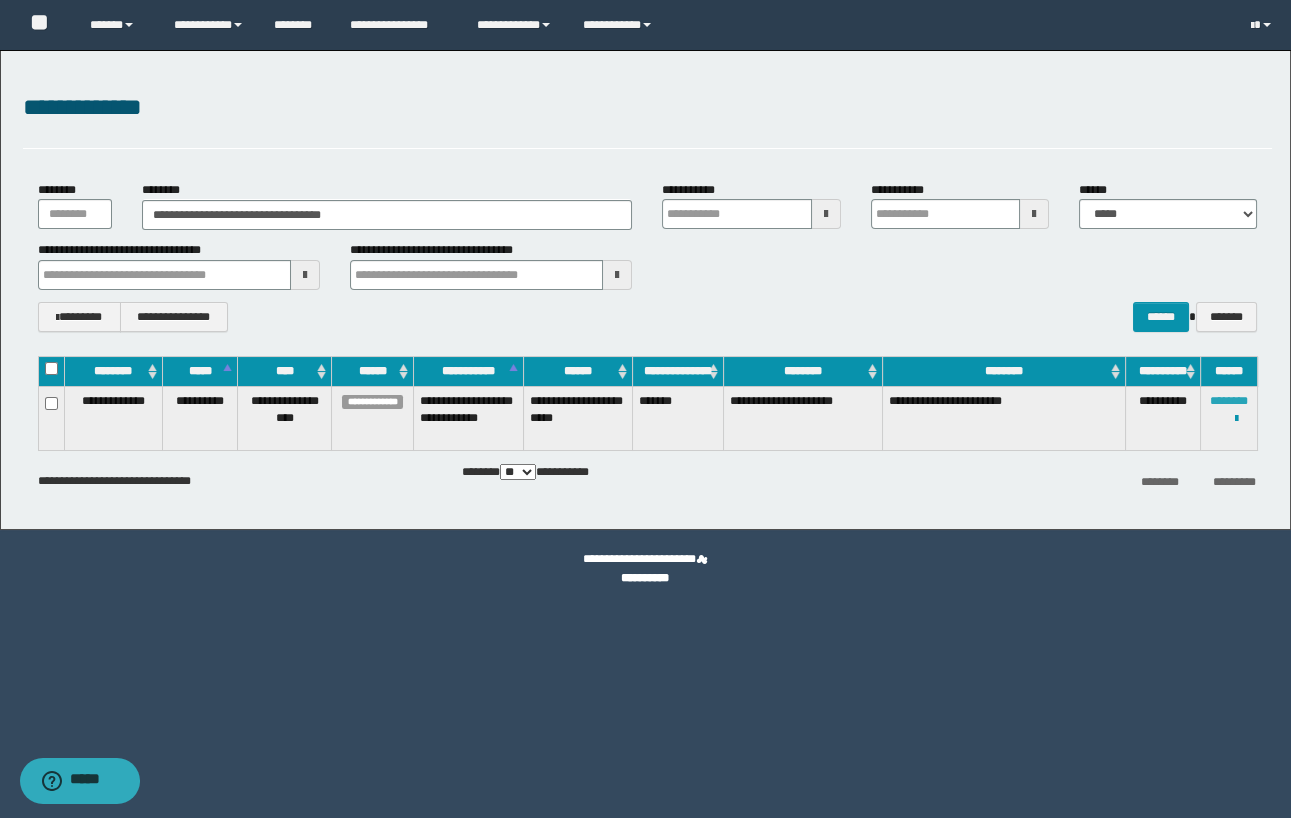 click on "********" at bounding box center (1229, 401) 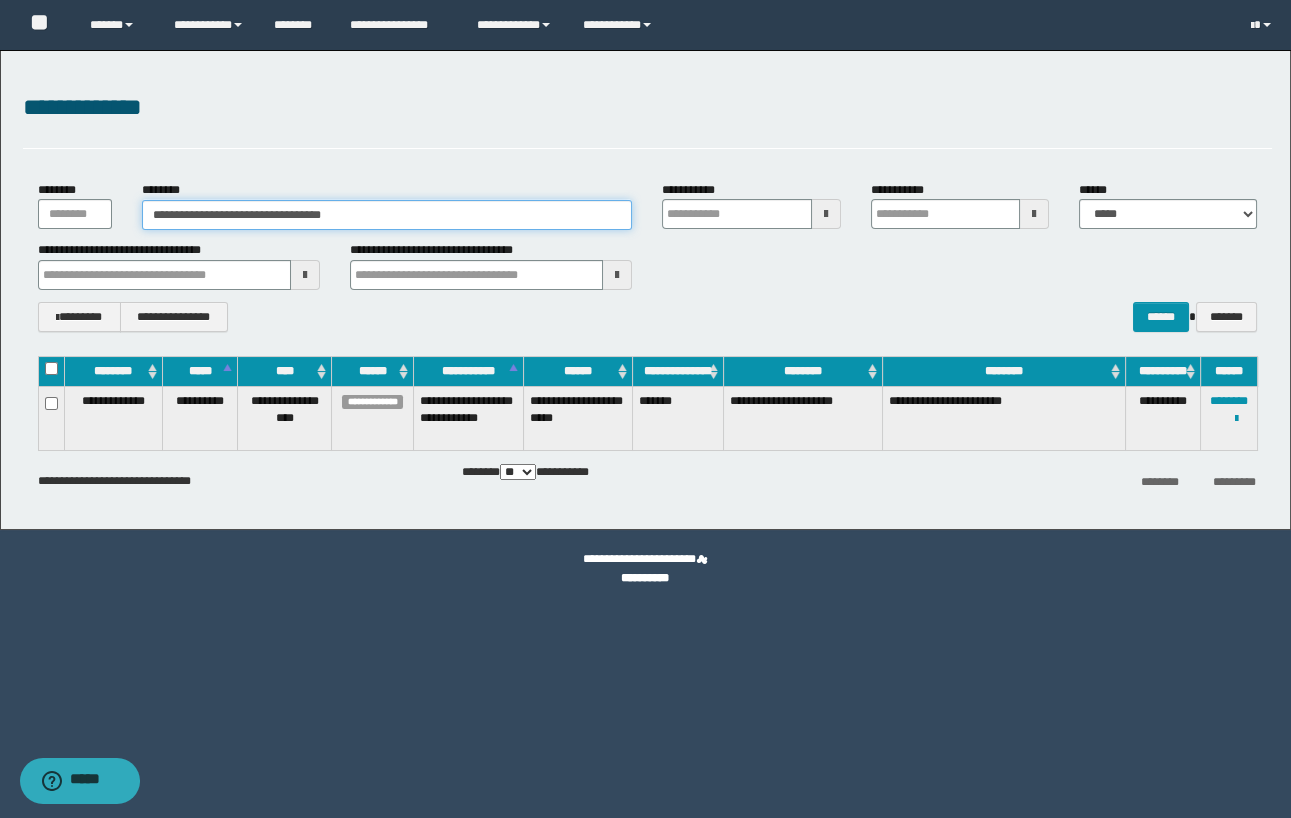 drag, startPoint x: 360, startPoint y: 210, endPoint x: 11, endPoint y: 204, distance: 349.05157 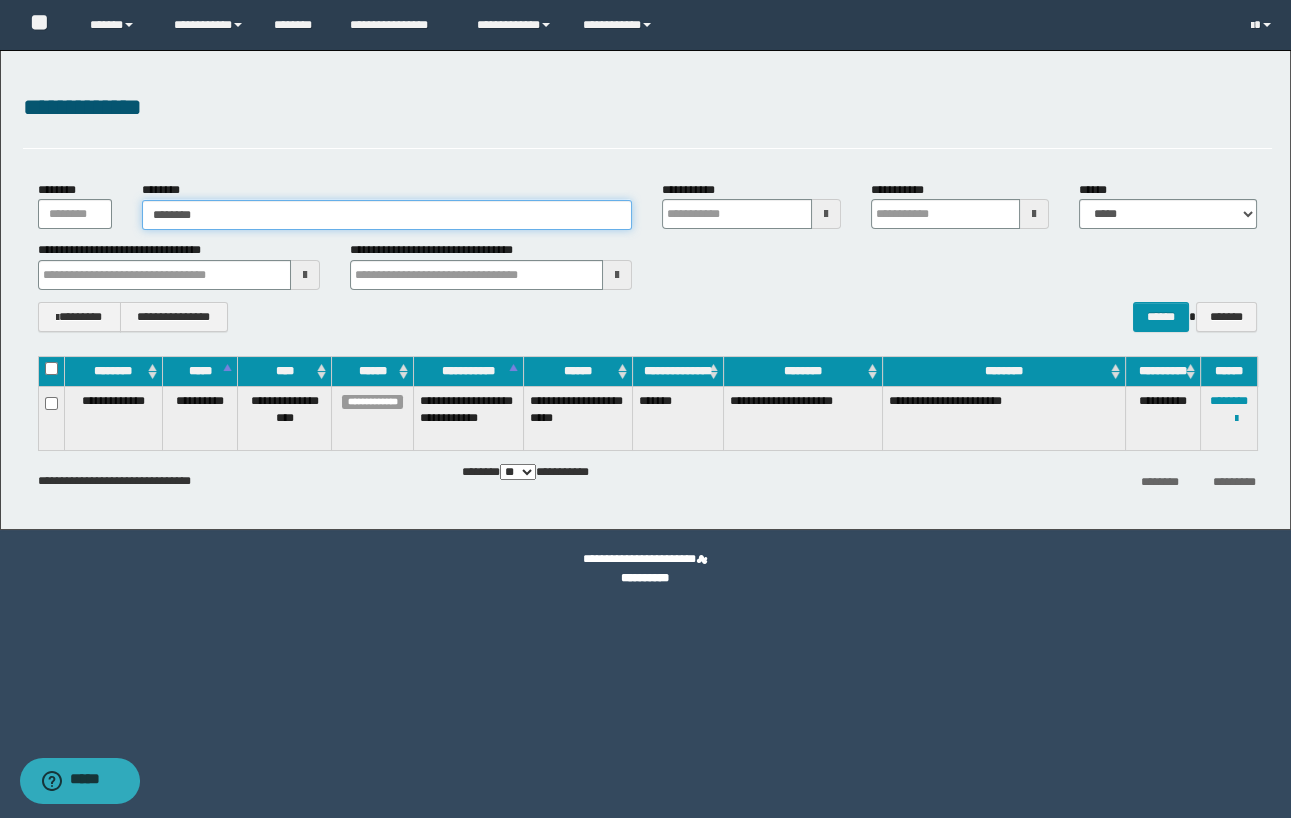 type on "********" 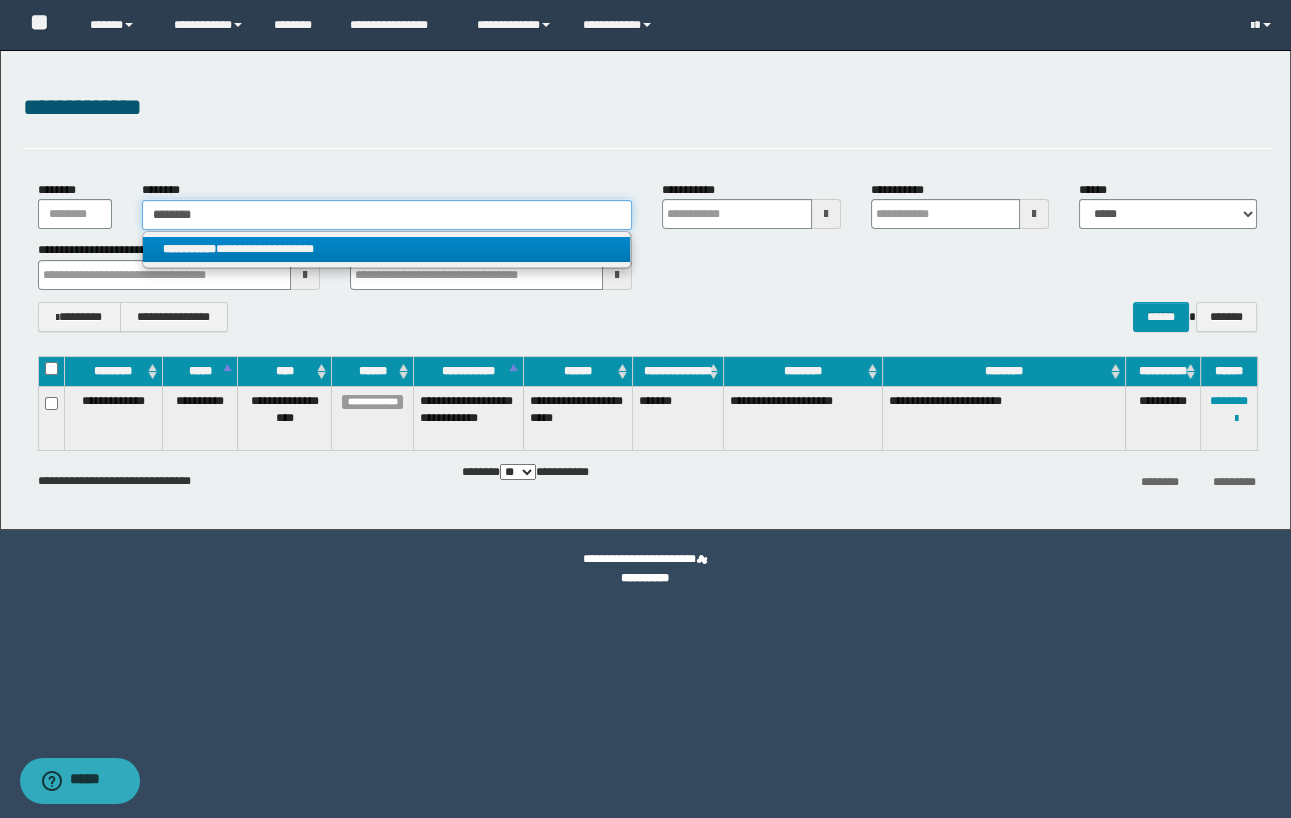 type on "********" 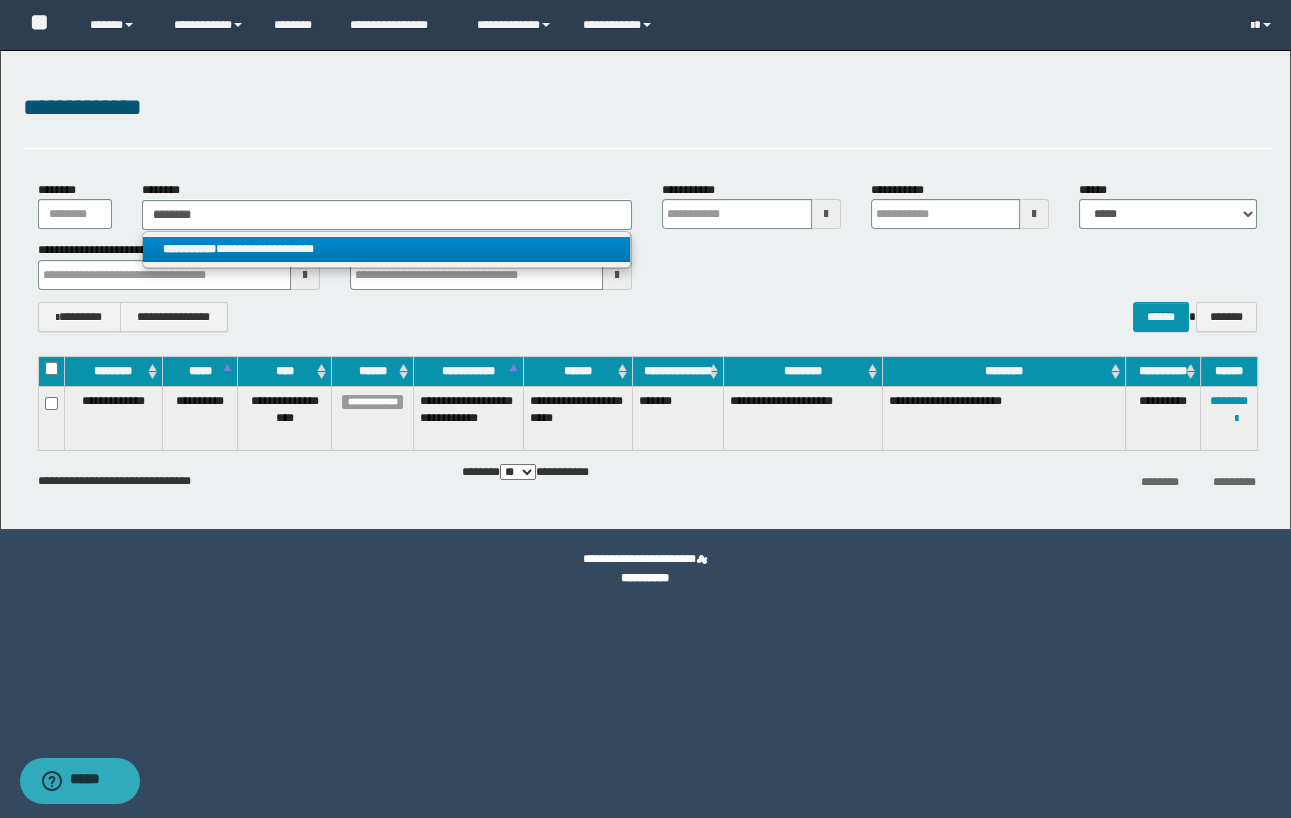 click on "**********" at bounding box center [387, 249] 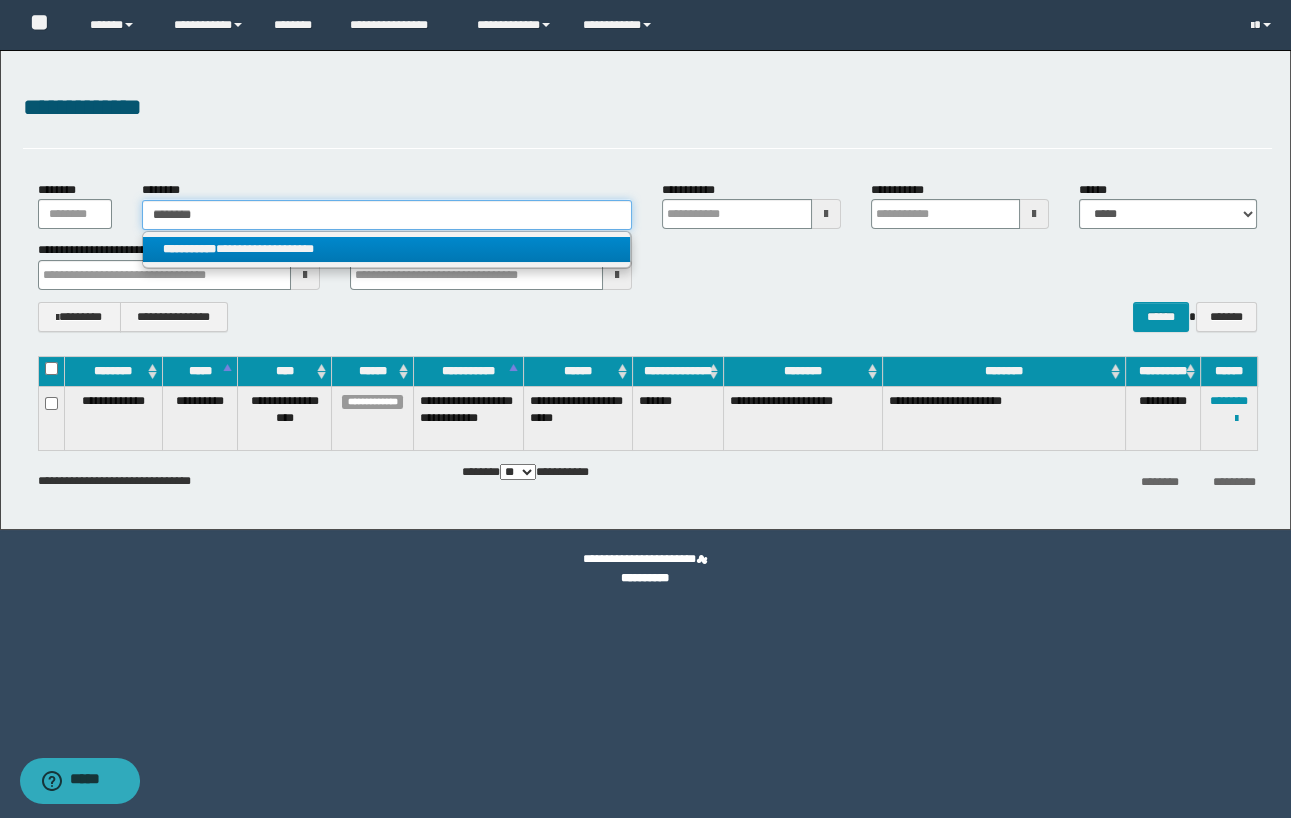 type 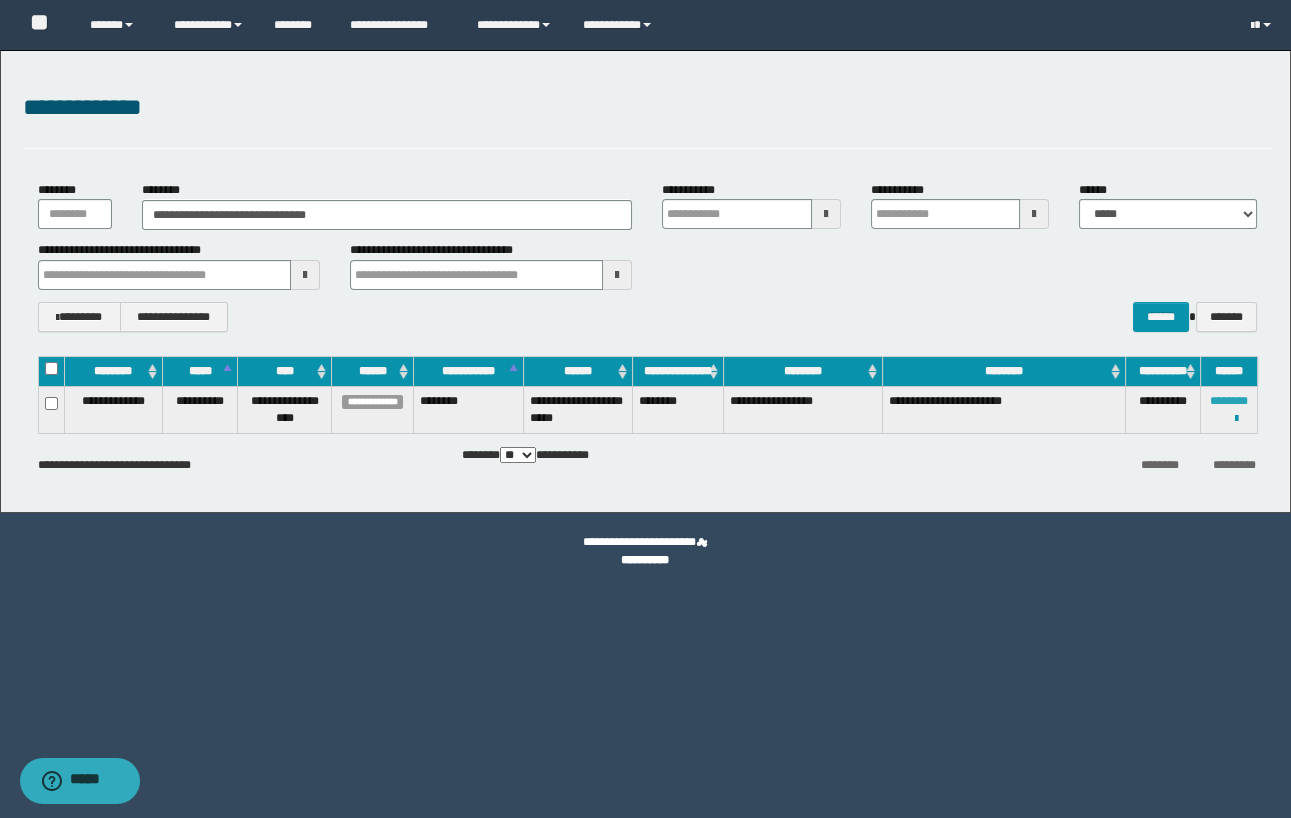 click on "********" at bounding box center [1229, 401] 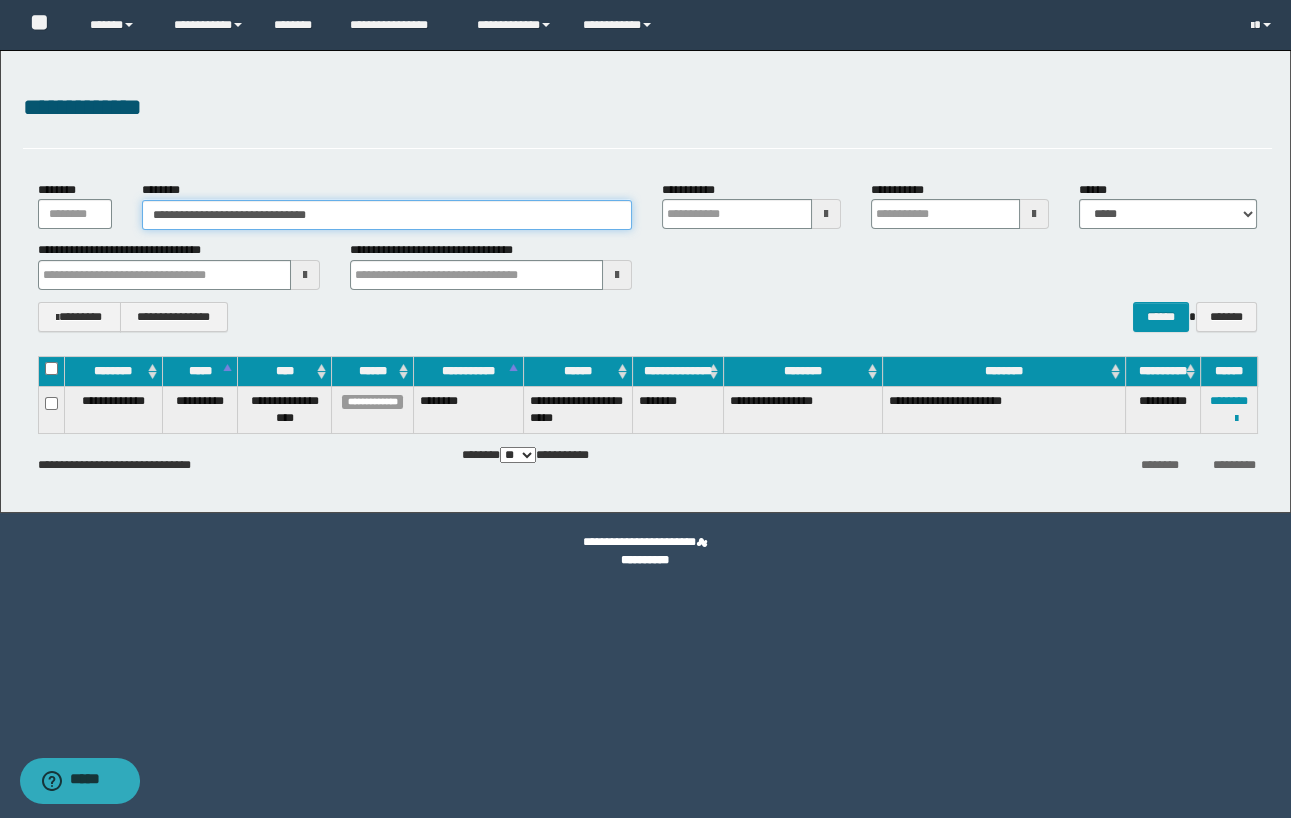 drag, startPoint x: 350, startPoint y: 210, endPoint x: 142, endPoint y: 220, distance: 208.24025 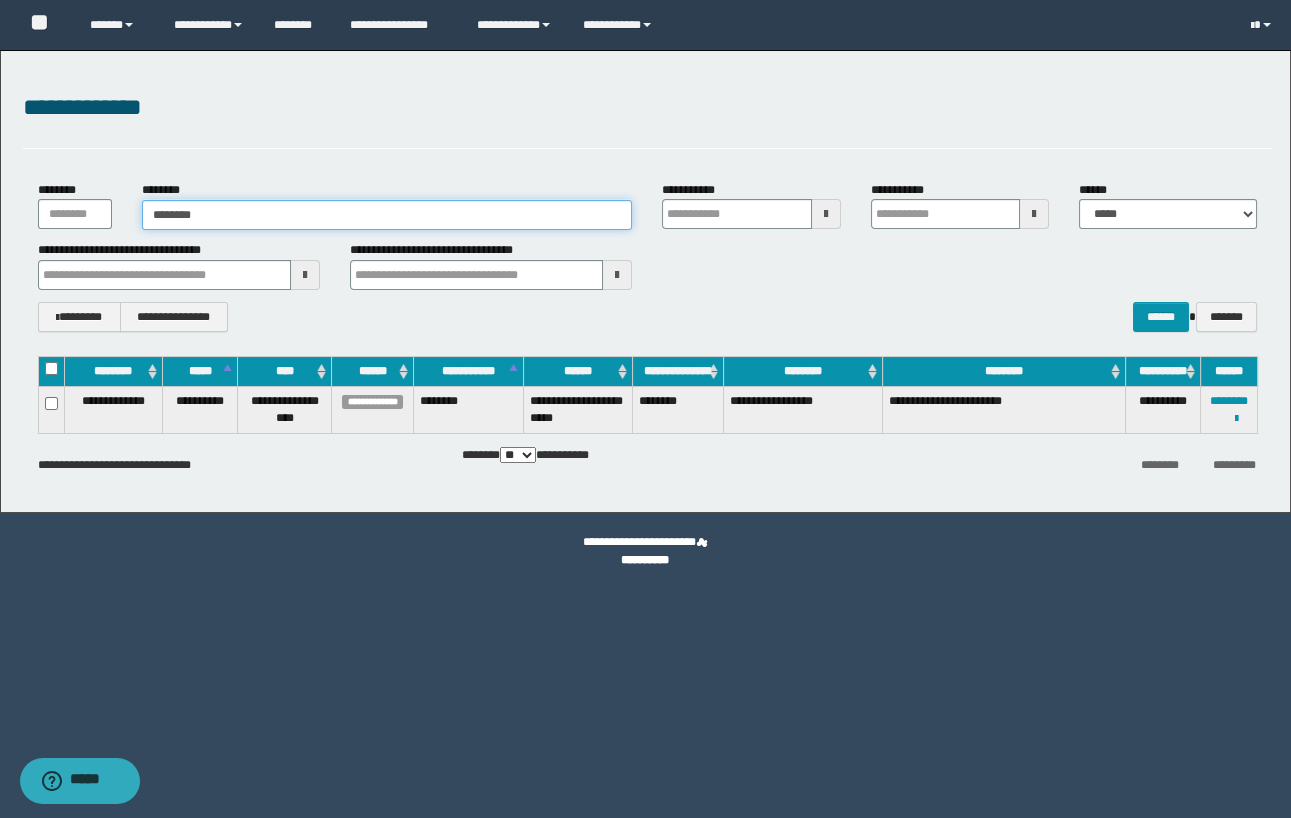 type on "********" 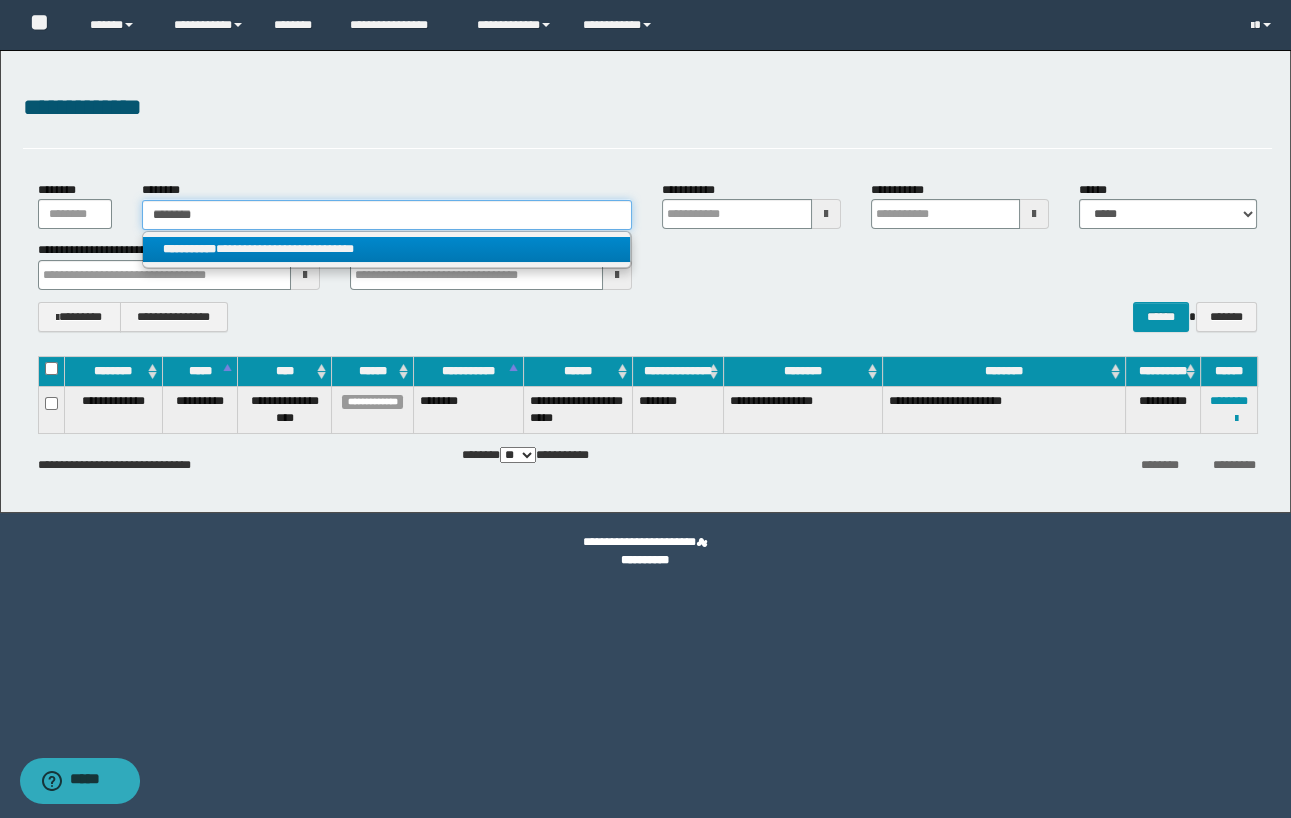 type on "********" 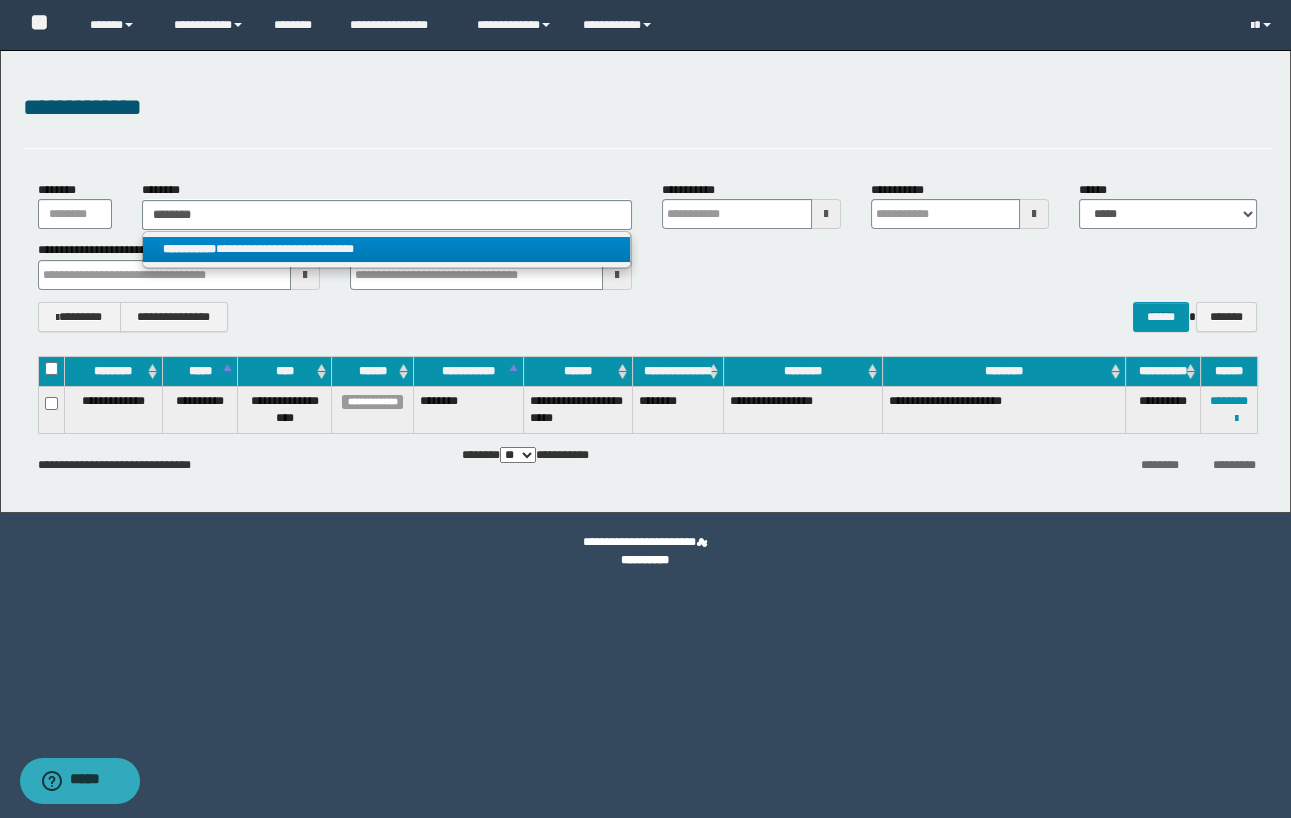click on "**********" at bounding box center [387, 249] 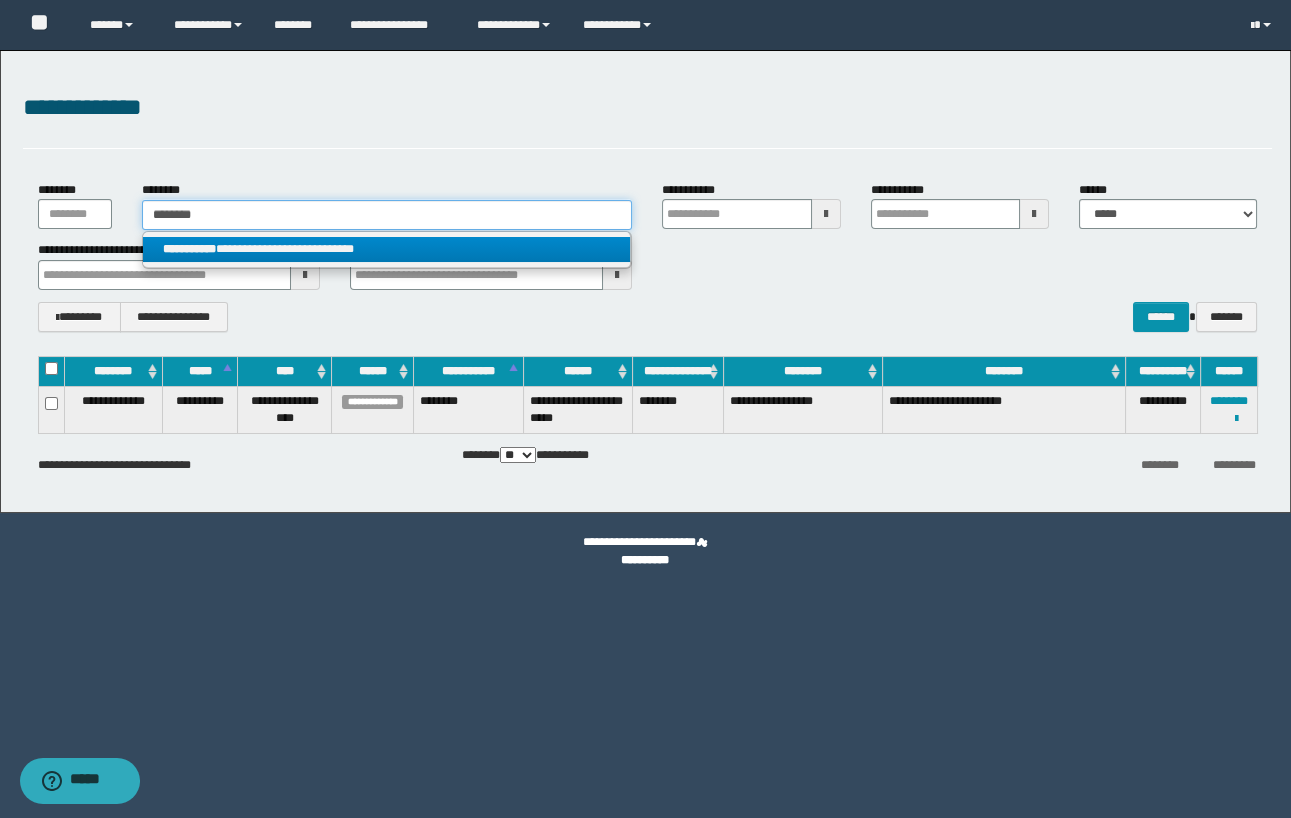 type 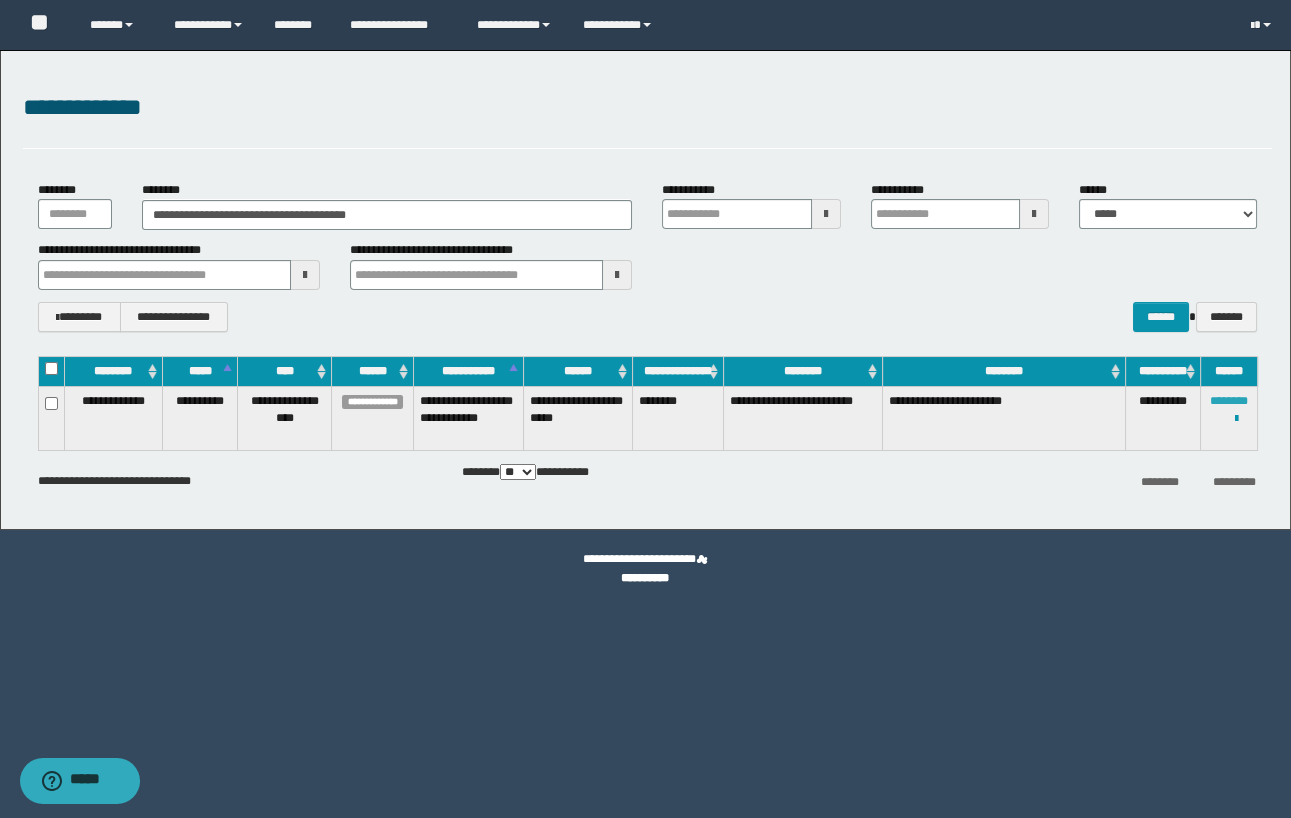click on "********" at bounding box center (1229, 401) 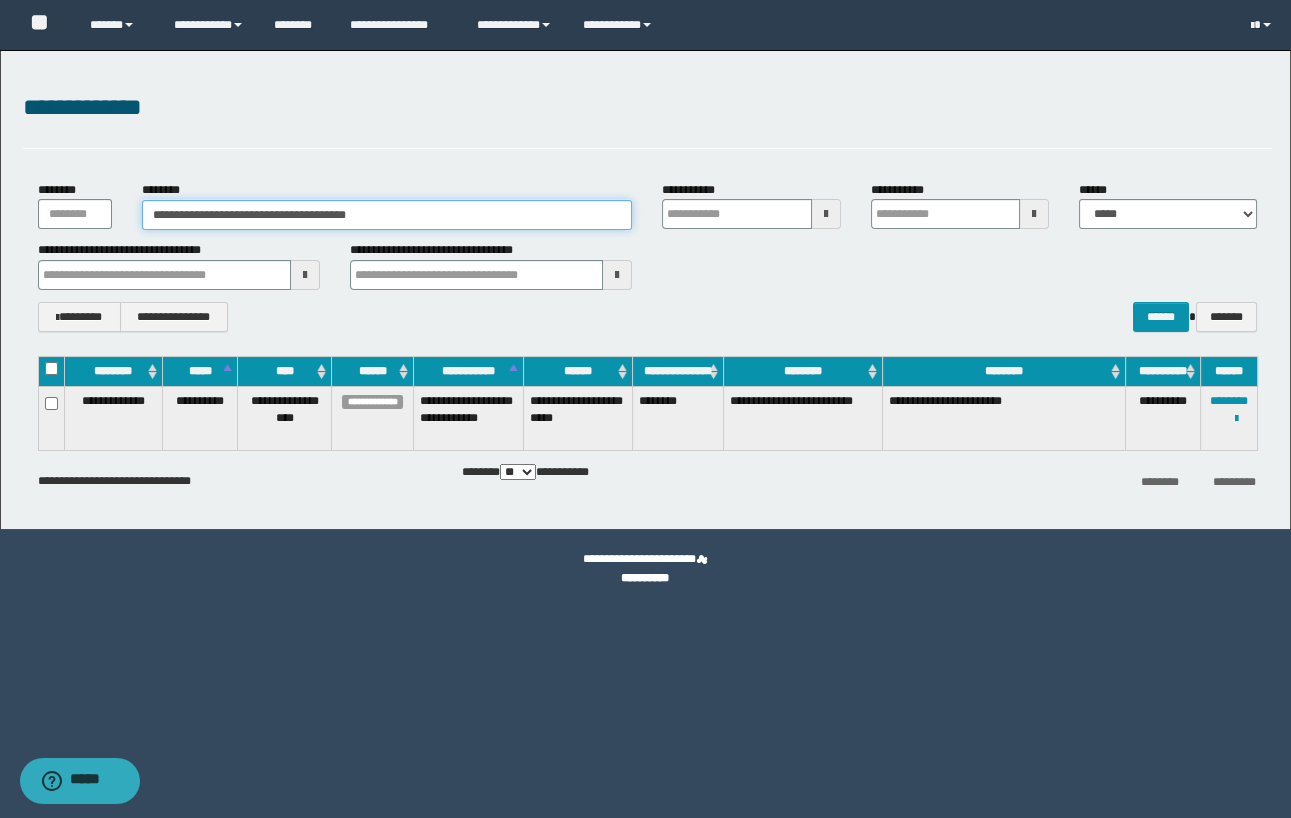 drag, startPoint x: 439, startPoint y: 213, endPoint x: 5, endPoint y: 180, distance: 435.2528 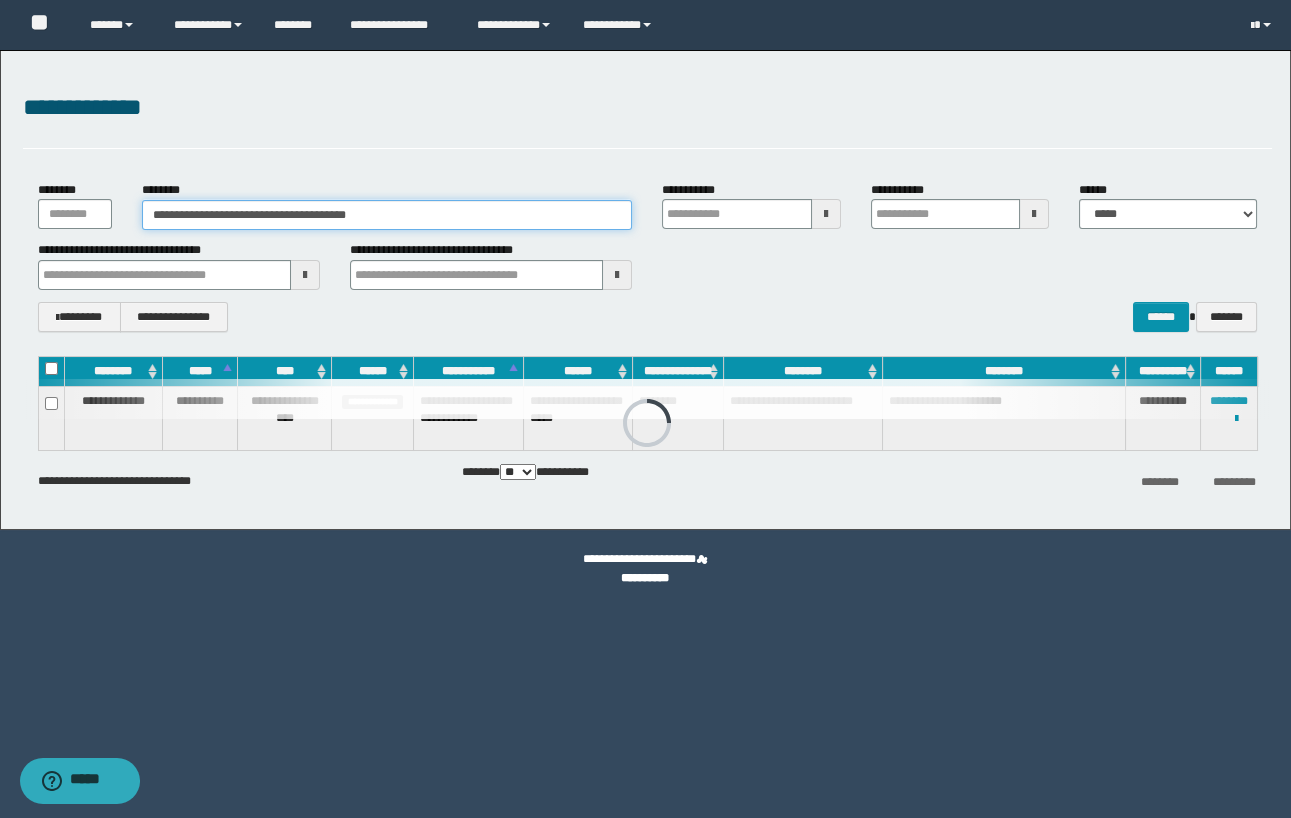 paste 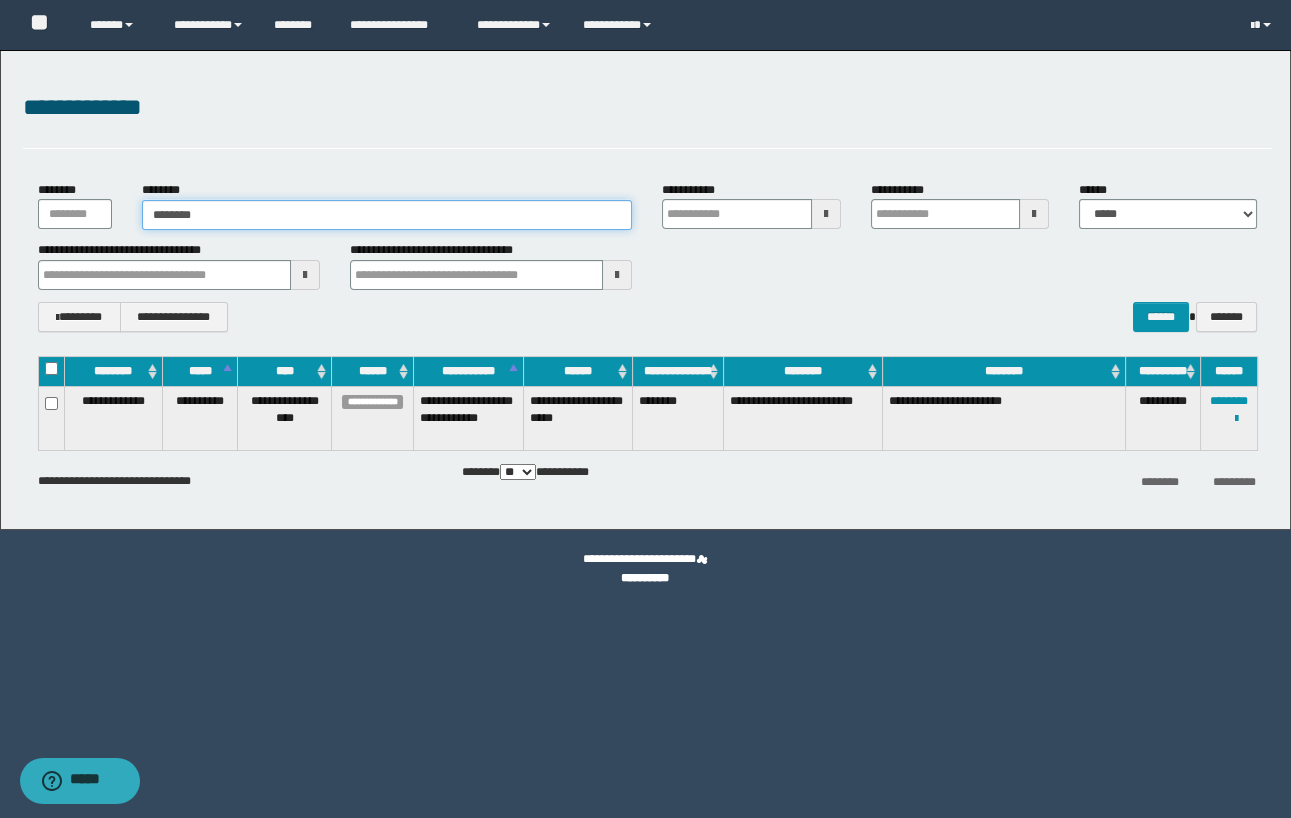 type on "********" 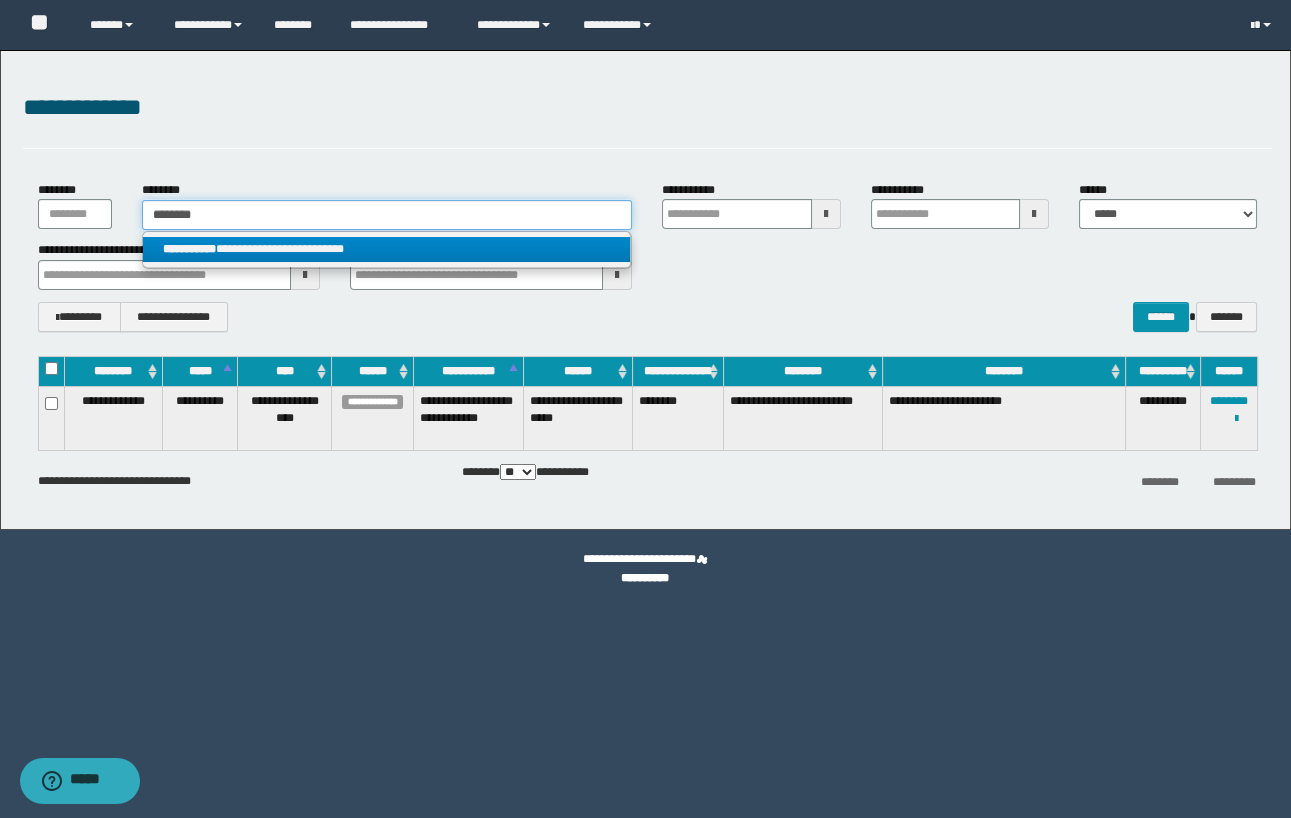 type on "********" 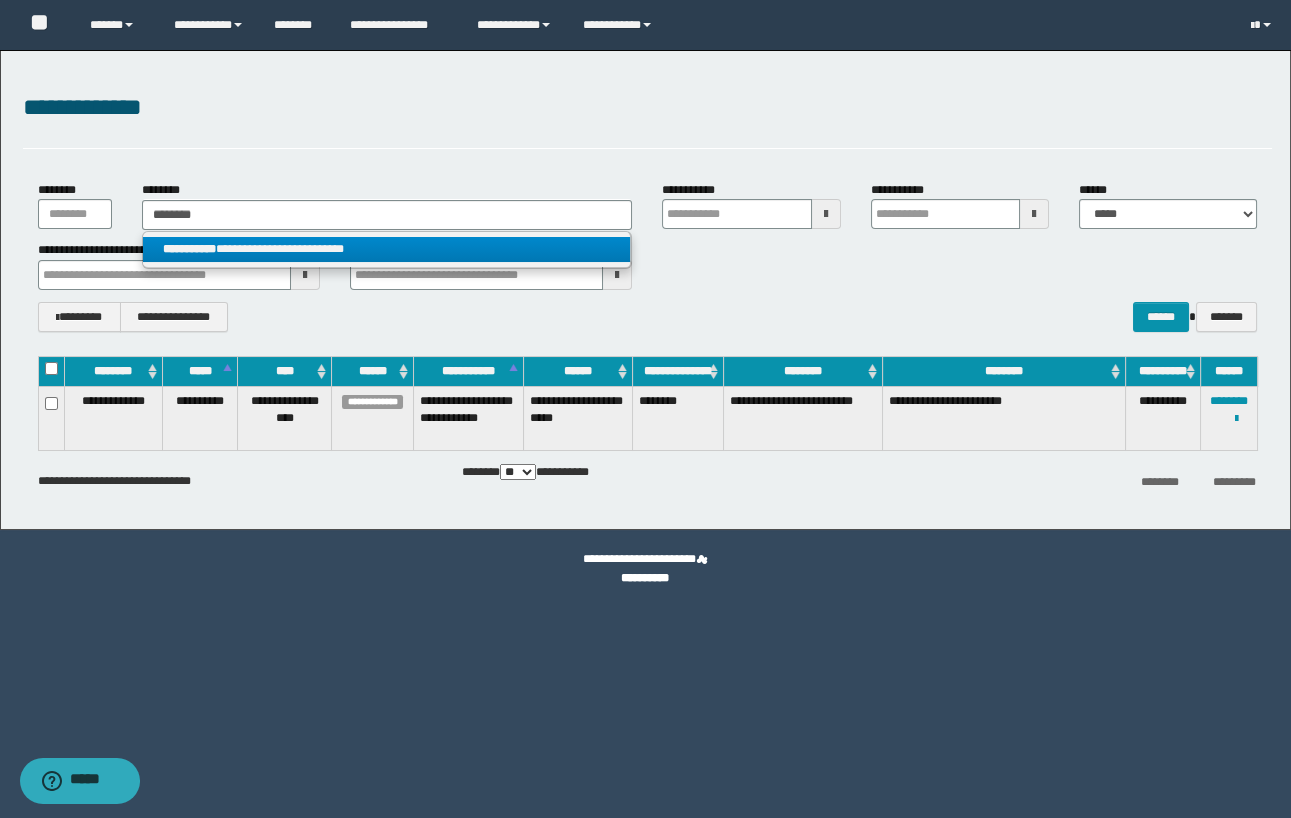 click on "**********" at bounding box center (387, 249) 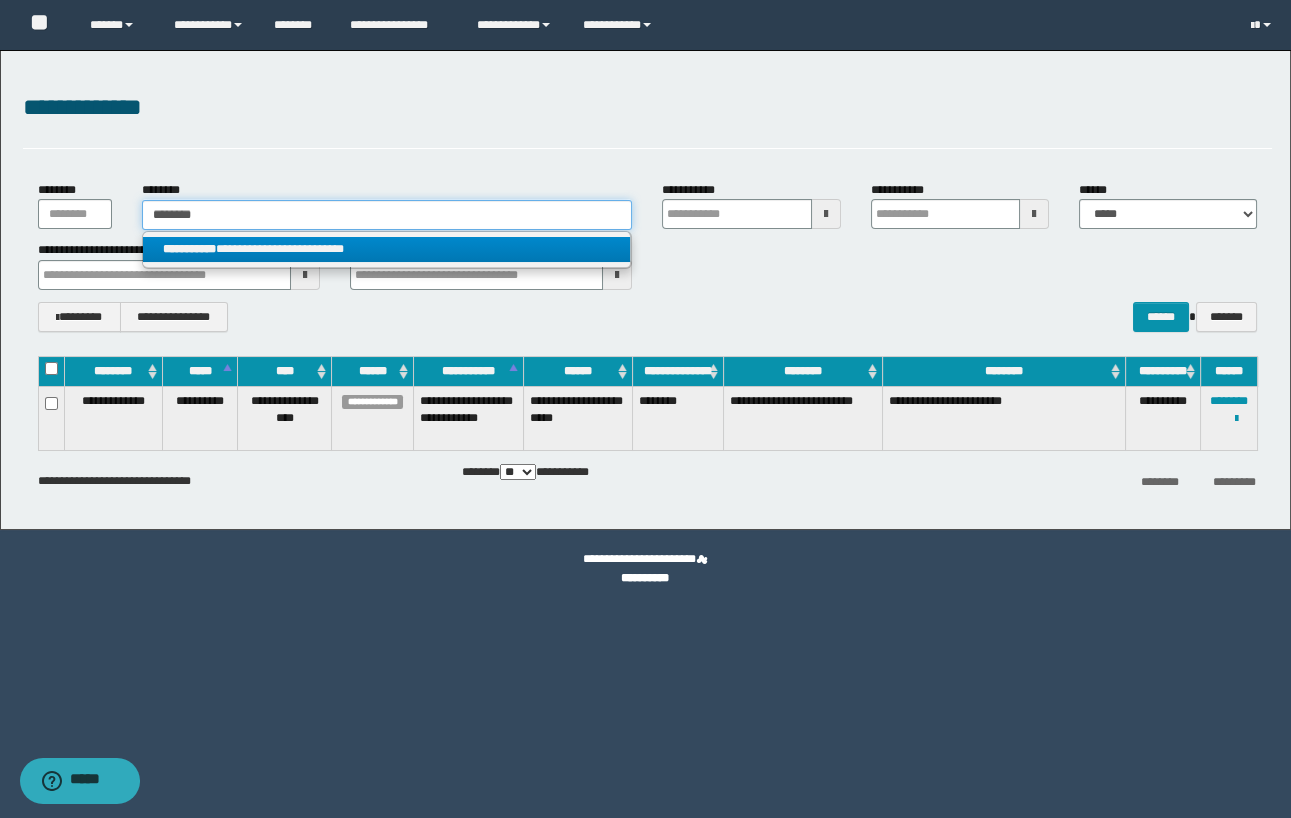 type 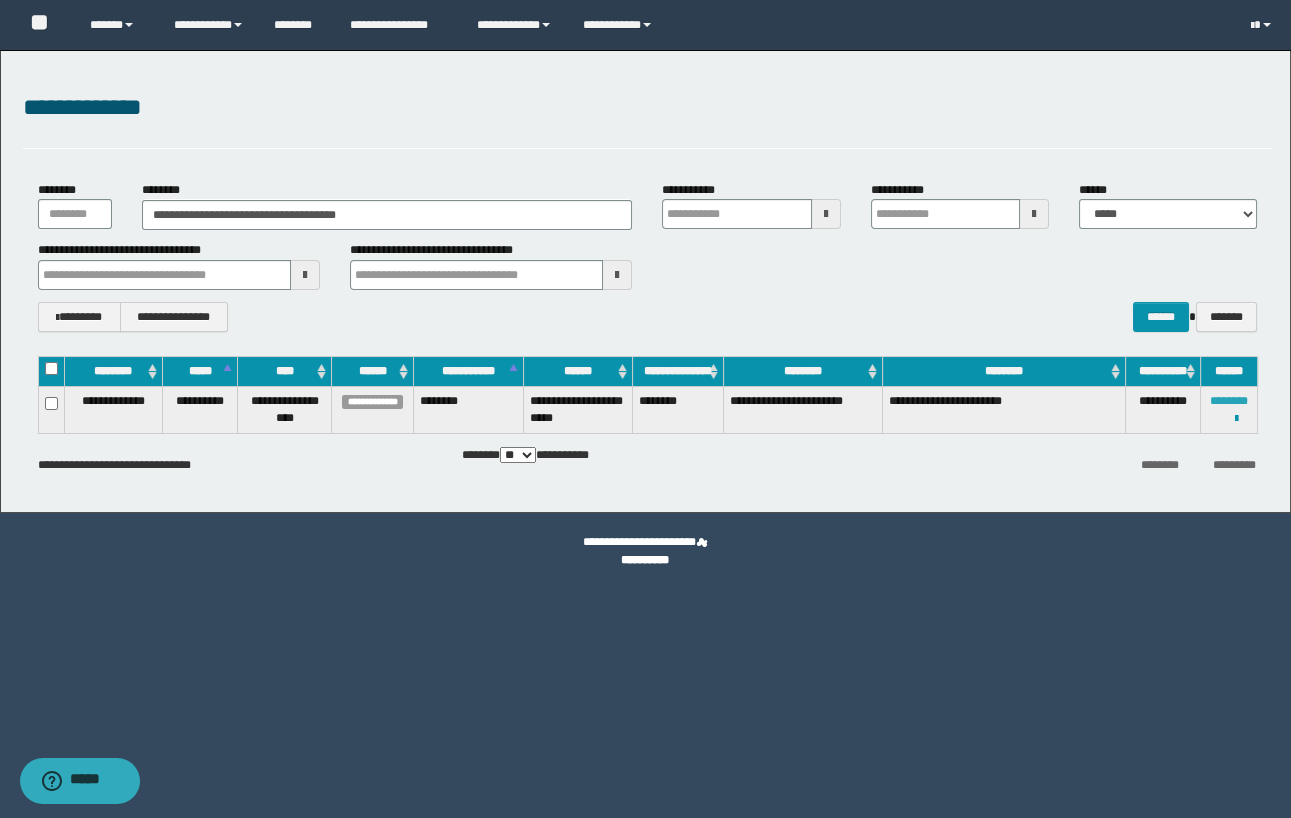 click on "********" at bounding box center [1229, 401] 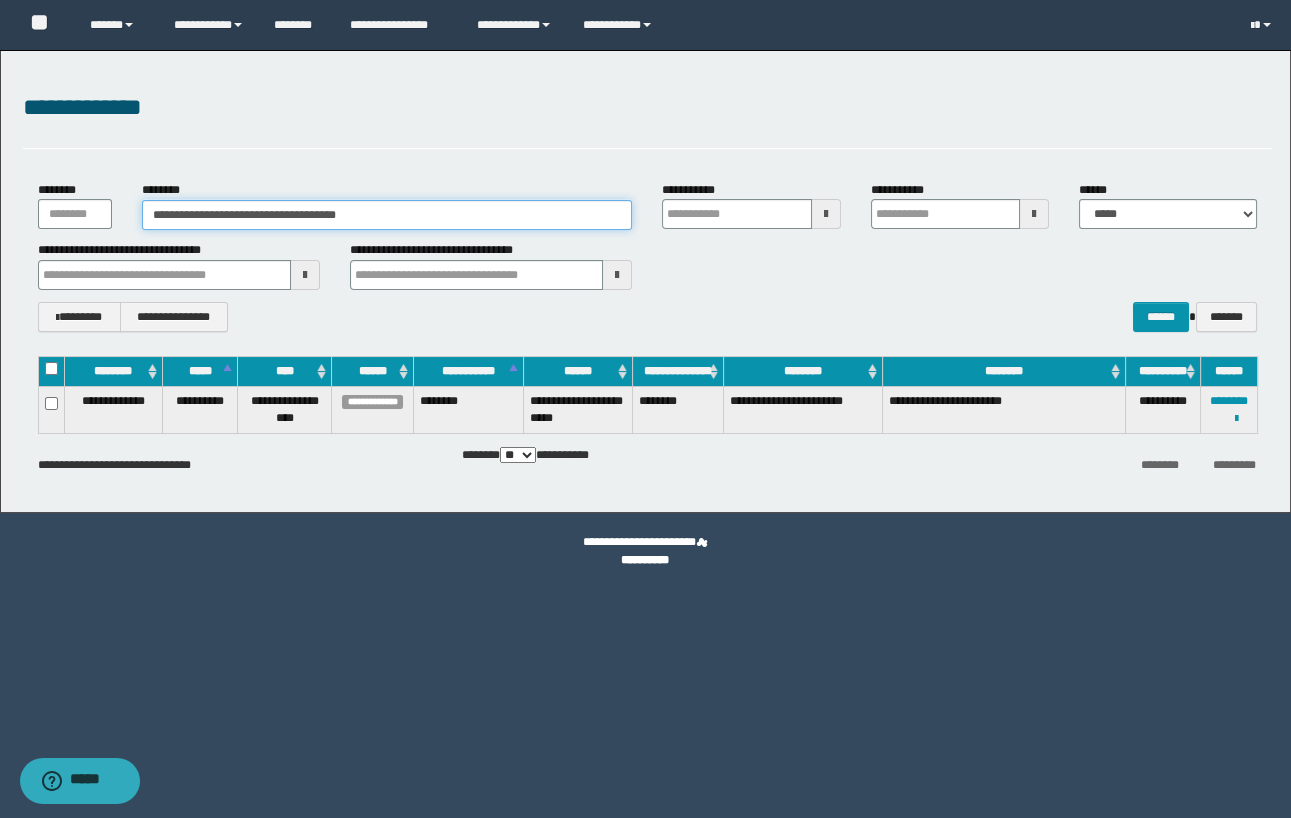 drag, startPoint x: 387, startPoint y: 212, endPoint x: 7, endPoint y: 211, distance: 380.0013 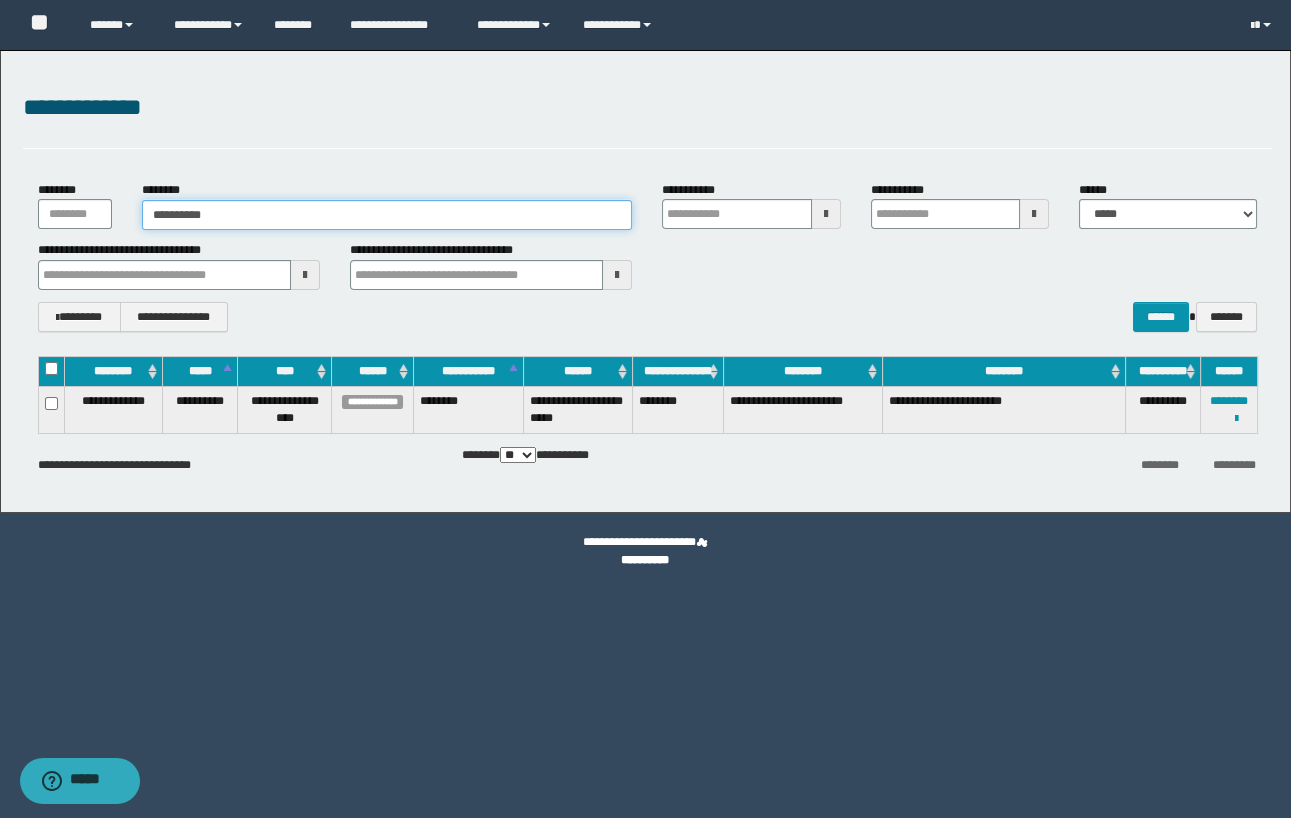 type on "**********" 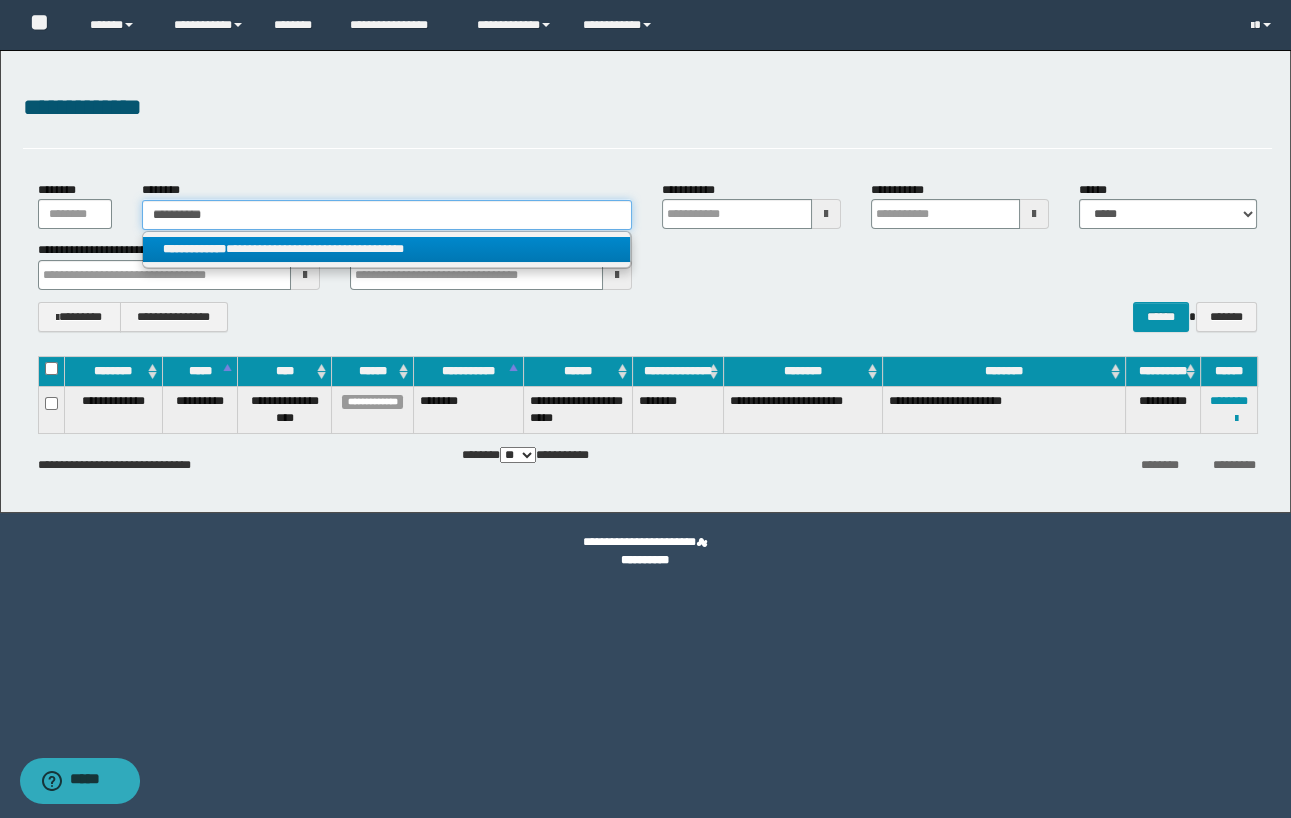 type on "**********" 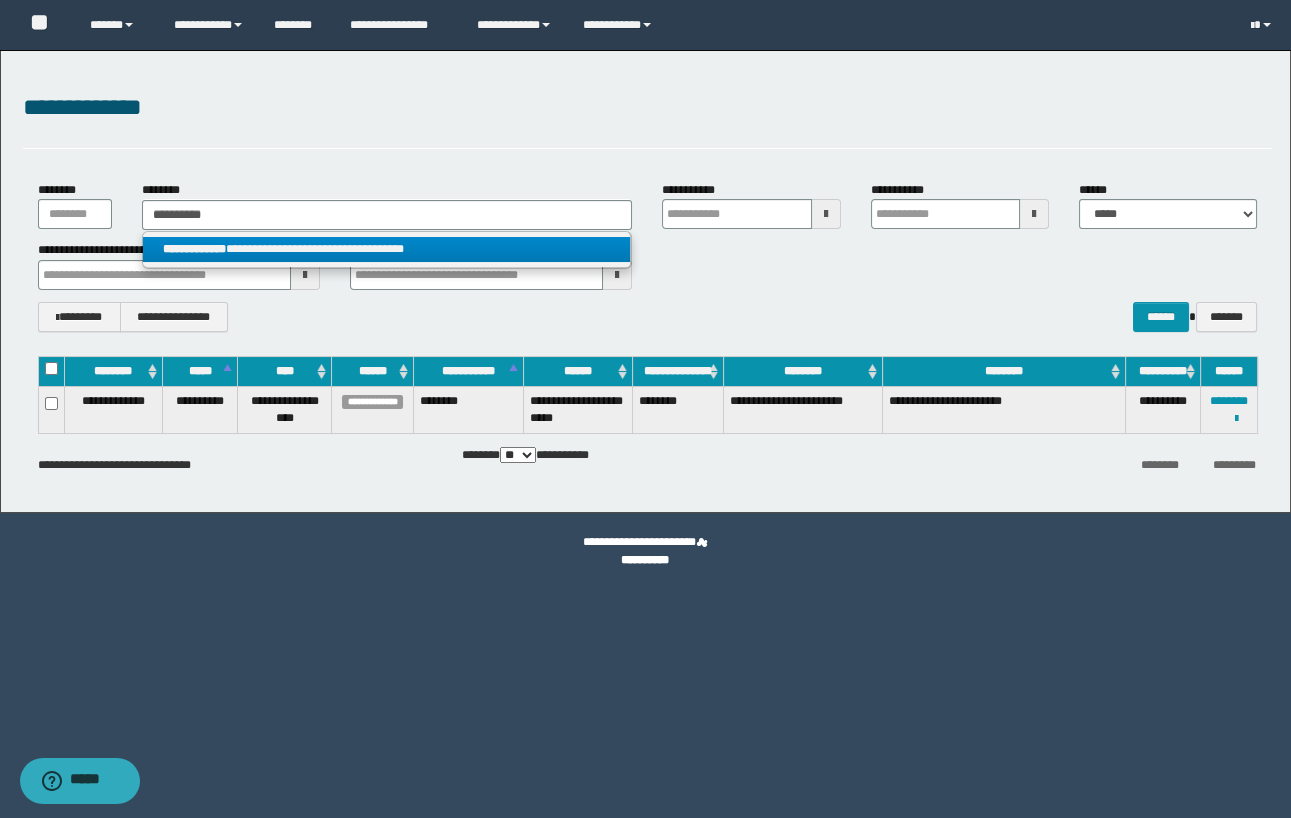 click on "**********" at bounding box center [387, 249] 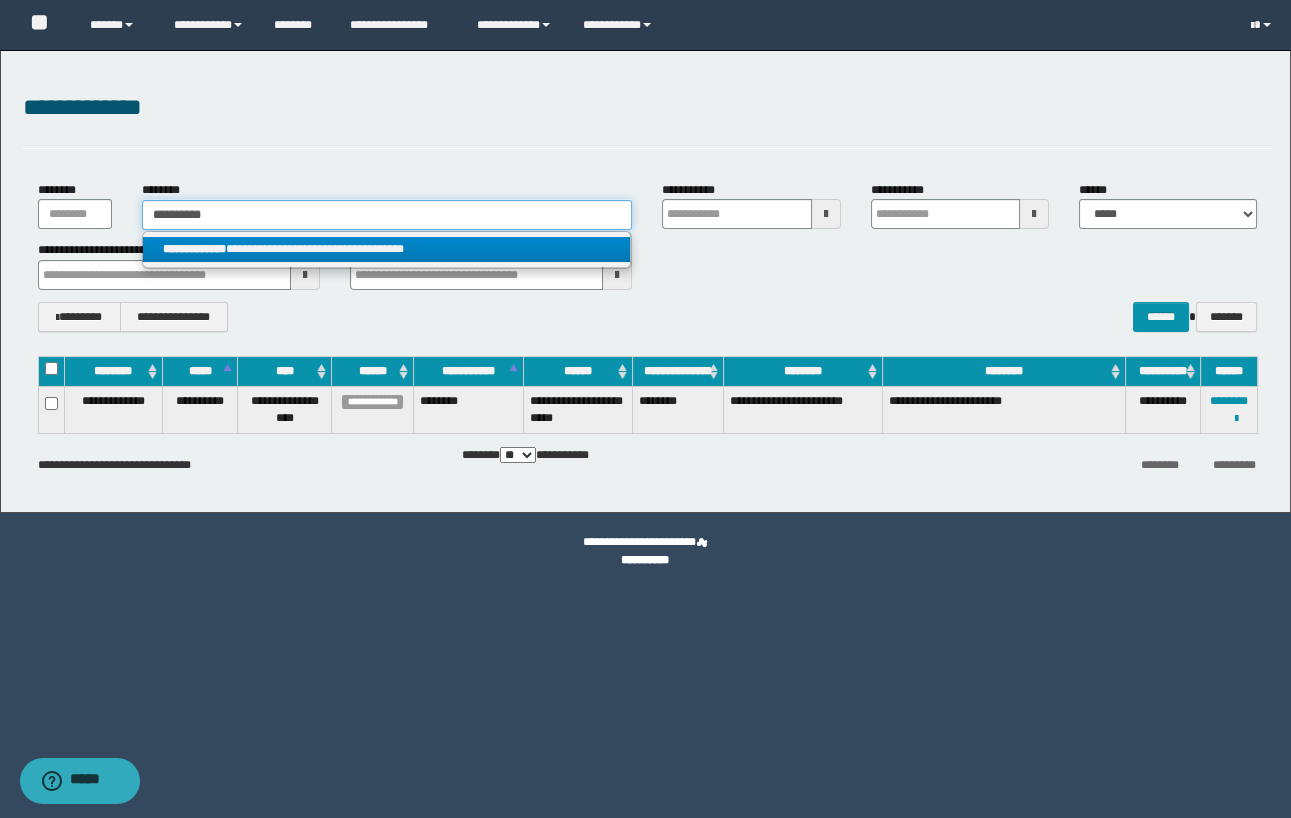 type 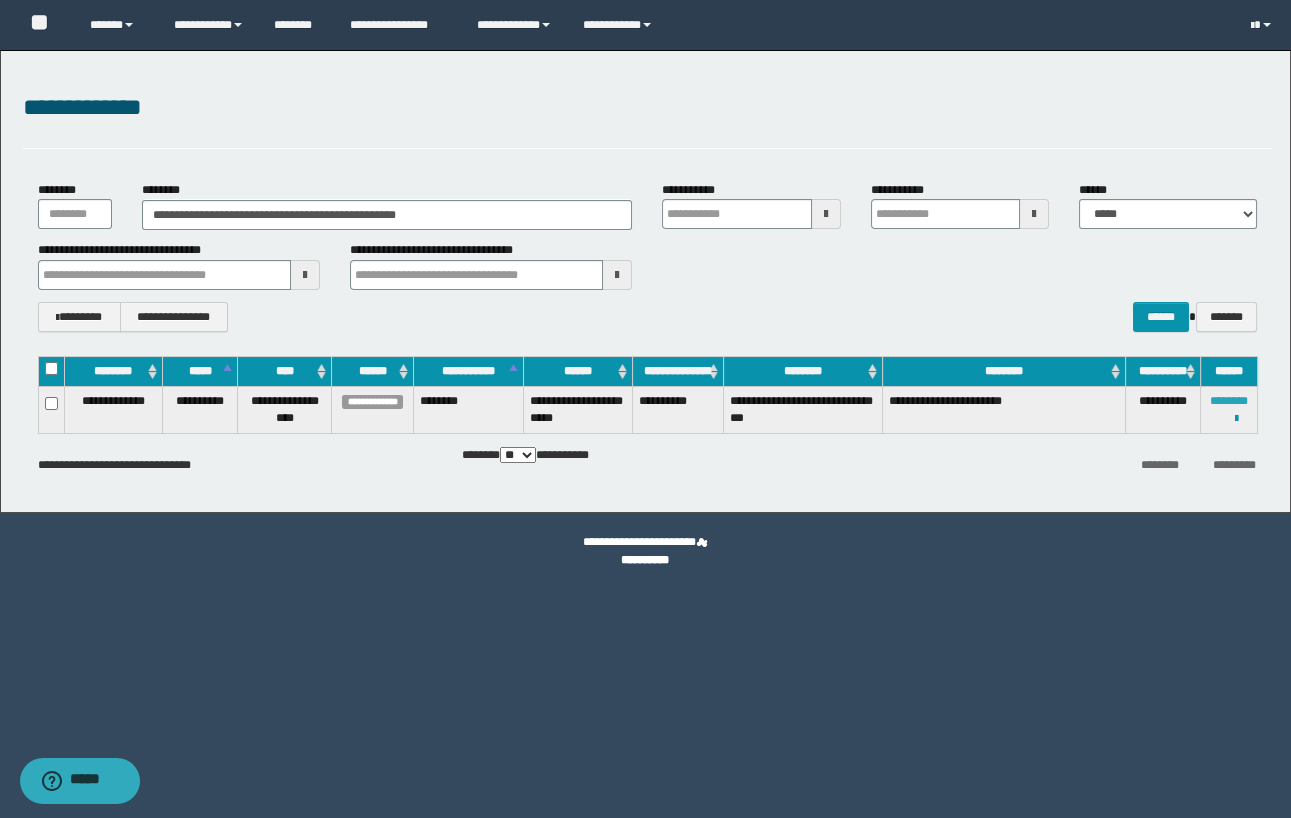 click on "********" at bounding box center (1229, 401) 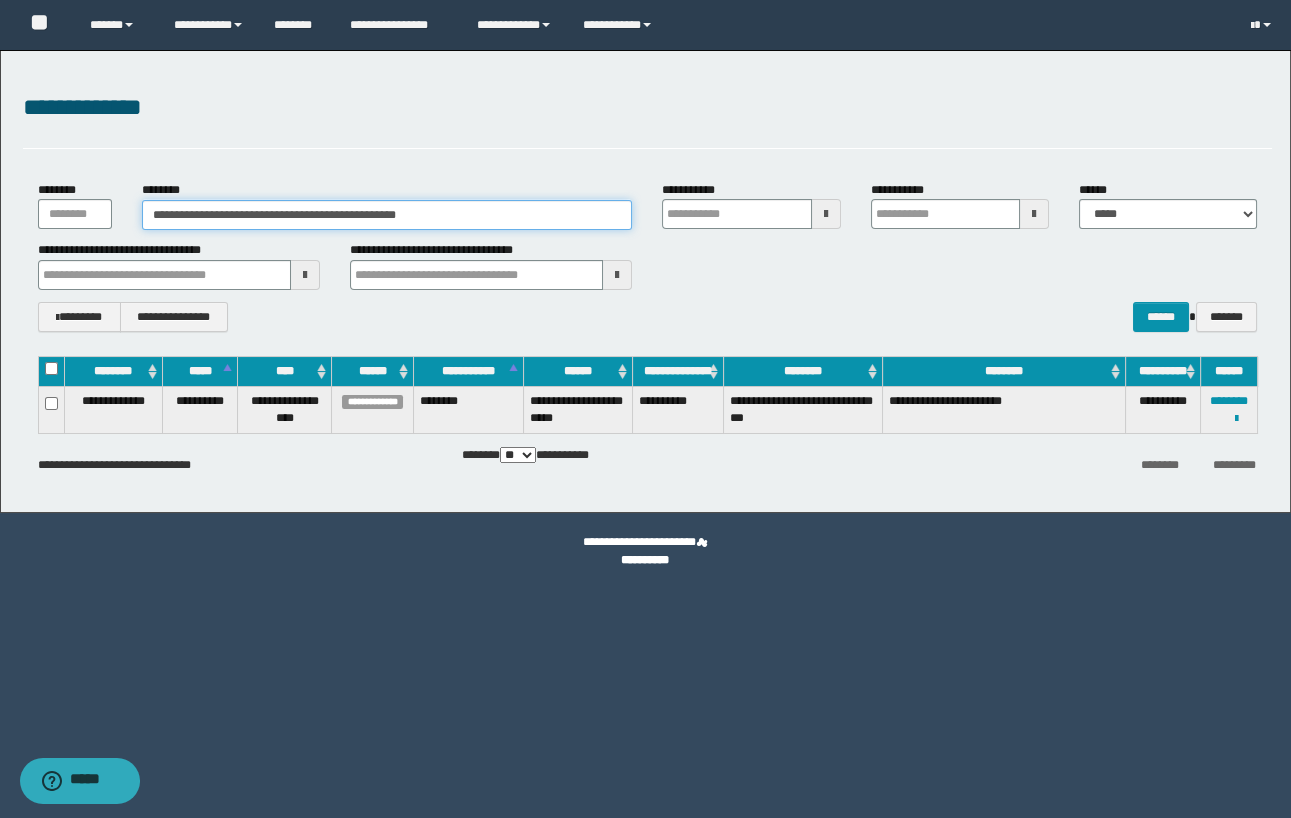 drag, startPoint x: 517, startPoint y: 215, endPoint x: 5, endPoint y: 215, distance: 512 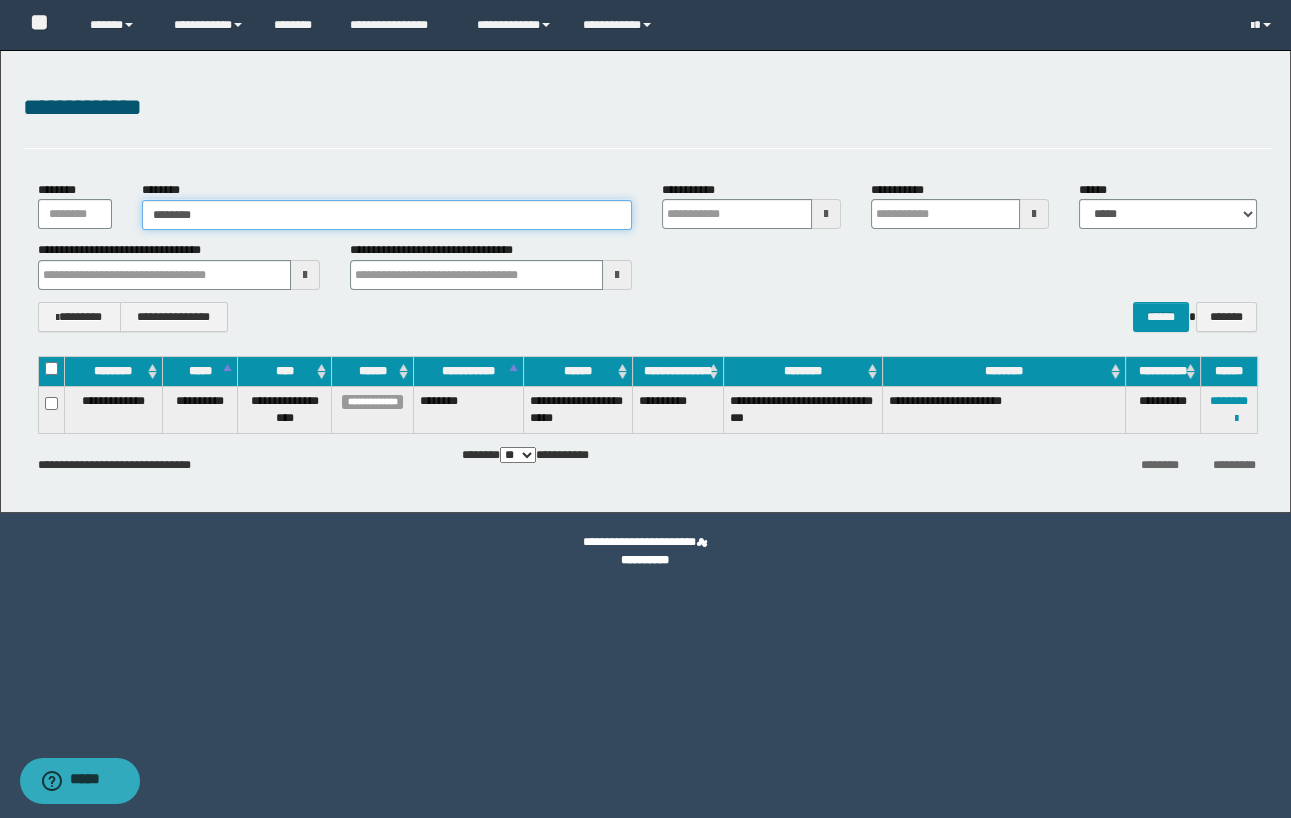 type on "********" 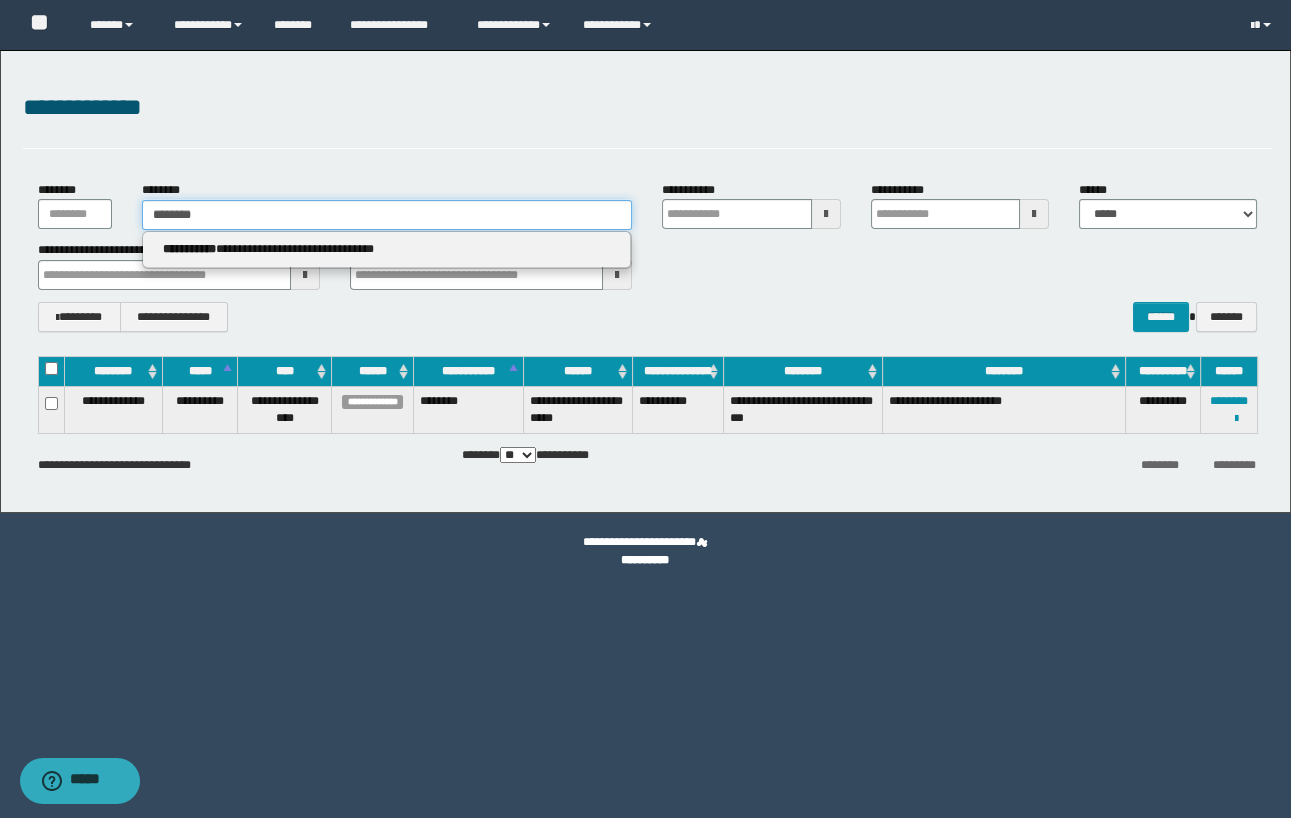 type on "********" 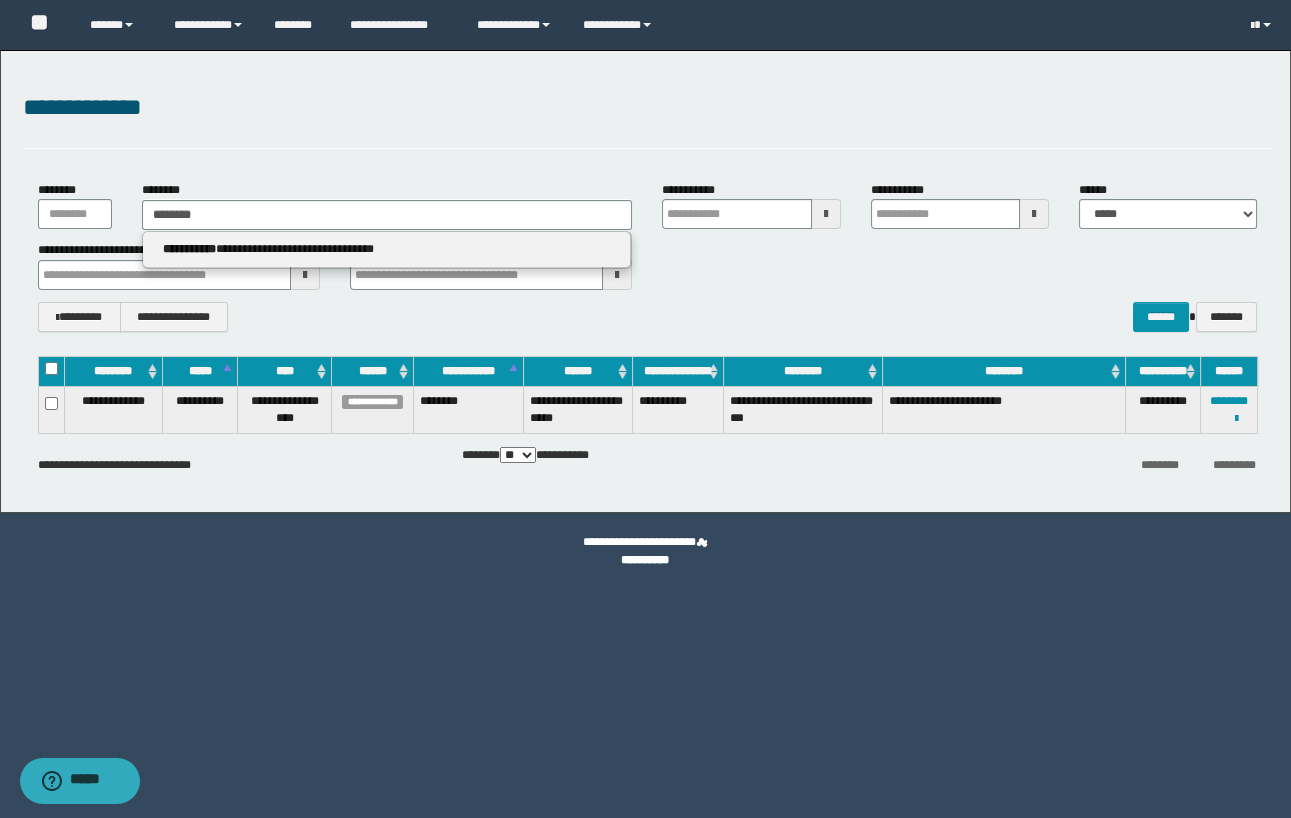 click on "**********" at bounding box center (387, 249) 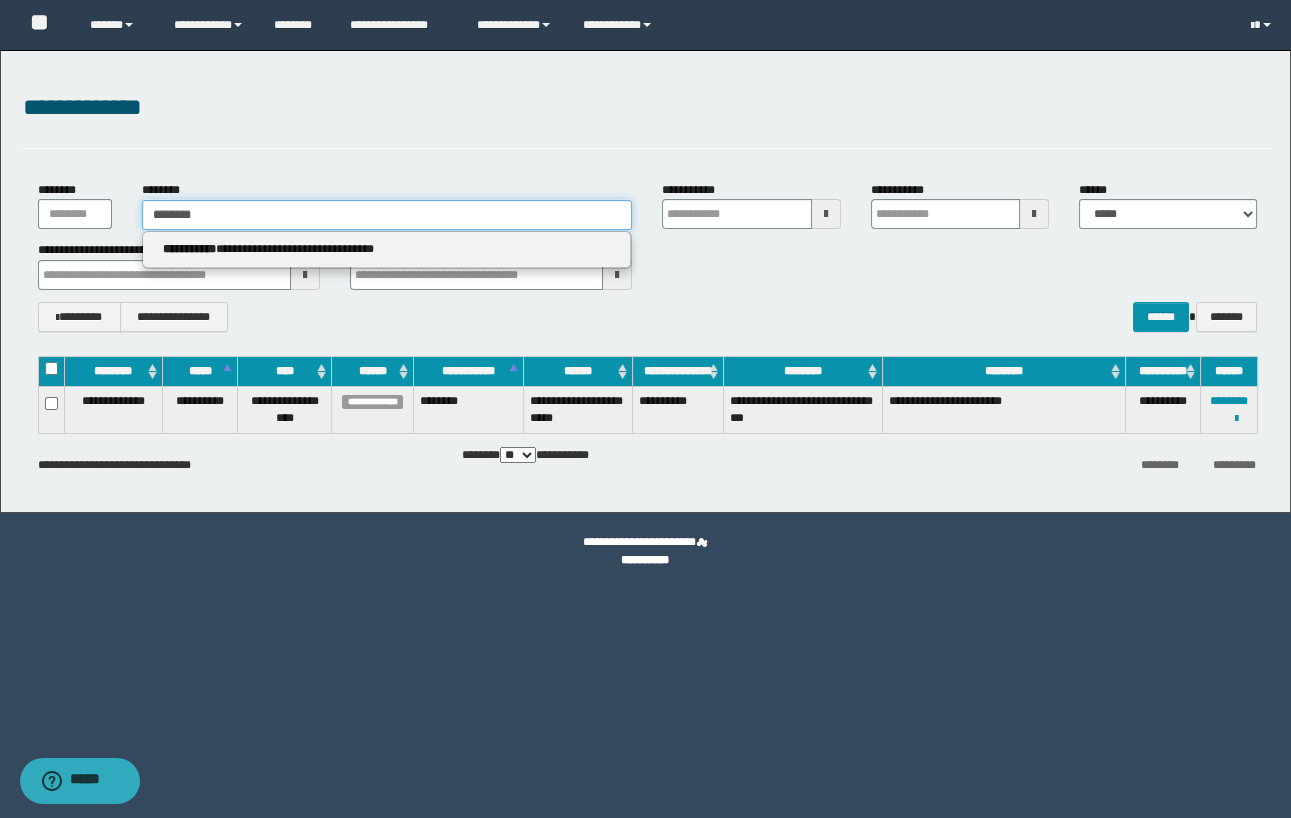 type 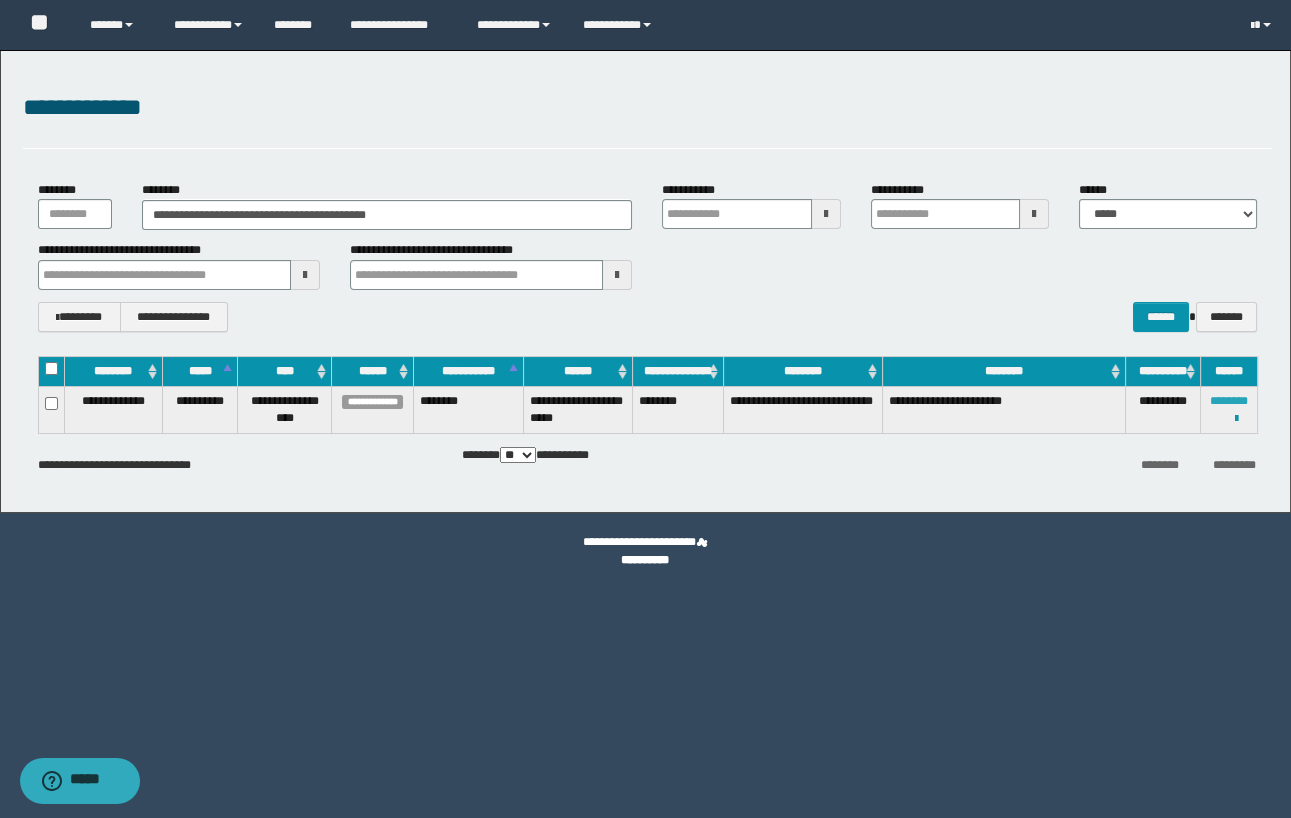 click on "********" at bounding box center [1229, 401] 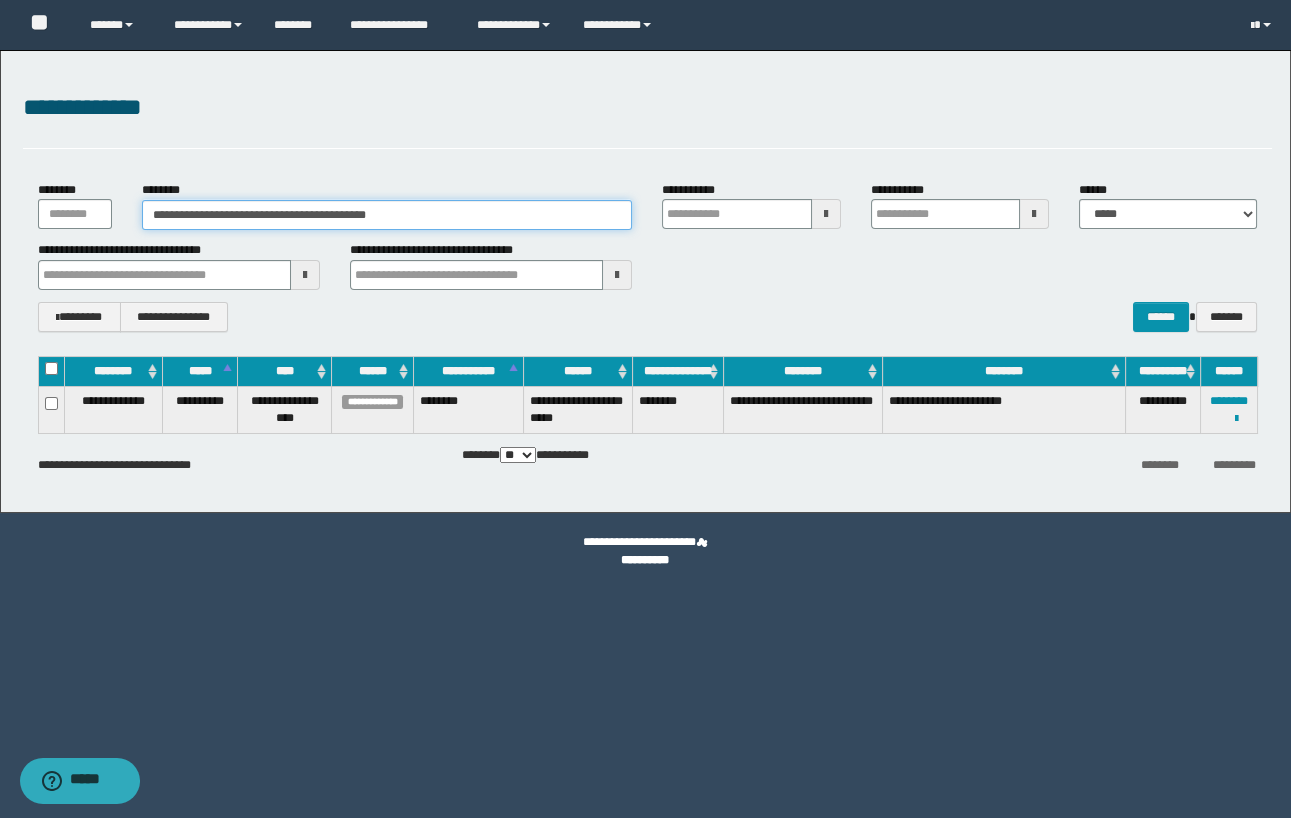 drag, startPoint x: 453, startPoint y: 202, endPoint x: 6, endPoint y: 213, distance: 447.1353 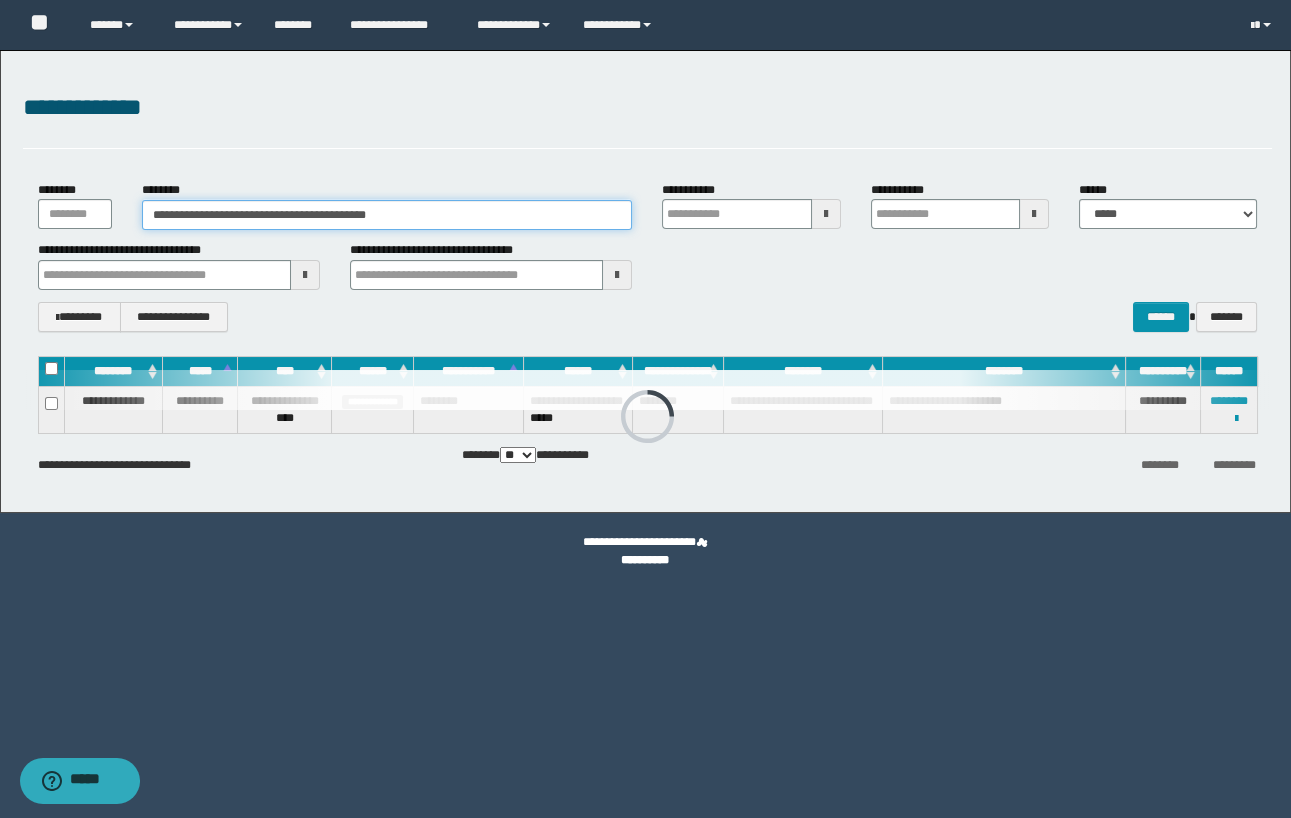 paste 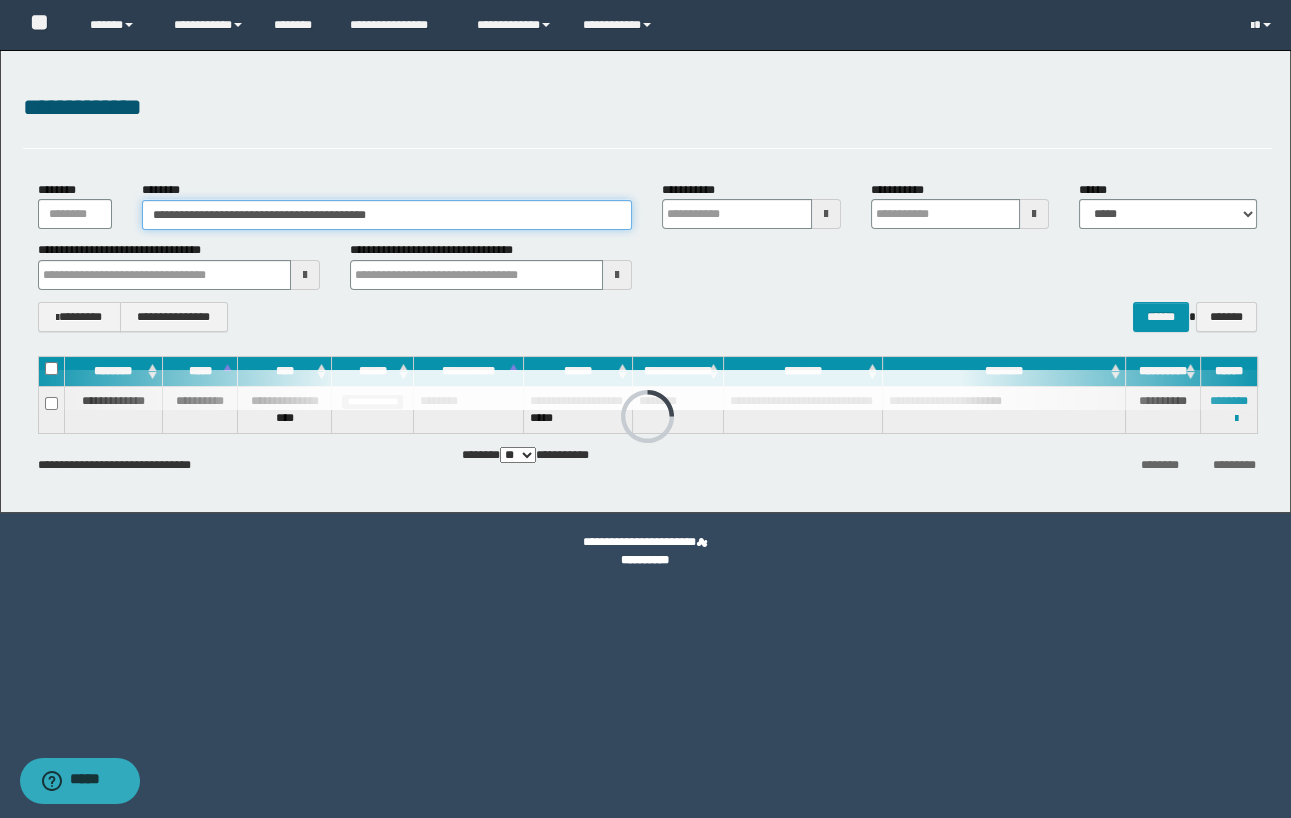 type on "********" 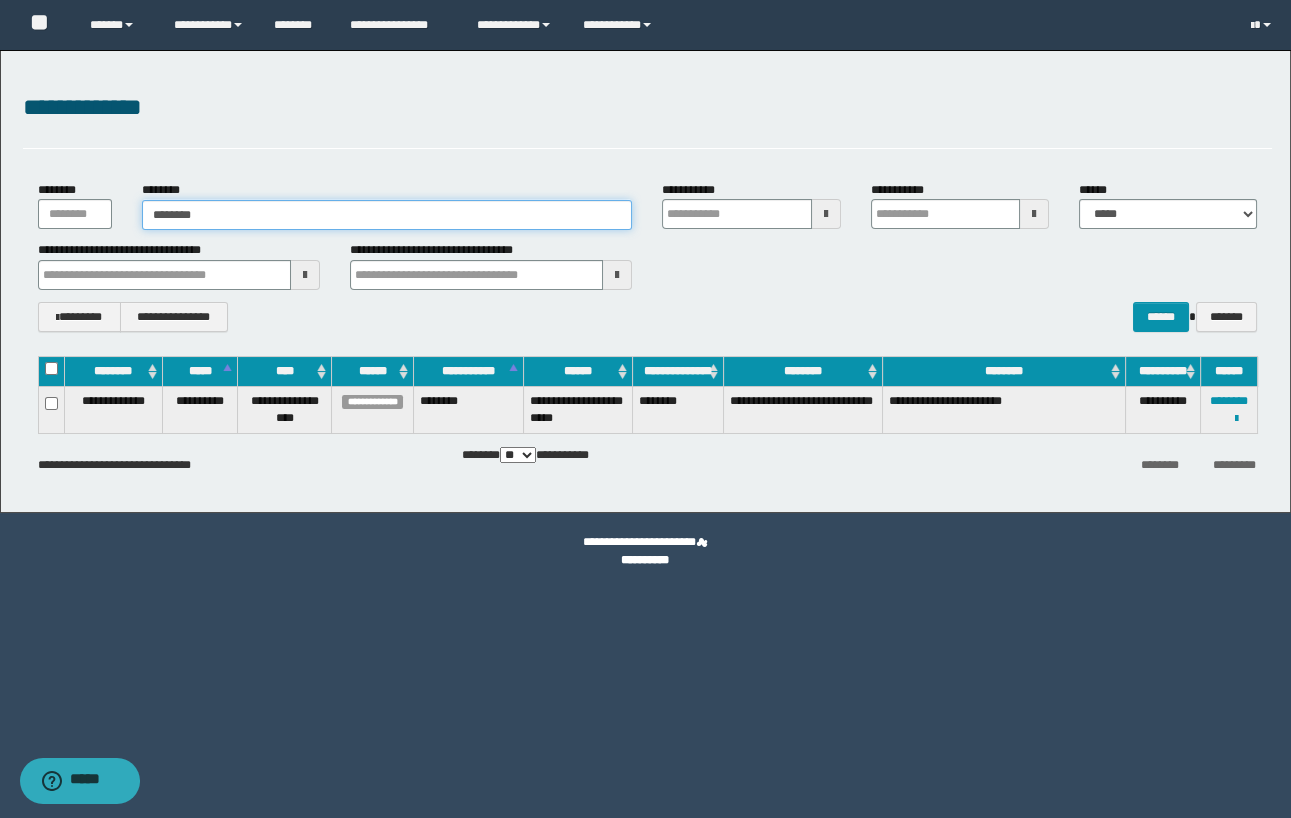 type on "********" 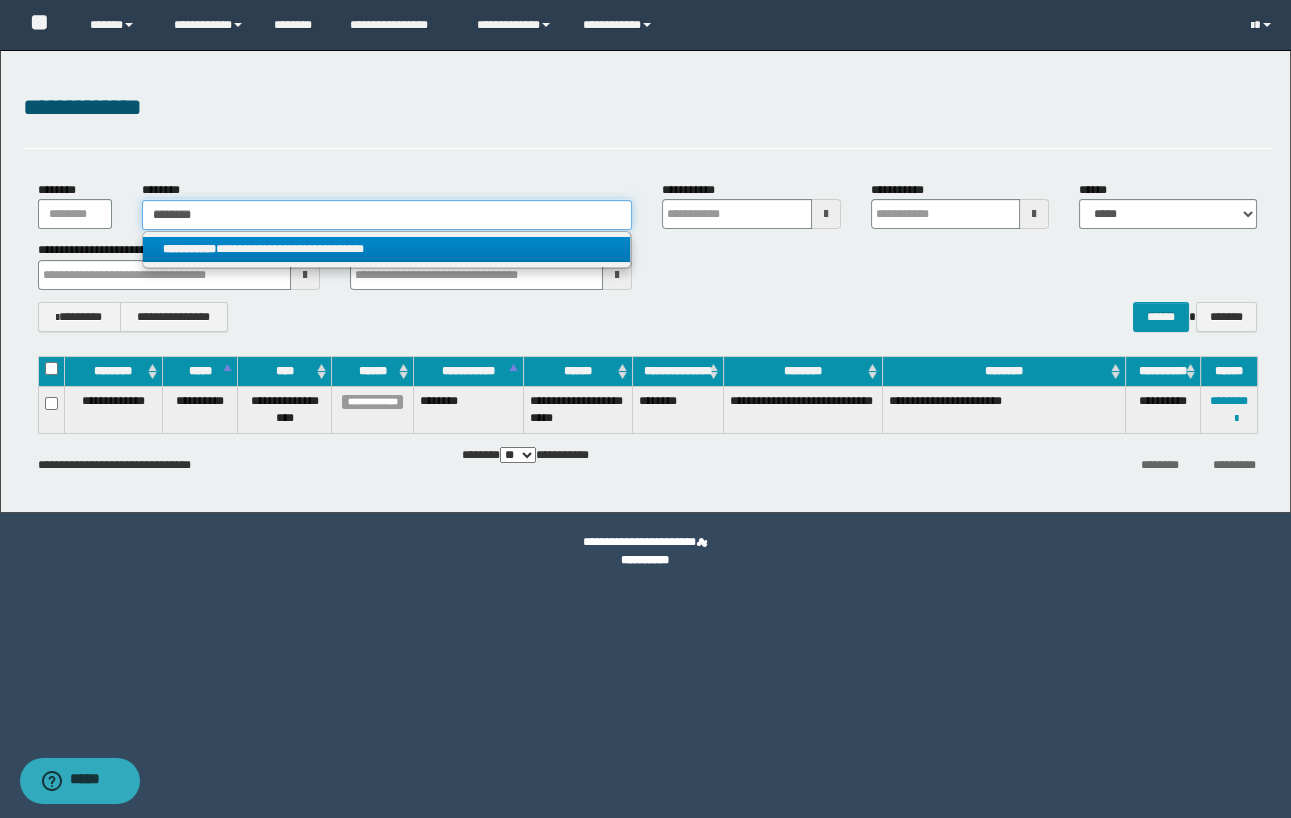 type on "********" 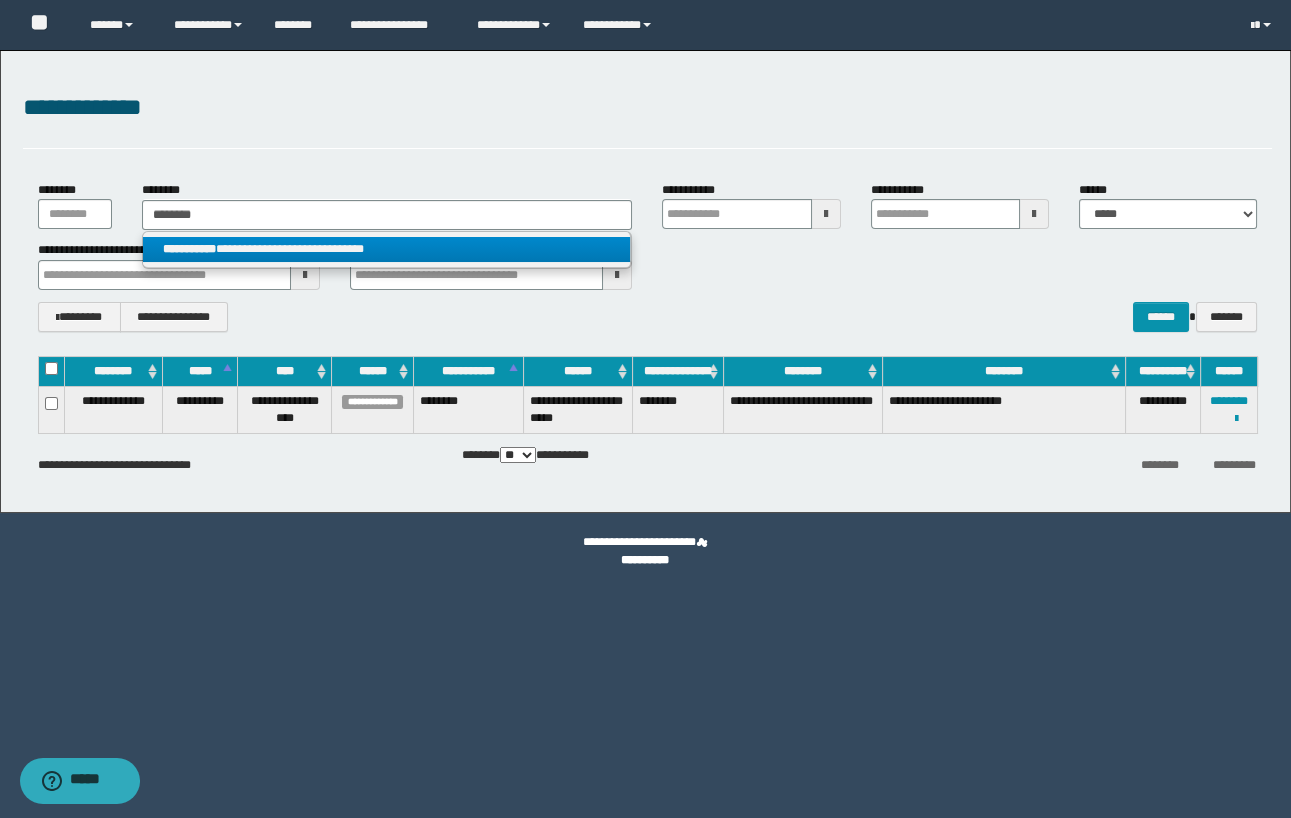click on "**********" at bounding box center [387, 249] 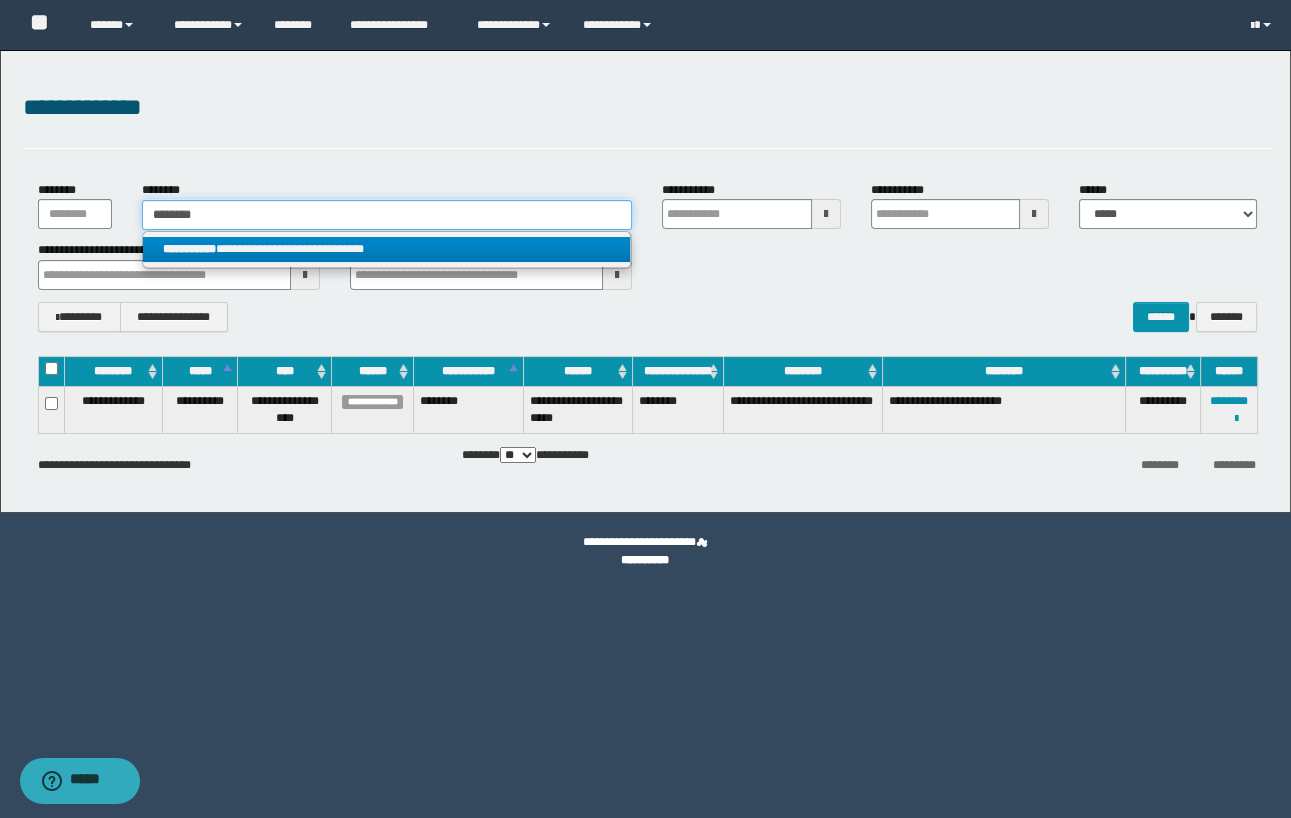 type 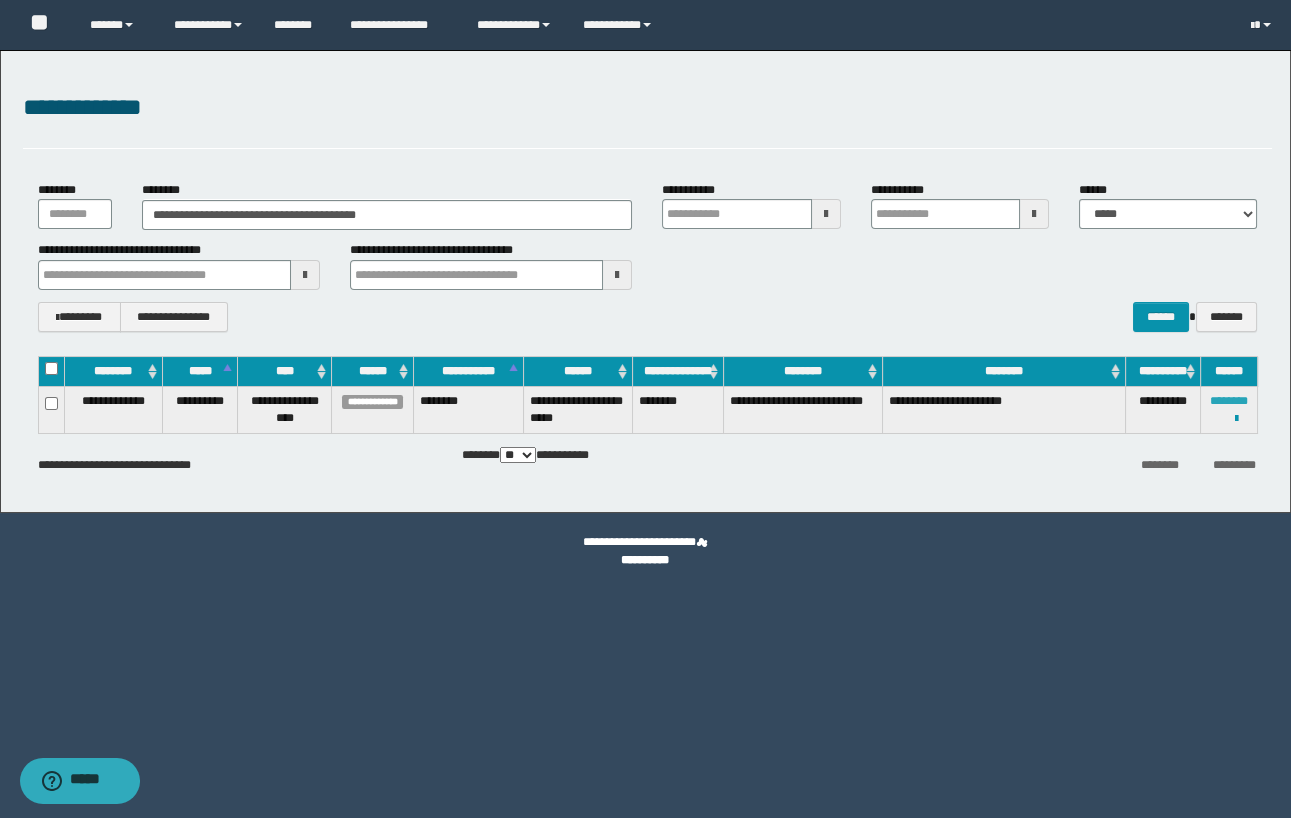 click on "********" at bounding box center (1229, 401) 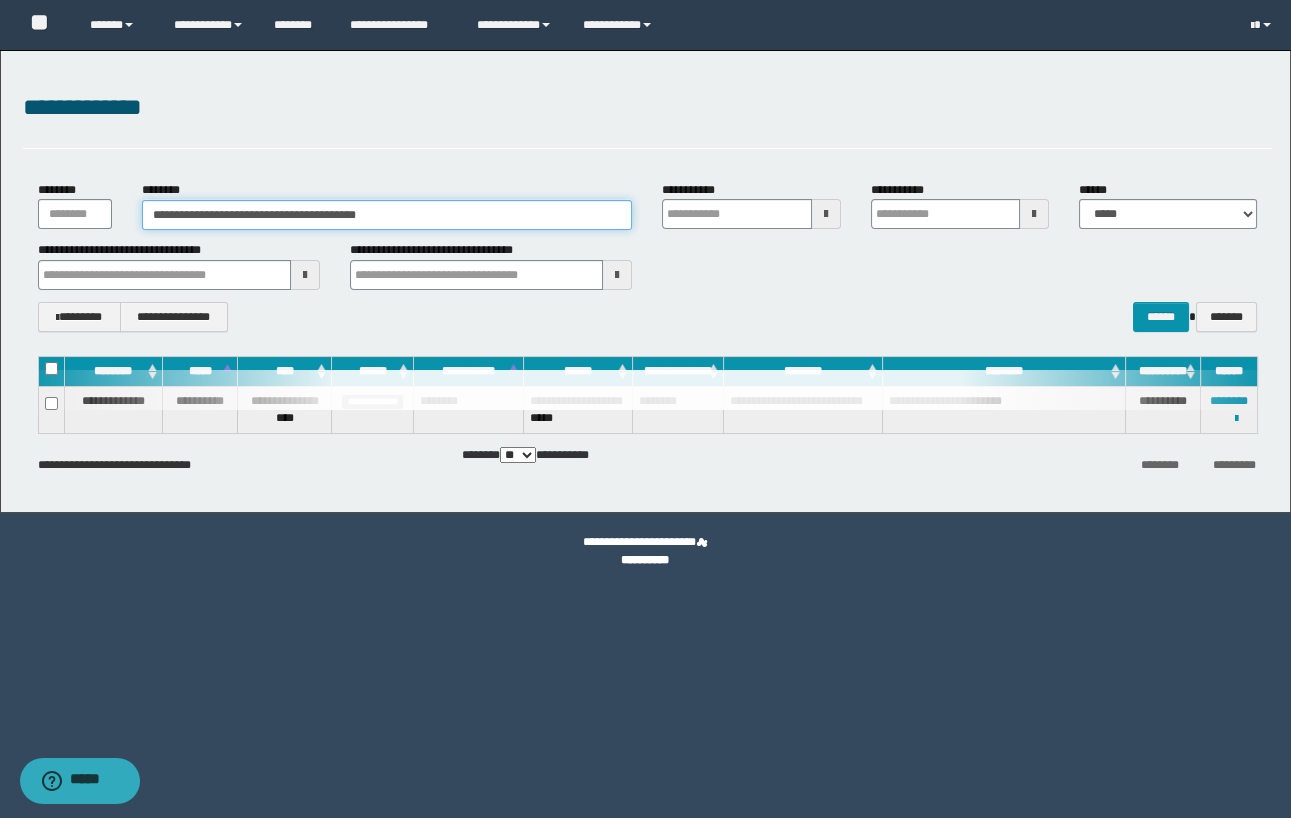 drag, startPoint x: 459, startPoint y: 217, endPoint x: 5, endPoint y: 216, distance: 454.0011 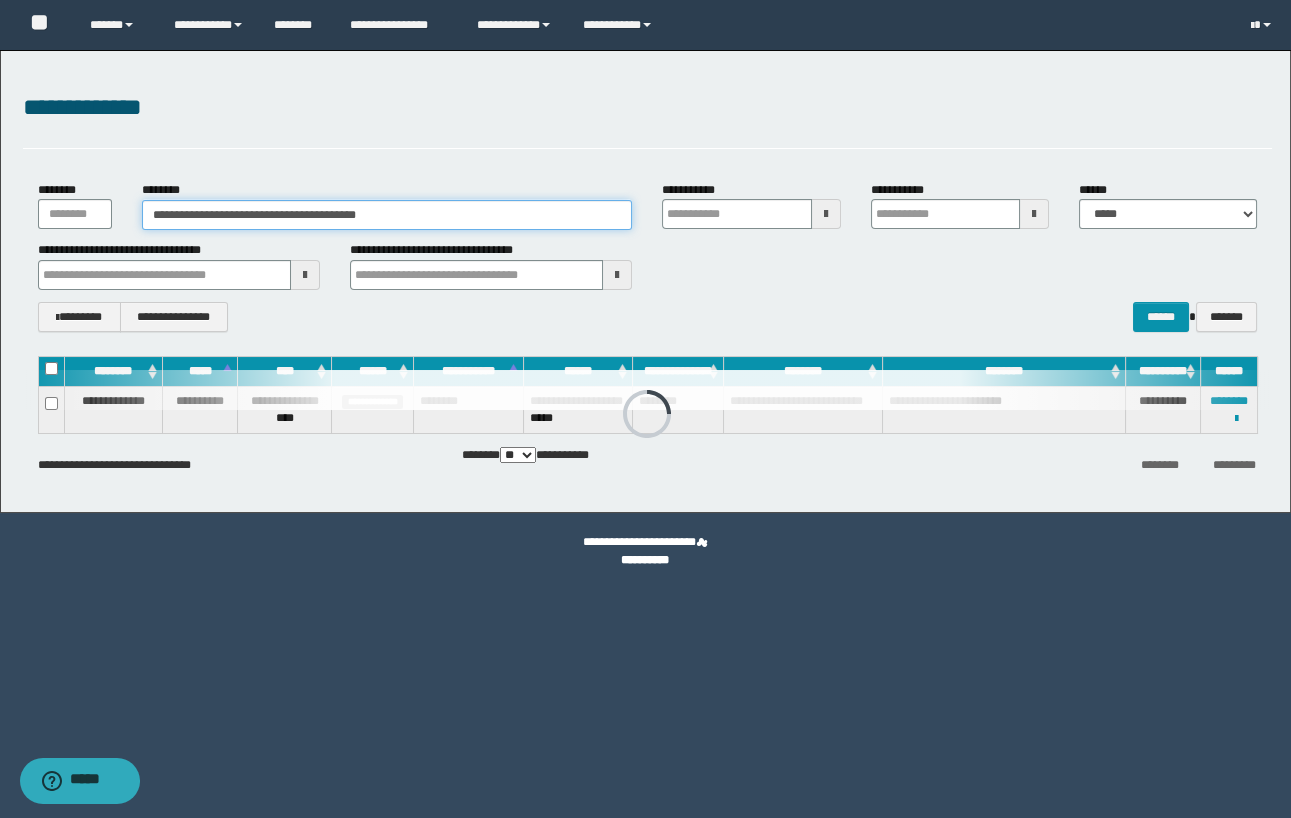 paste 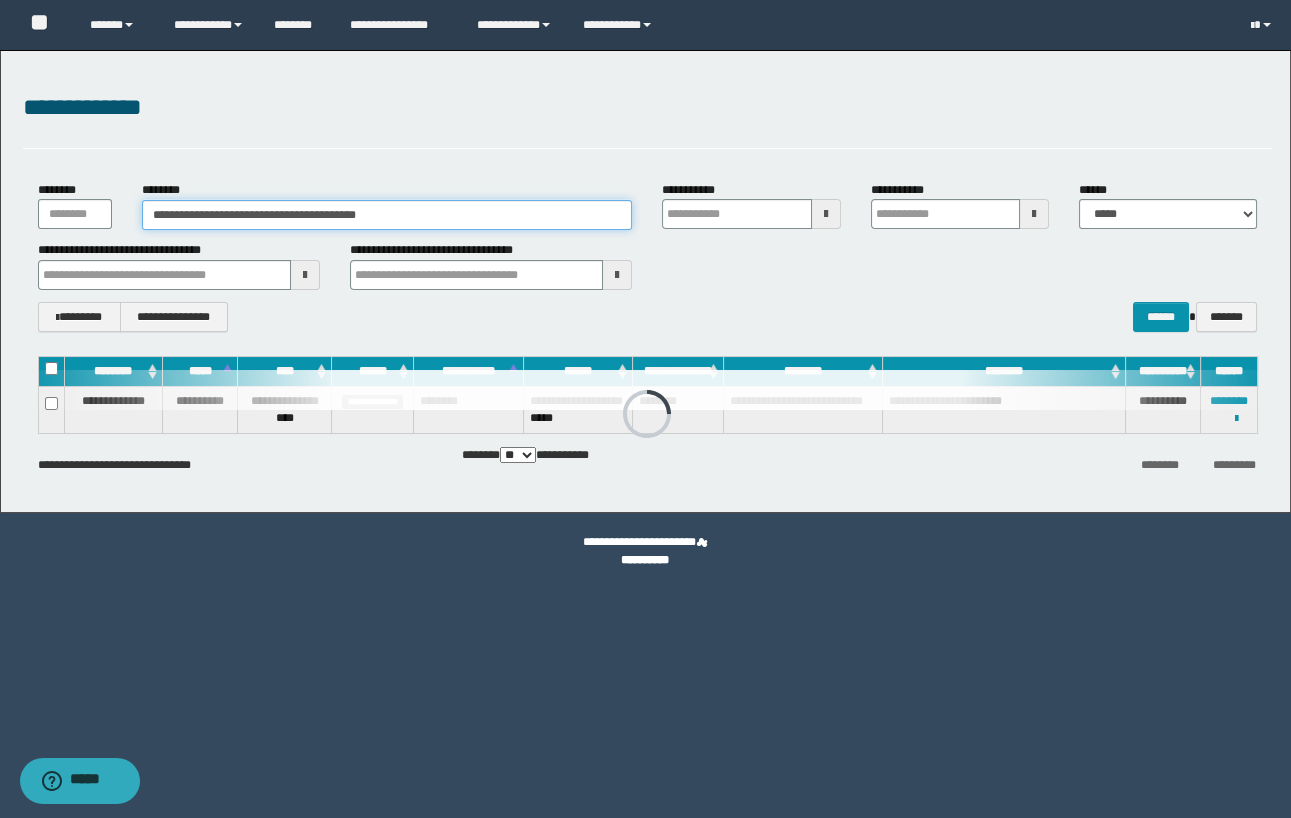 type on "********" 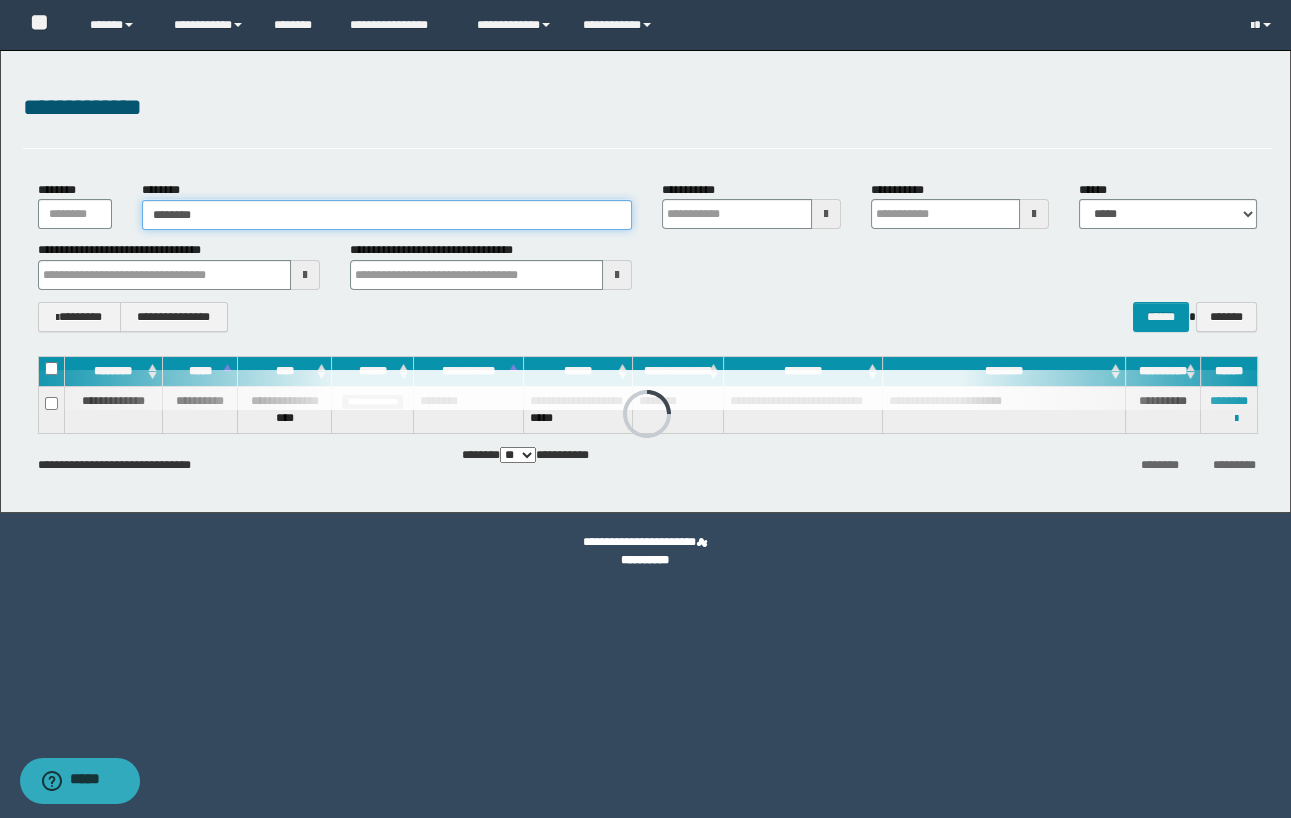 type on "********" 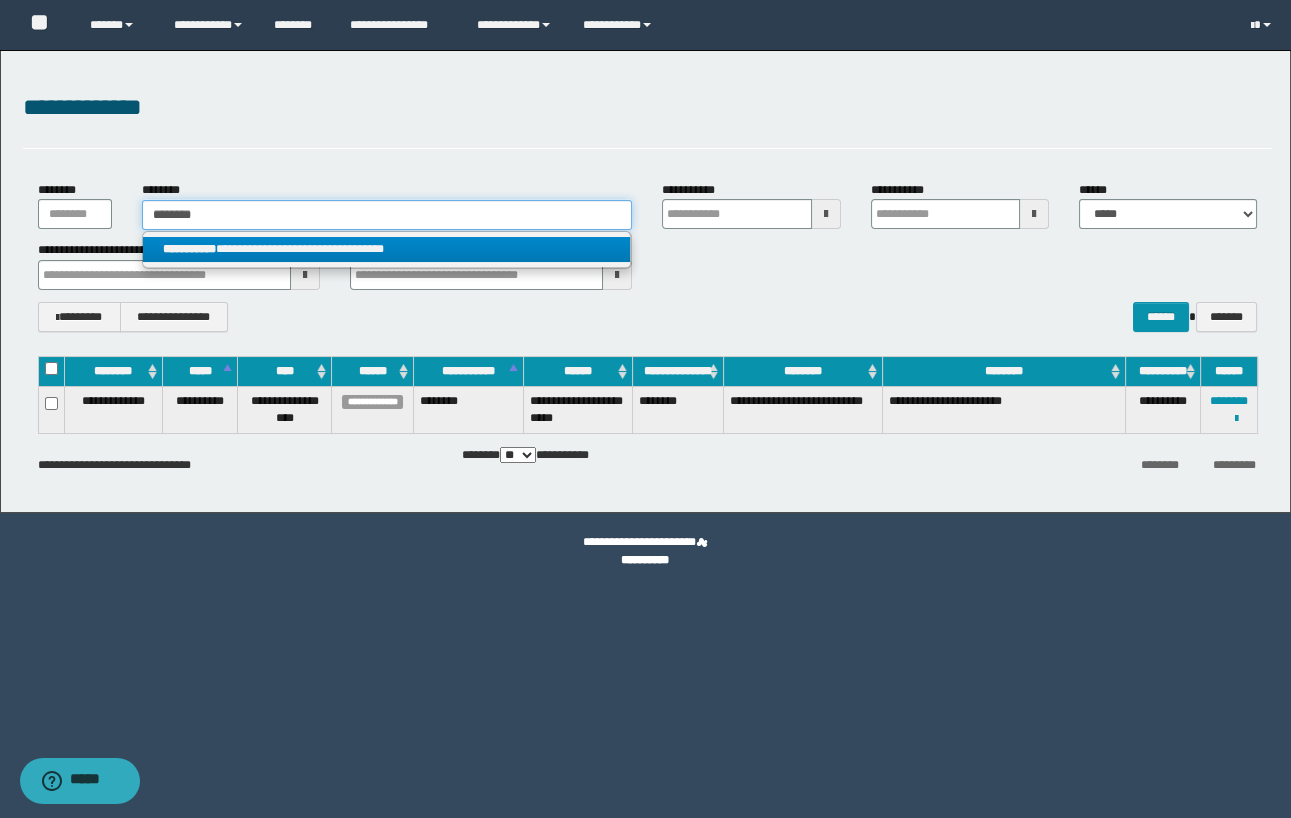 type on "********" 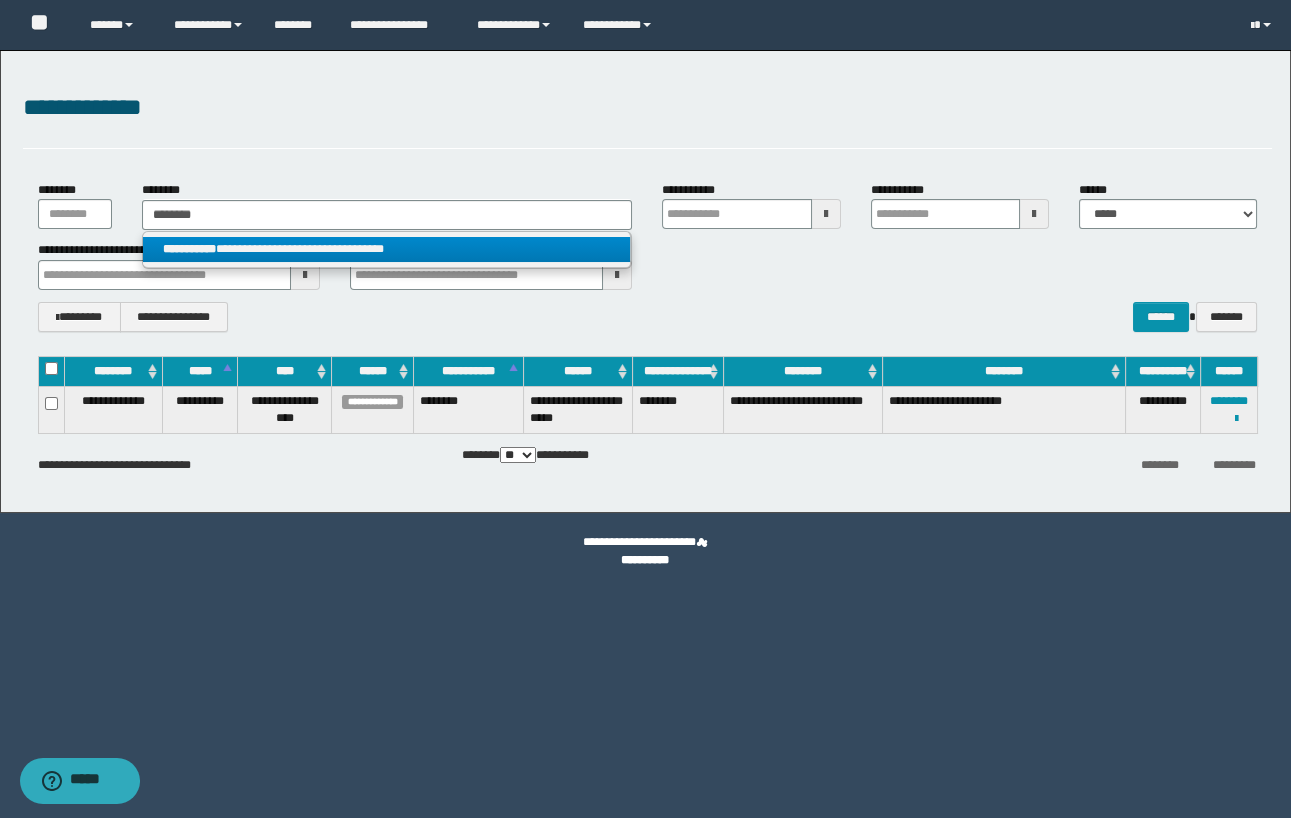 click on "**********" at bounding box center (387, 249) 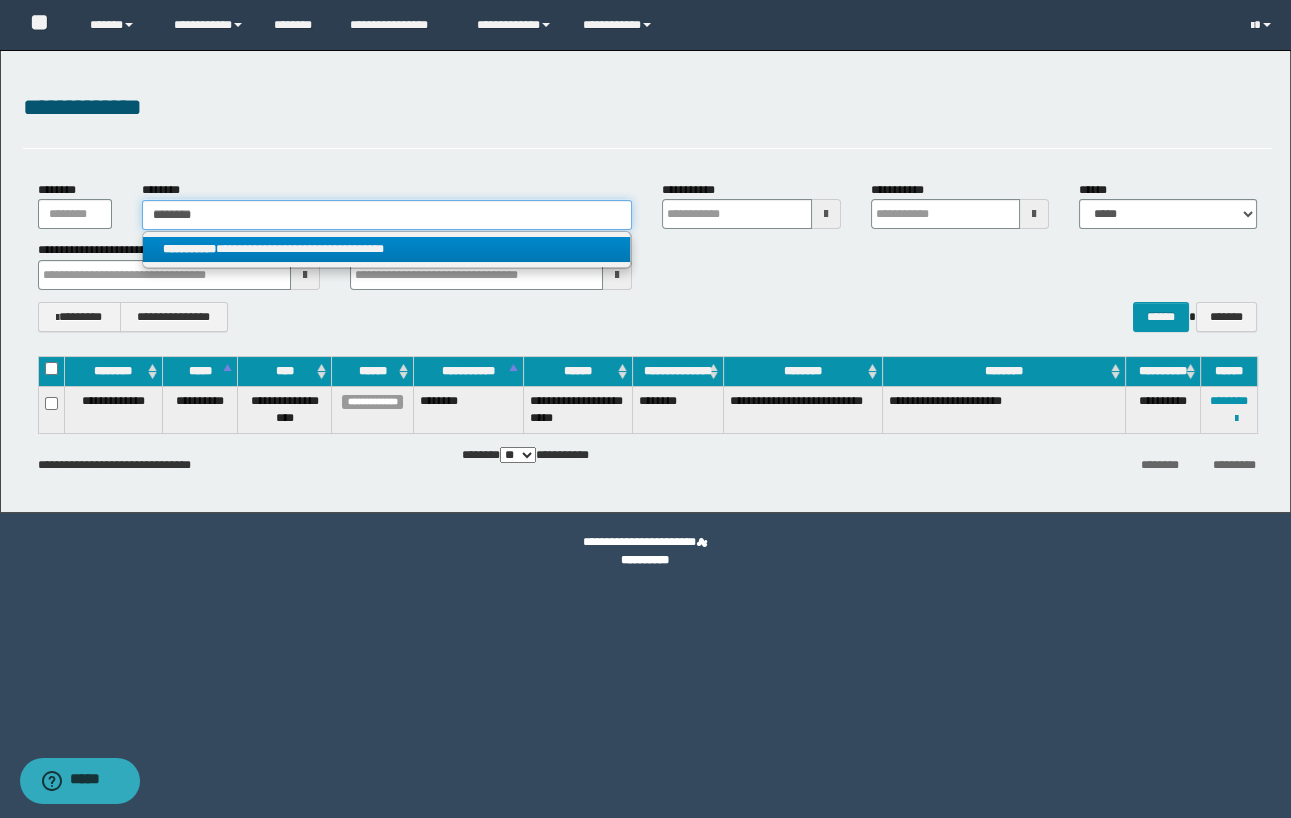 type 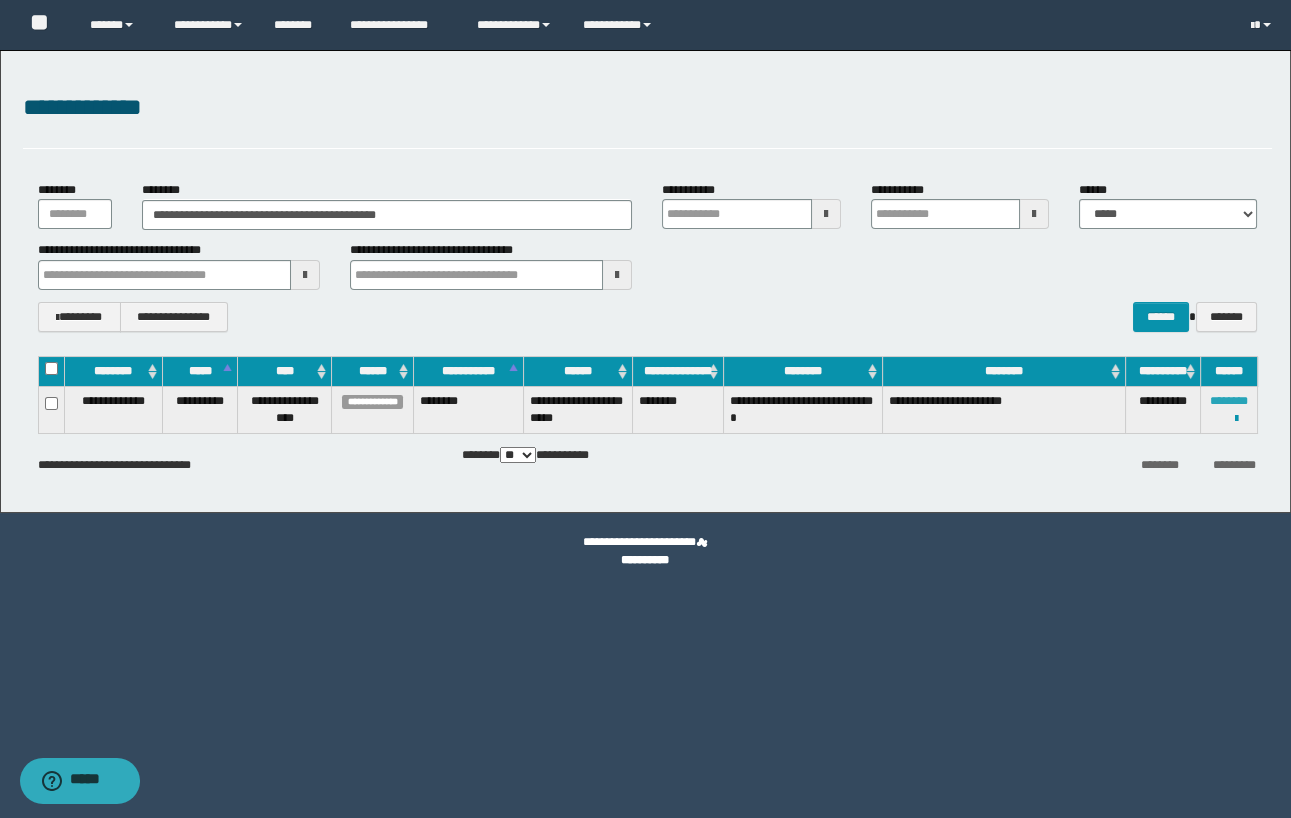 click on "********" at bounding box center [1229, 401] 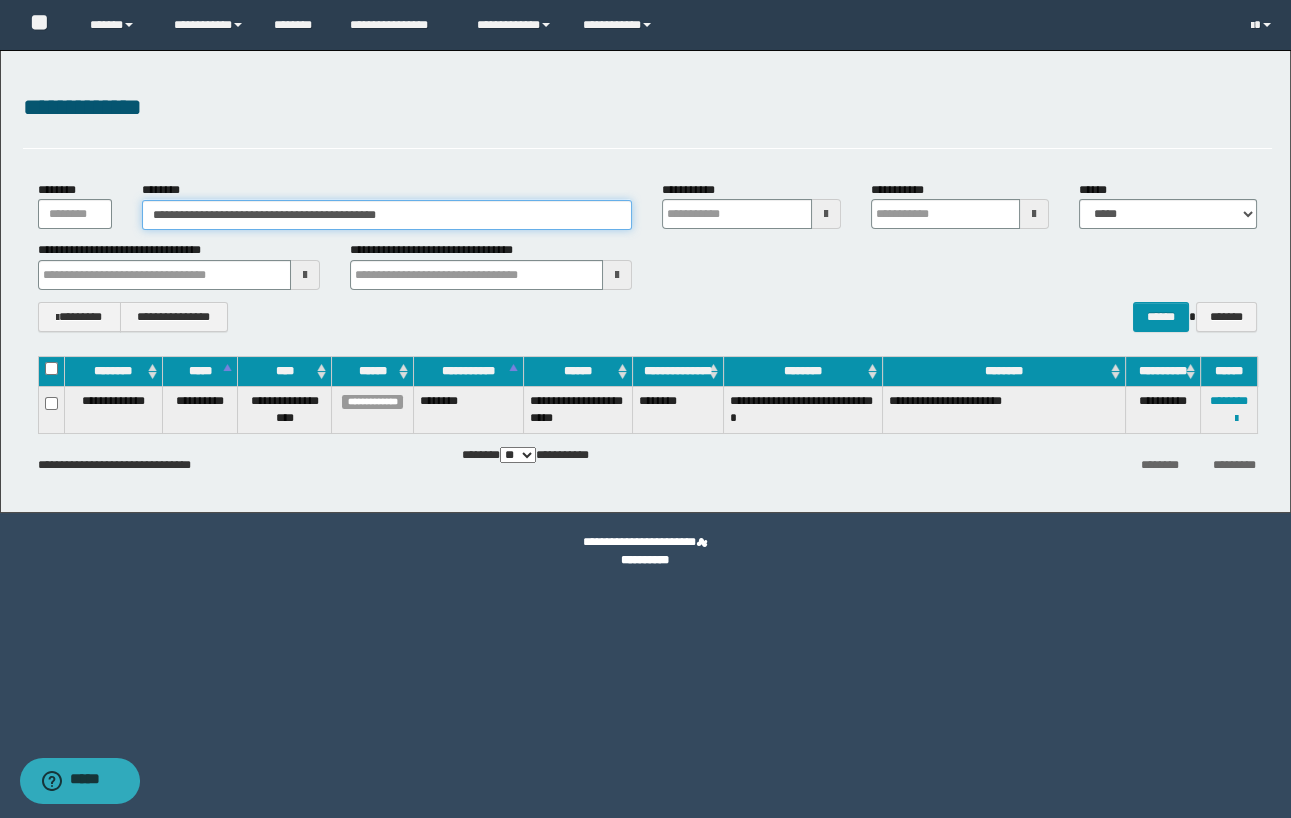 drag, startPoint x: 455, startPoint y: 214, endPoint x: 5, endPoint y: 215, distance: 450.0011 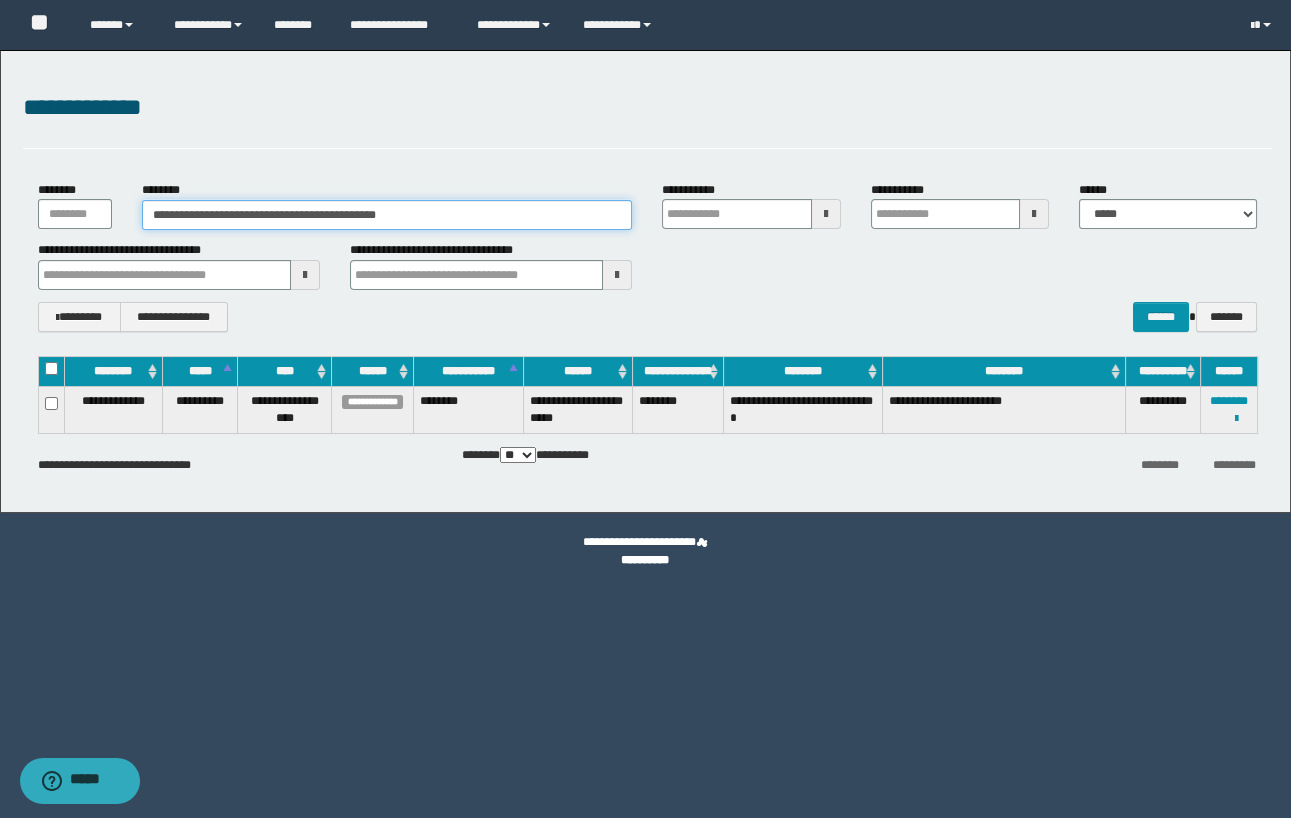 paste 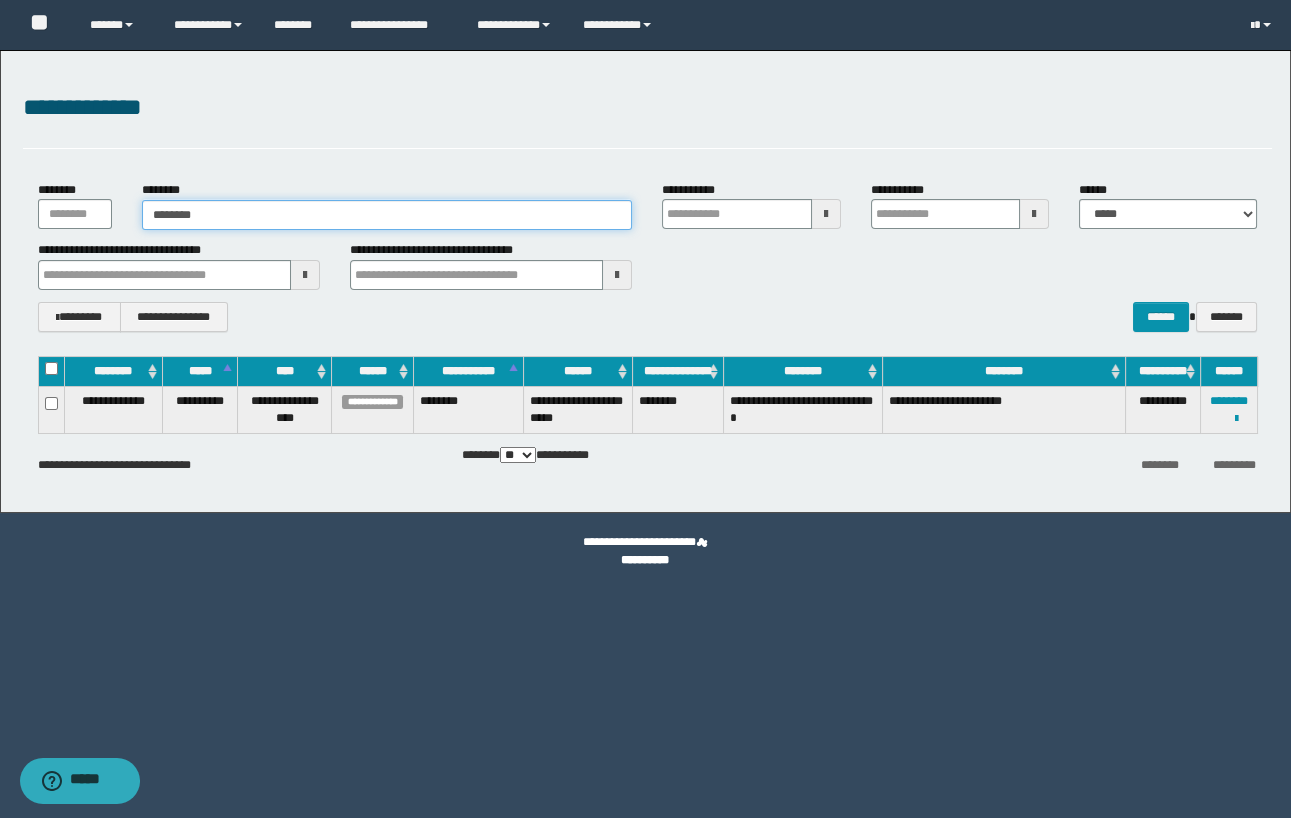 type on "********" 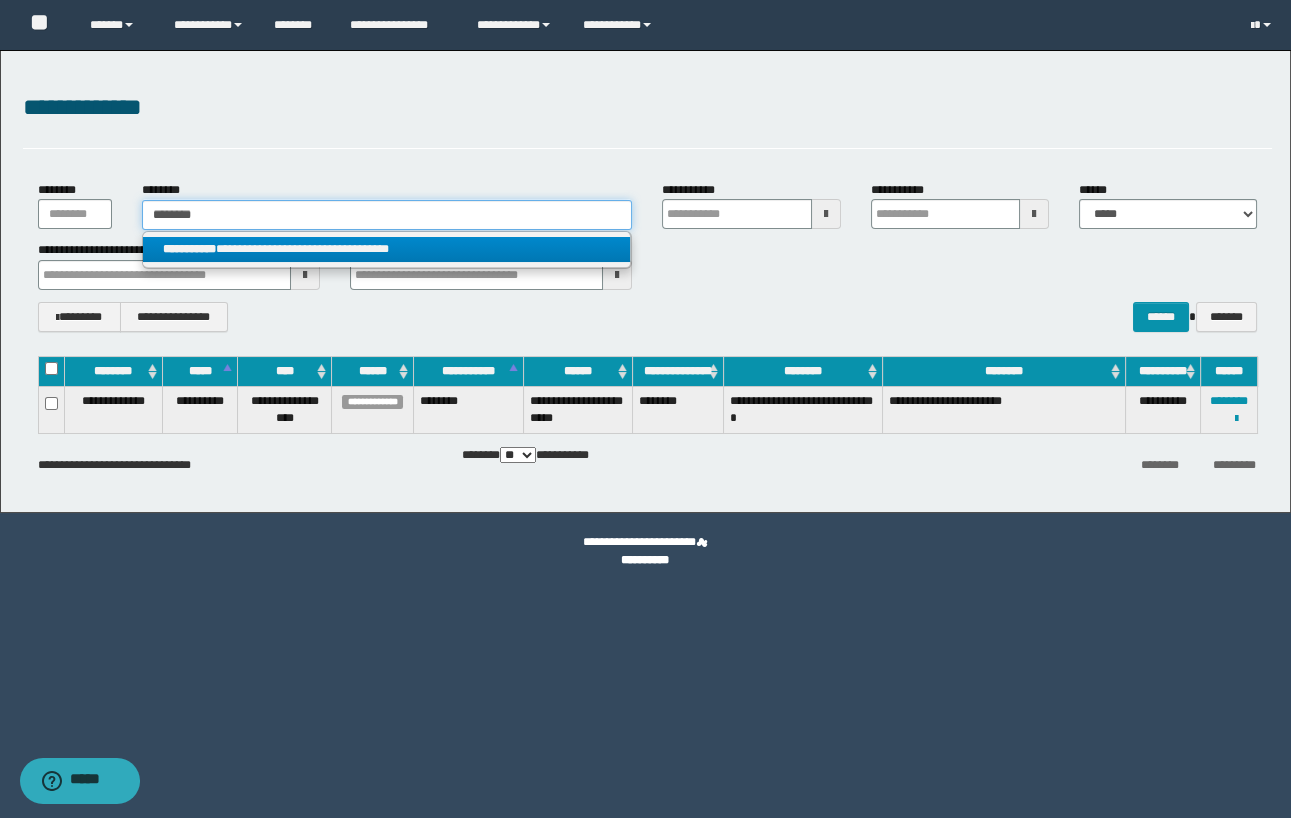 type on "********" 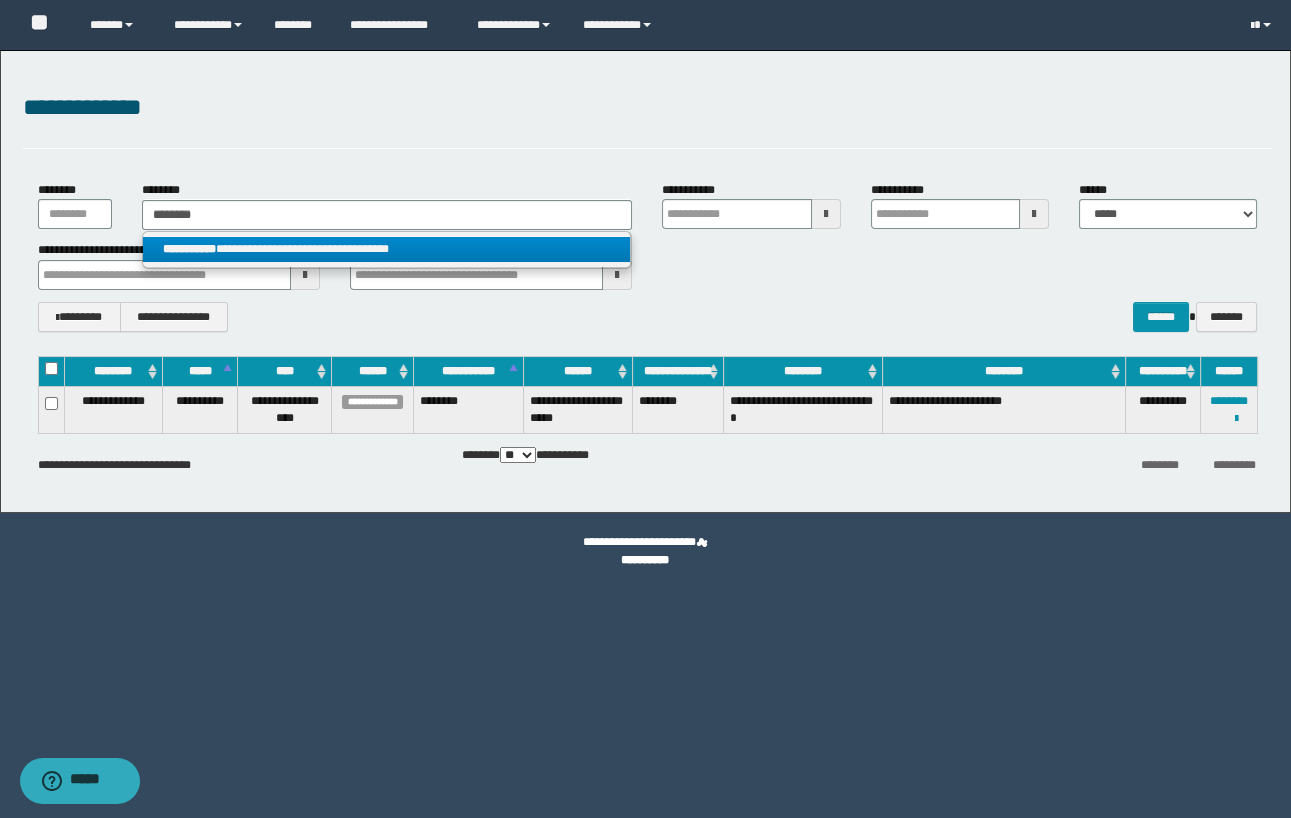 drag, startPoint x: 388, startPoint y: 243, endPoint x: 505, endPoint y: 262, distance: 118.5327 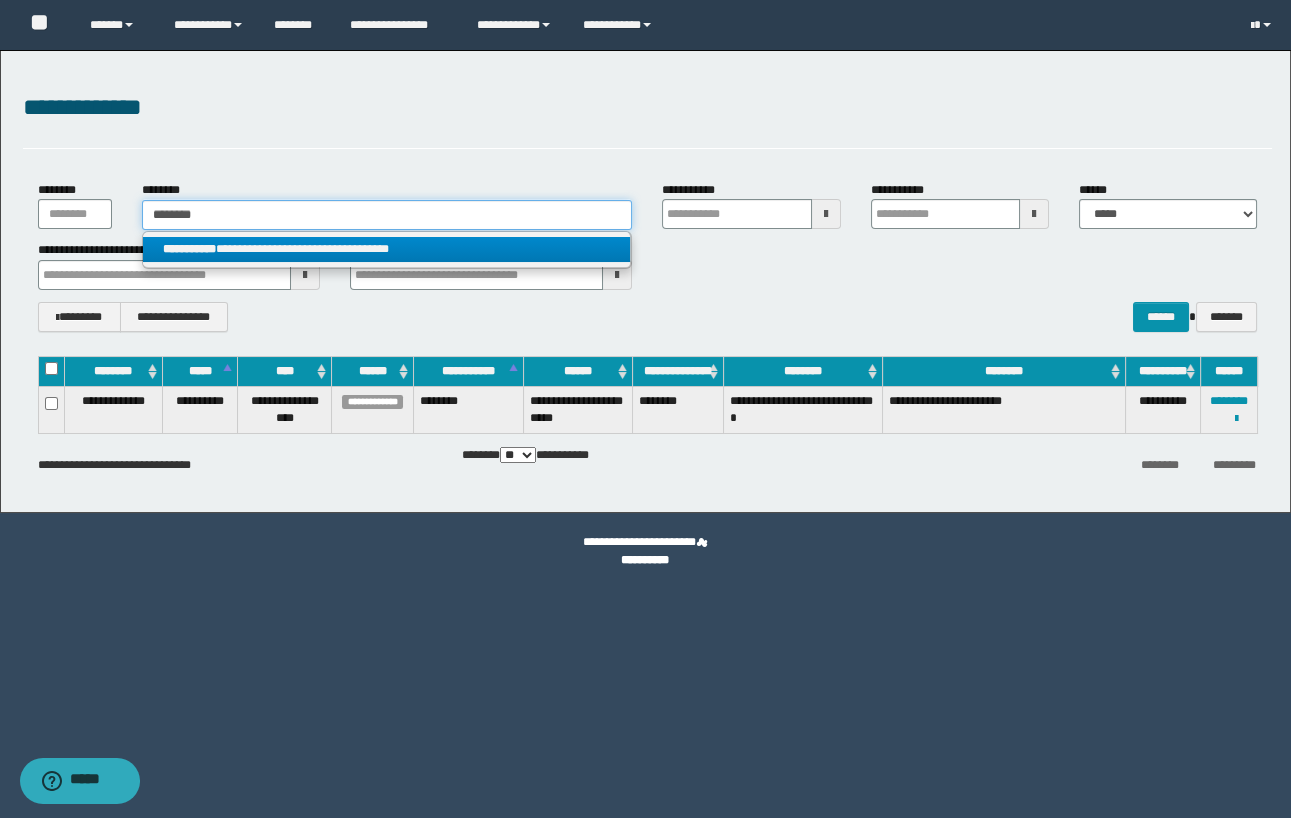 type 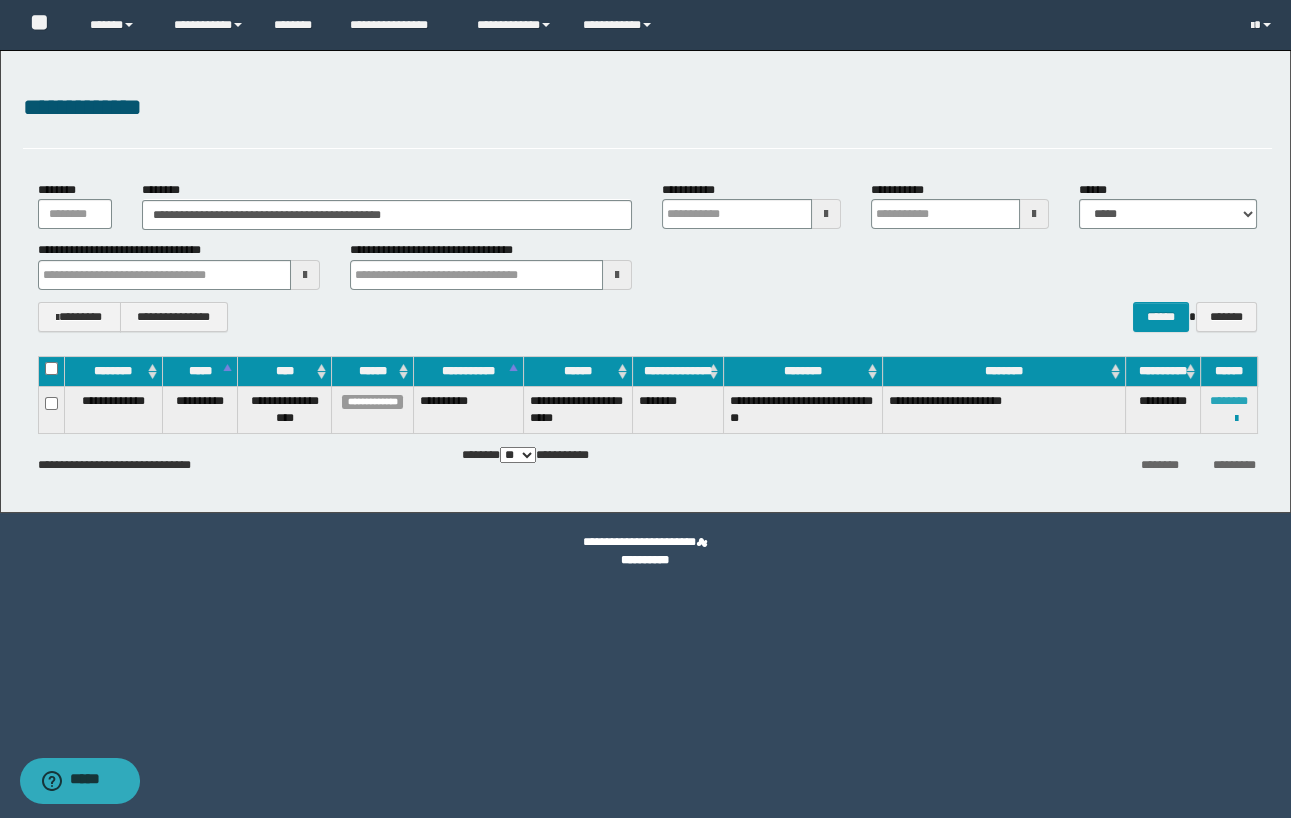 click on "********" at bounding box center (1229, 401) 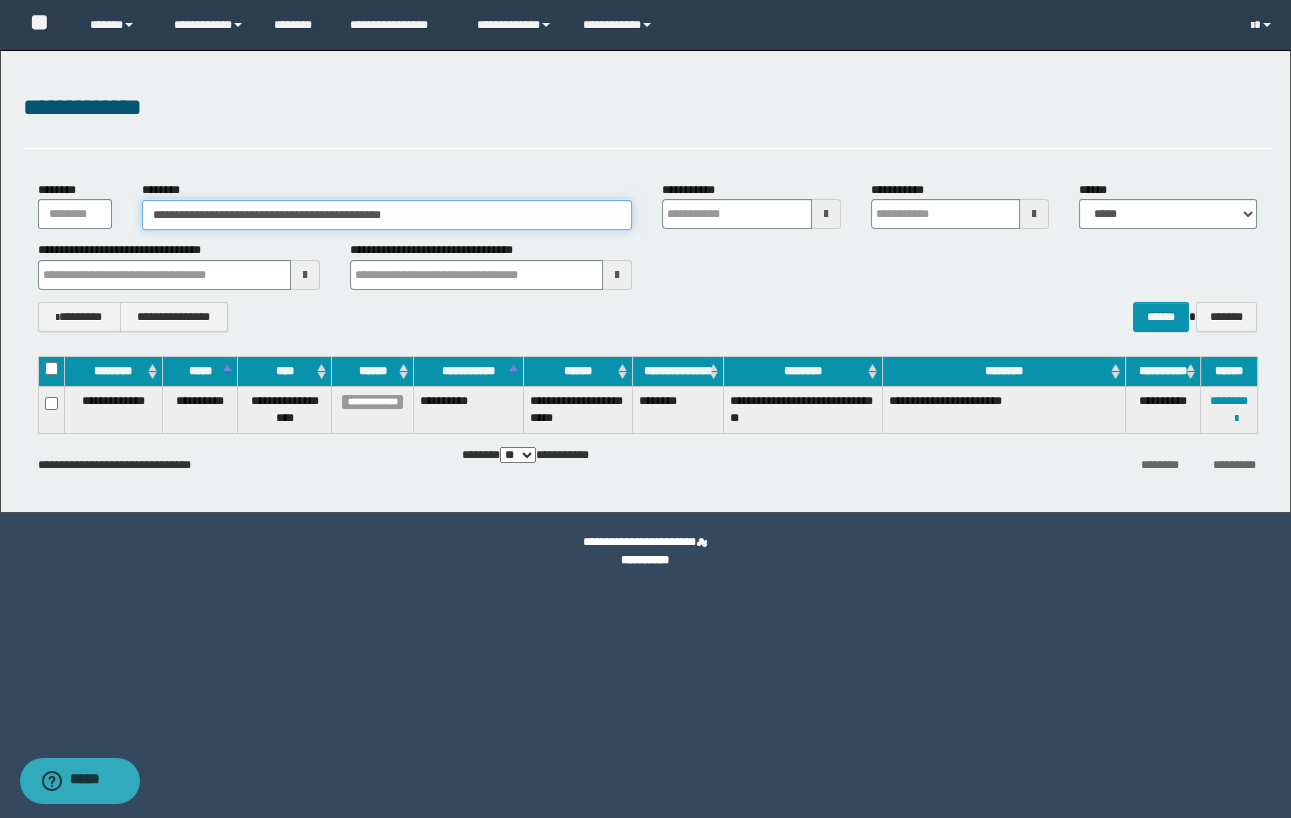 drag, startPoint x: 490, startPoint y: 218, endPoint x: 9, endPoint y: 217, distance: 481.00104 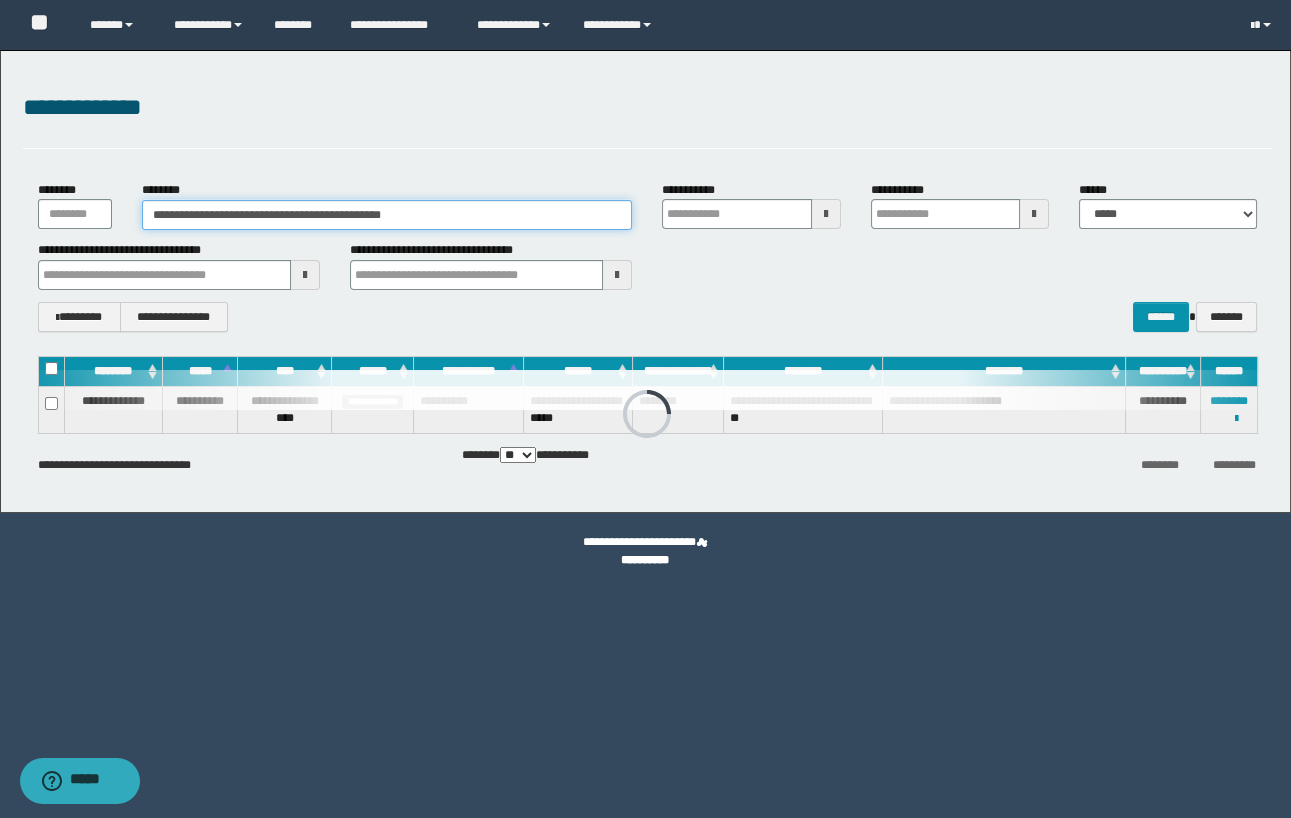 paste 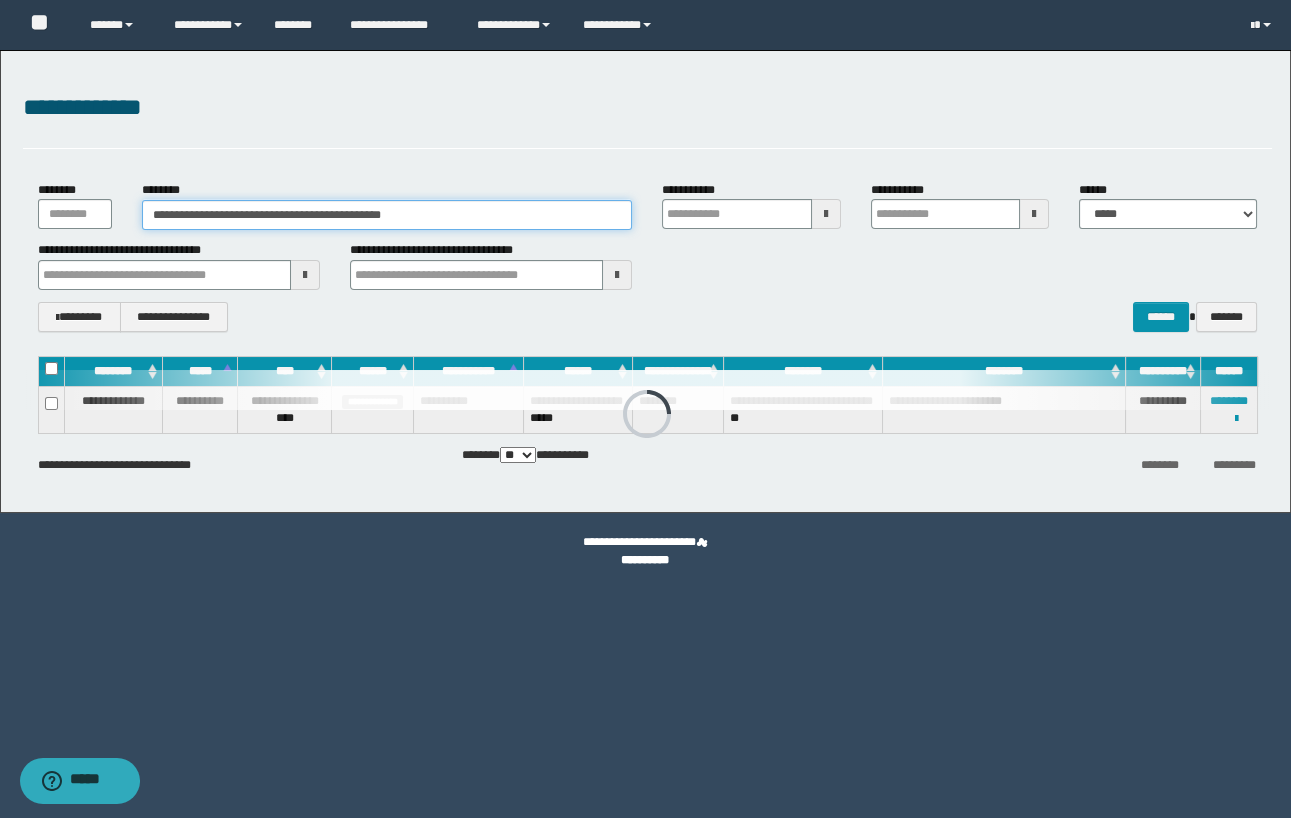 type on "********" 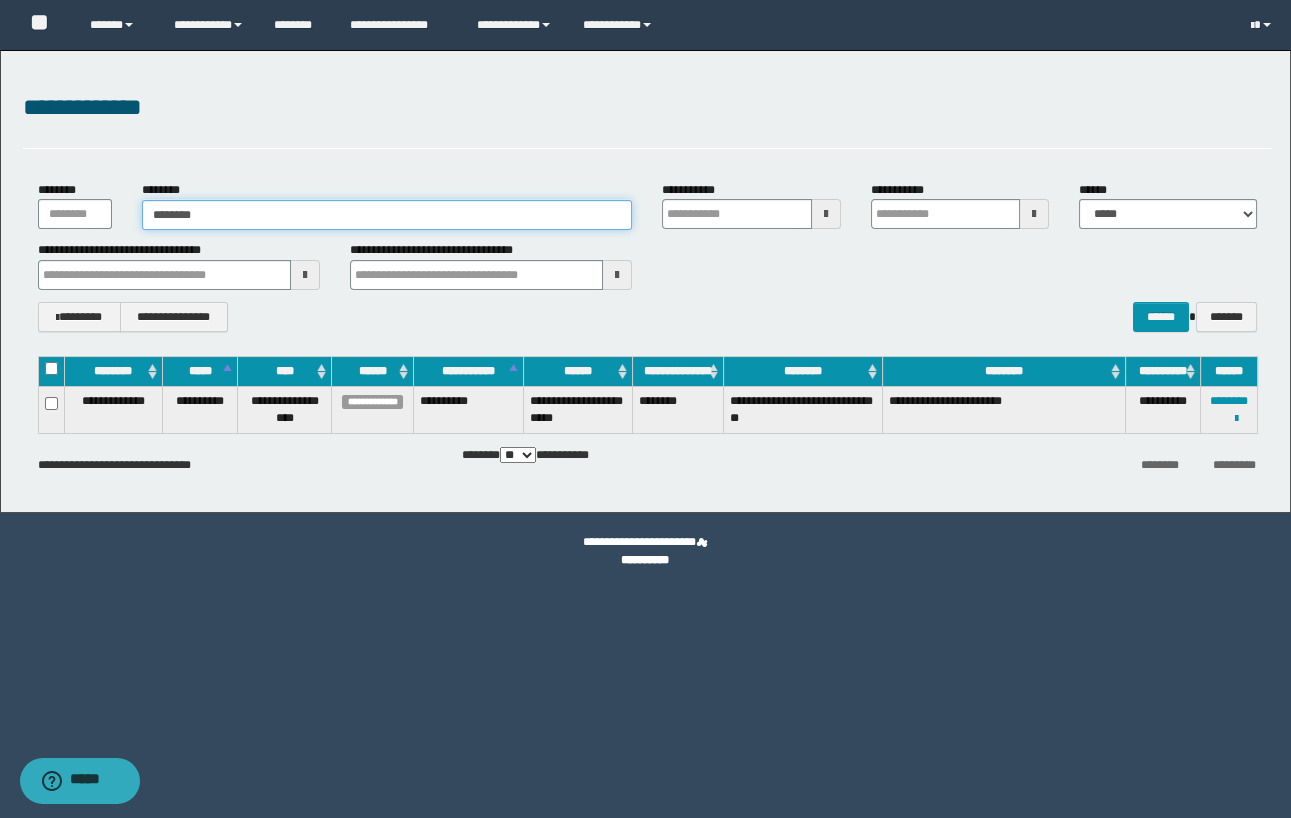 type on "********" 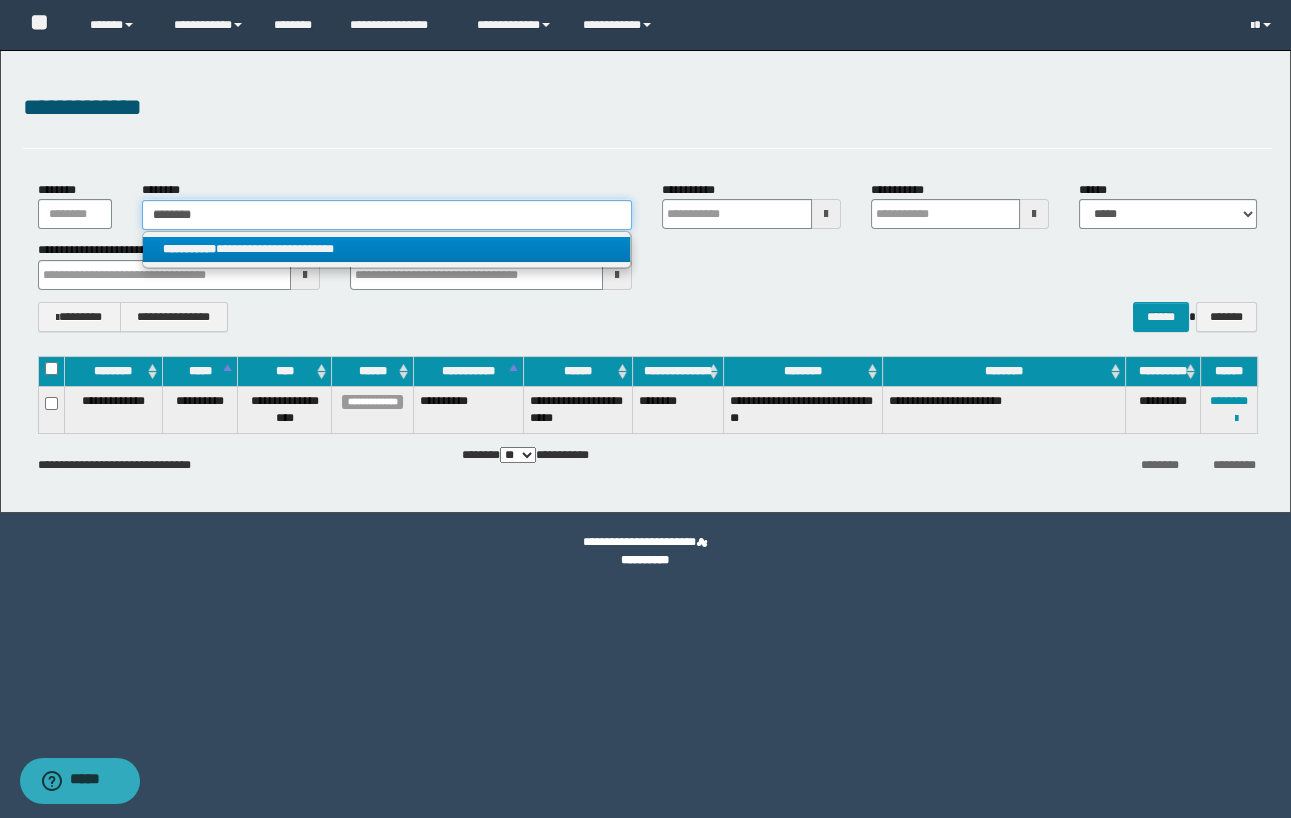 type on "********" 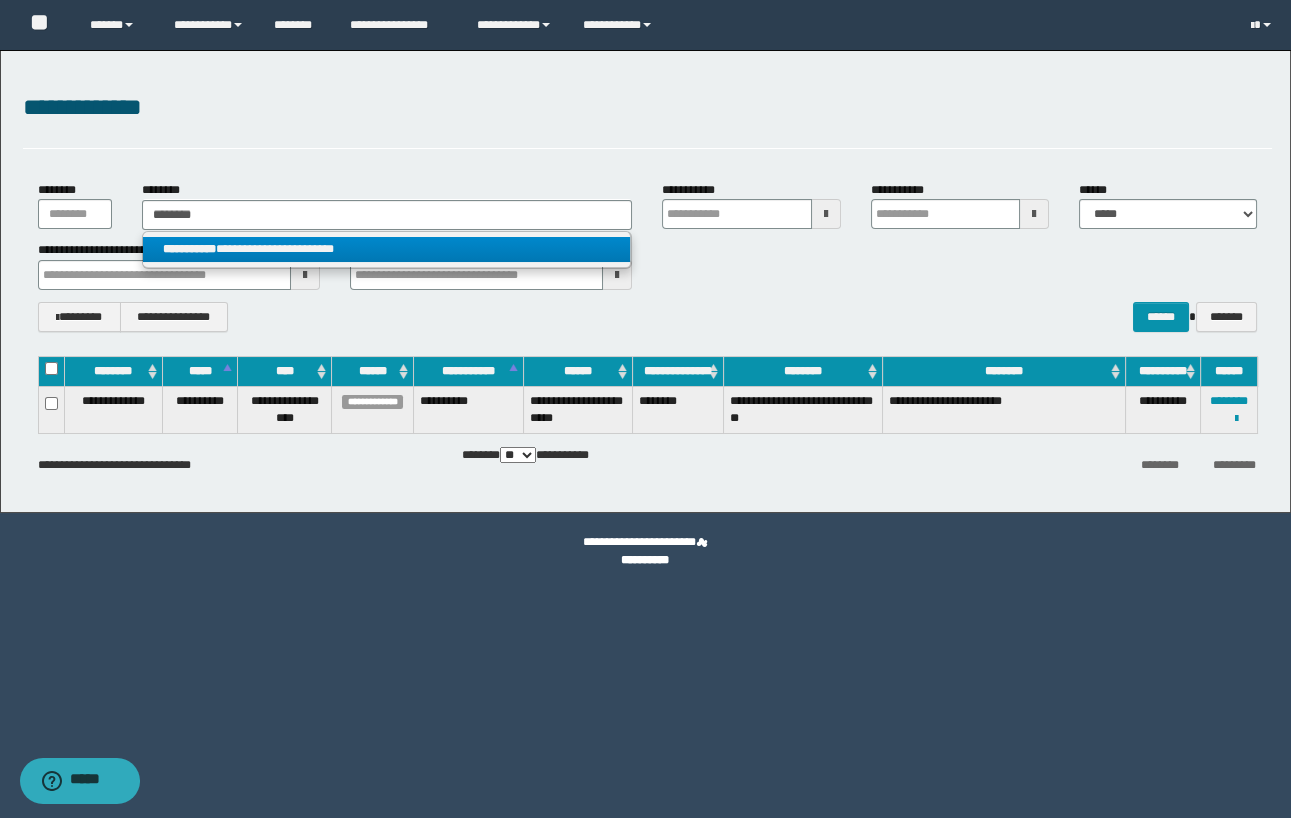 click on "**********" at bounding box center (387, 249) 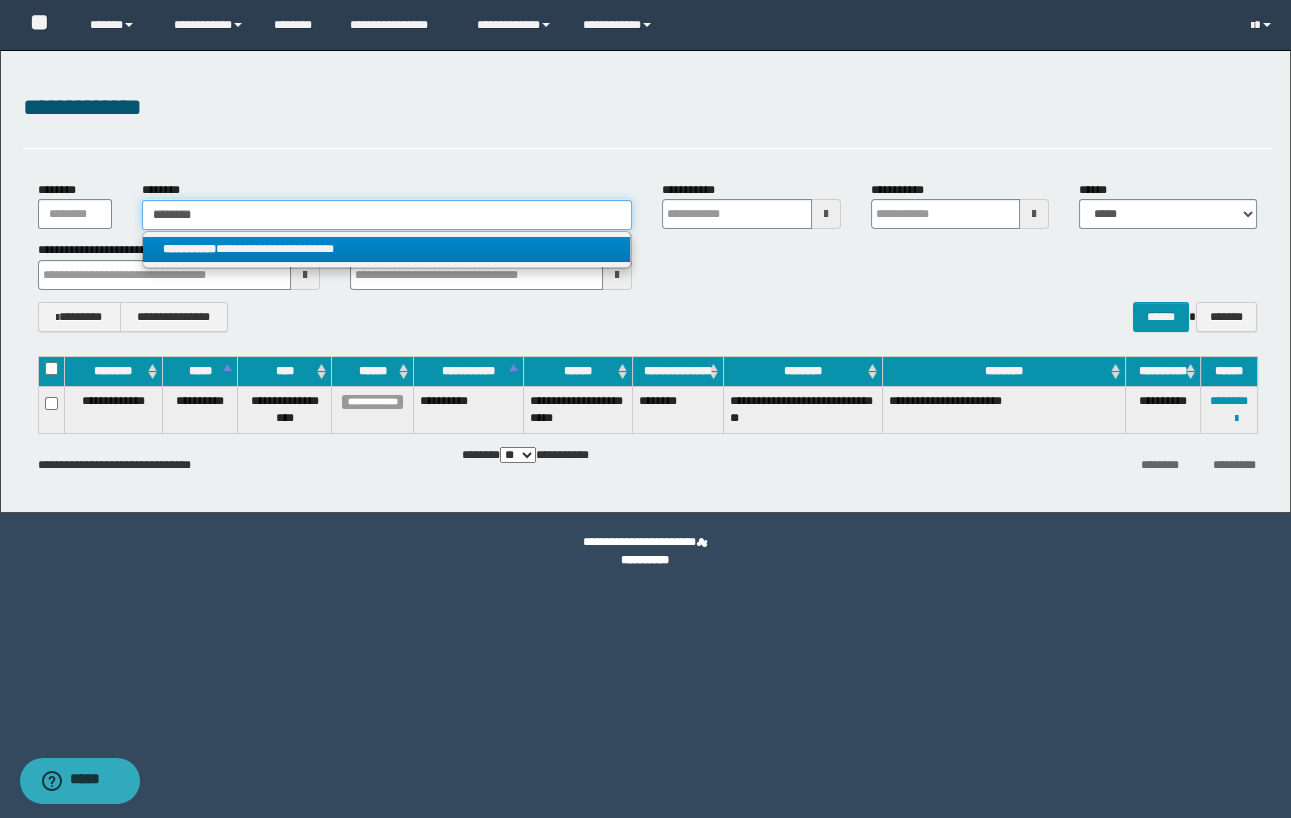 type 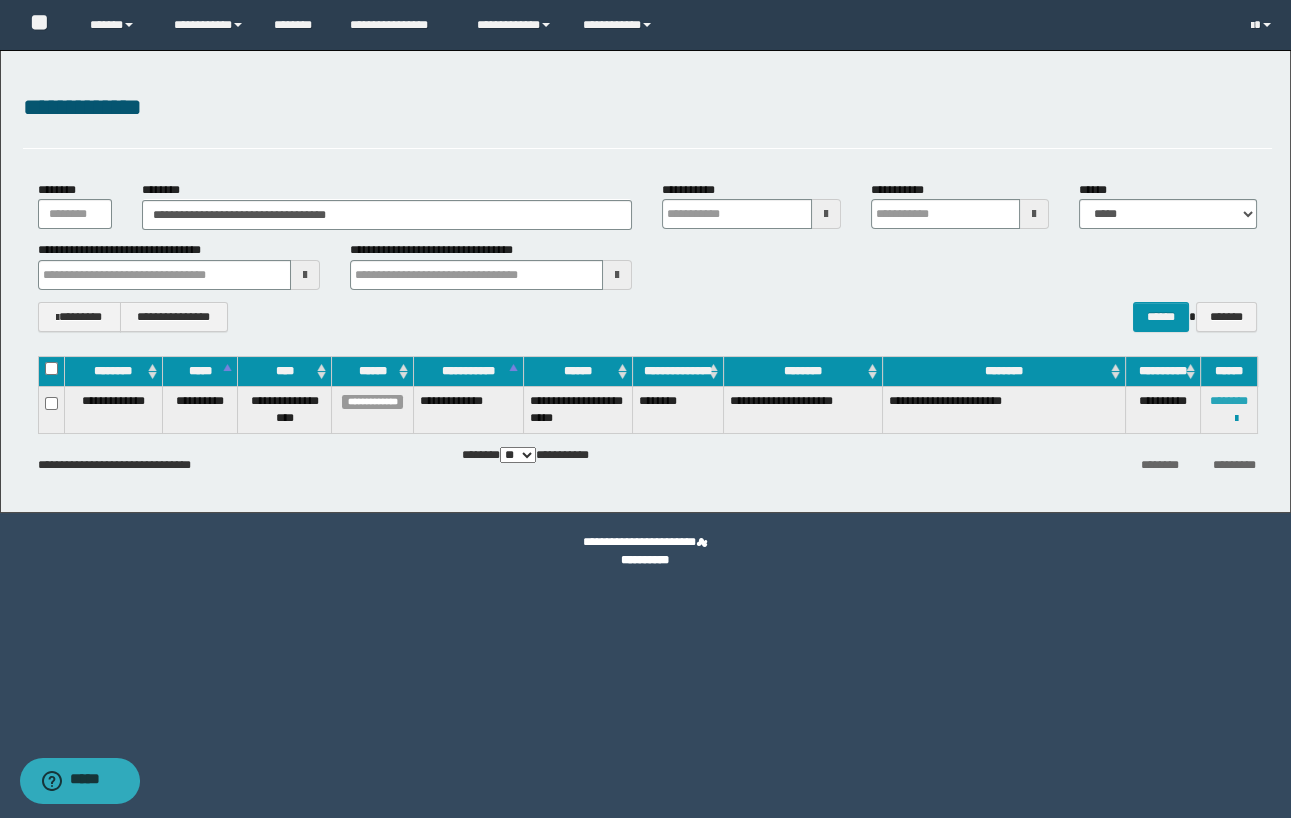 click on "********" at bounding box center [1229, 401] 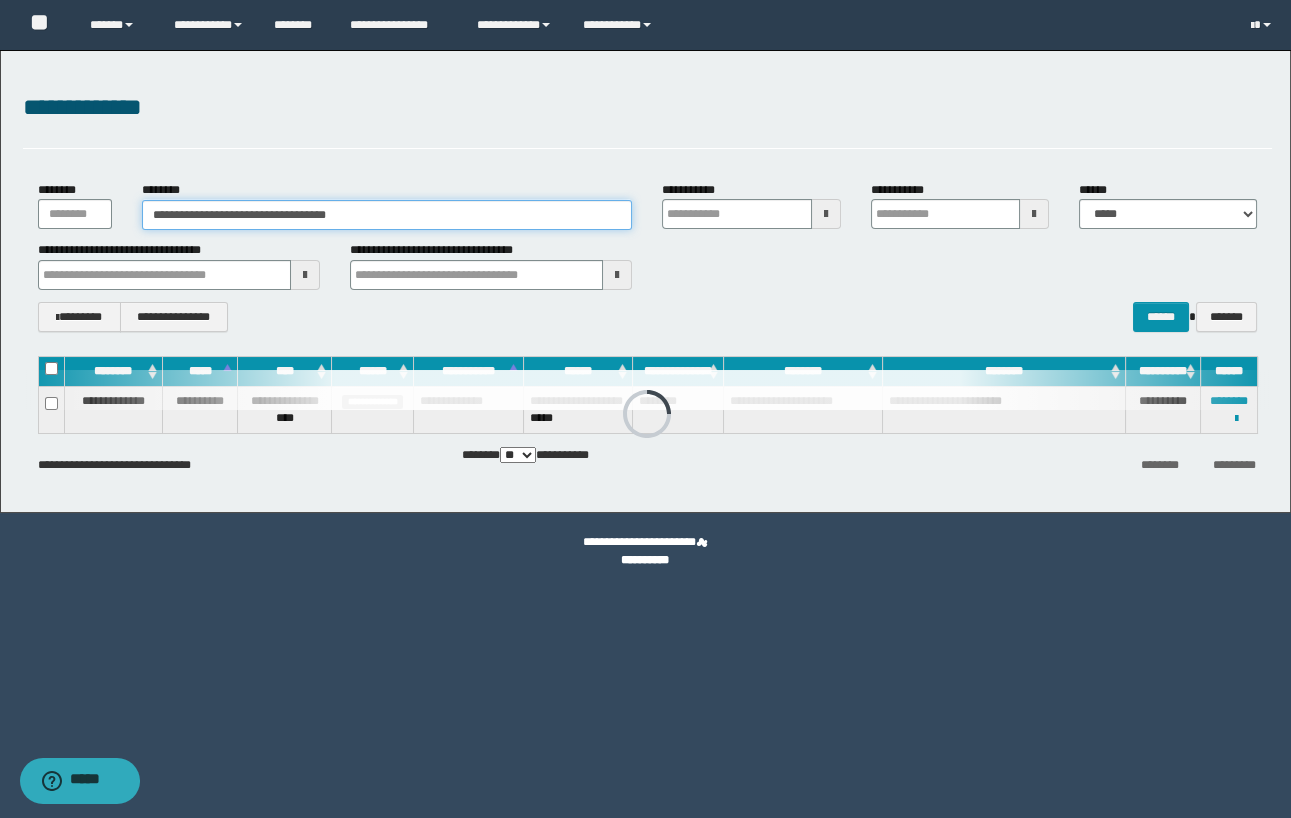 drag, startPoint x: 432, startPoint y: 214, endPoint x: 5, endPoint y: 212, distance: 427.00467 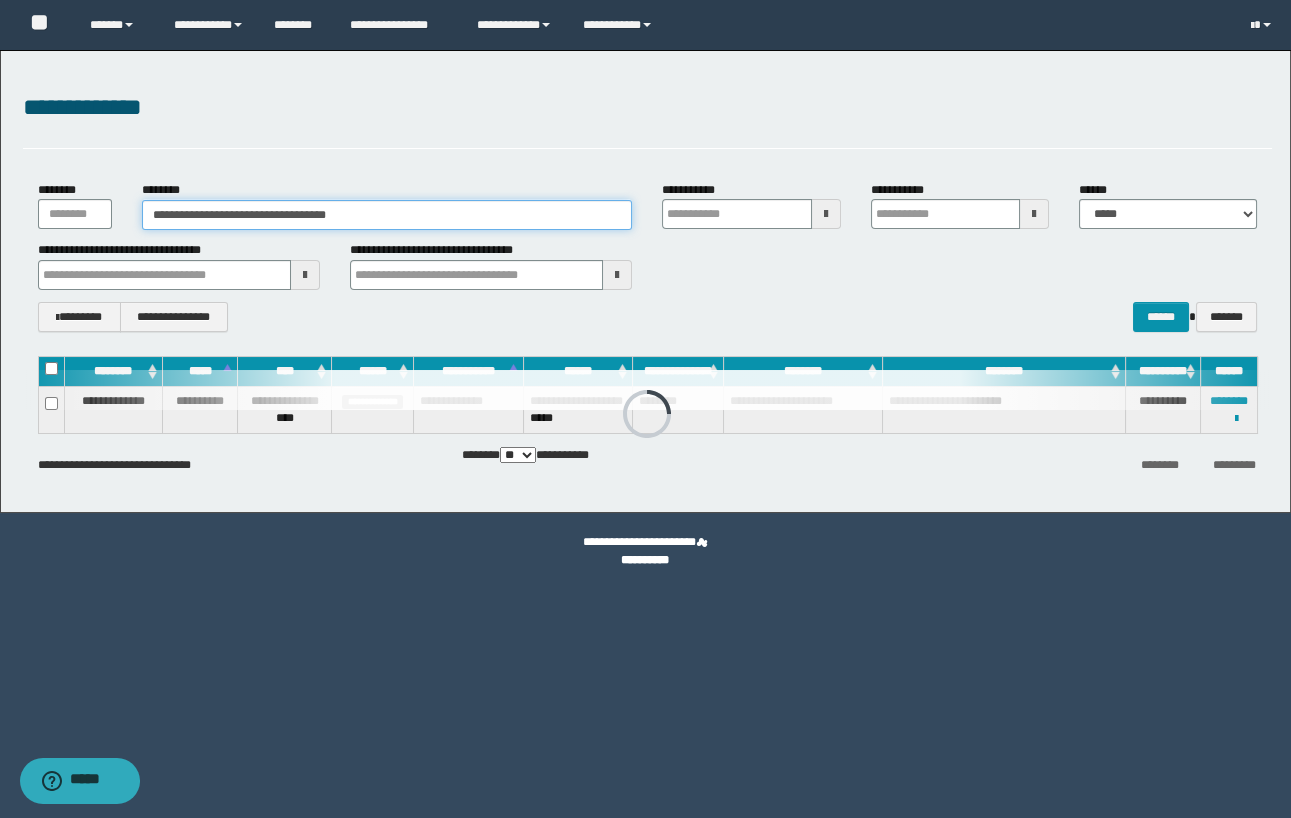 click on "**********" at bounding box center [645, 281] 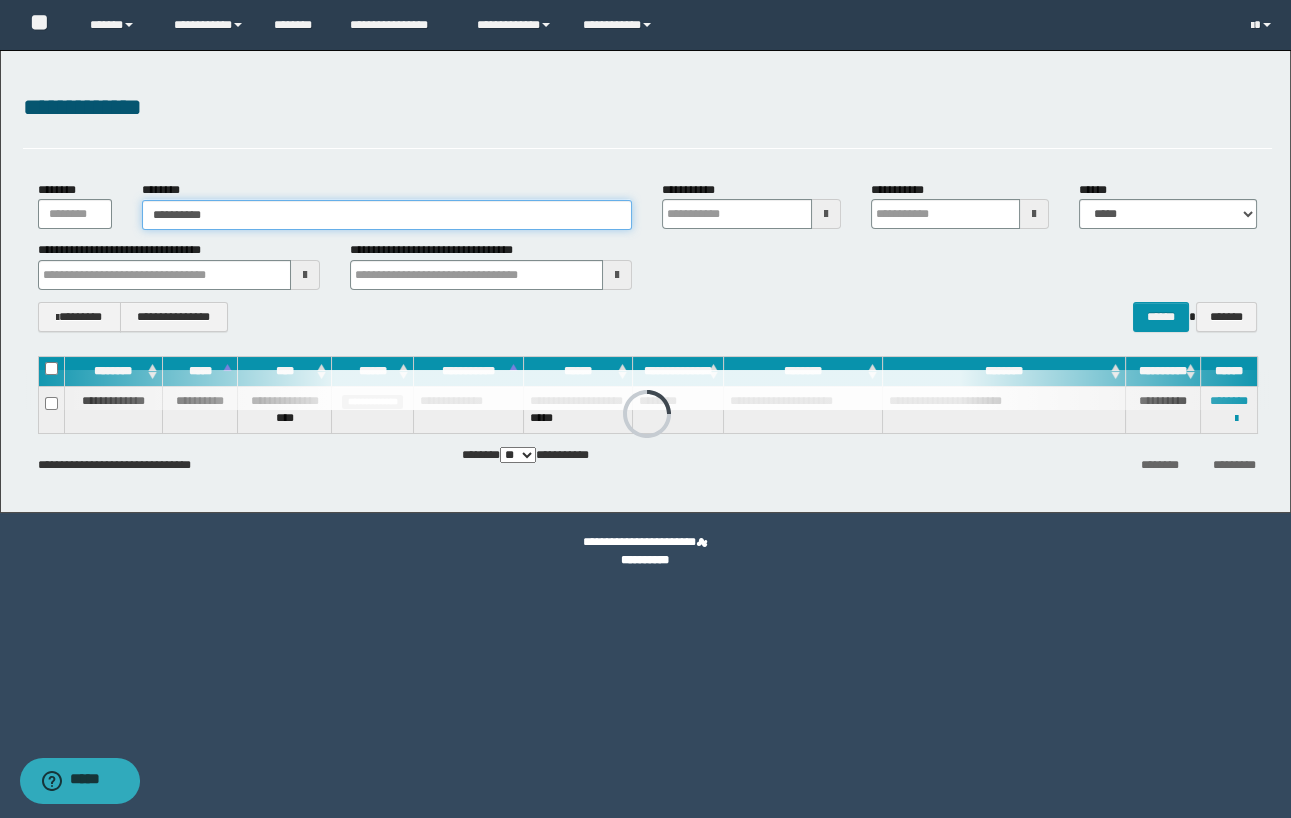 type on "**********" 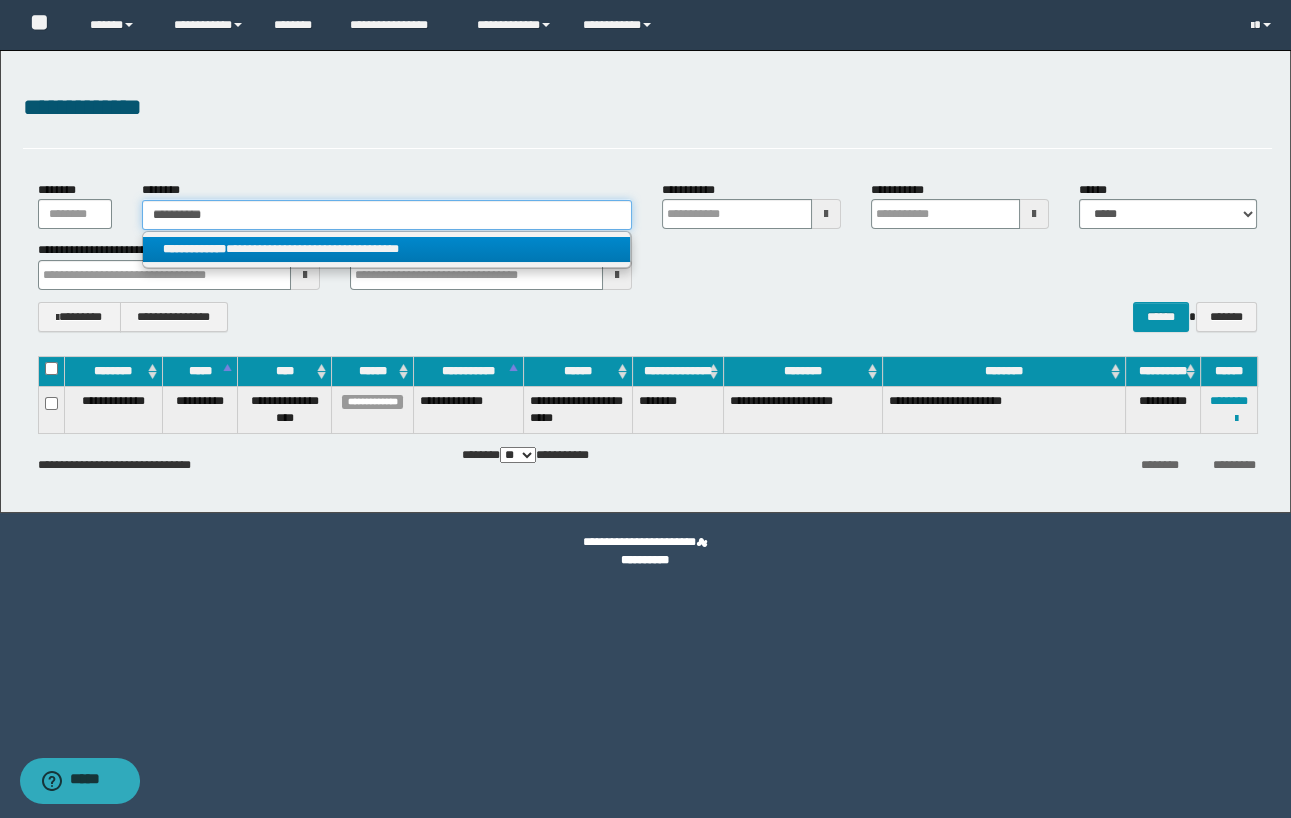 type on "**********" 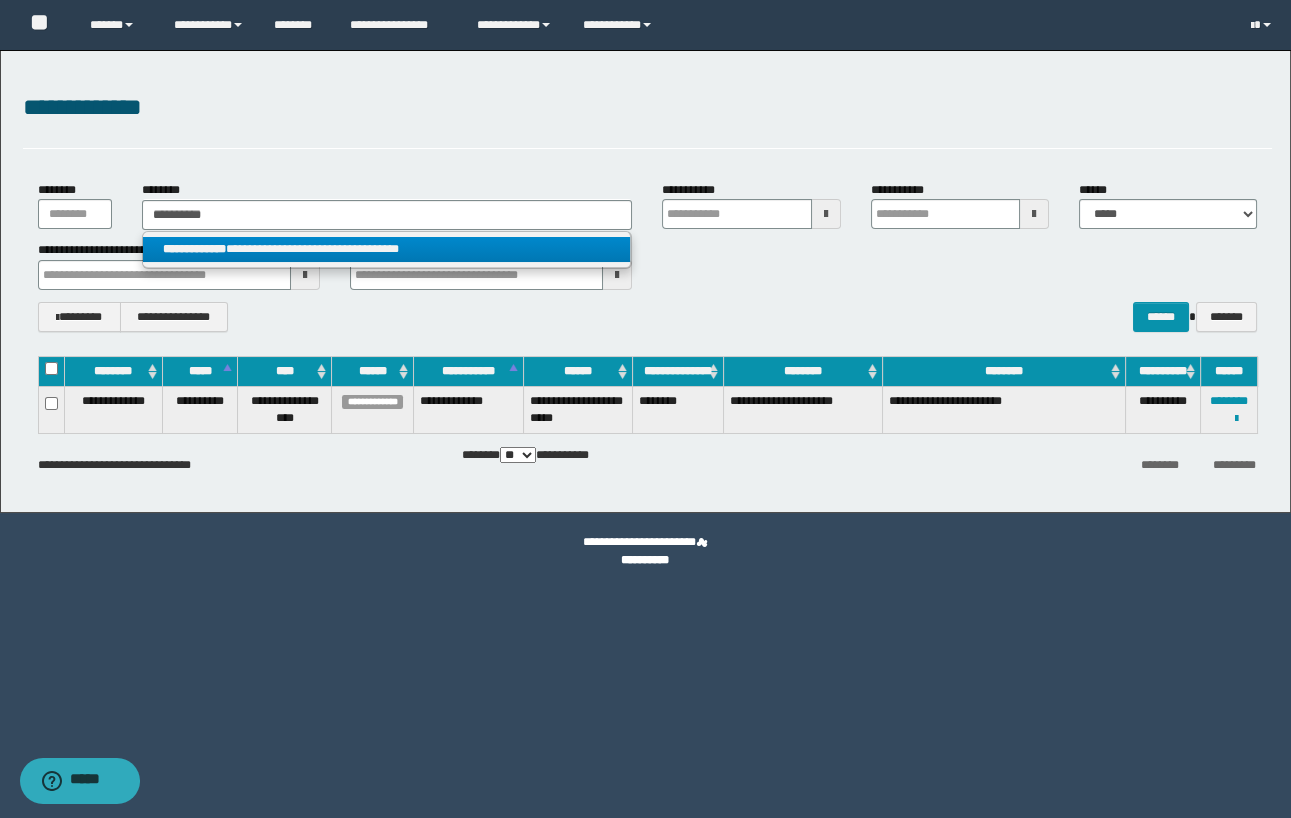 drag, startPoint x: 306, startPoint y: 248, endPoint x: 818, endPoint y: 337, distance: 519.6778 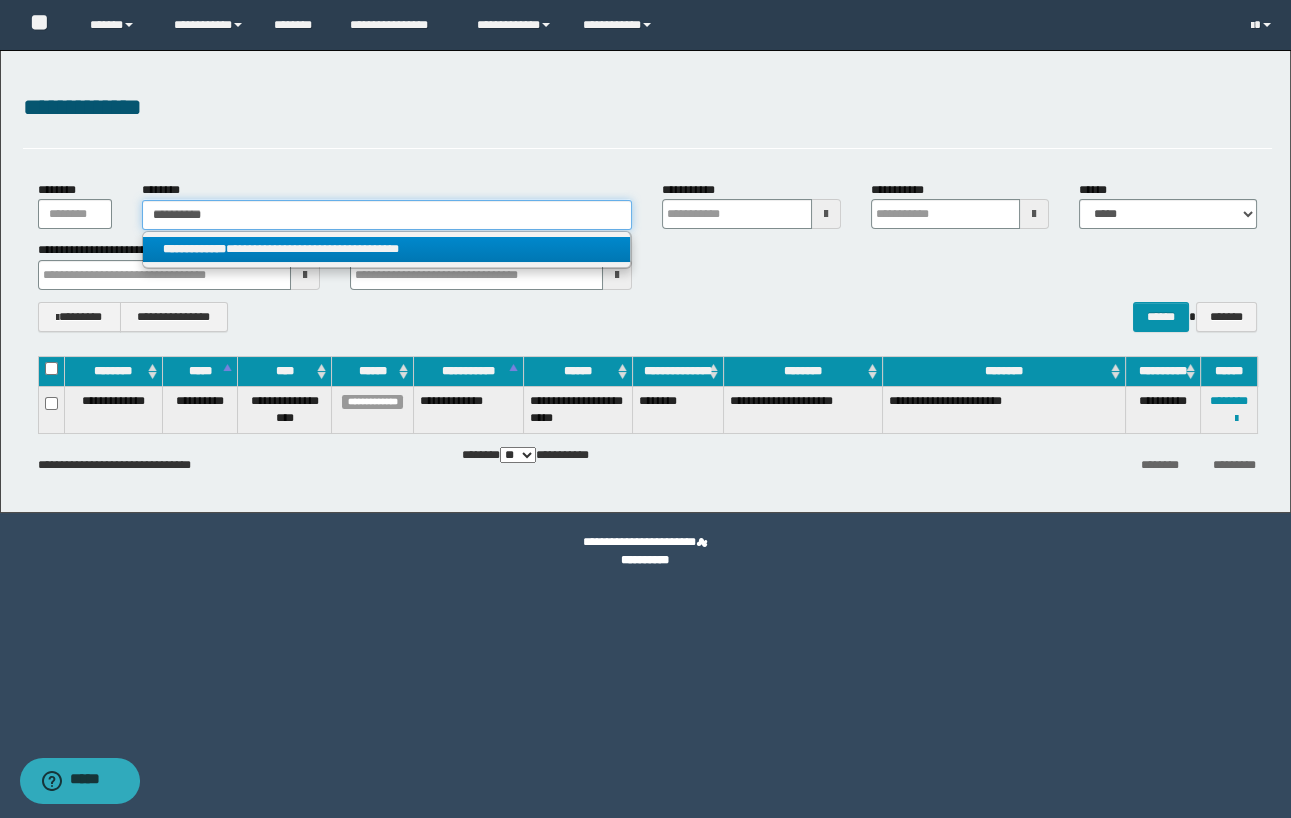 type 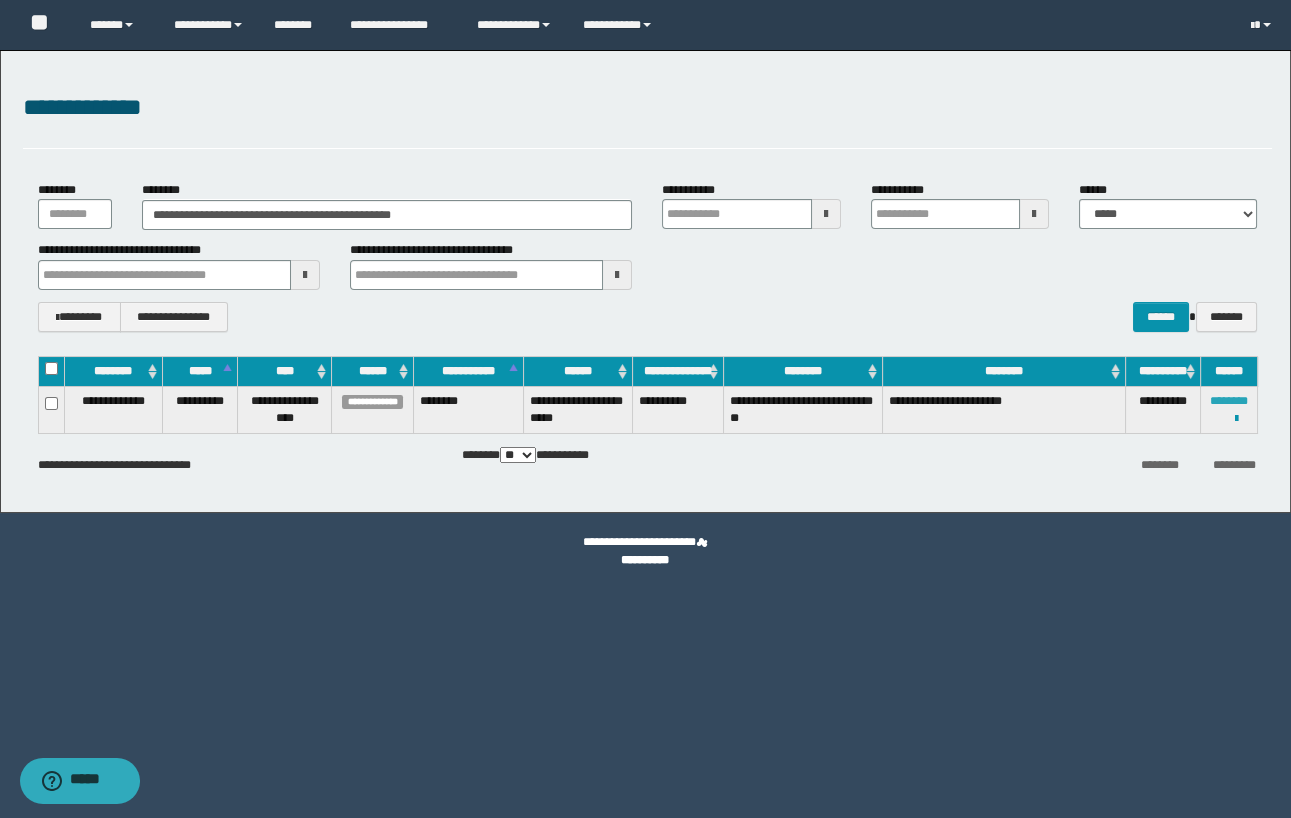 click on "********" at bounding box center (1229, 401) 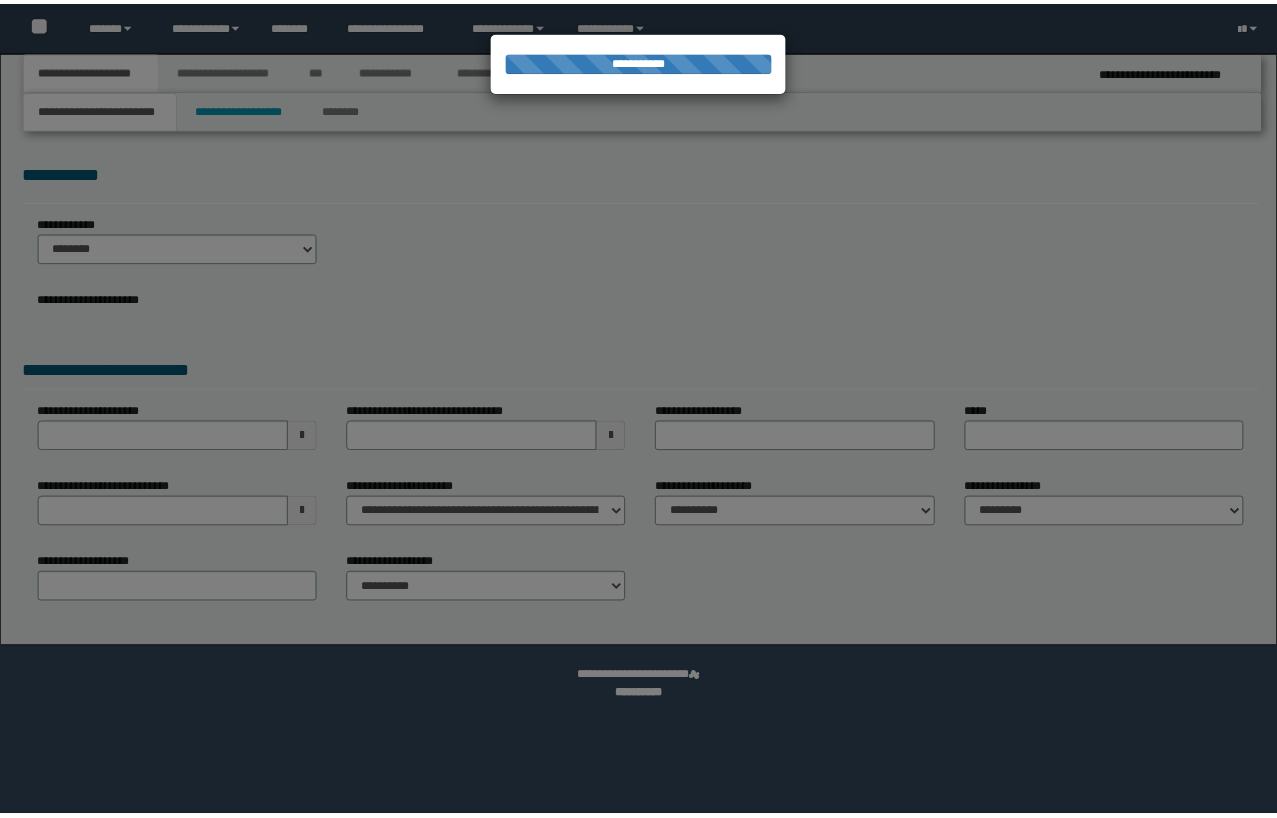 scroll, scrollTop: 0, scrollLeft: 0, axis: both 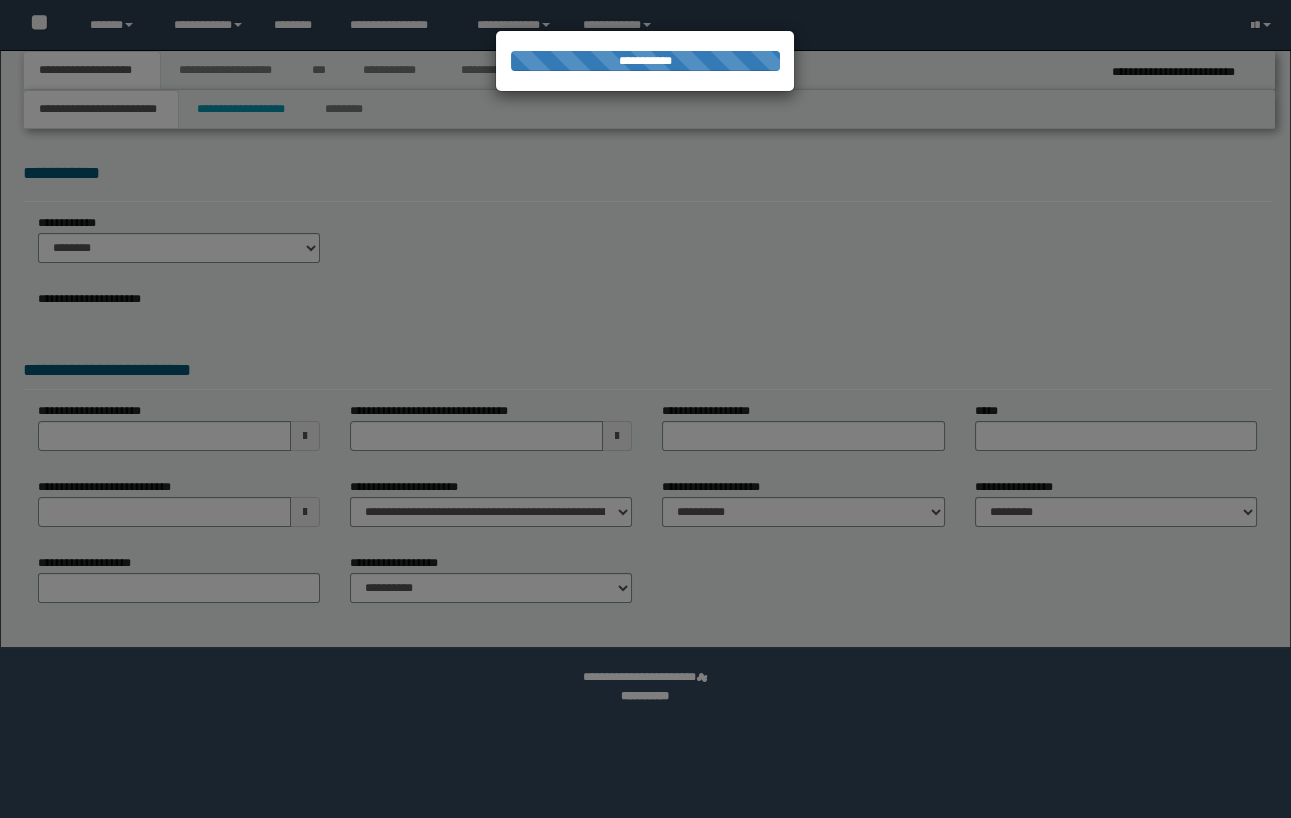select on "*" 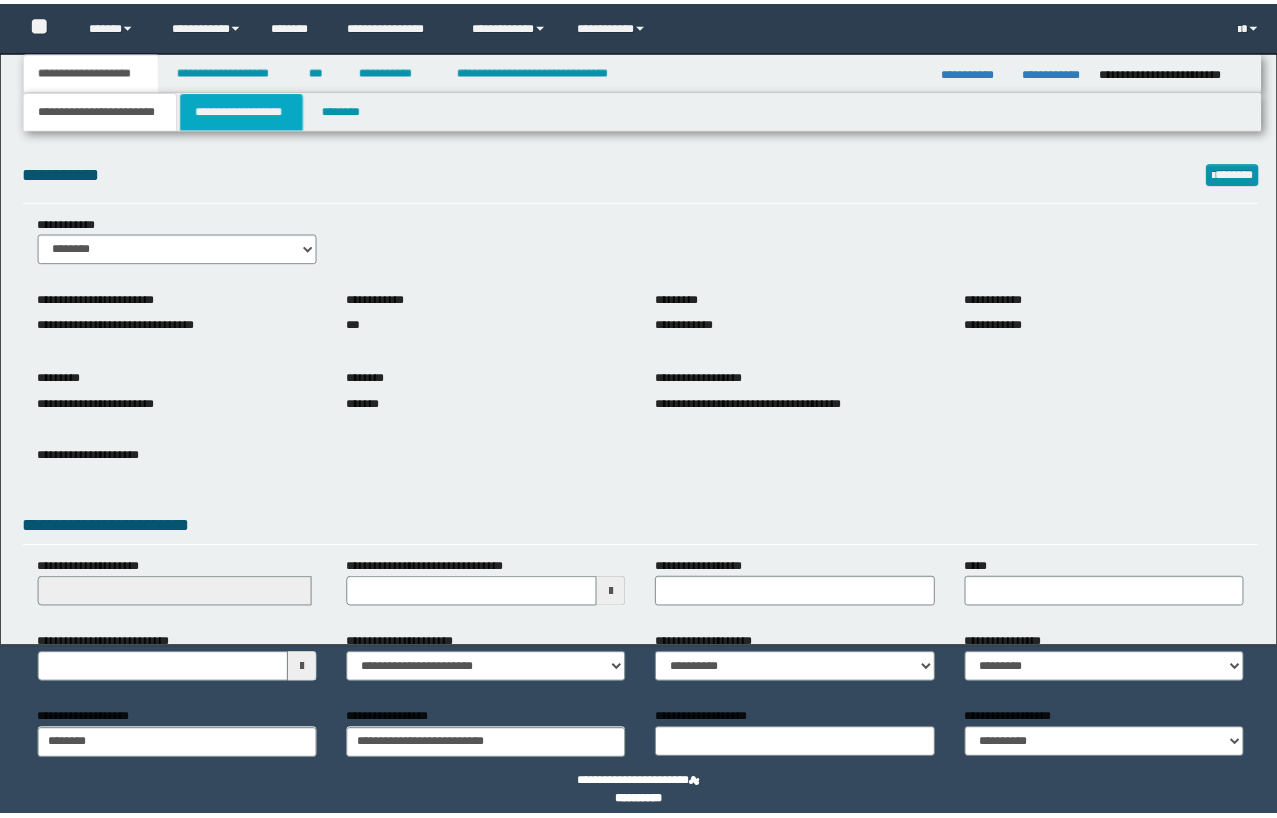 scroll, scrollTop: 0, scrollLeft: 0, axis: both 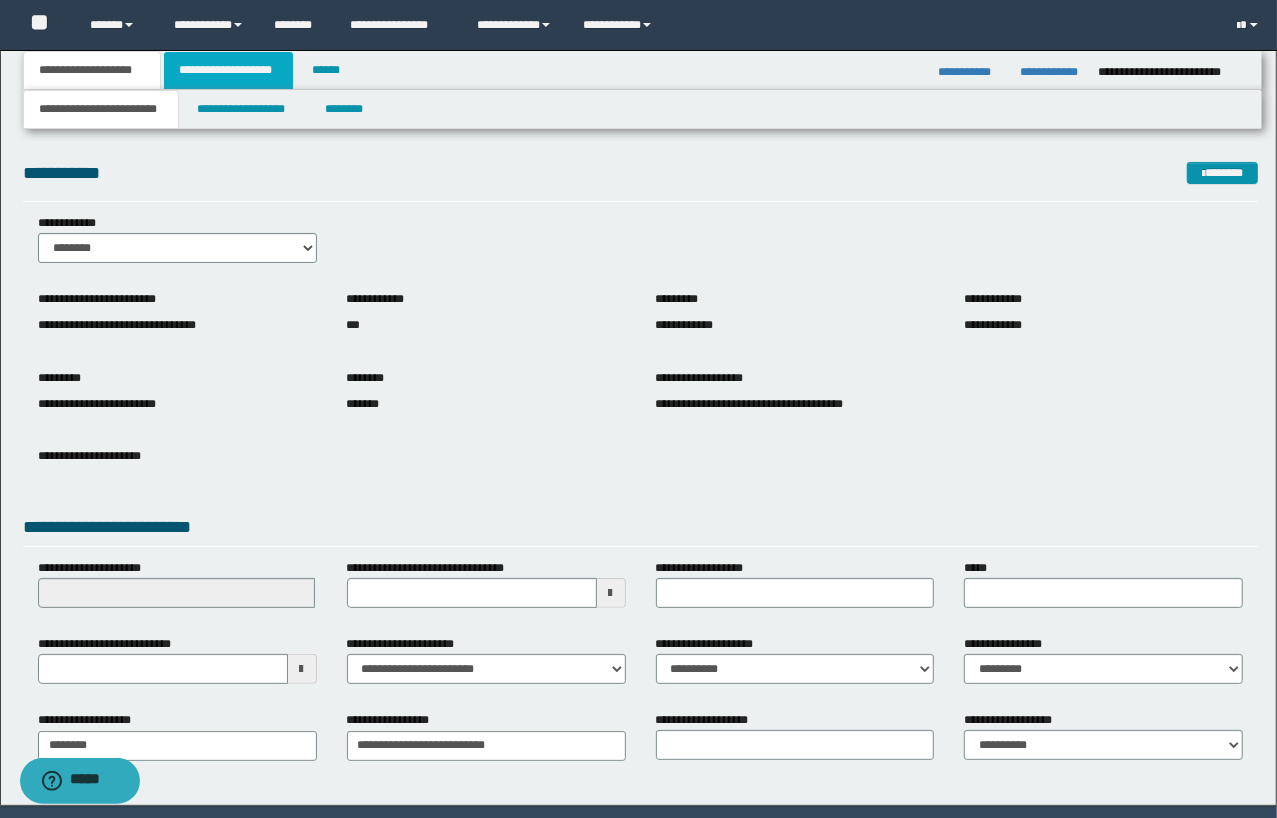 click on "**********" at bounding box center (228, 70) 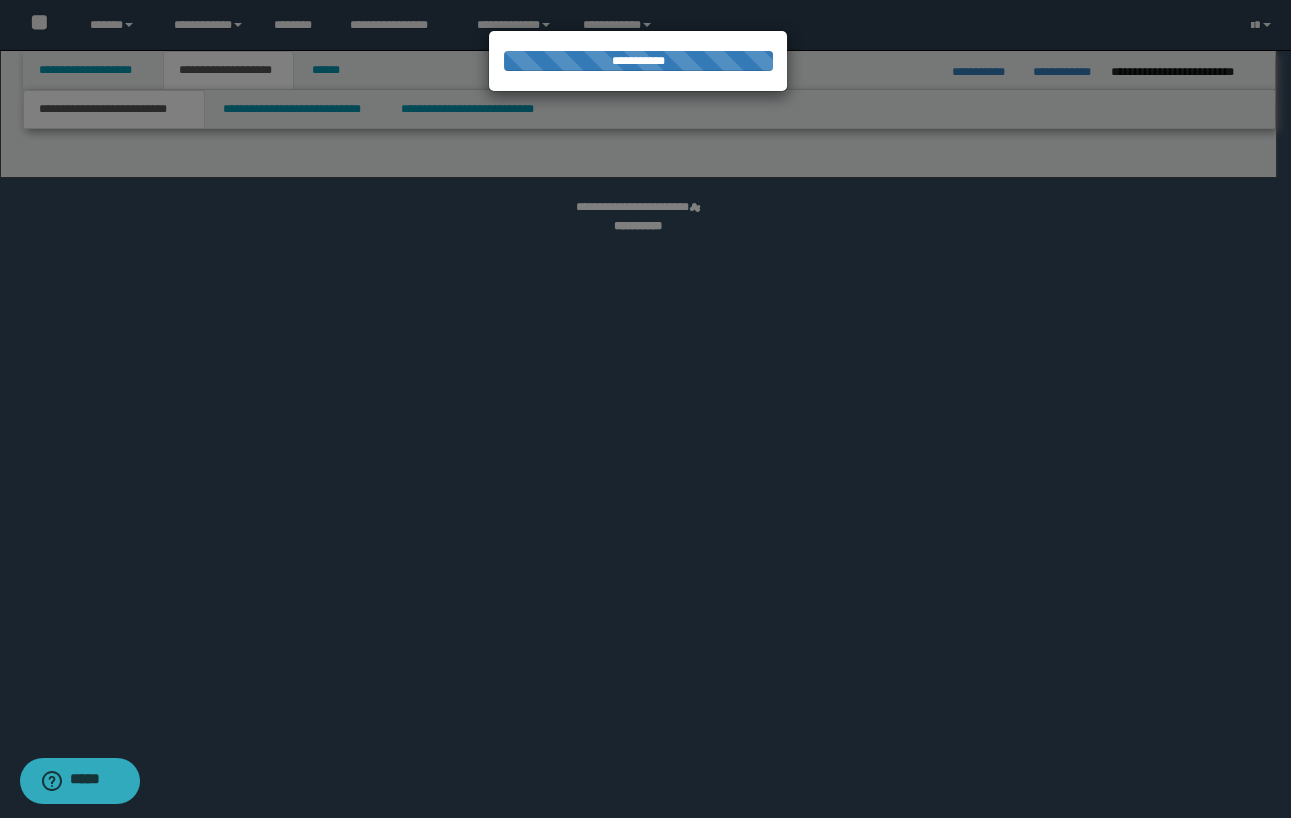 drag, startPoint x: 458, startPoint y: 109, endPoint x: 480, endPoint y: 115, distance: 22.803509 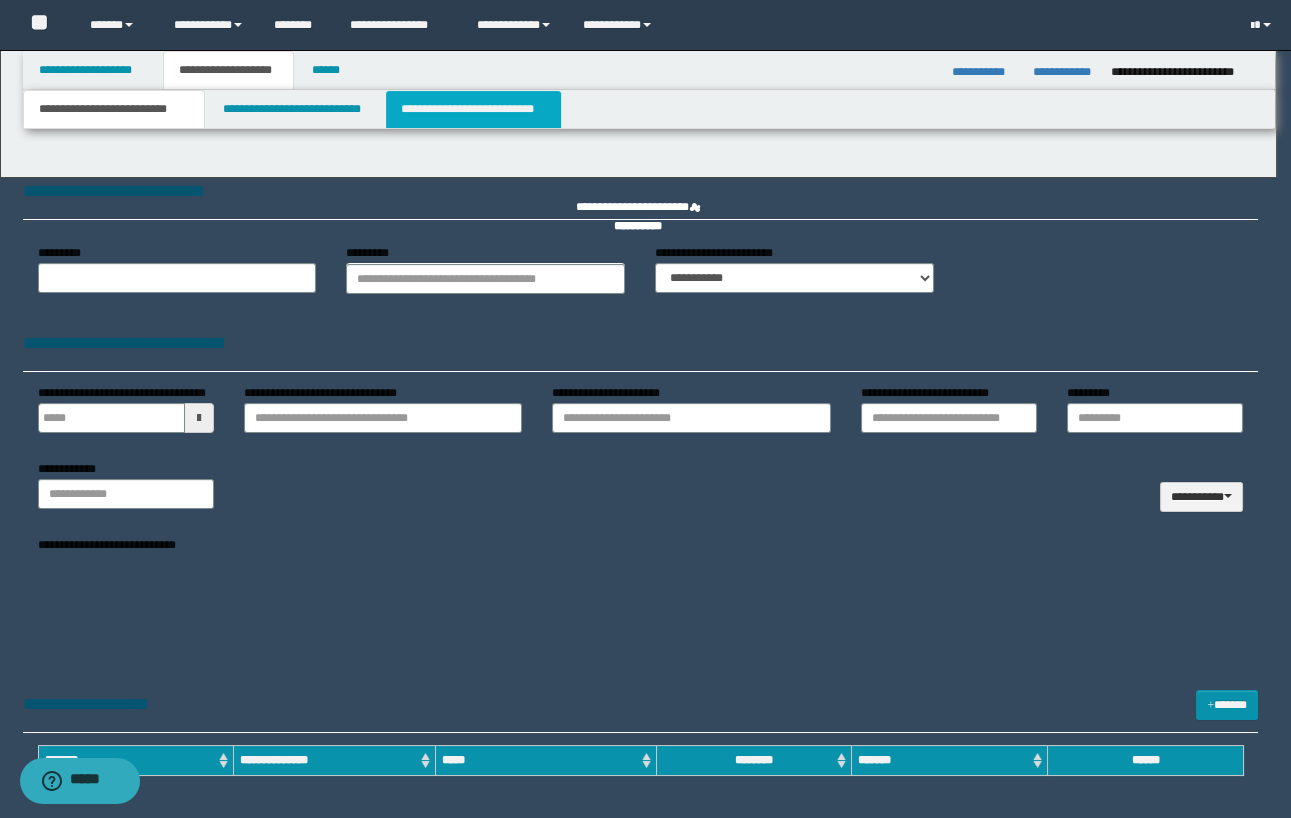 click on "**********" at bounding box center [645, 409] 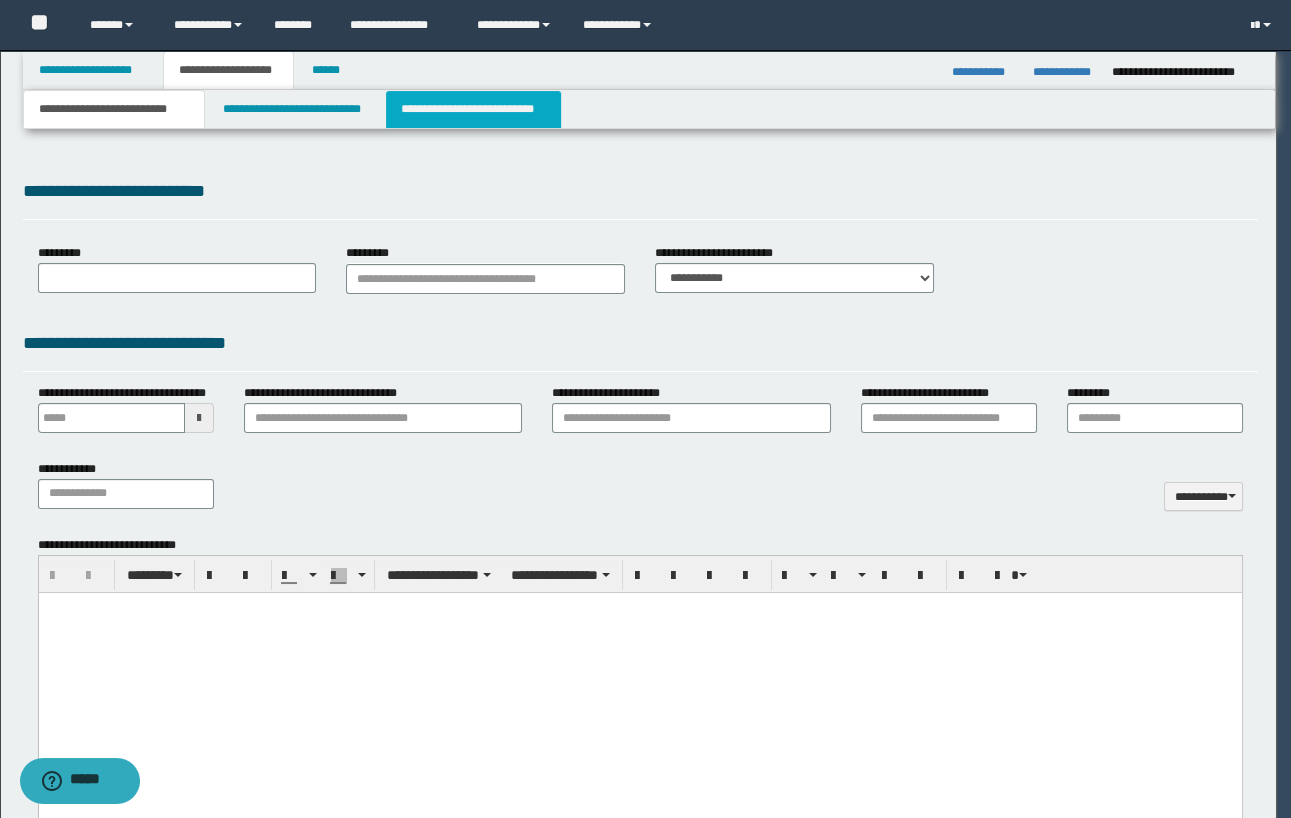 type 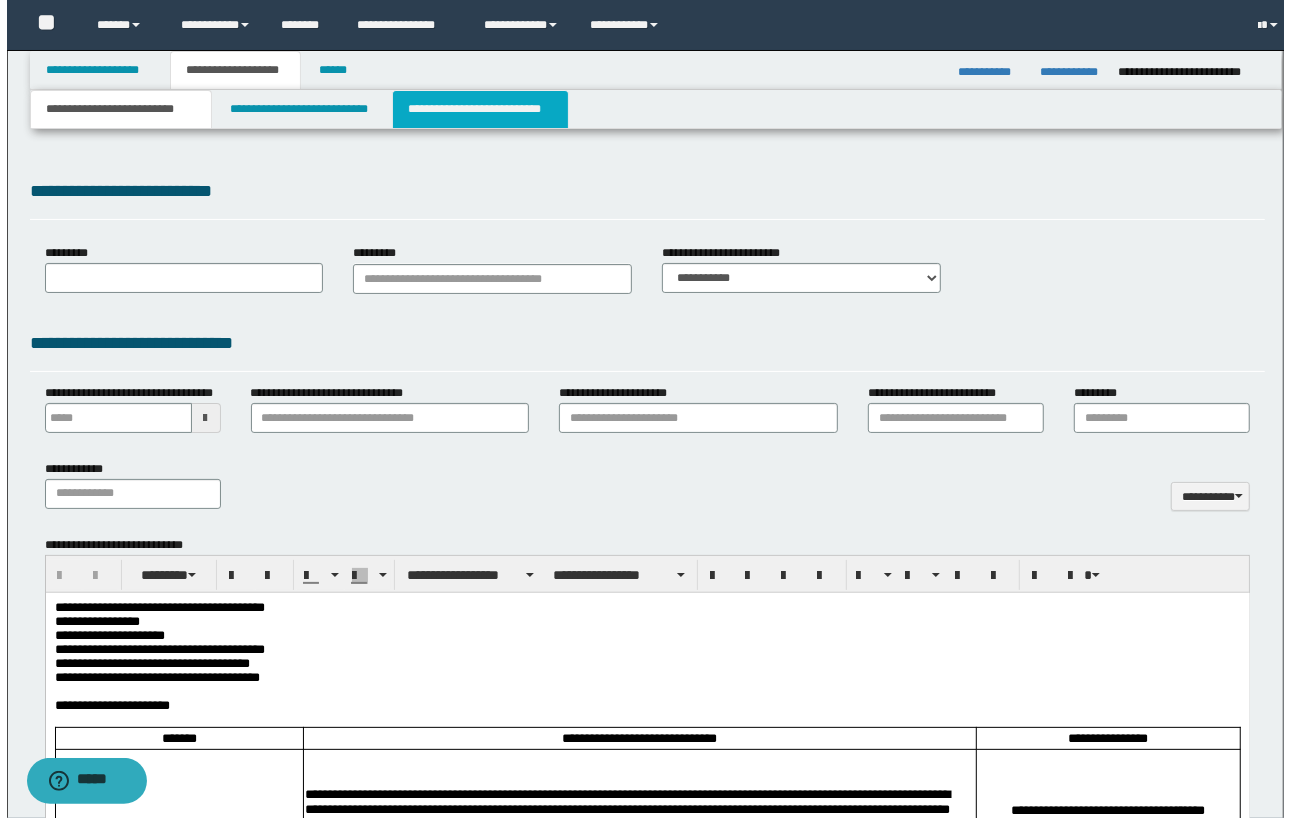 scroll, scrollTop: 0, scrollLeft: 0, axis: both 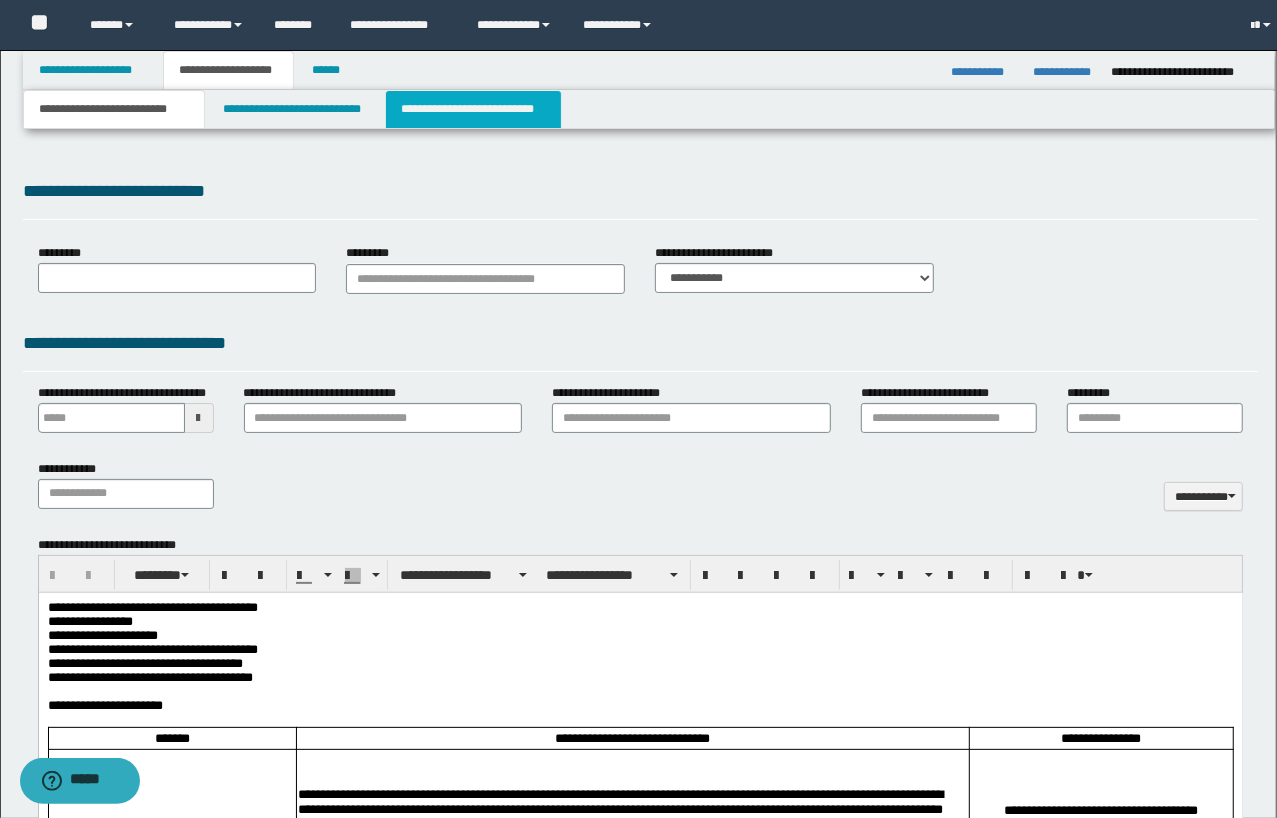 type on "**********" 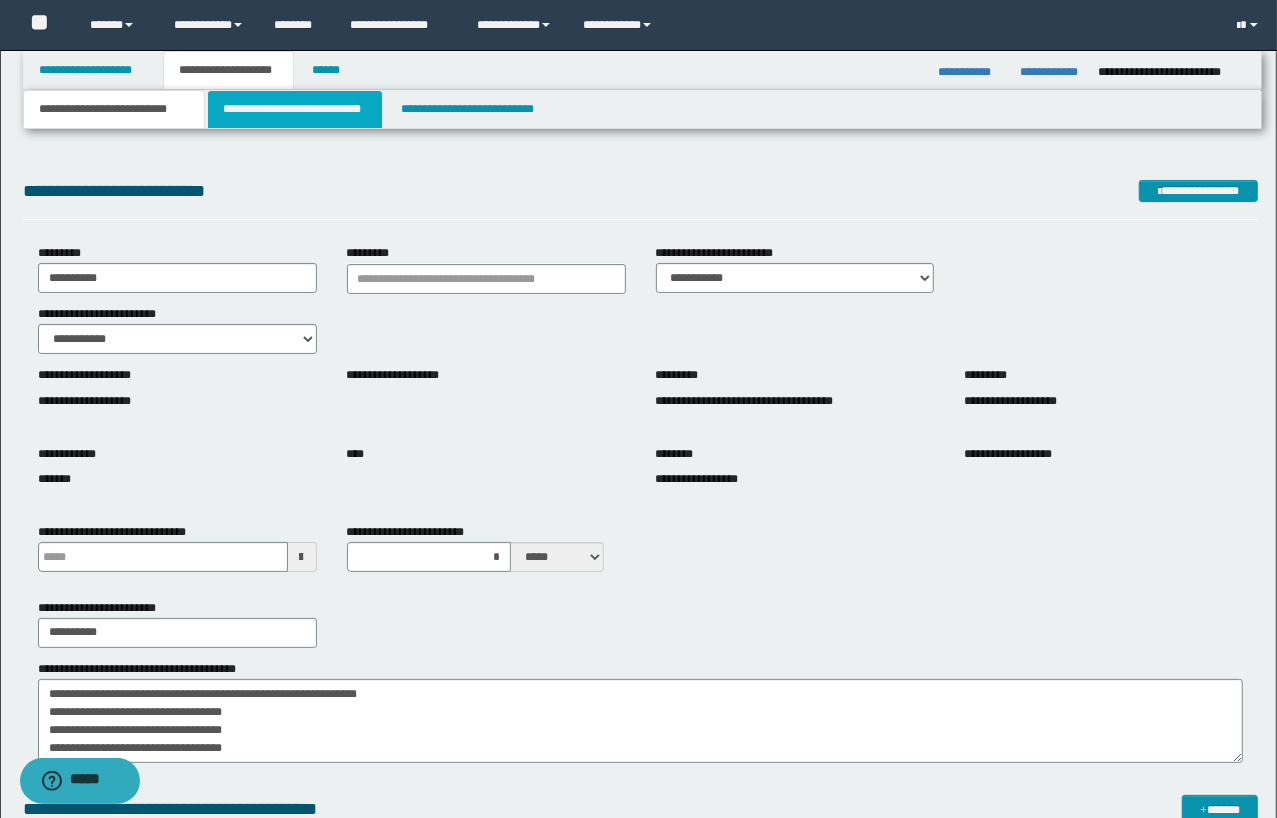 click on "**********" at bounding box center (294, 109) 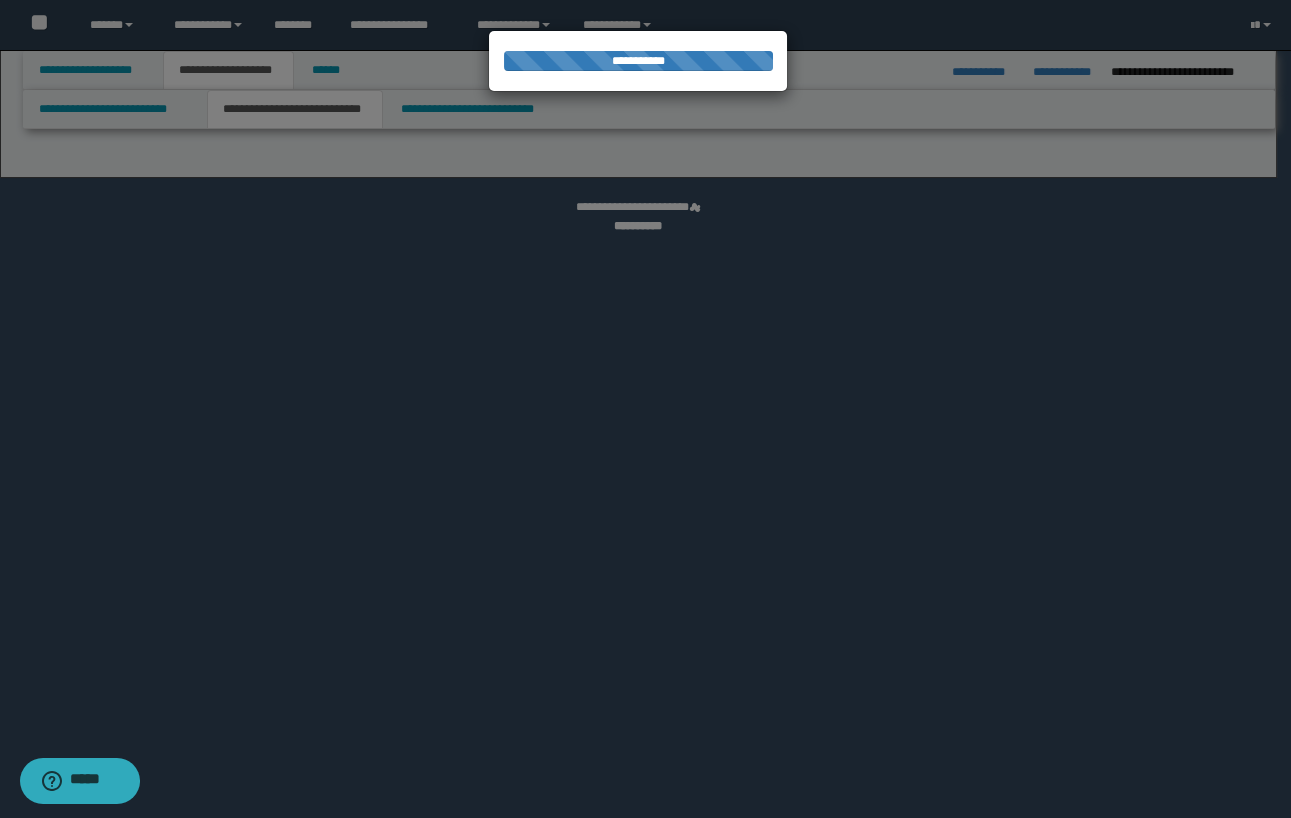 select on "*" 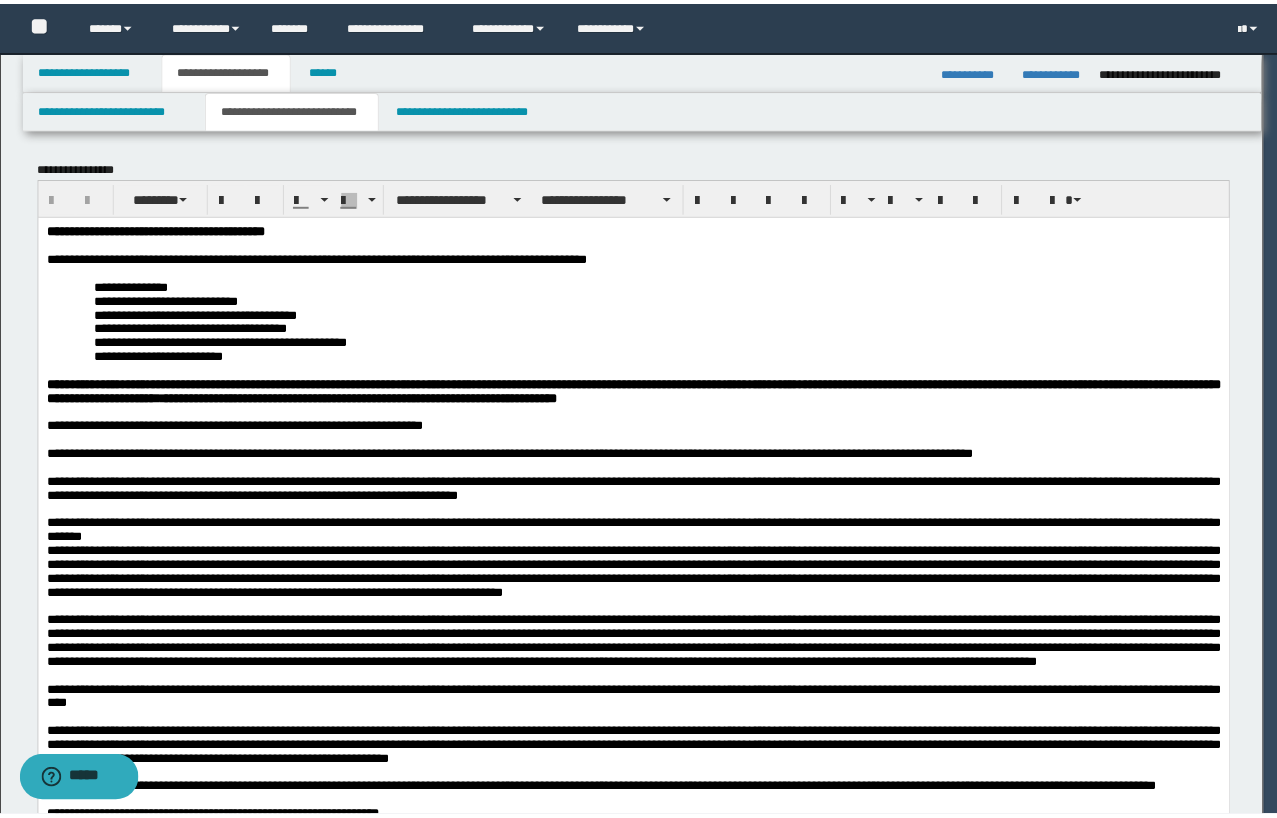 scroll, scrollTop: 0, scrollLeft: 0, axis: both 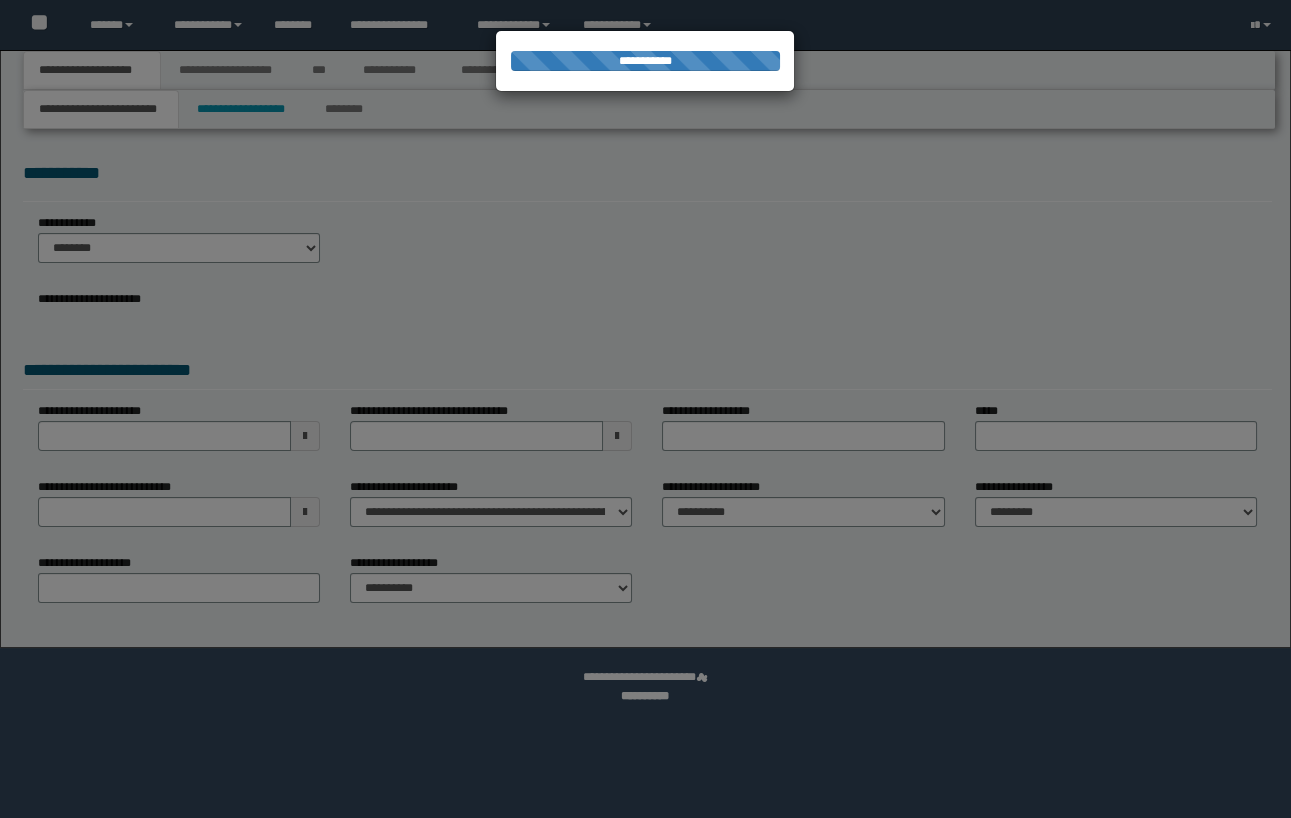 select on "*" 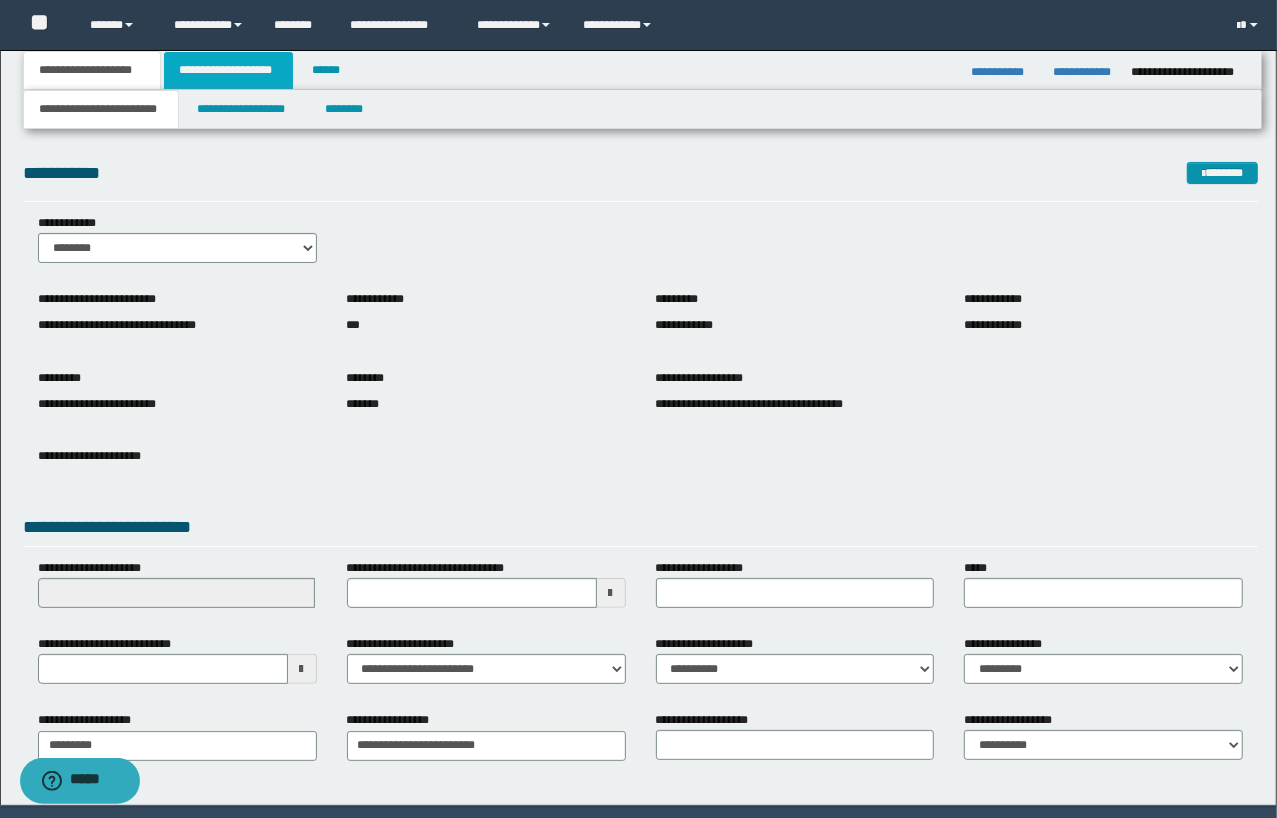 click on "**********" at bounding box center [228, 70] 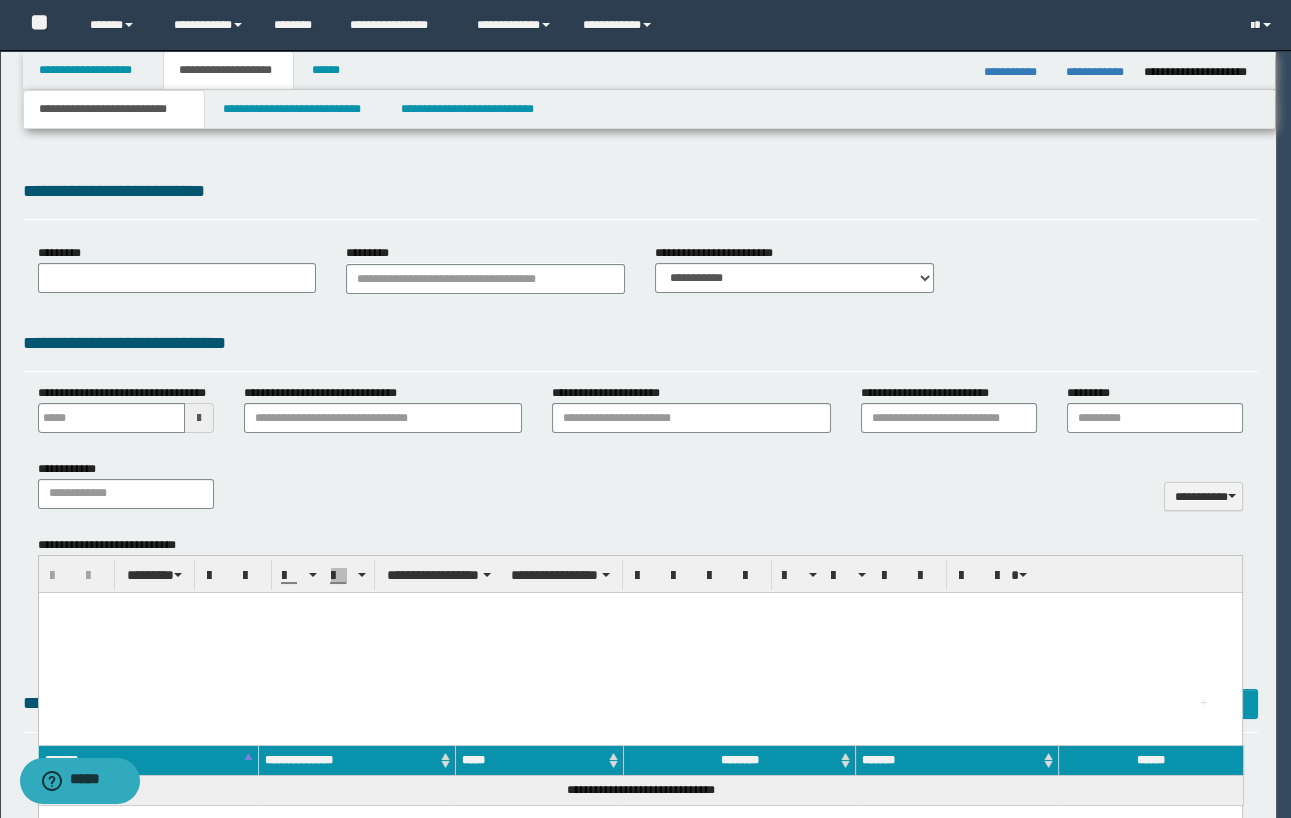 type 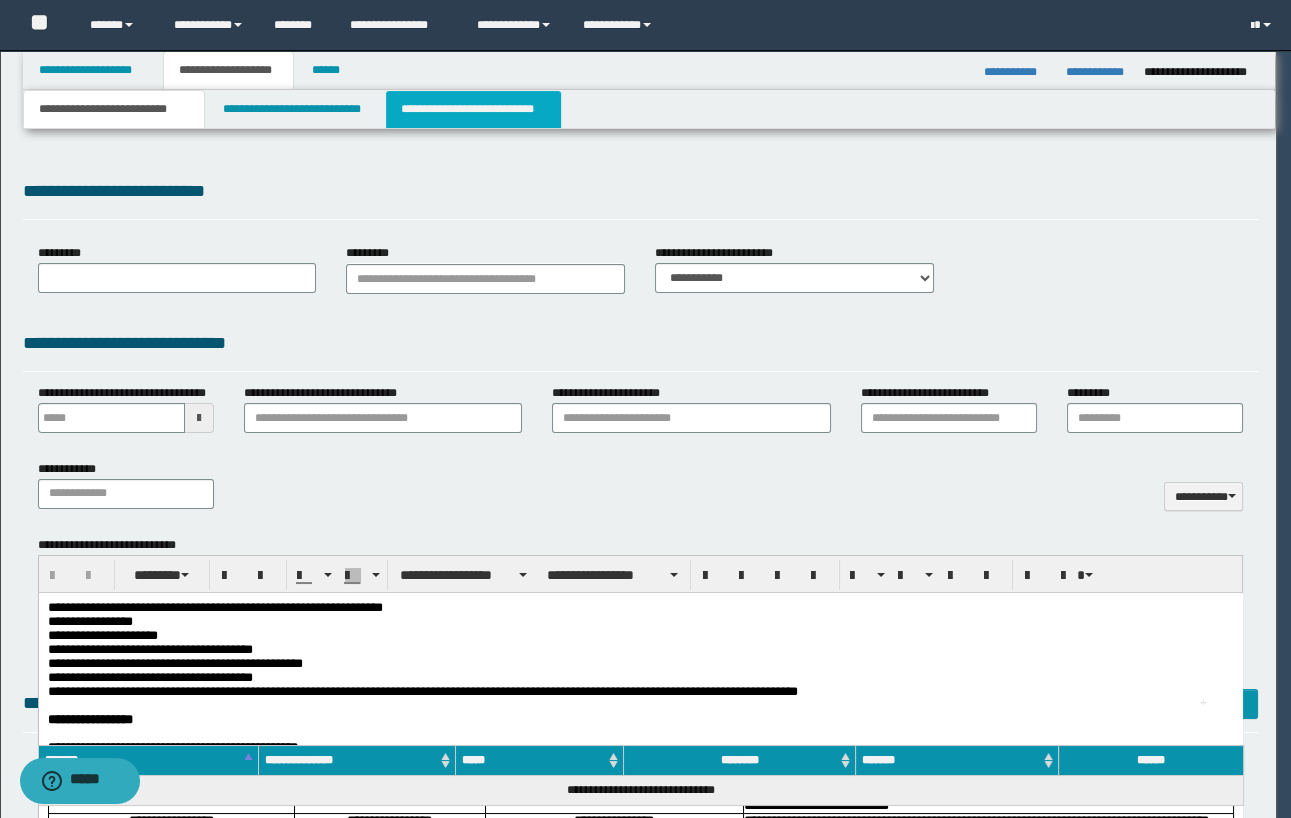 scroll, scrollTop: 0, scrollLeft: 0, axis: both 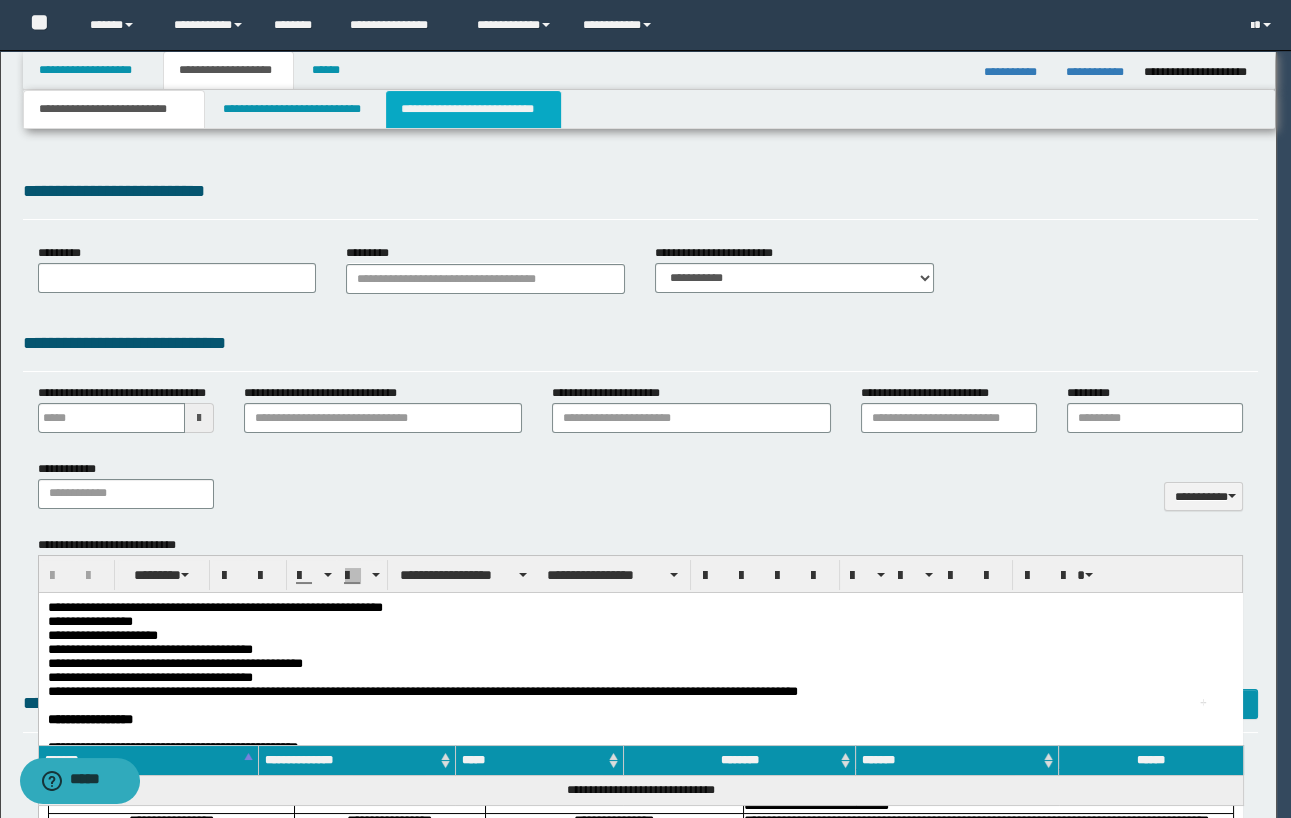 type on "********" 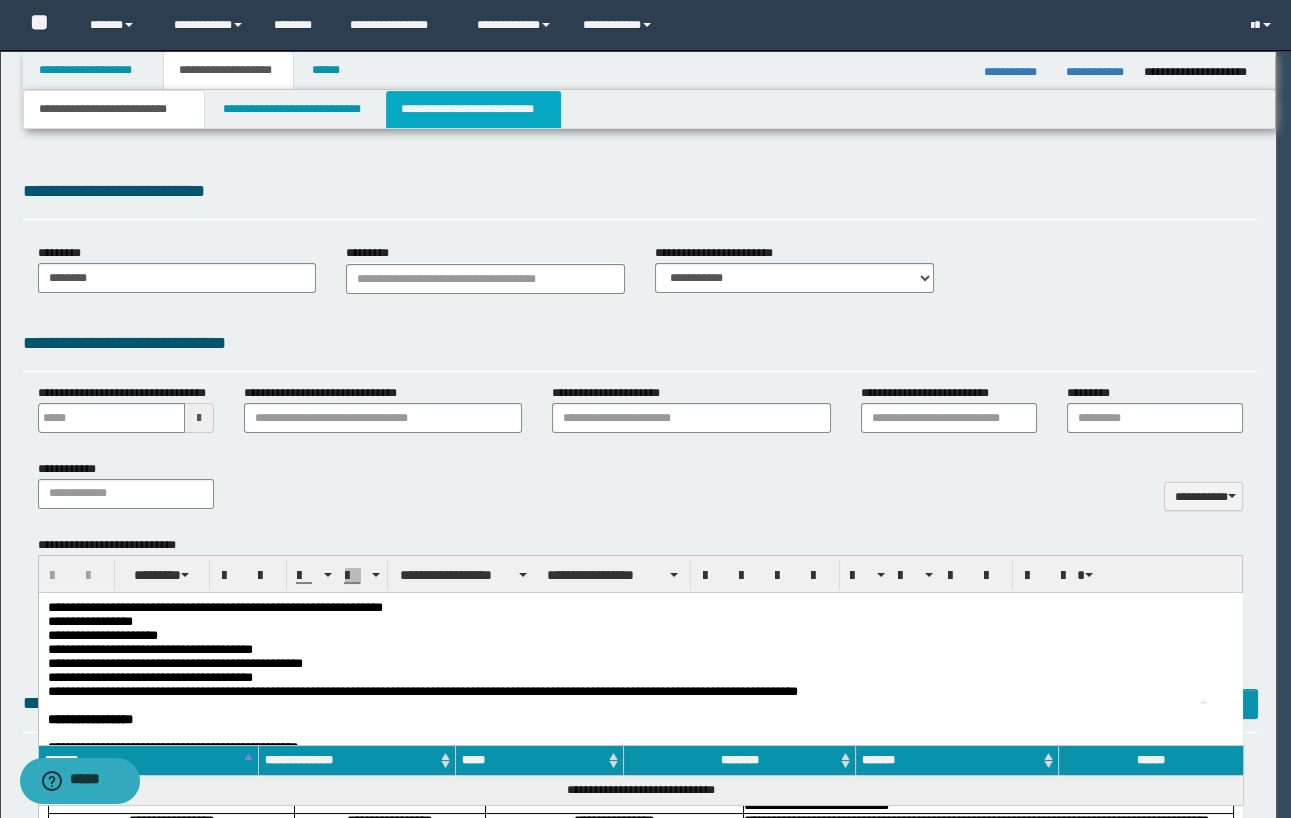 type on "**" 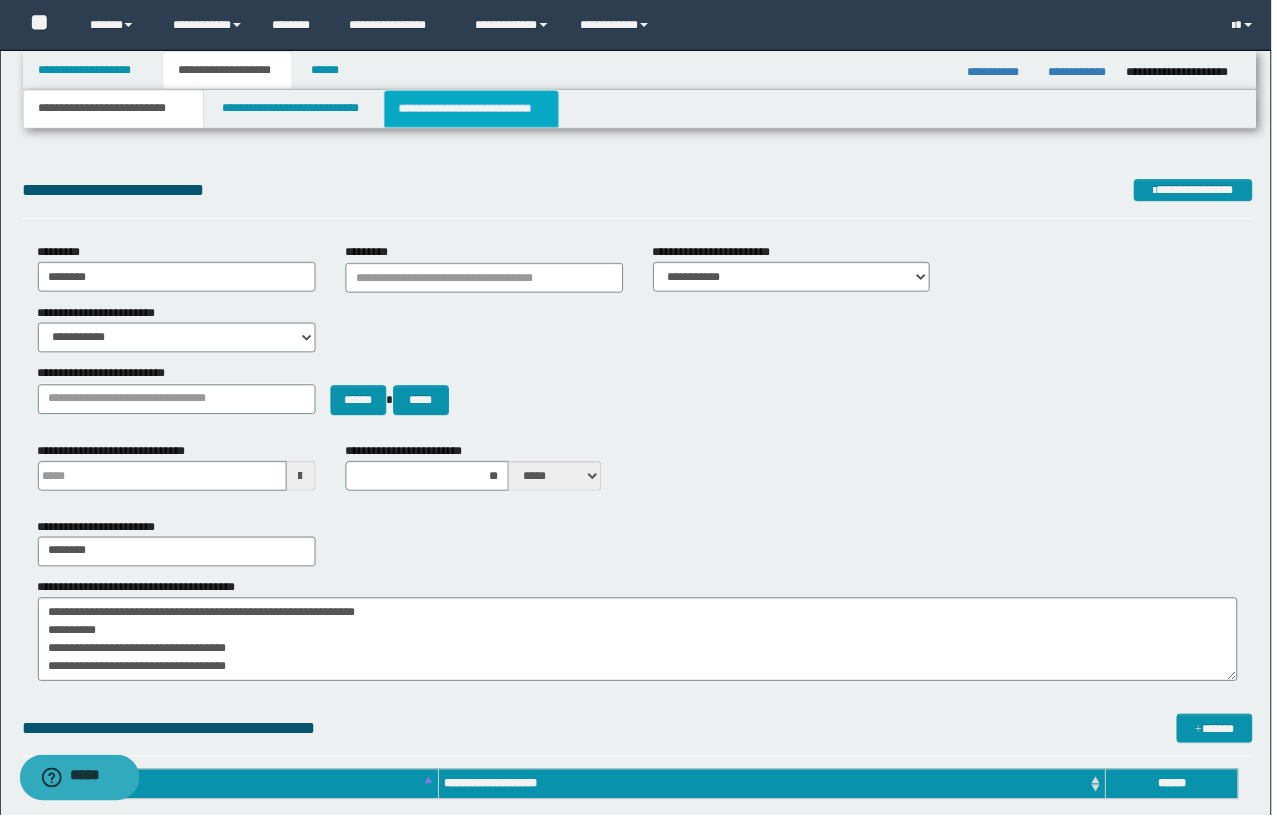 click on "**********" at bounding box center [473, 109] 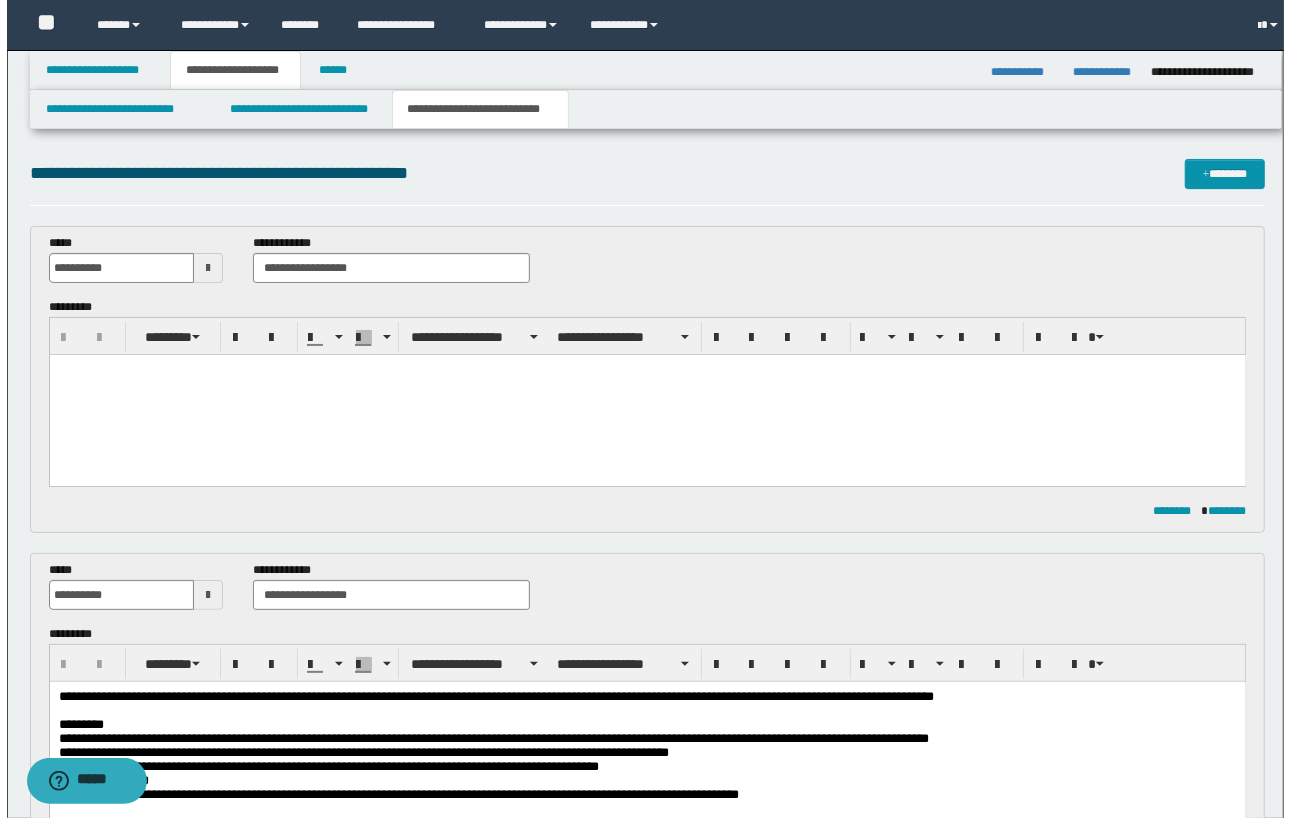 scroll, scrollTop: 0, scrollLeft: 0, axis: both 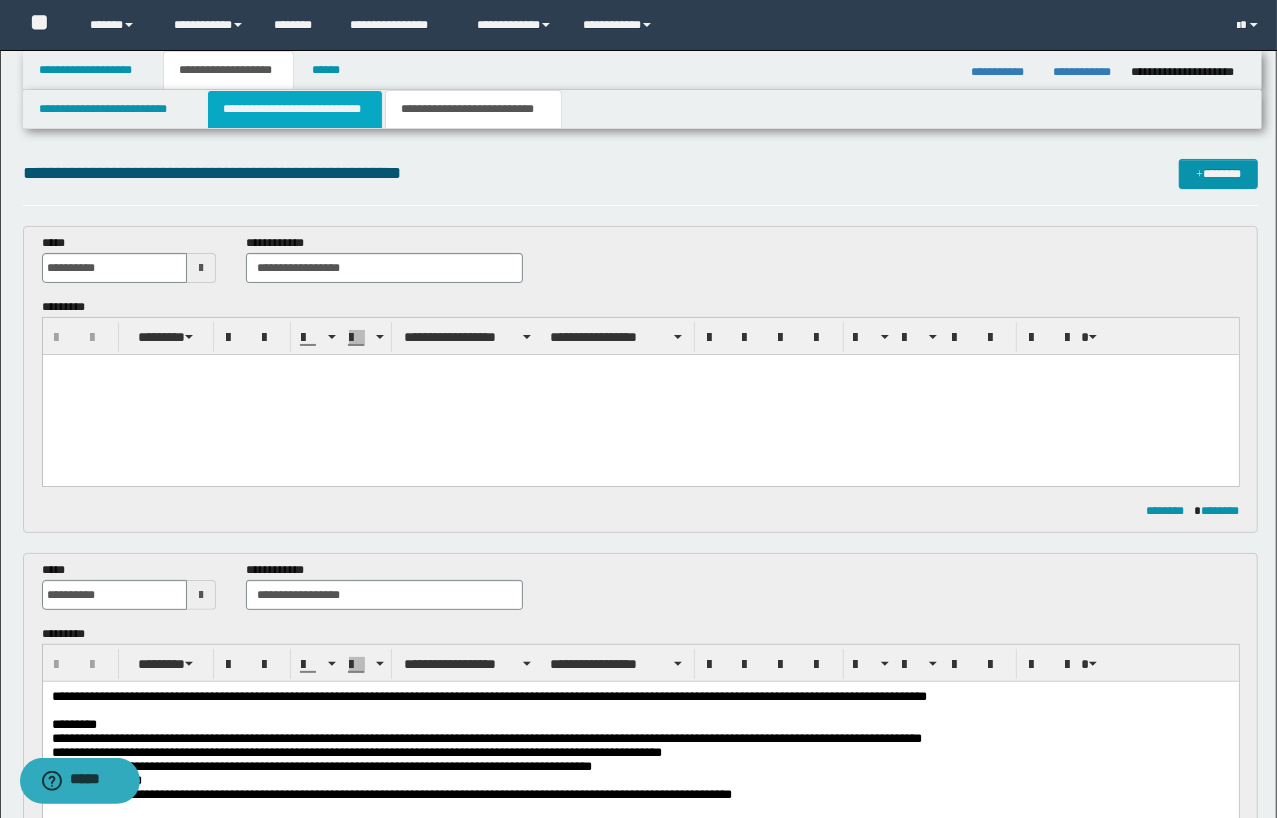 click on "**********" at bounding box center [294, 109] 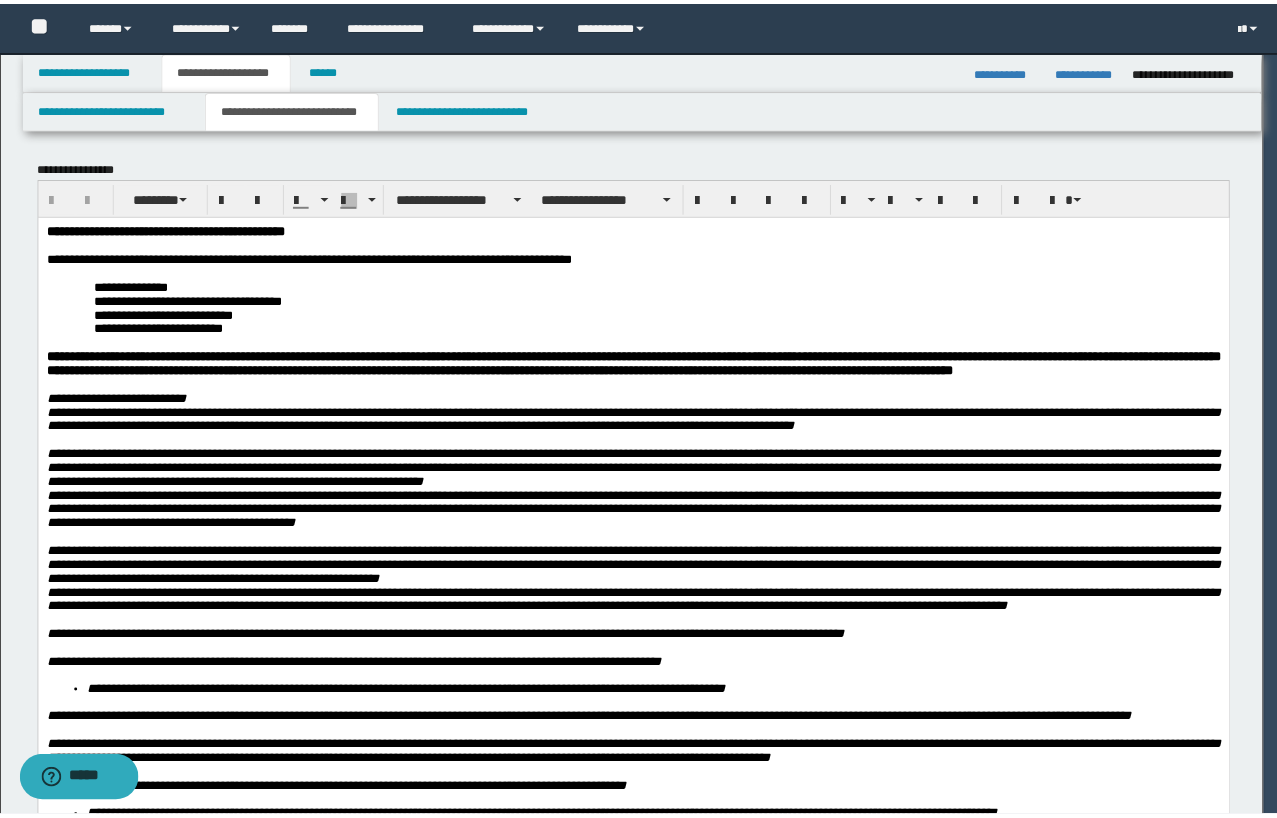 scroll, scrollTop: 0, scrollLeft: 0, axis: both 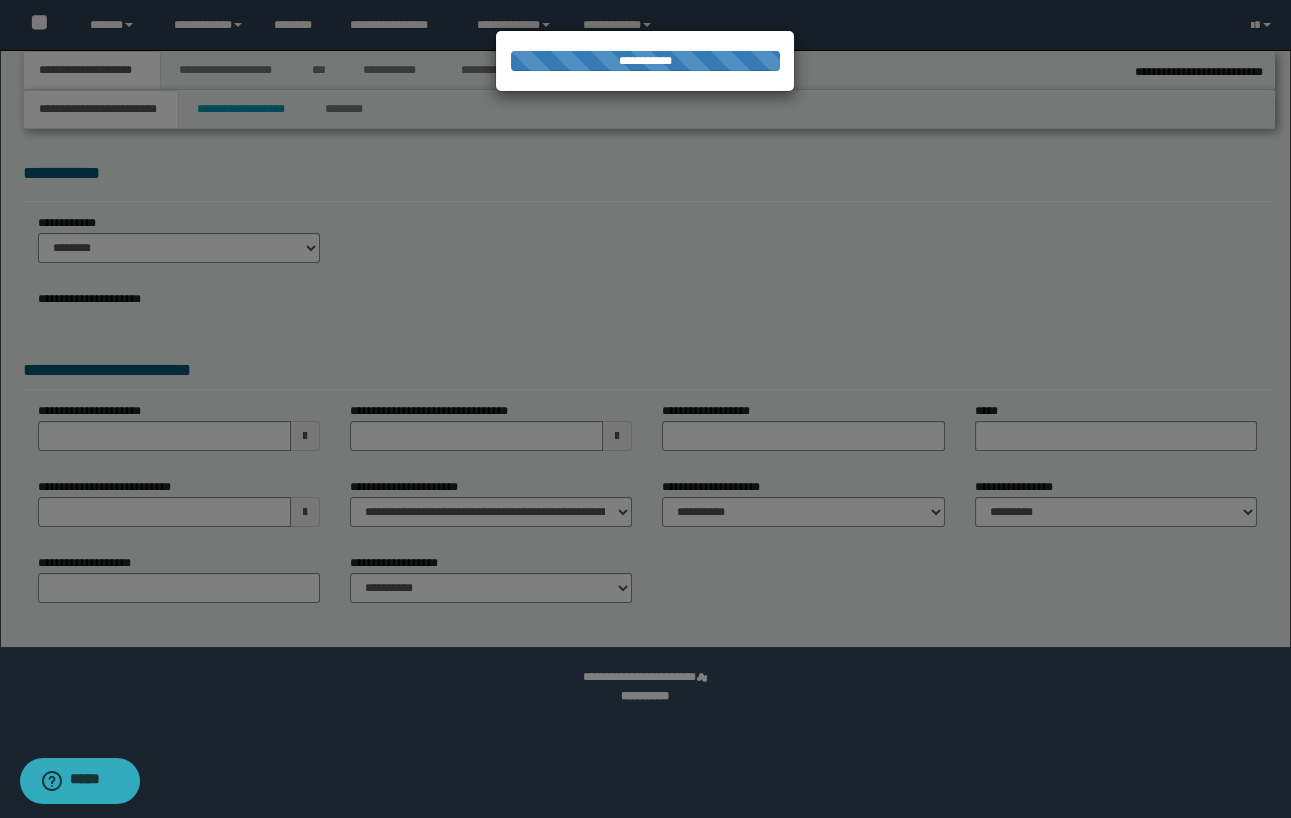 select on "*" 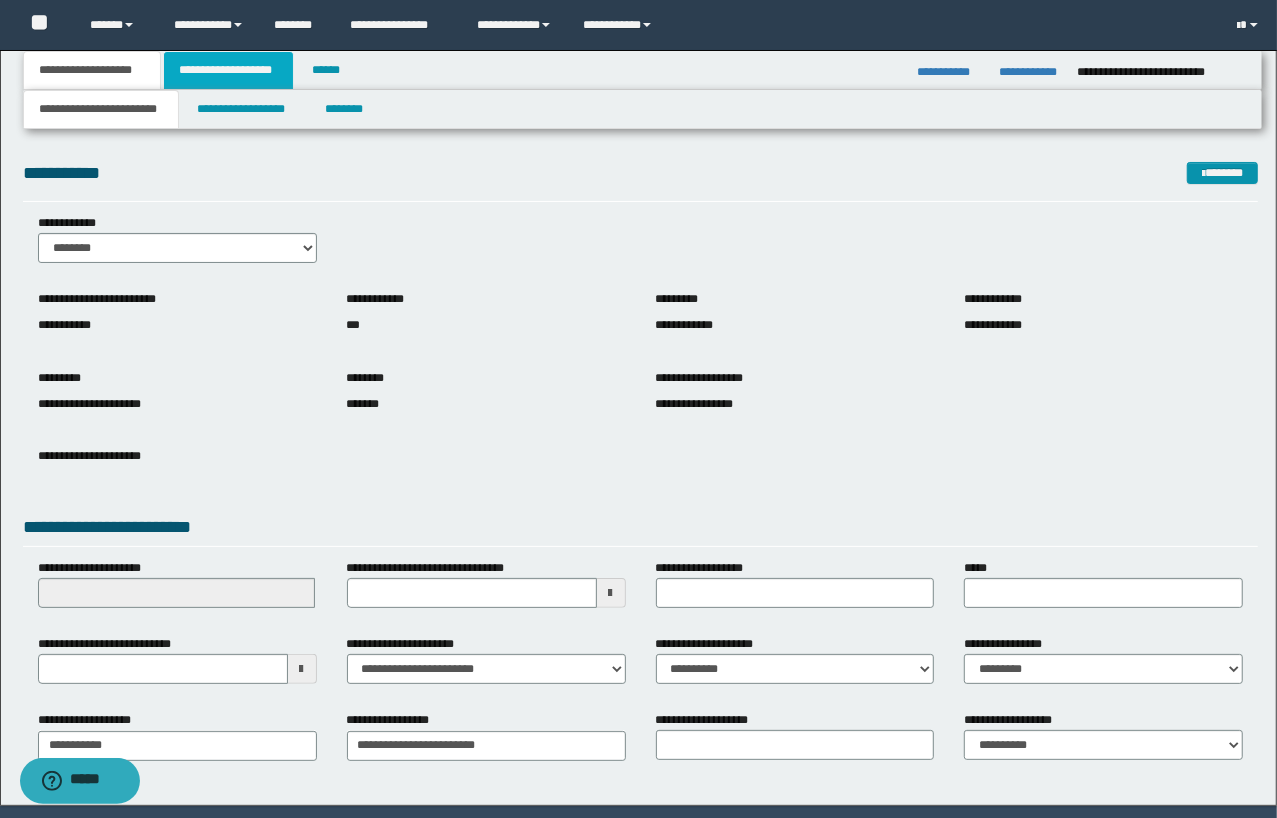 click on "**********" at bounding box center [228, 70] 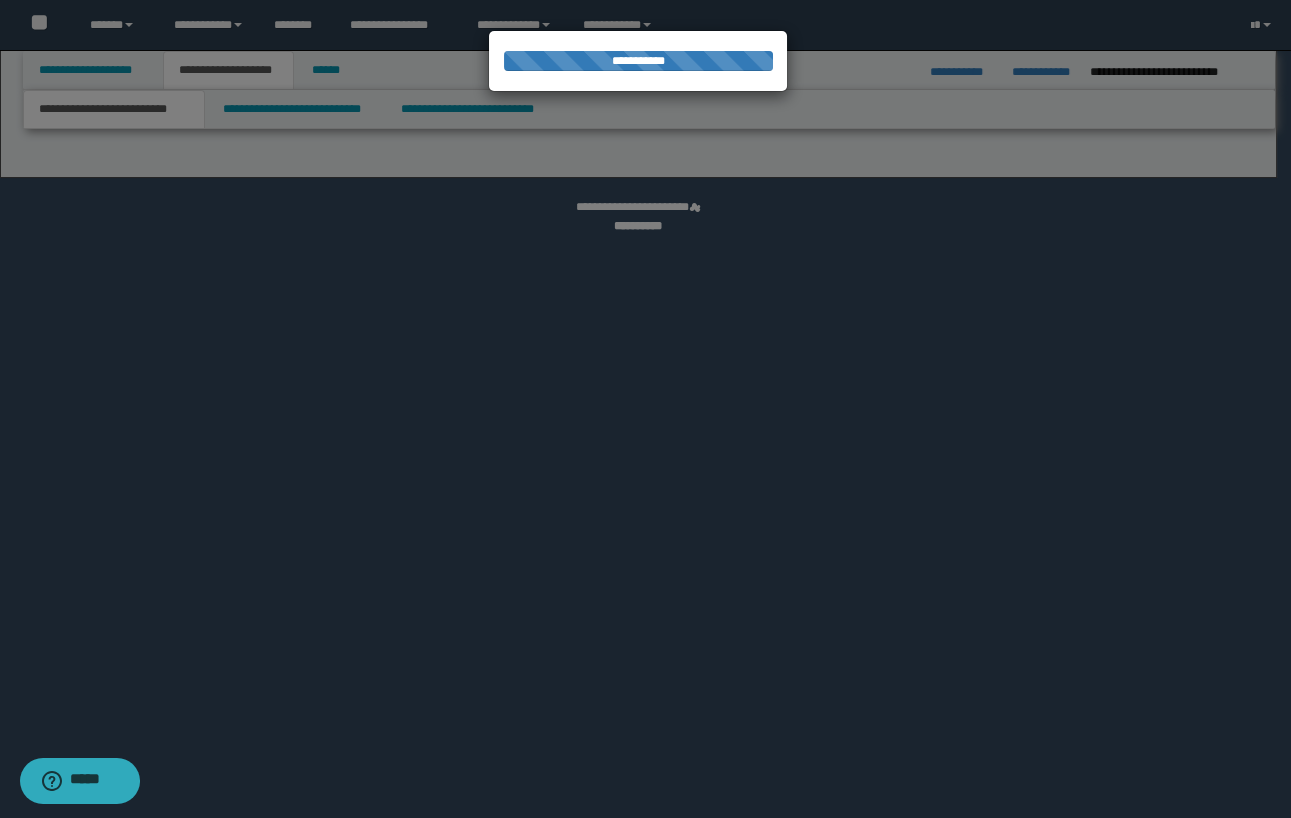 click at bounding box center (645, 409) 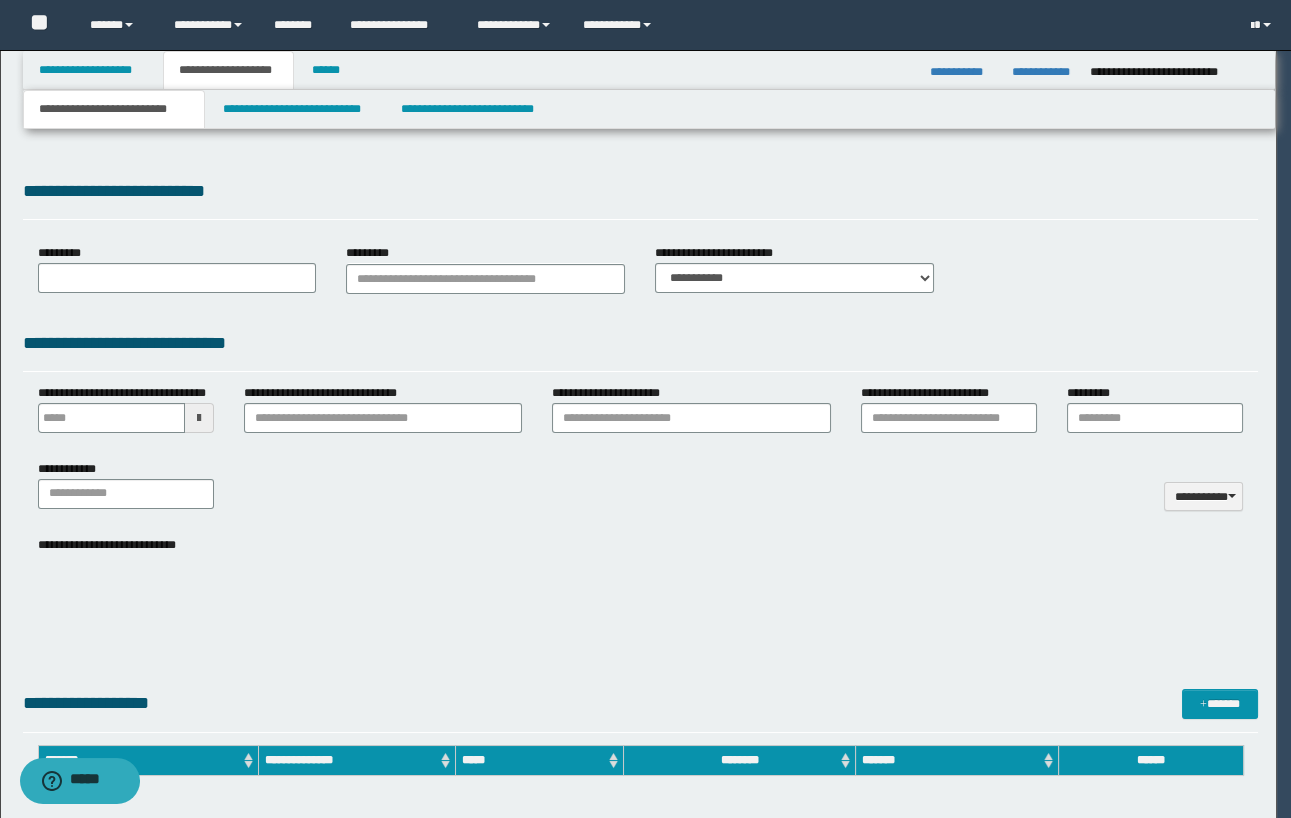 type 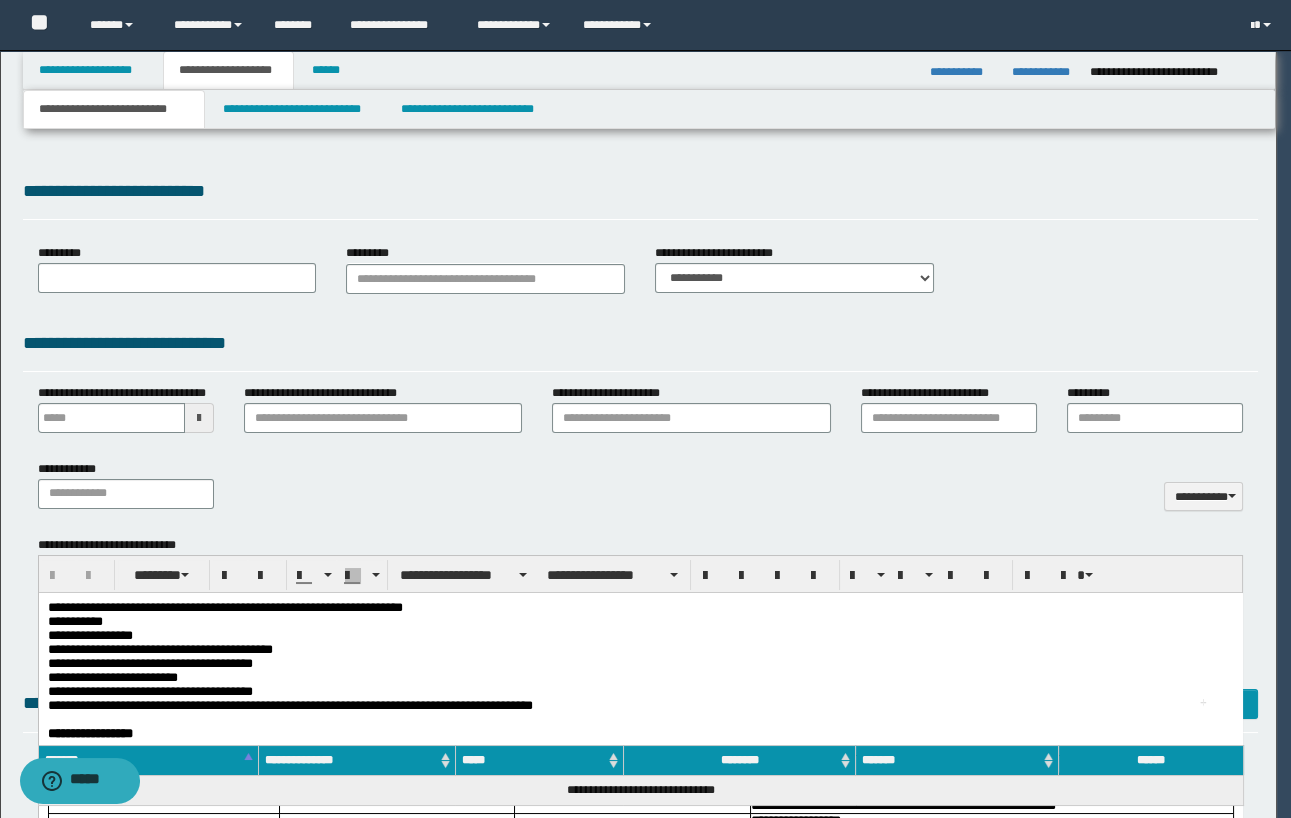 type on "**********" 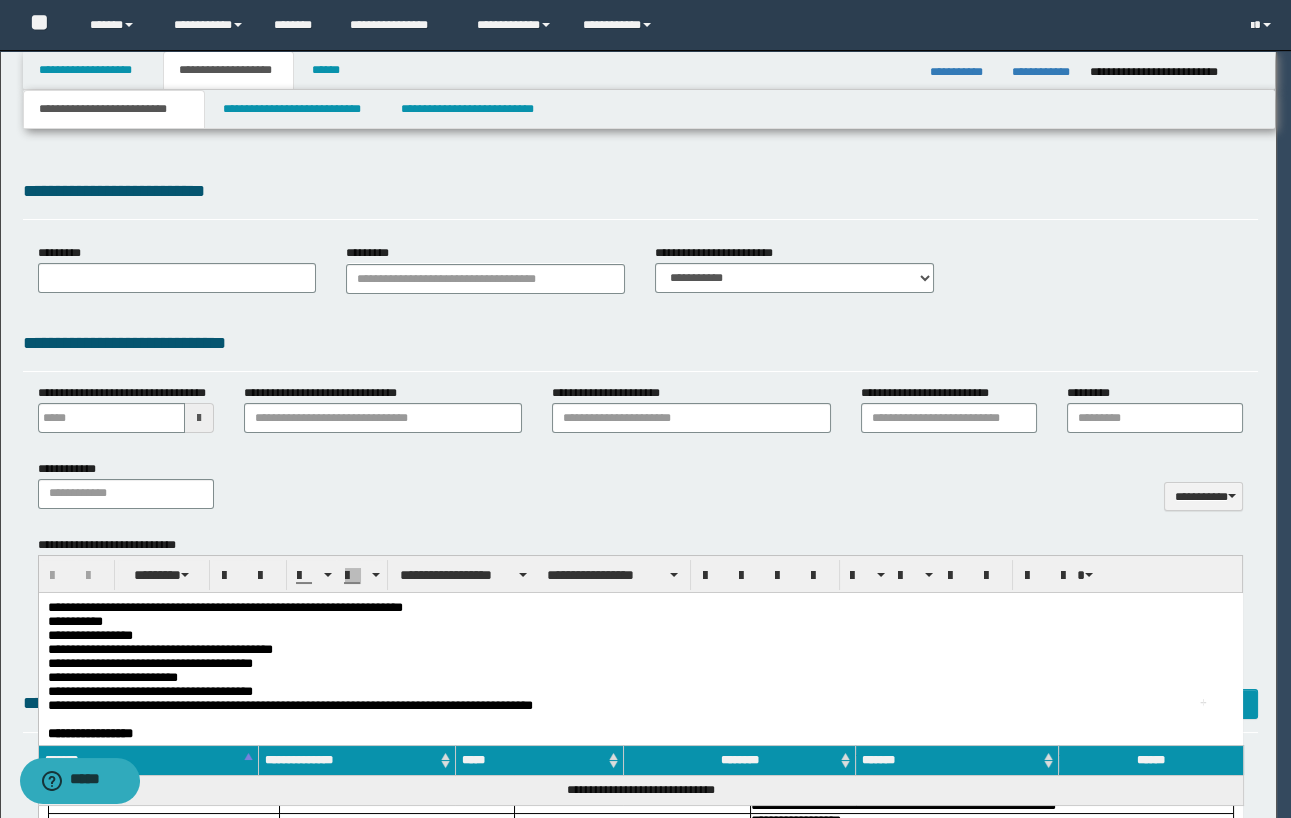 select on "*" 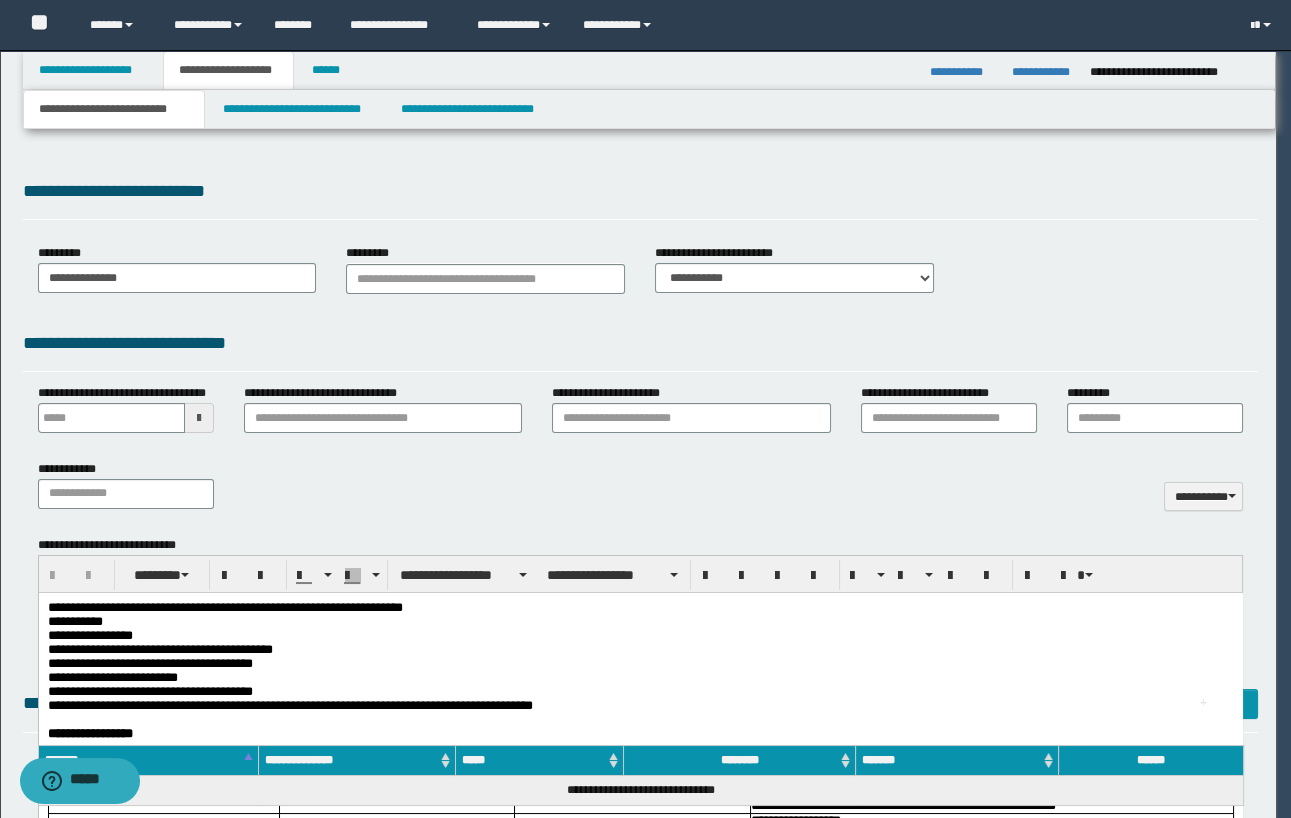 scroll, scrollTop: 0, scrollLeft: 0, axis: both 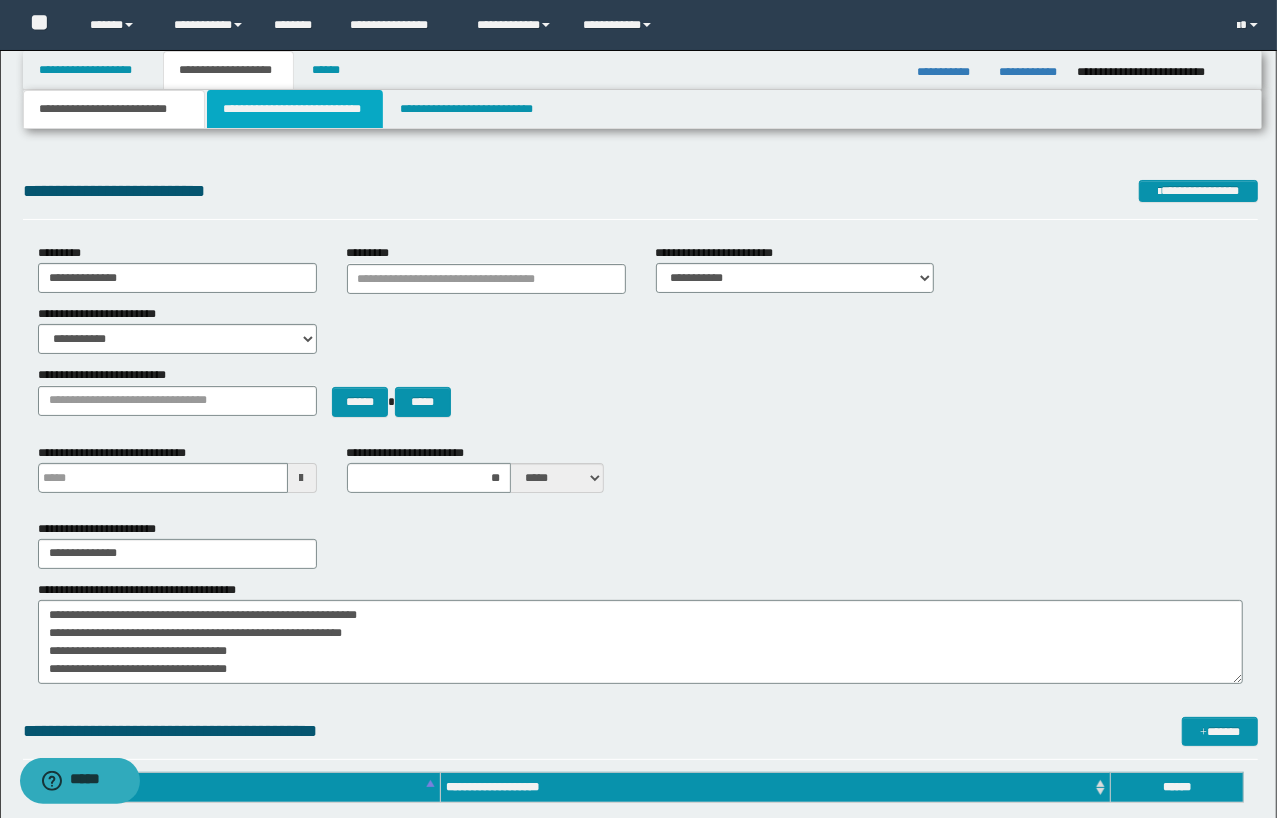 click on "**********" at bounding box center [294, 109] 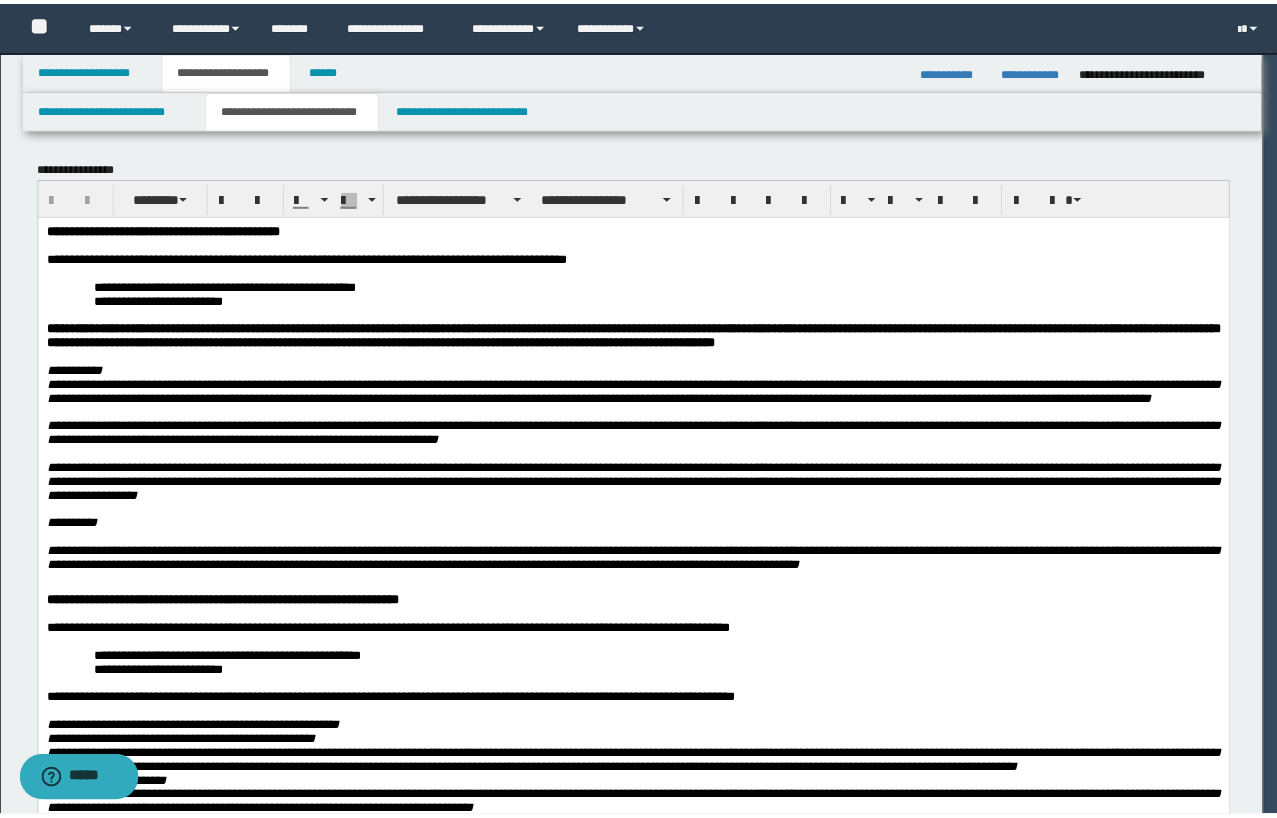 scroll, scrollTop: 0, scrollLeft: 0, axis: both 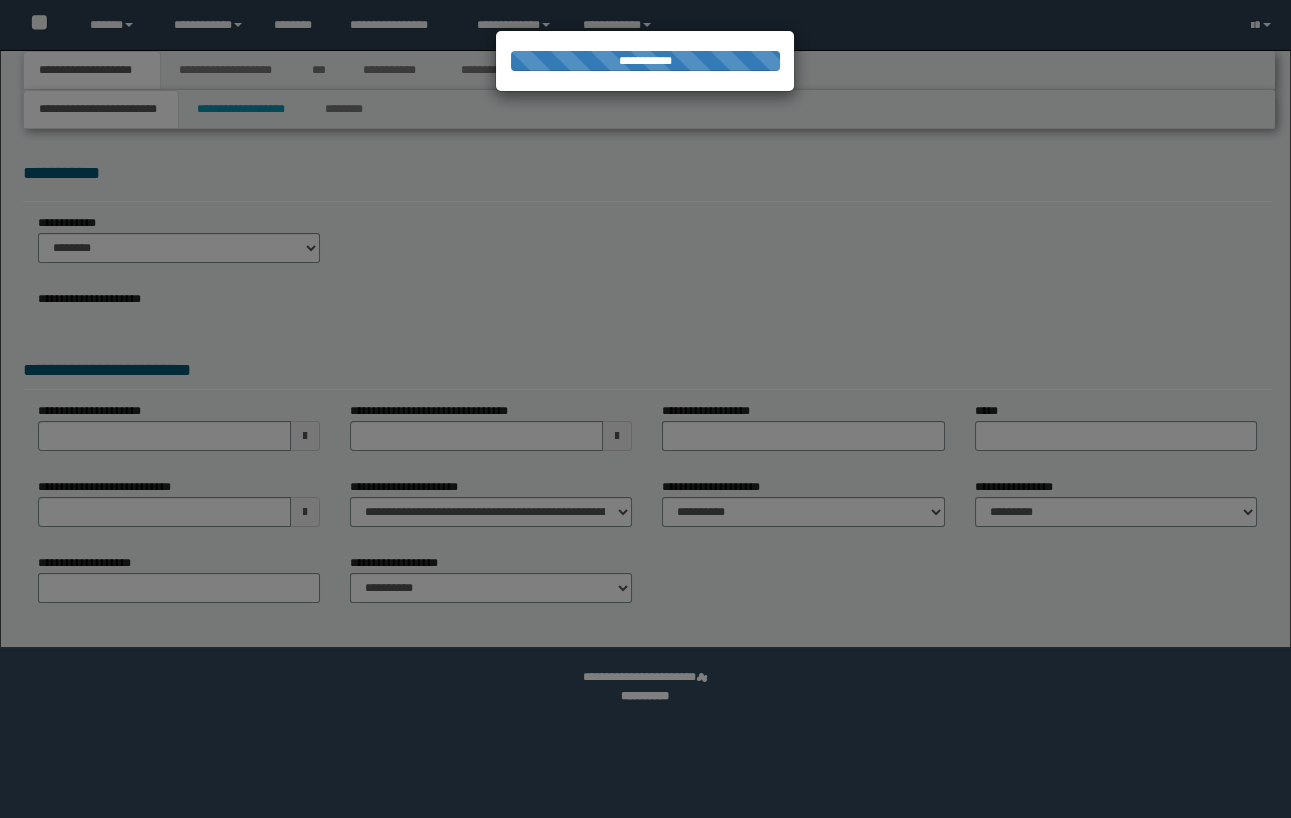 select on "*" 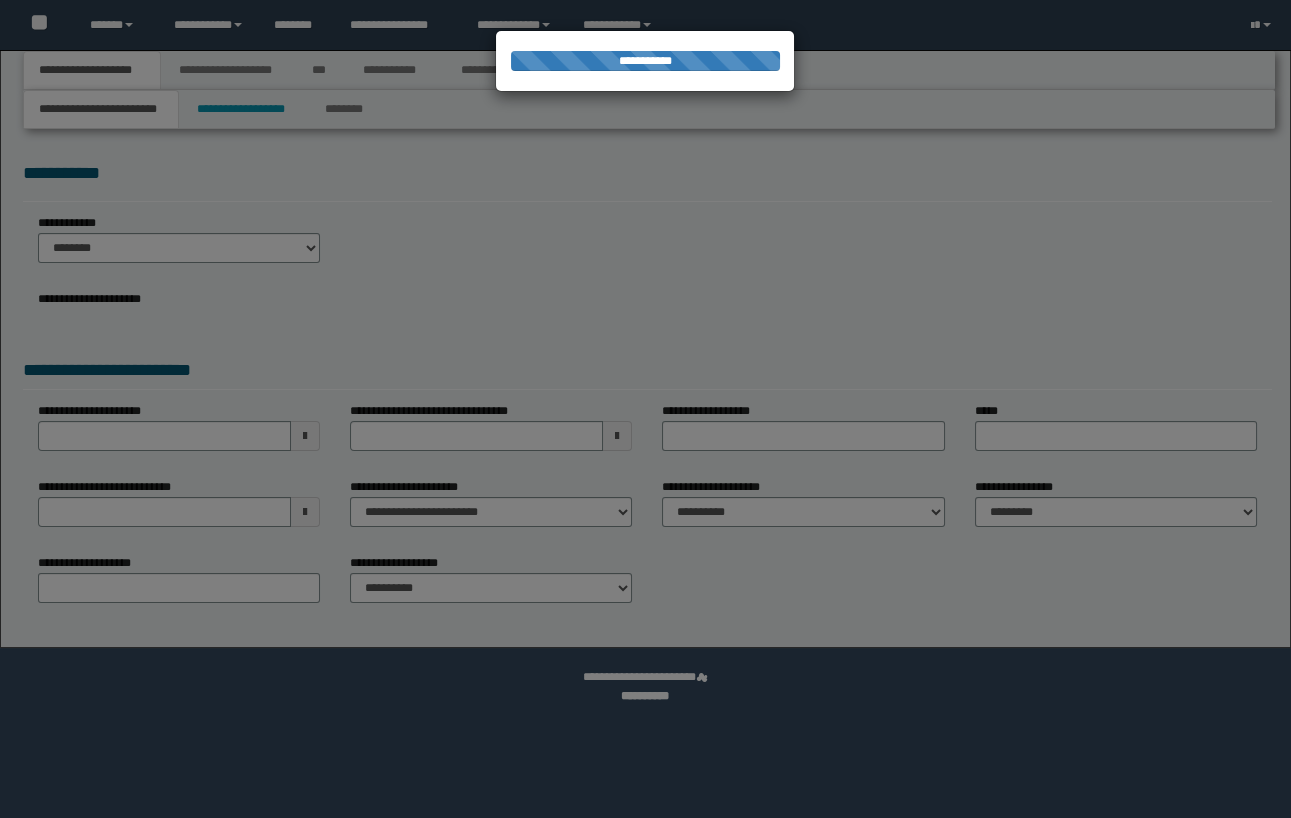 type on "**********" 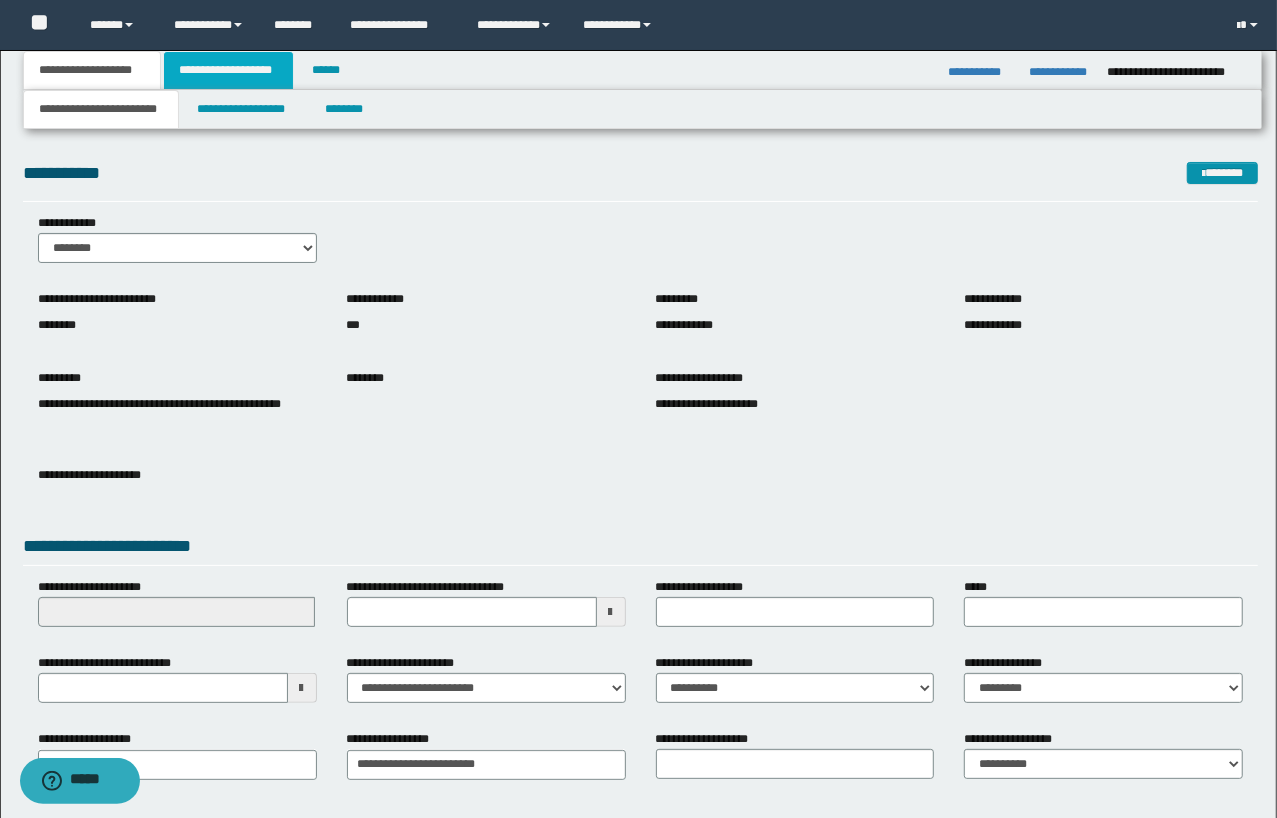 click on "**********" at bounding box center (228, 70) 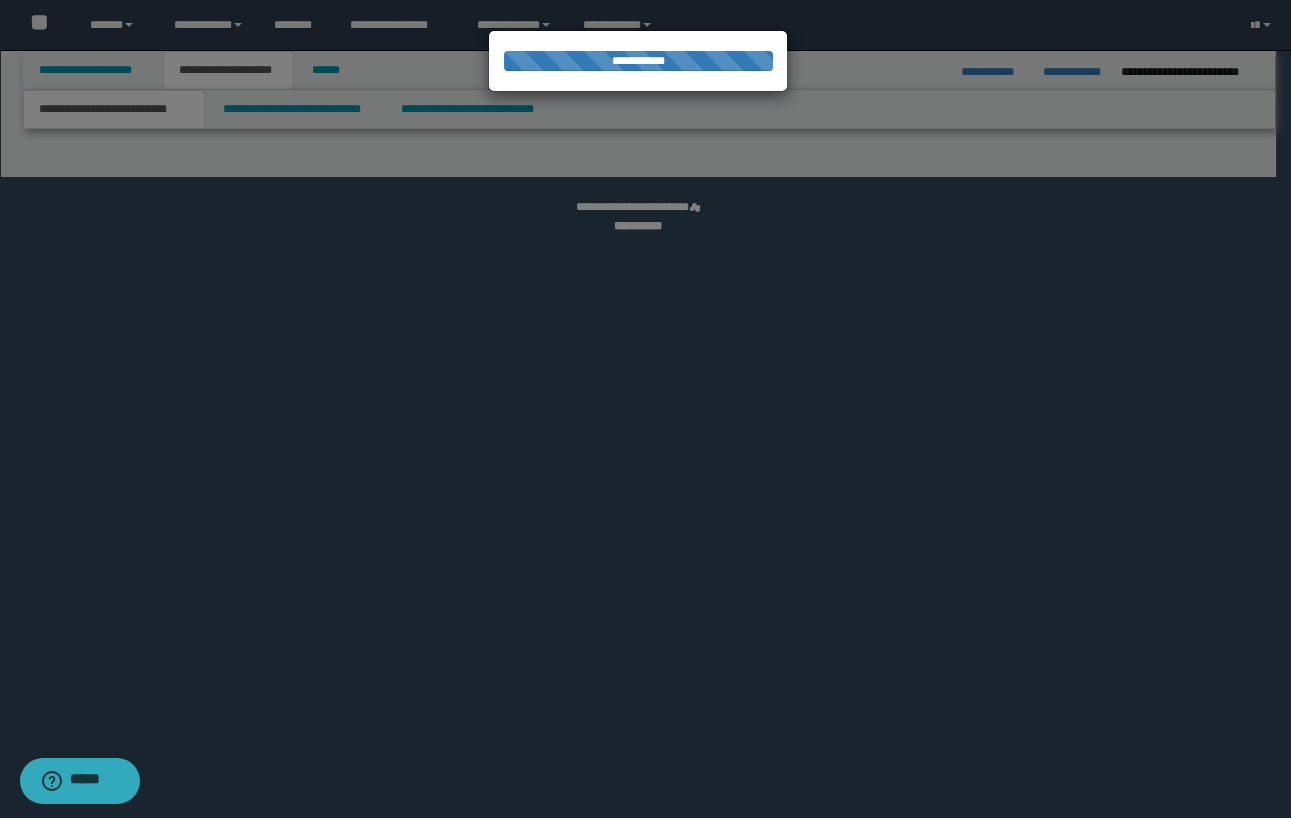 click at bounding box center (645, 409) 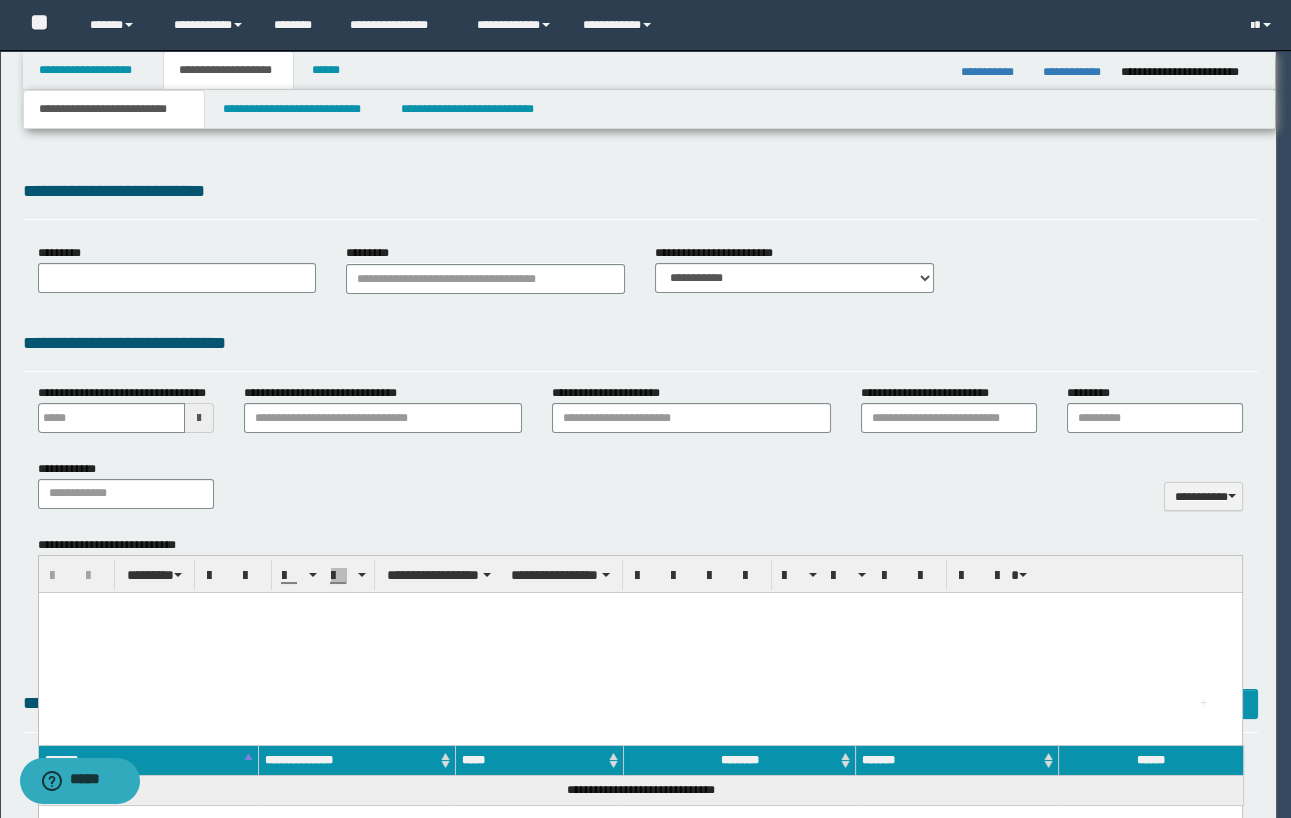 type 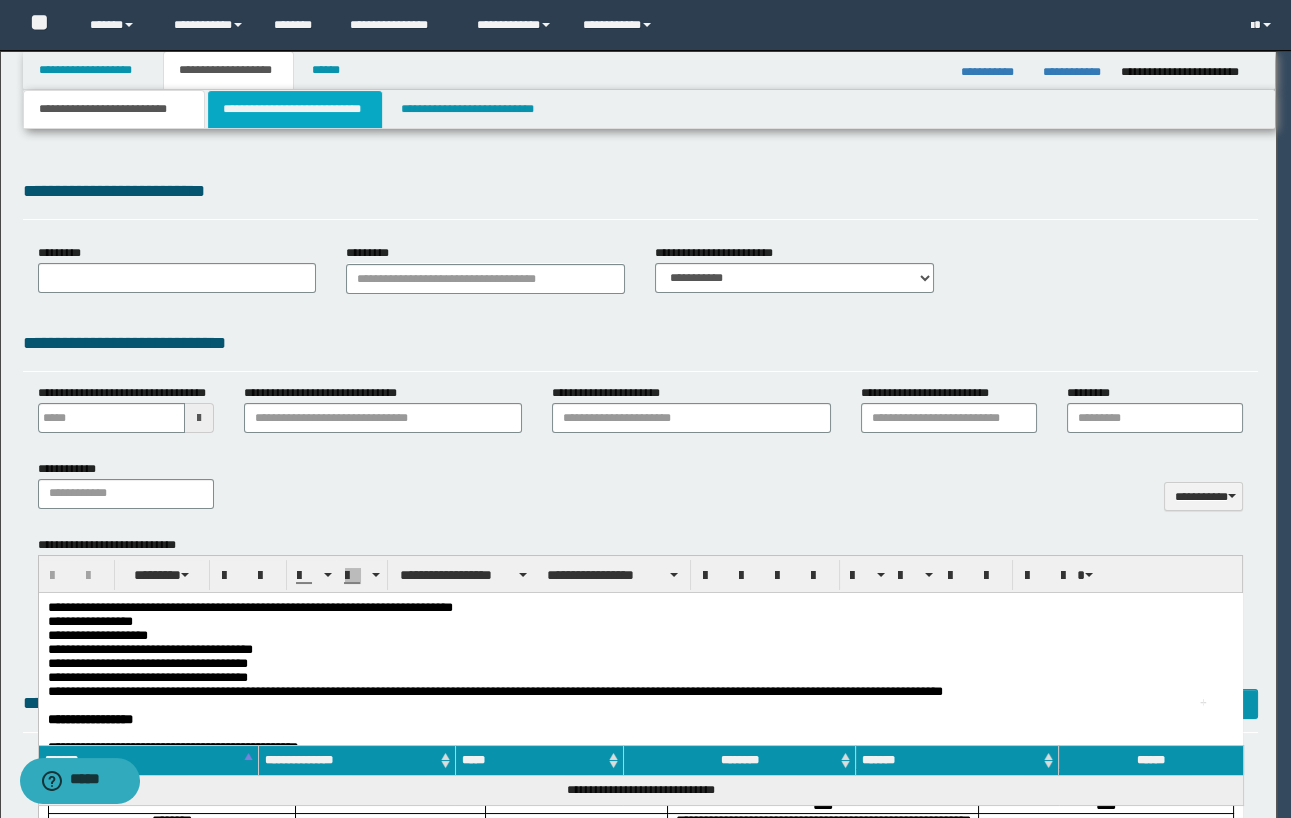 click on "**********" at bounding box center (294, 109) 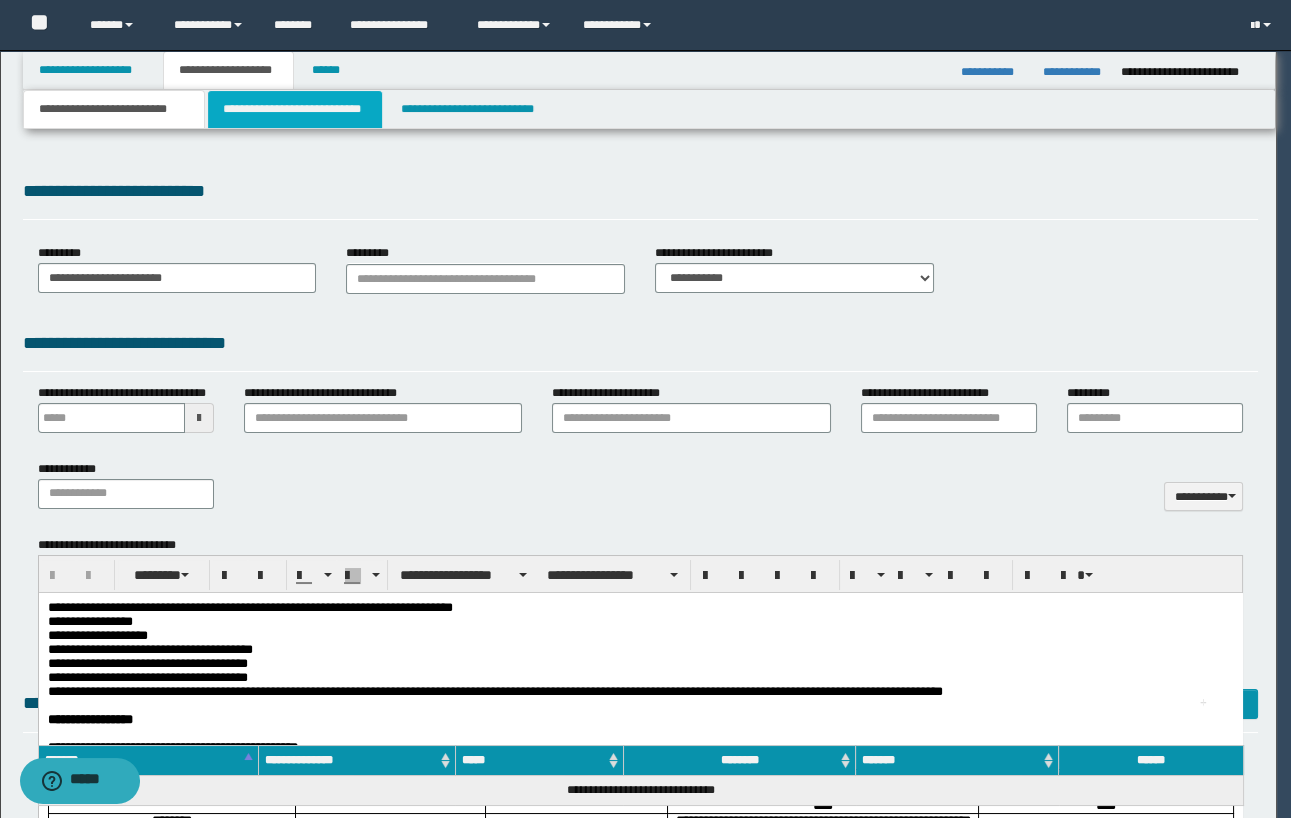 scroll, scrollTop: 0, scrollLeft: 0, axis: both 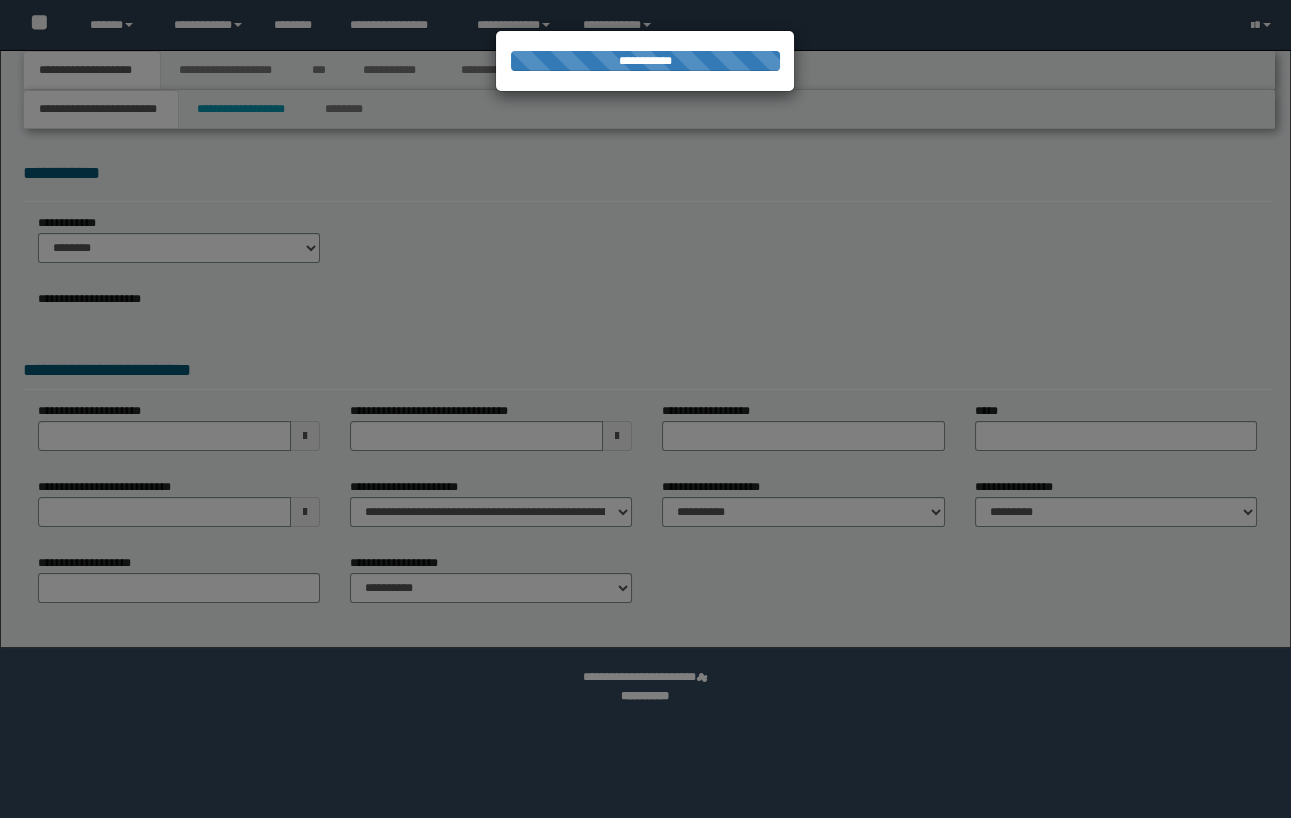 select on "*" 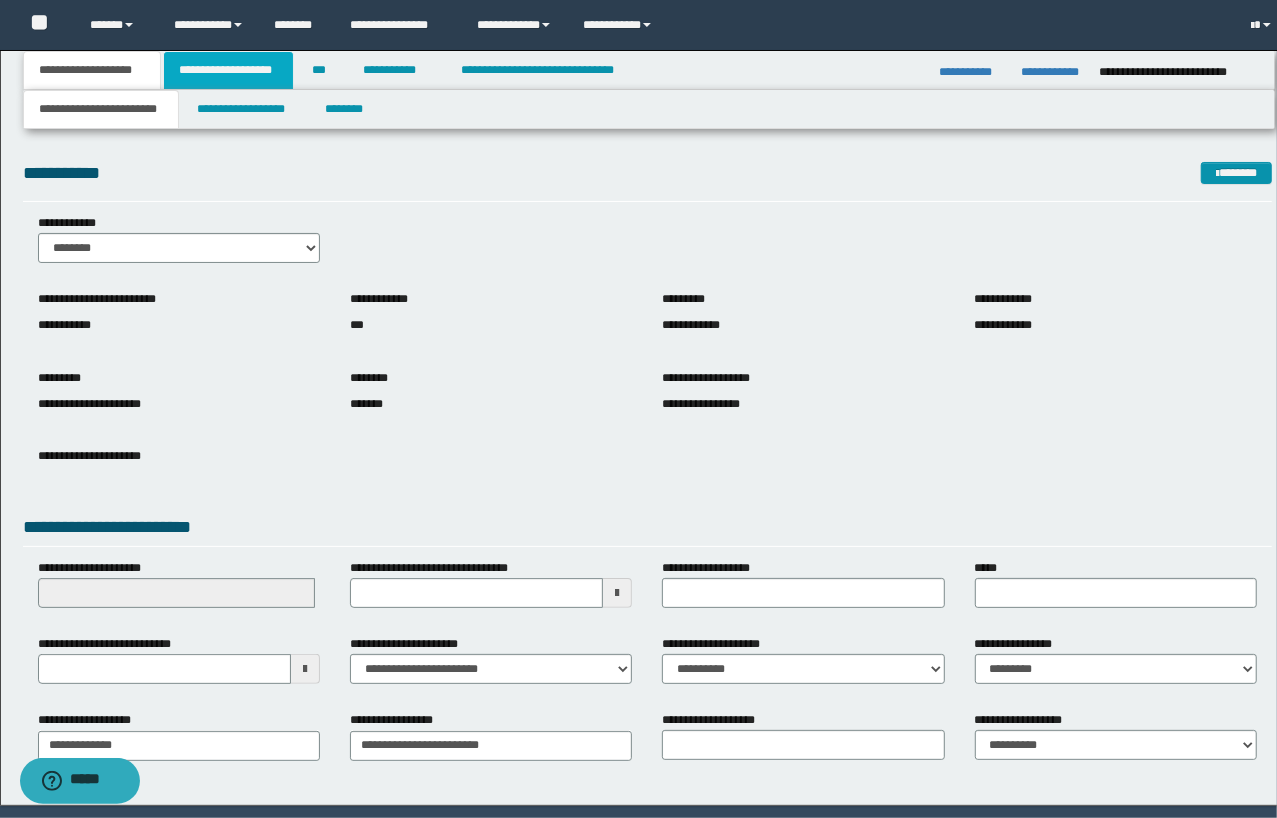 click on "**********" at bounding box center [228, 70] 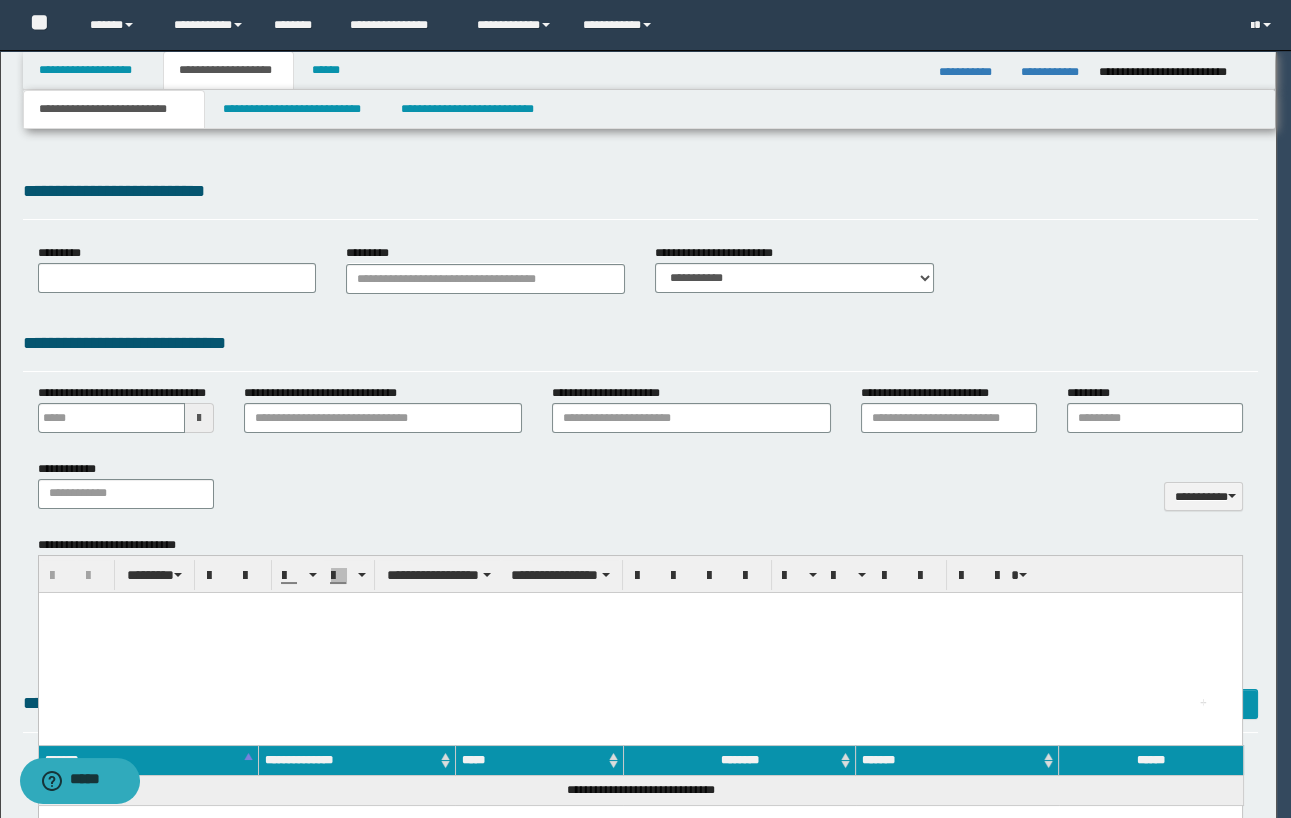 type 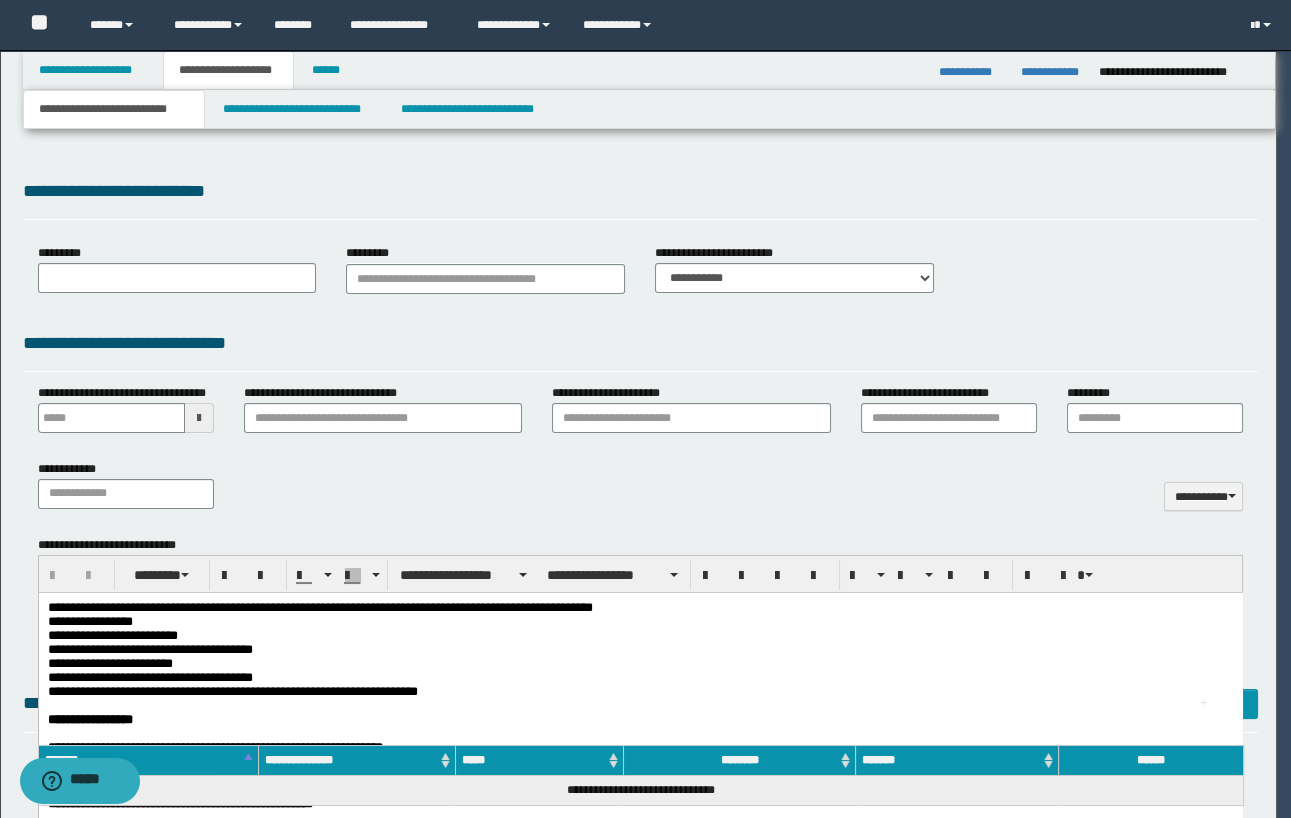 scroll, scrollTop: 0, scrollLeft: 0, axis: both 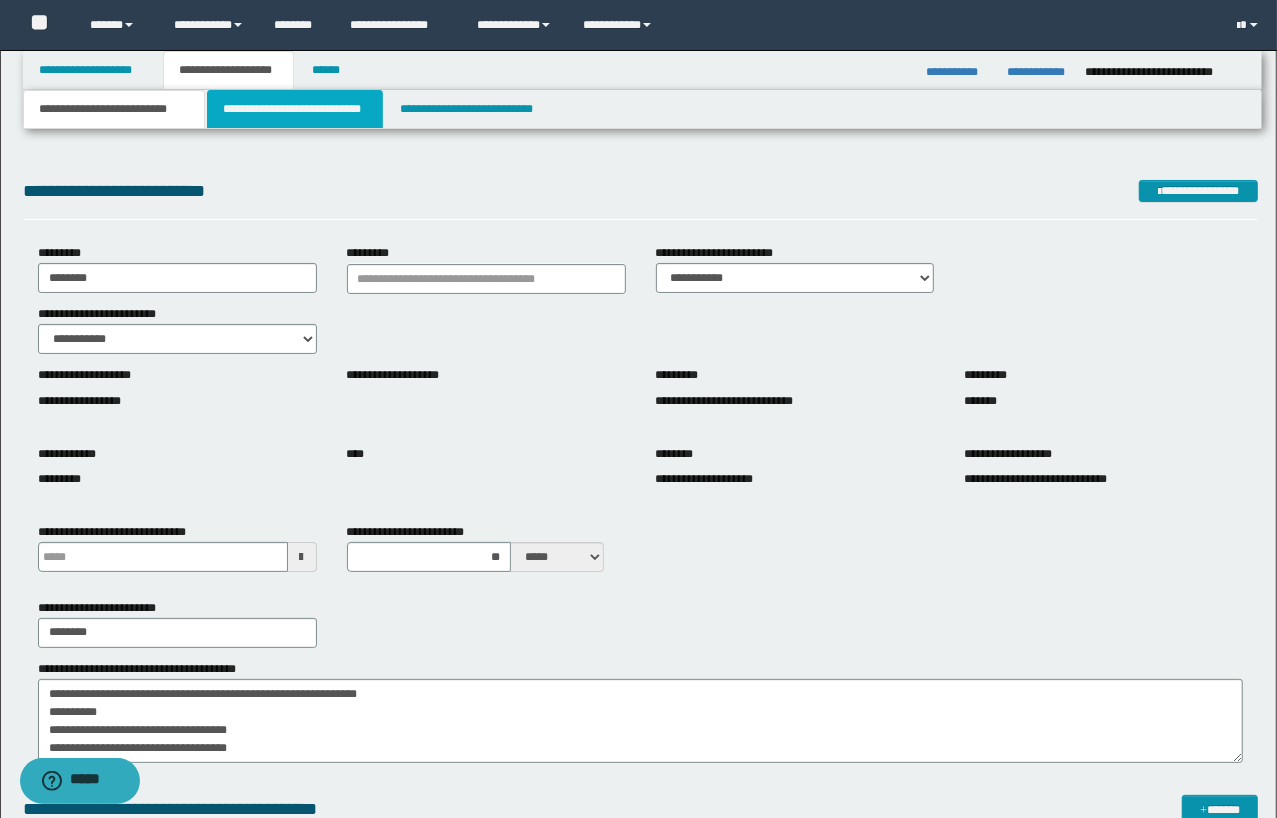 click on "**********" at bounding box center [294, 109] 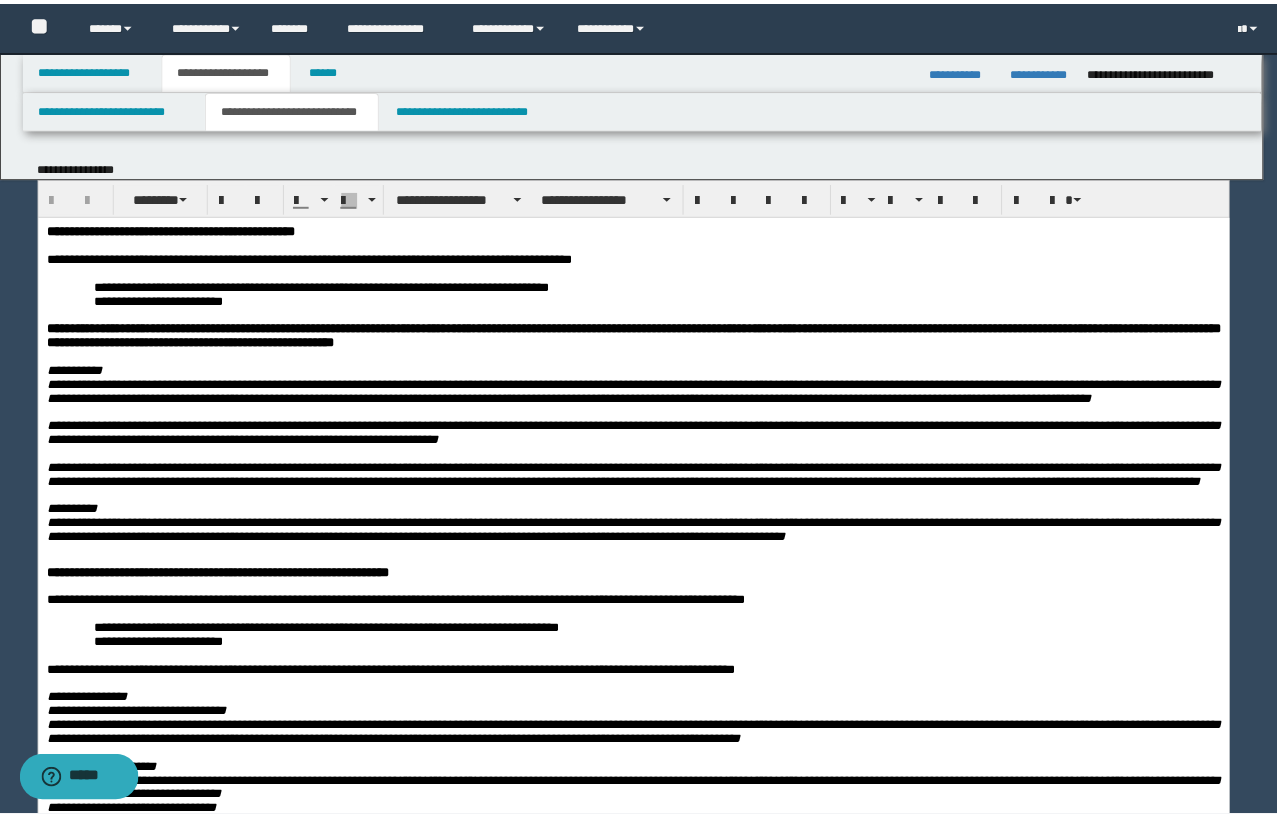 scroll, scrollTop: 0, scrollLeft: 0, axis: both 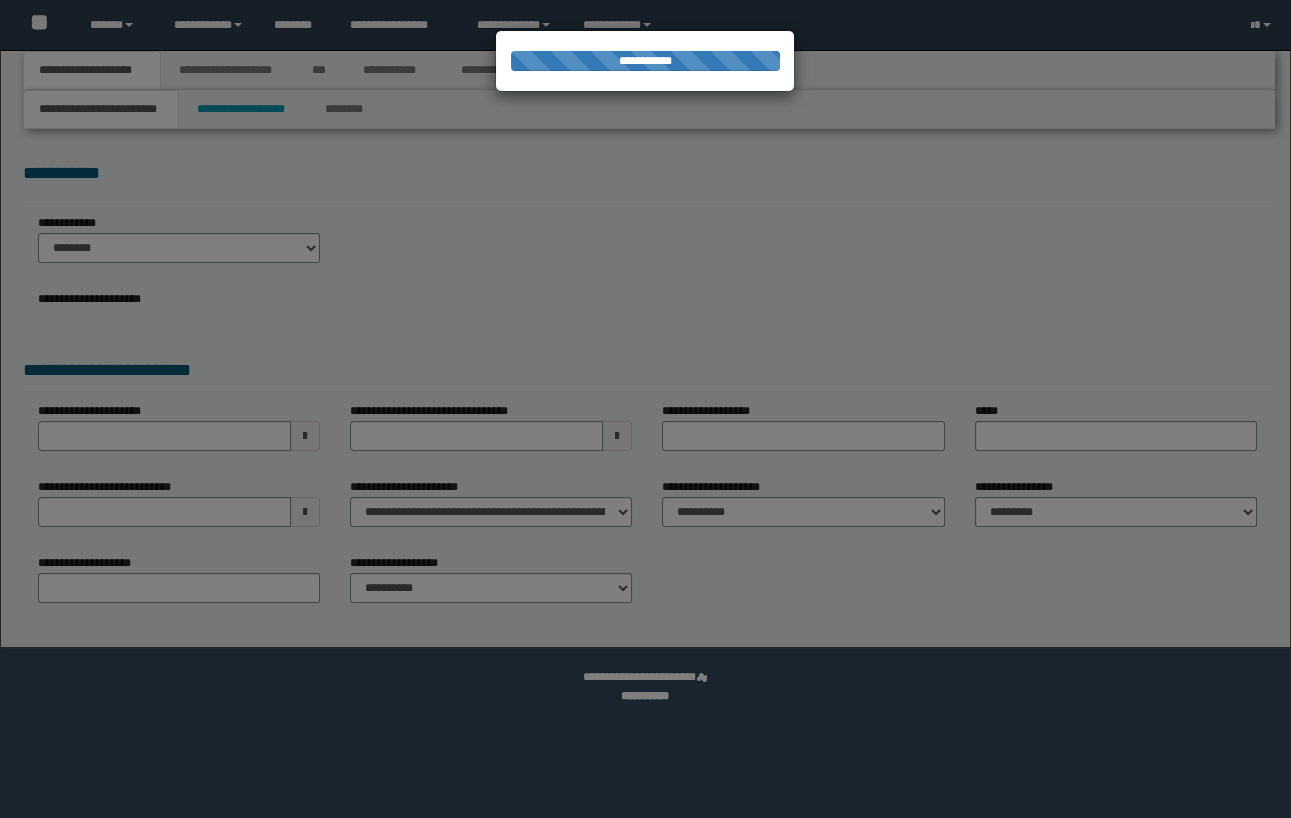 select on "*" 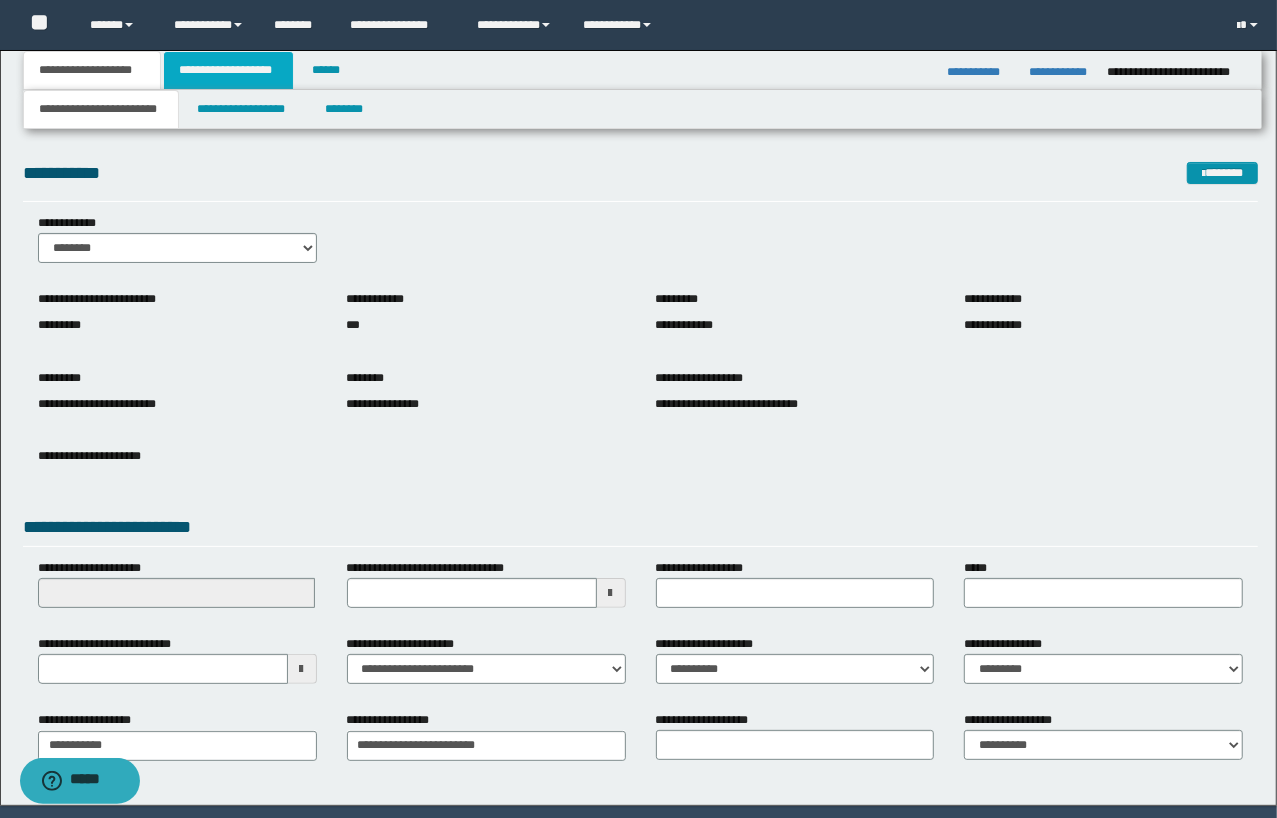 click on "**********" at bounding box center (228, 70) 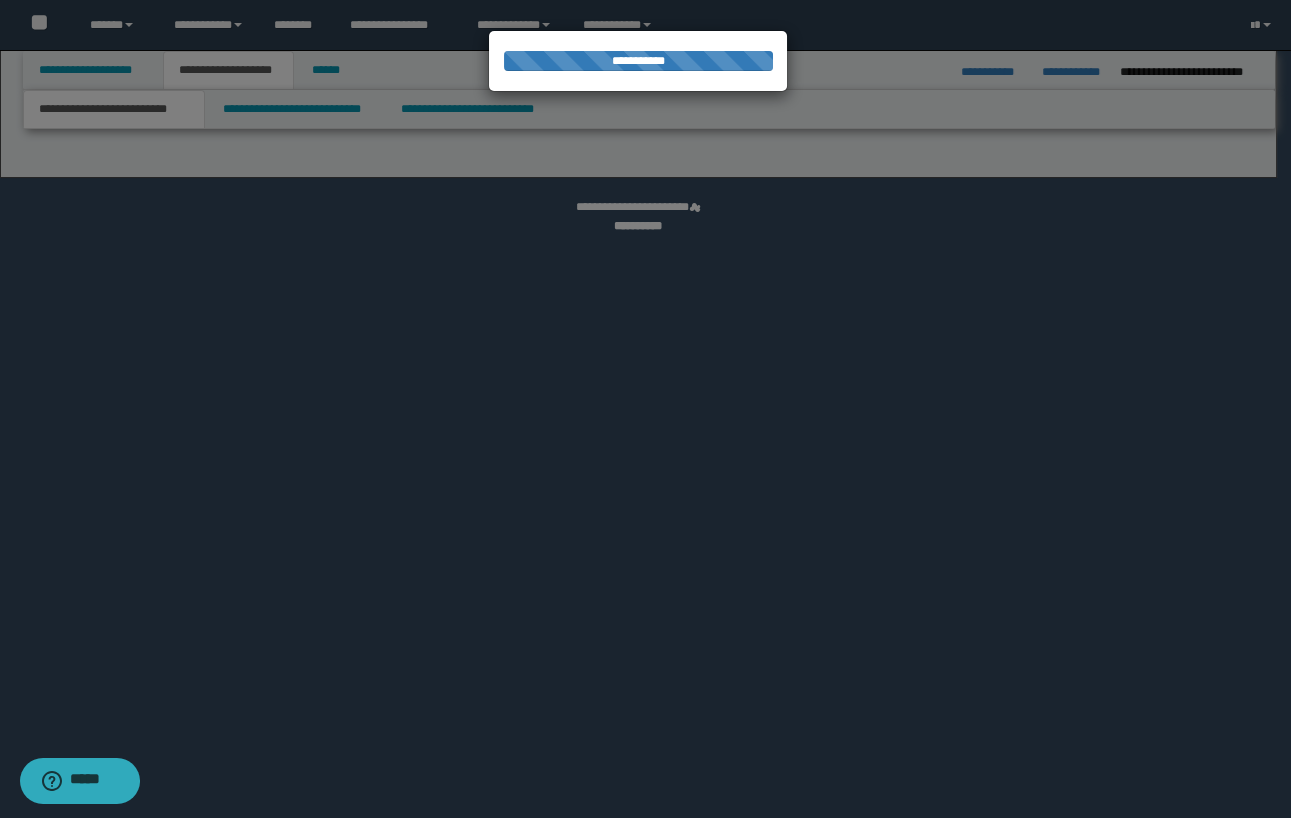 click at bounding box center [645, 409] 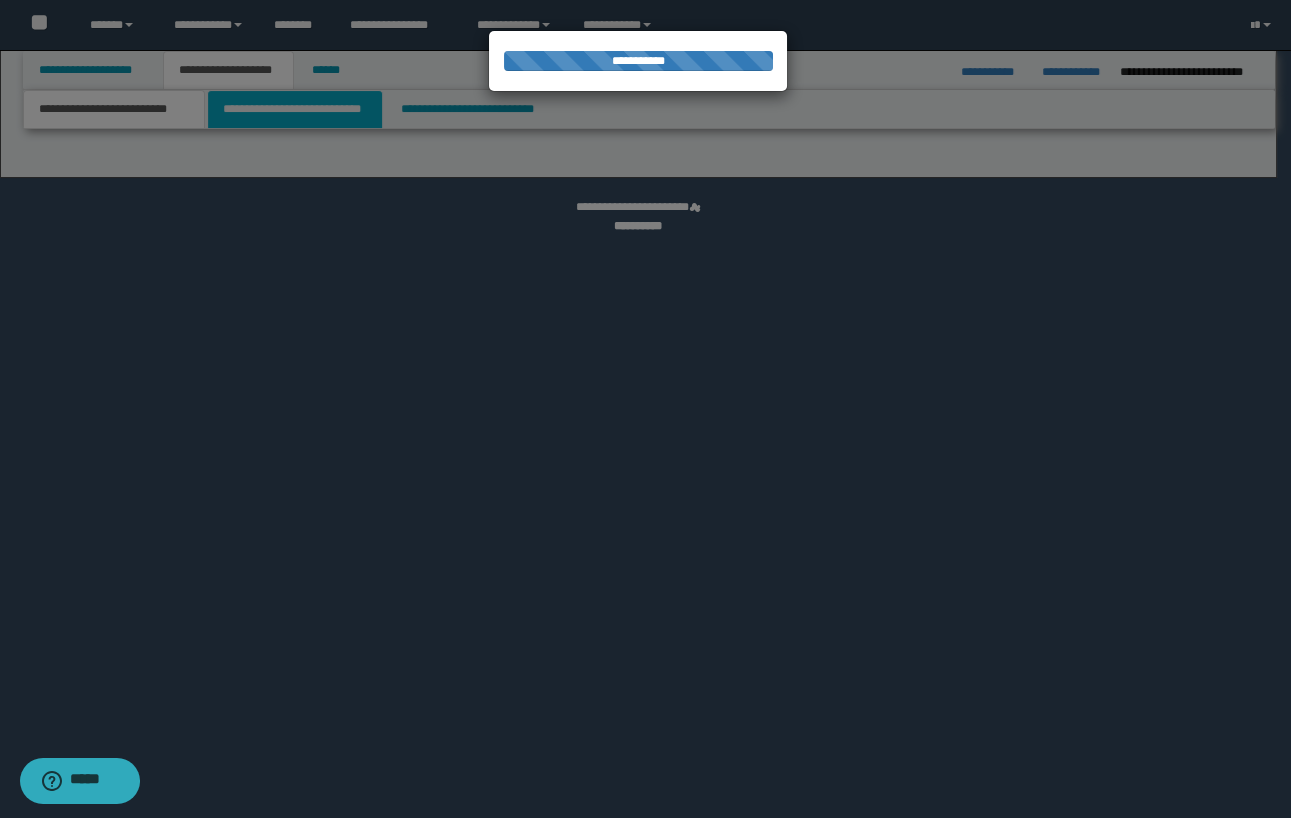 click at bounding box center [645, 409] 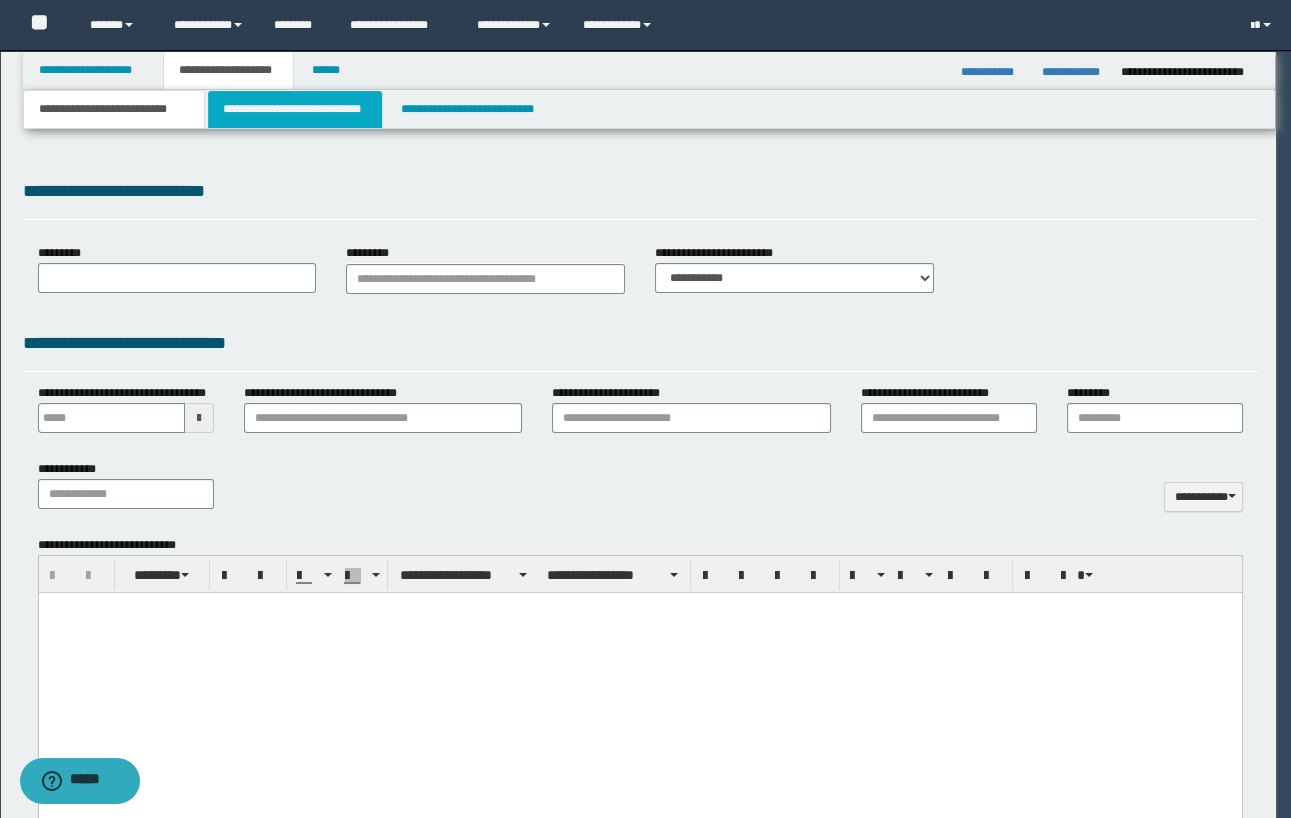type 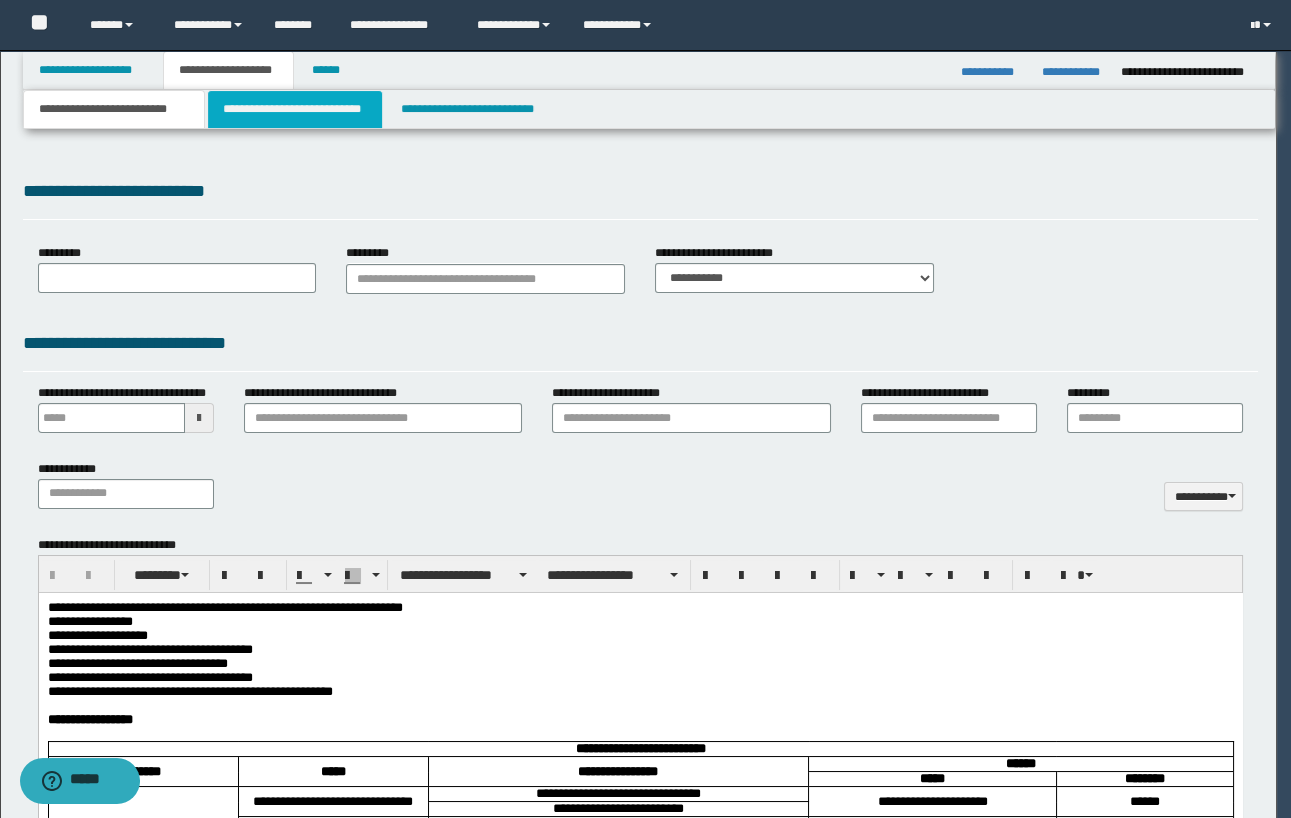 scroll, scrollTop: 0, scrollLeft: 0, axis: both 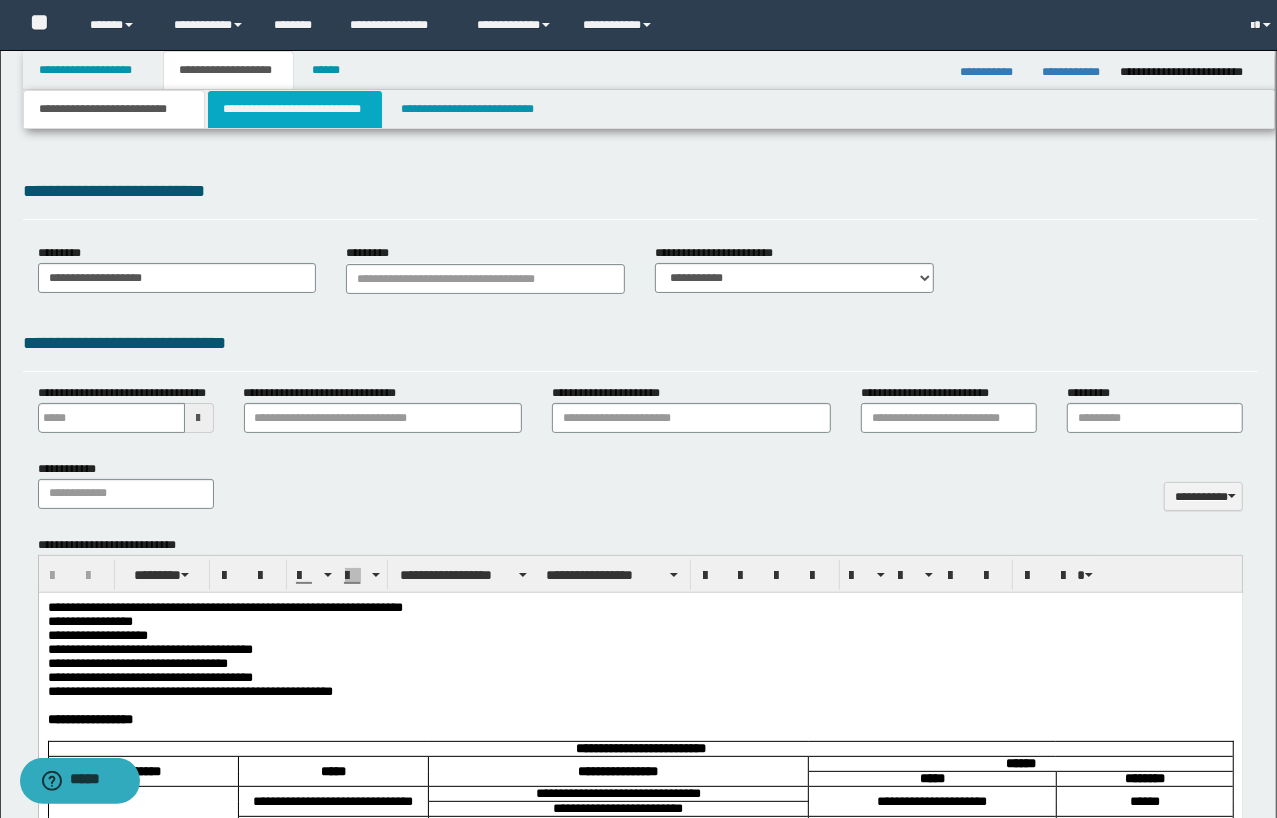 click on "**********" at bounding box center [294, 109] 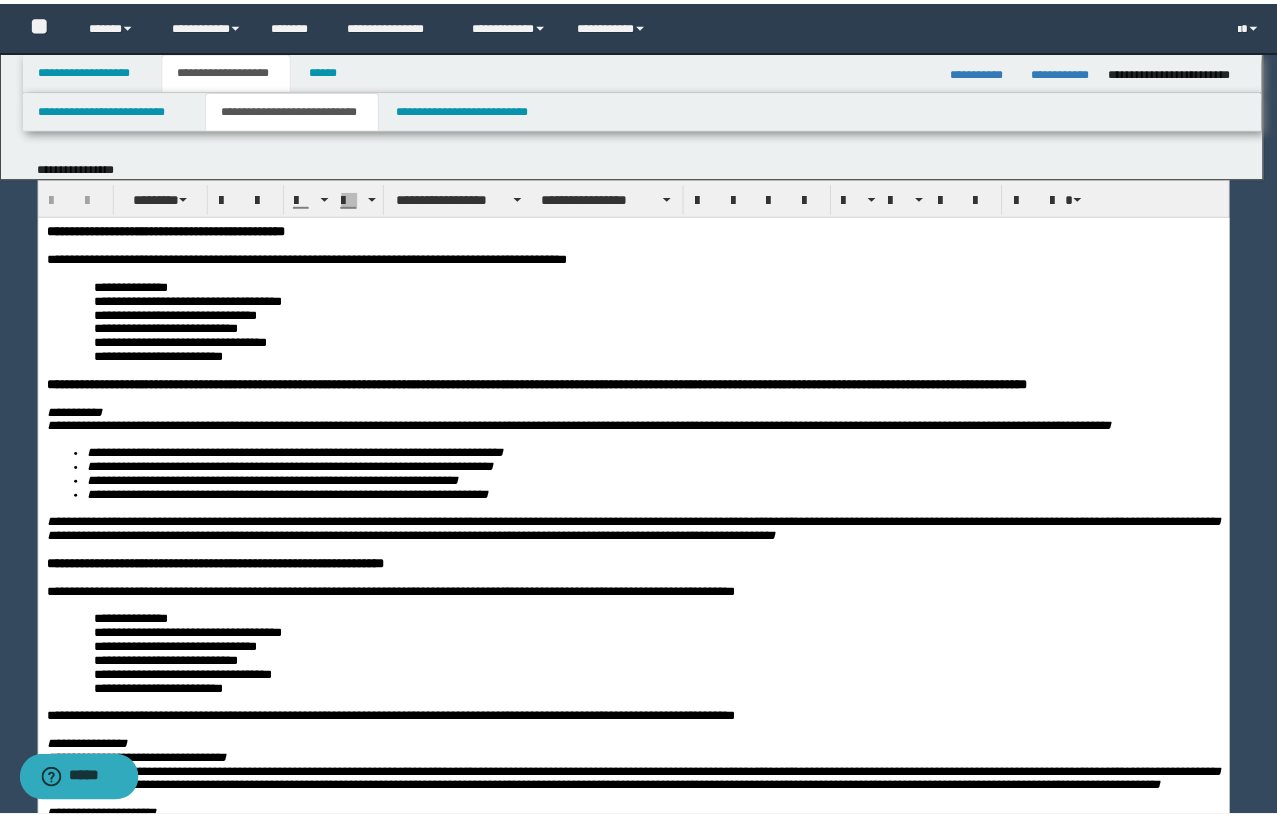 scroll, scrollTop: 0, scrollLeft: 0, axis: both 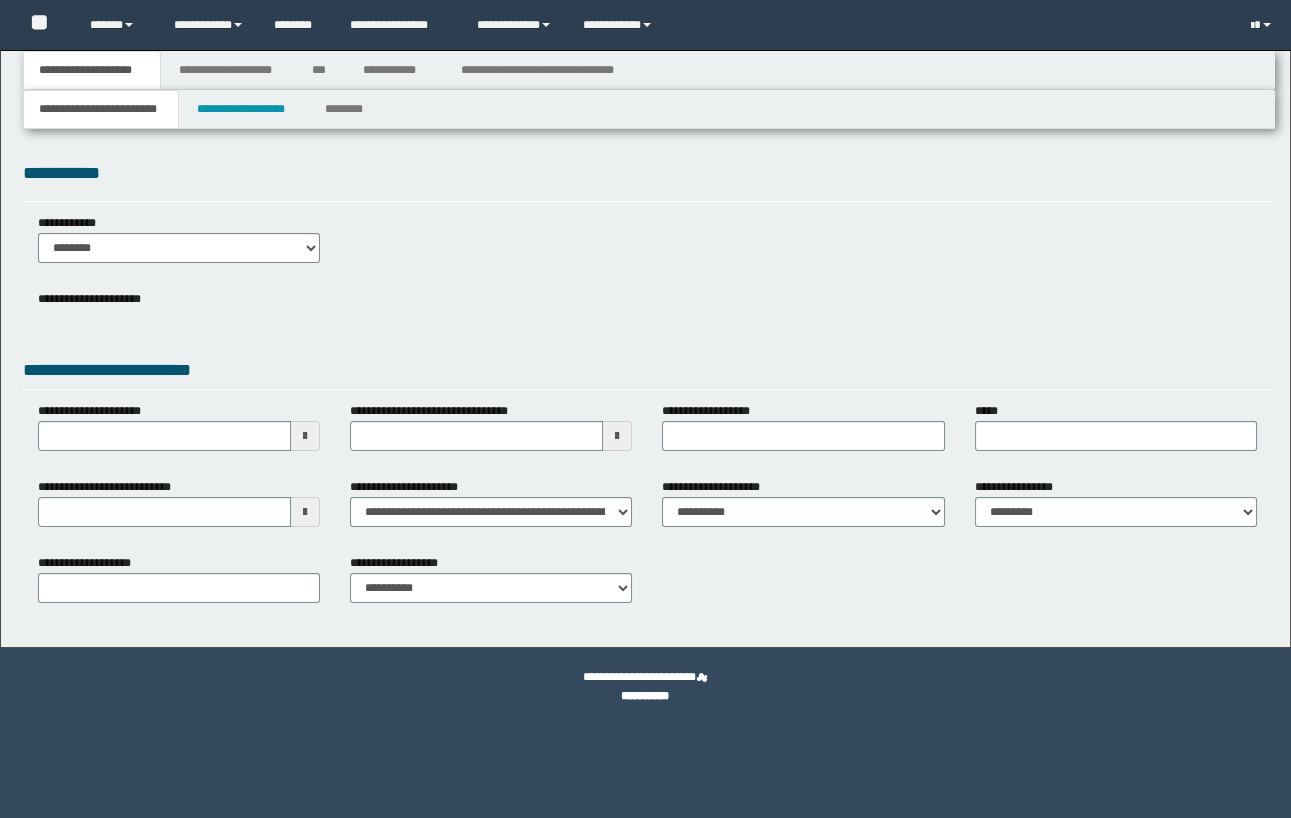 select on "*" 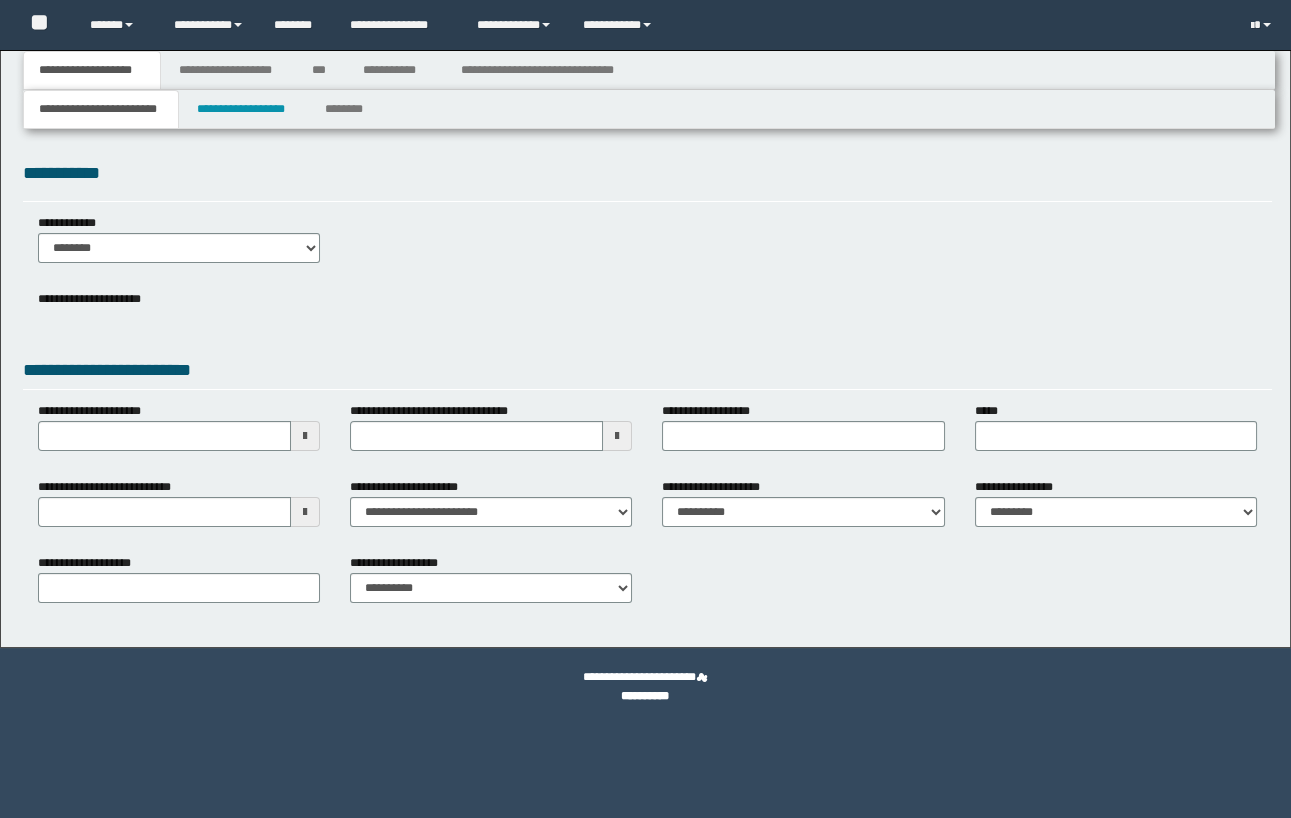 type on "*********" 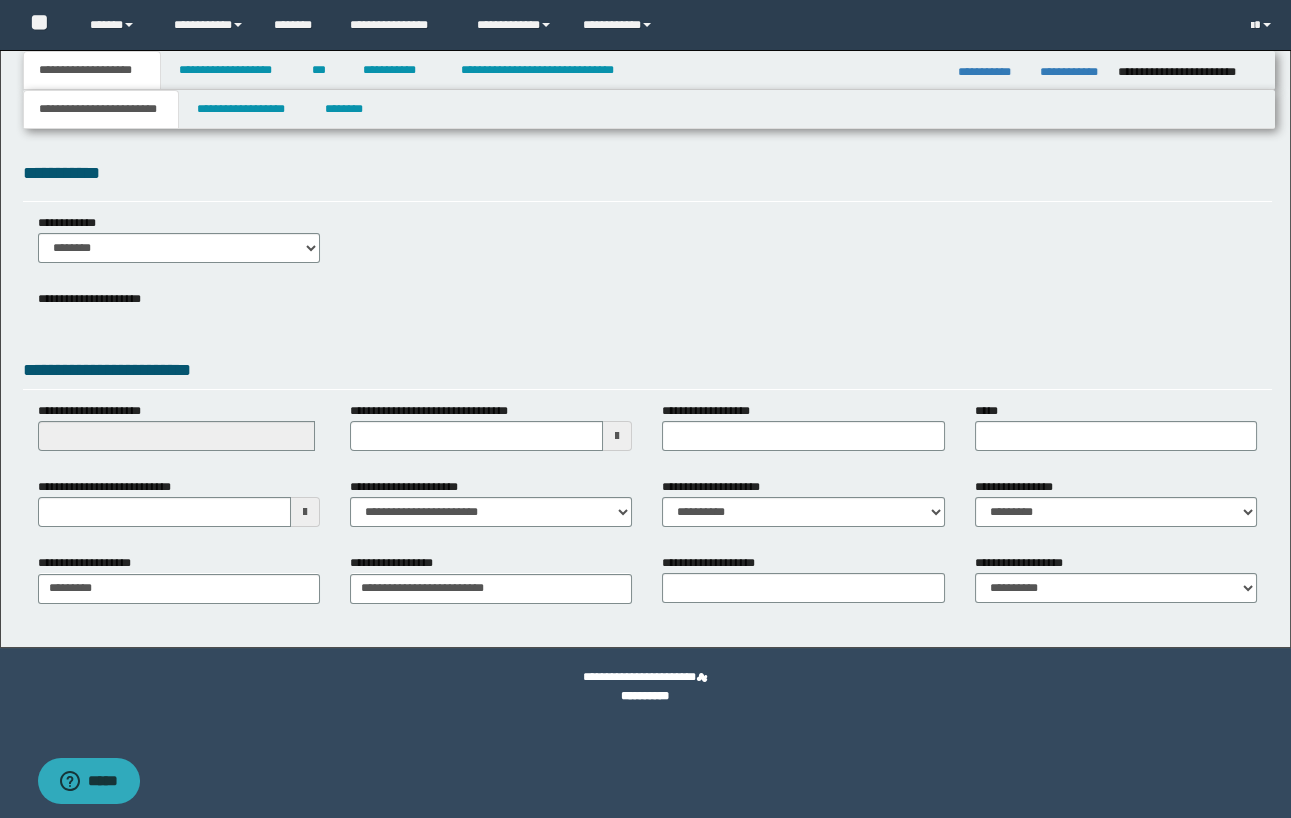 scroll, scrollTop: 0, scrollLeft: 0, axis: both 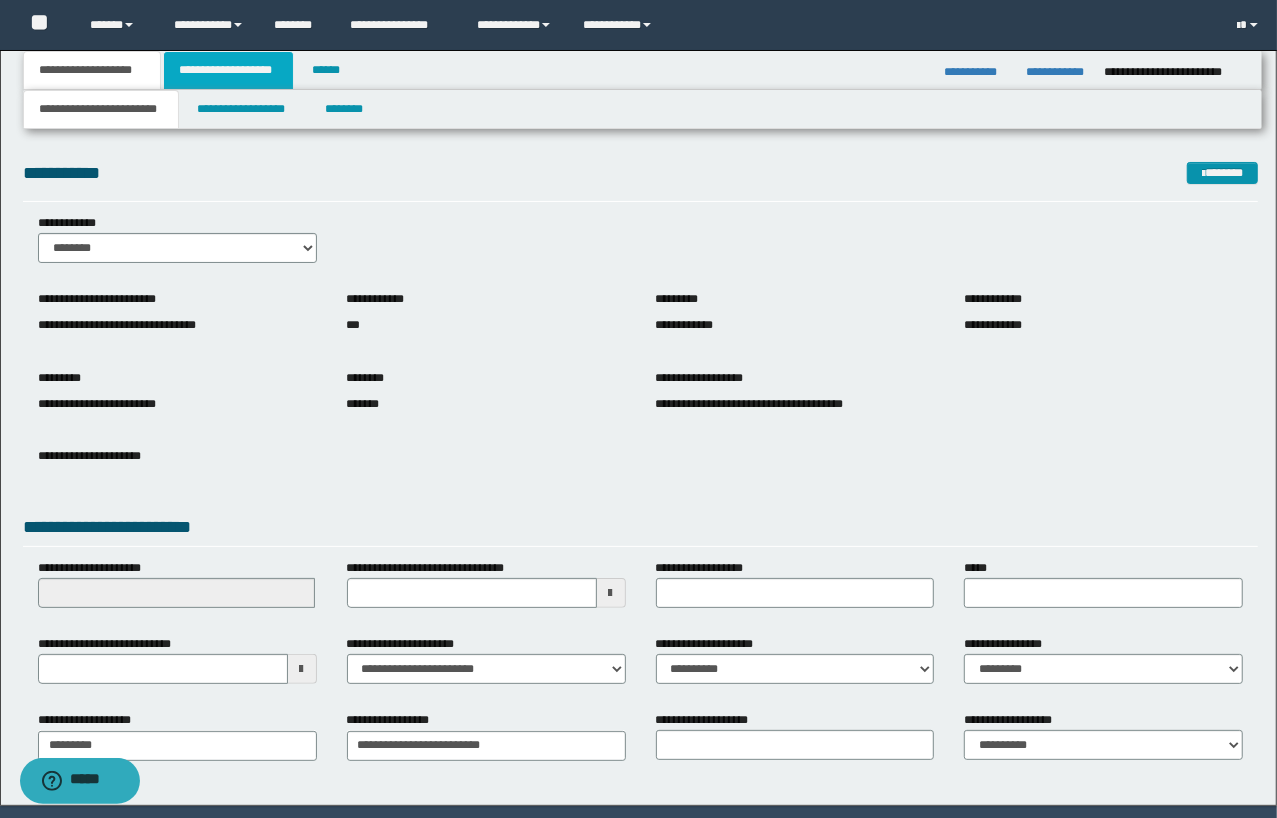 click on "**********" at bounding box center [228, 70] 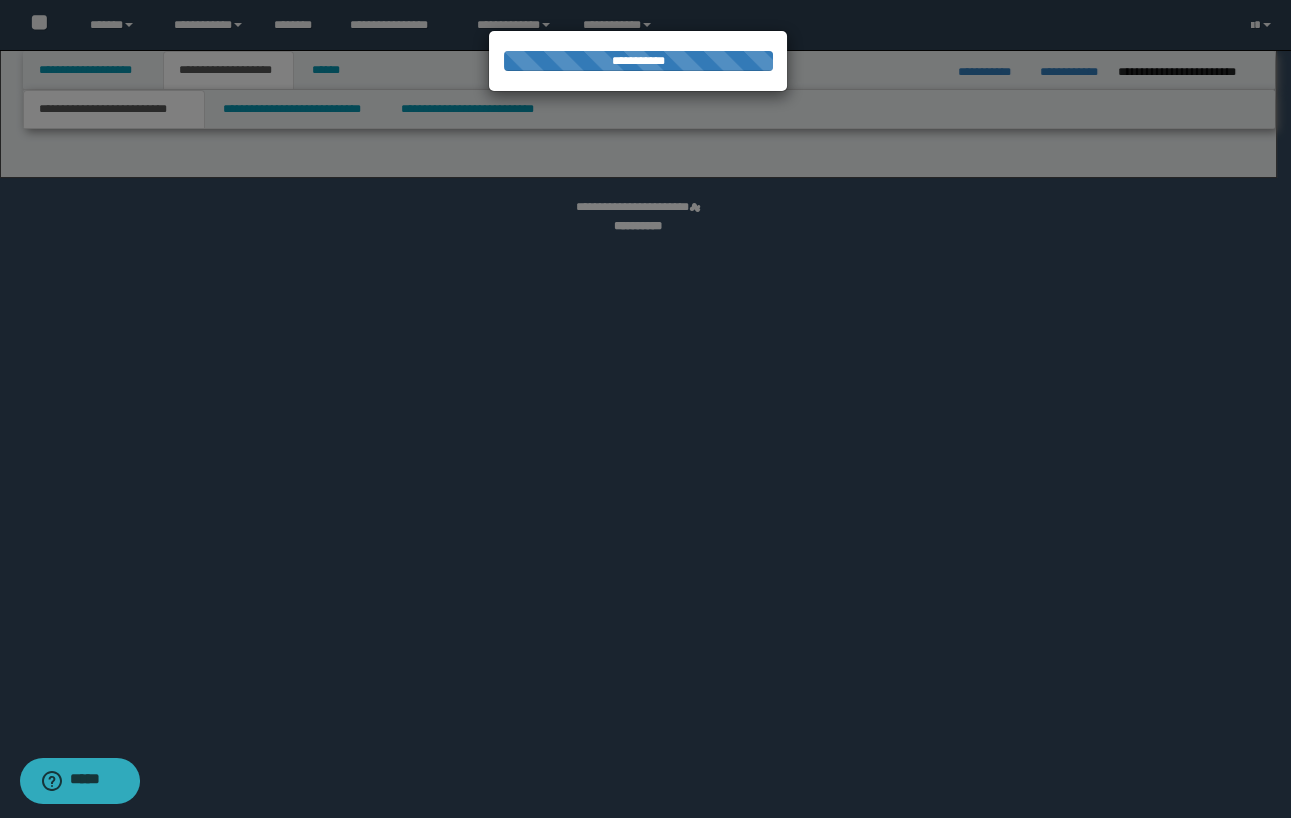 click at bounding box center [645, 409] 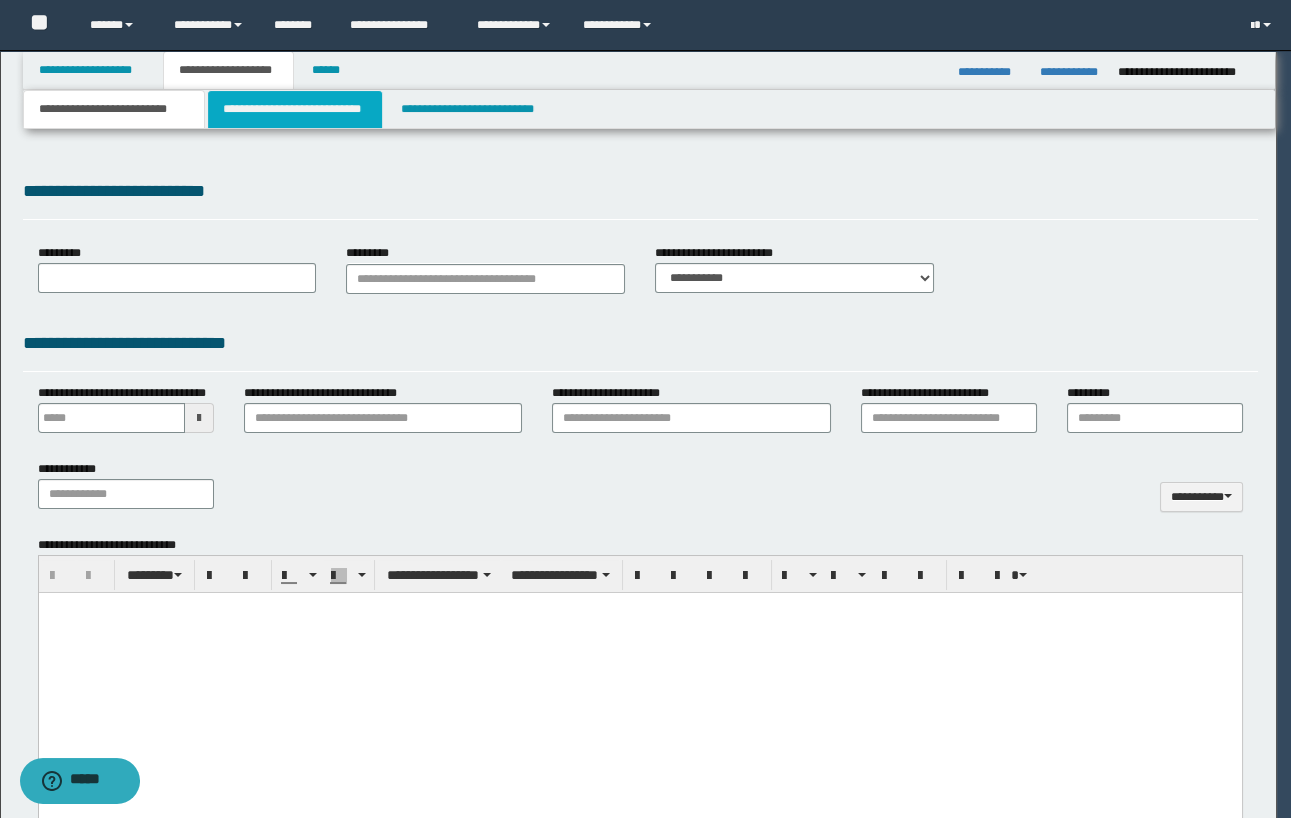 type 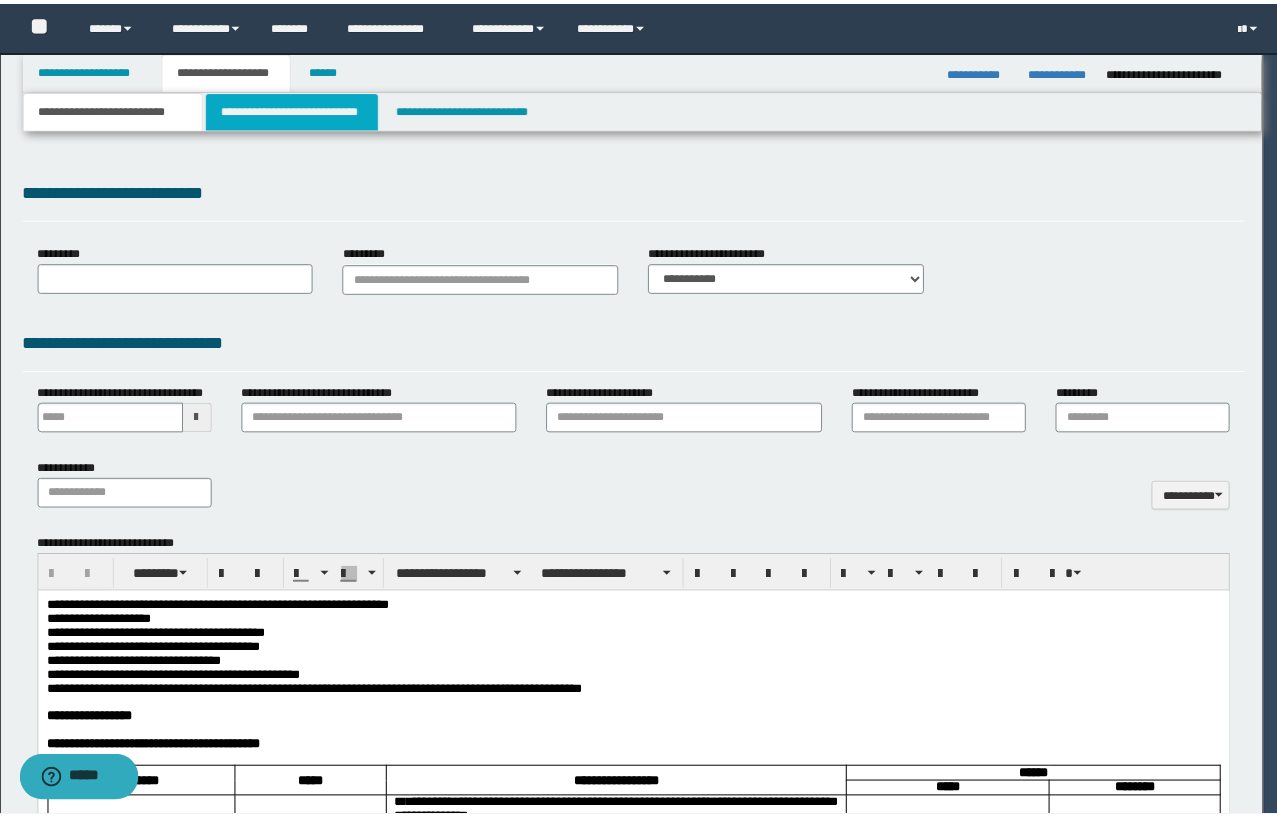 scroll, scrollTop: 0, scrollLeft: 0, axis: both 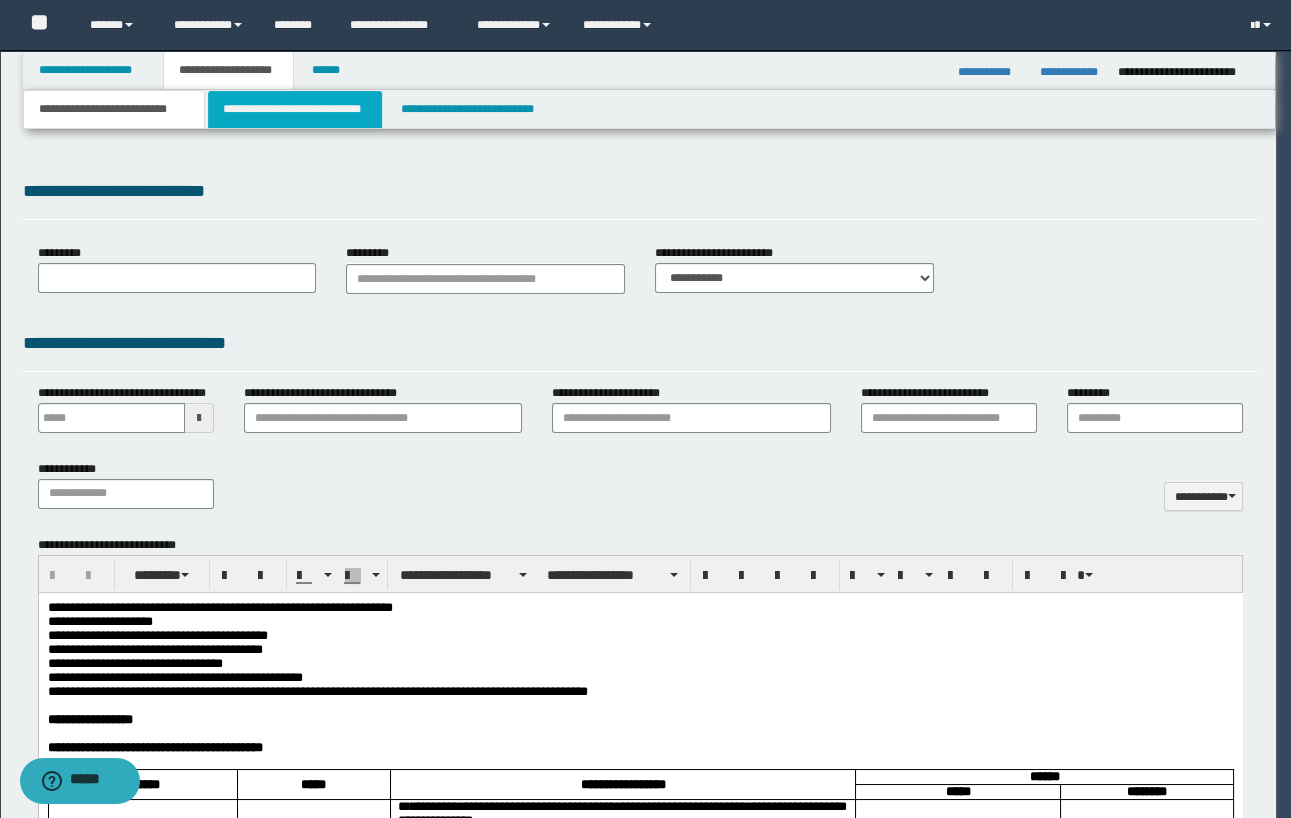 click on "**********" at bounding box center (294, 109) 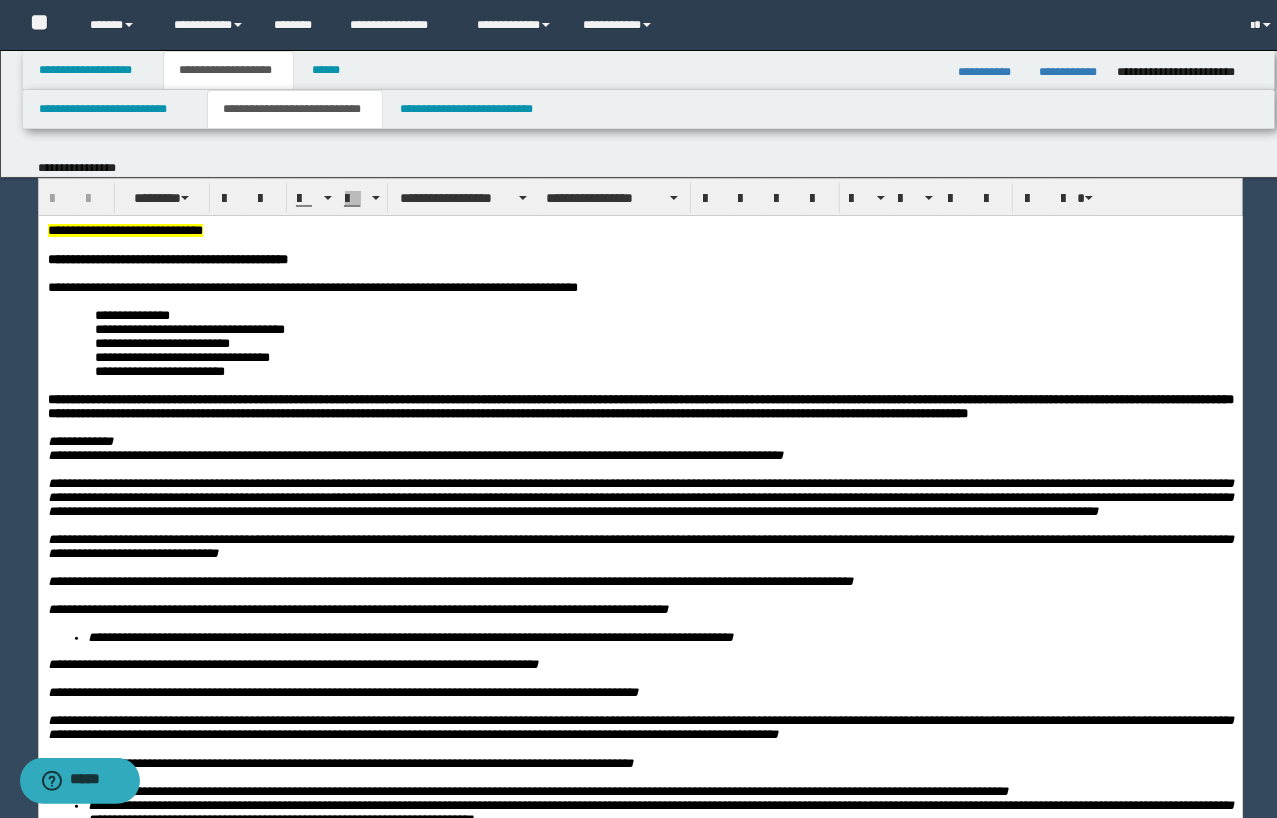 scroll, scrollTop: 0, scrollLeft: 0, axis: both 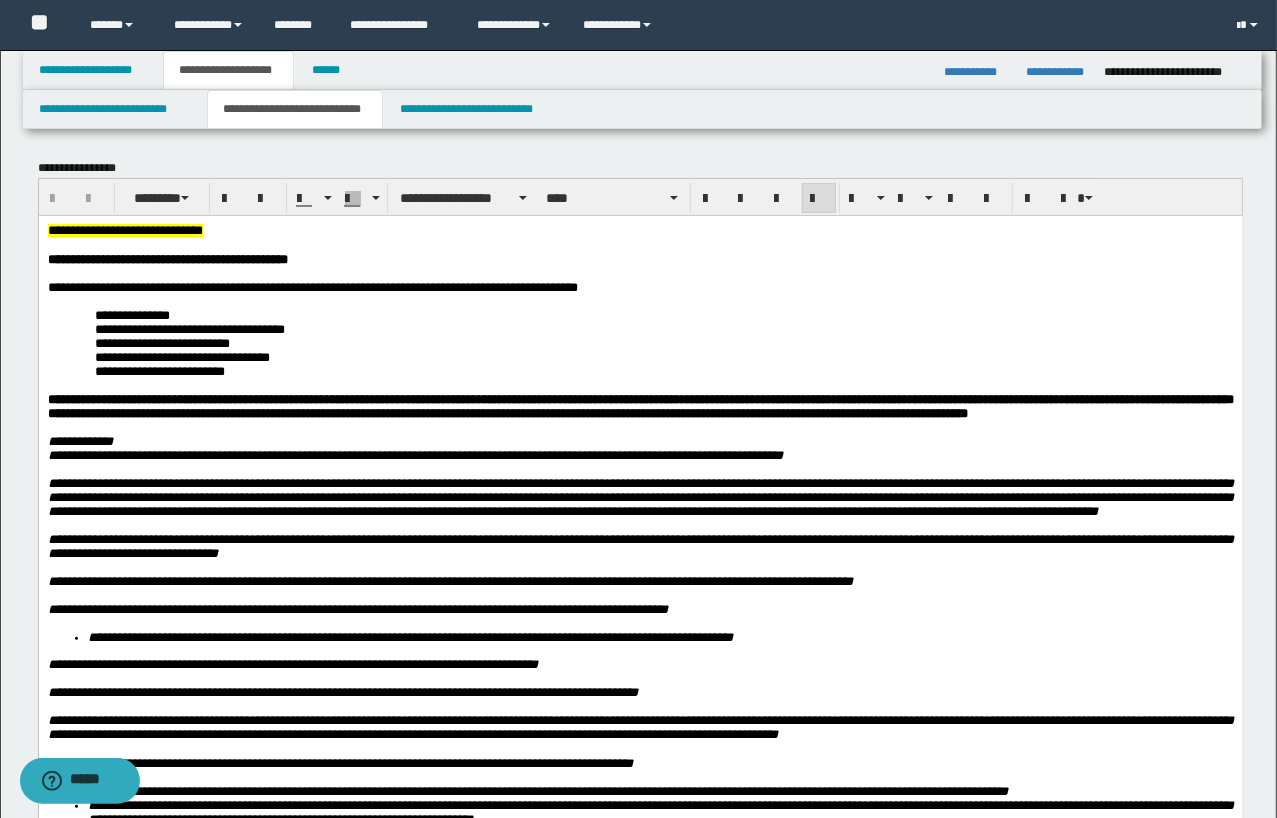click at bounding box center [640, 385] 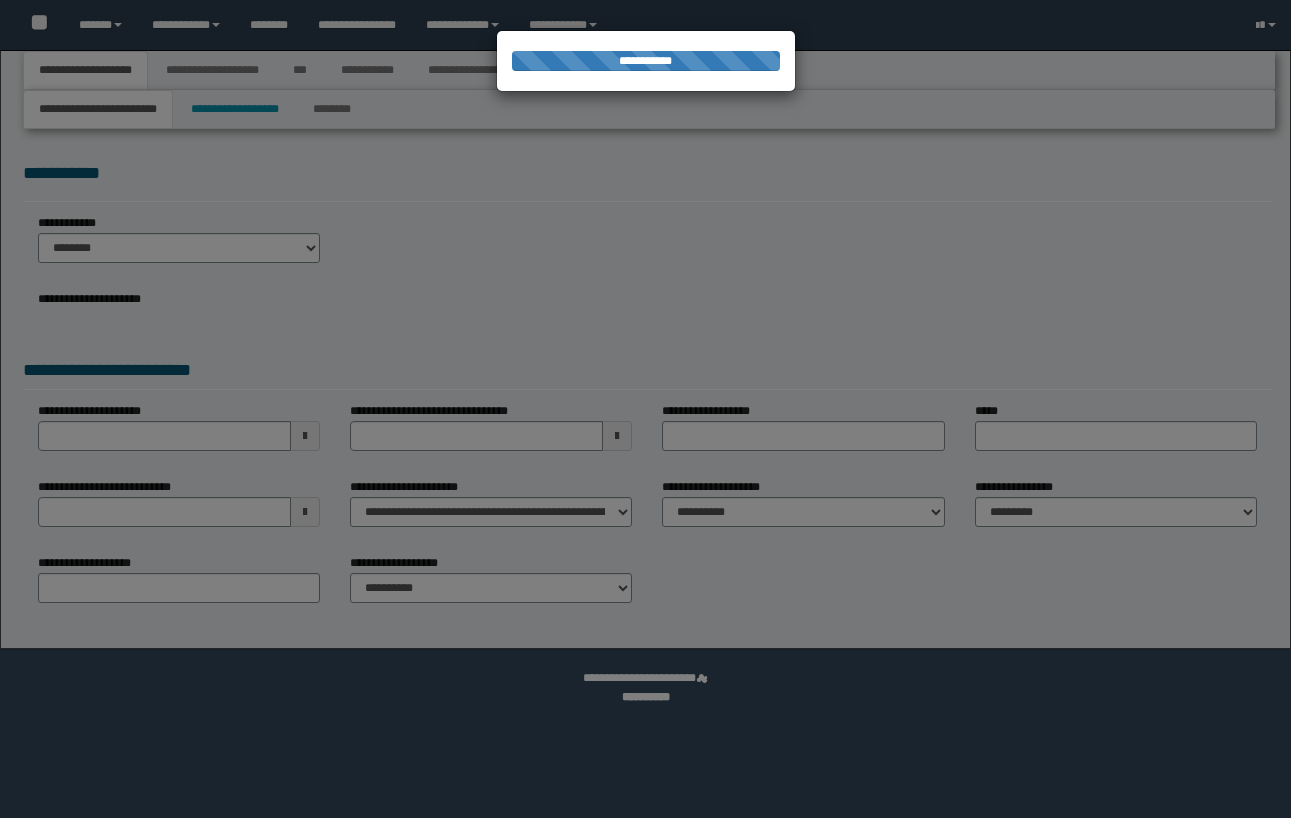 scroll, scrollTop: 0, scrollLeft: 0, axis: both 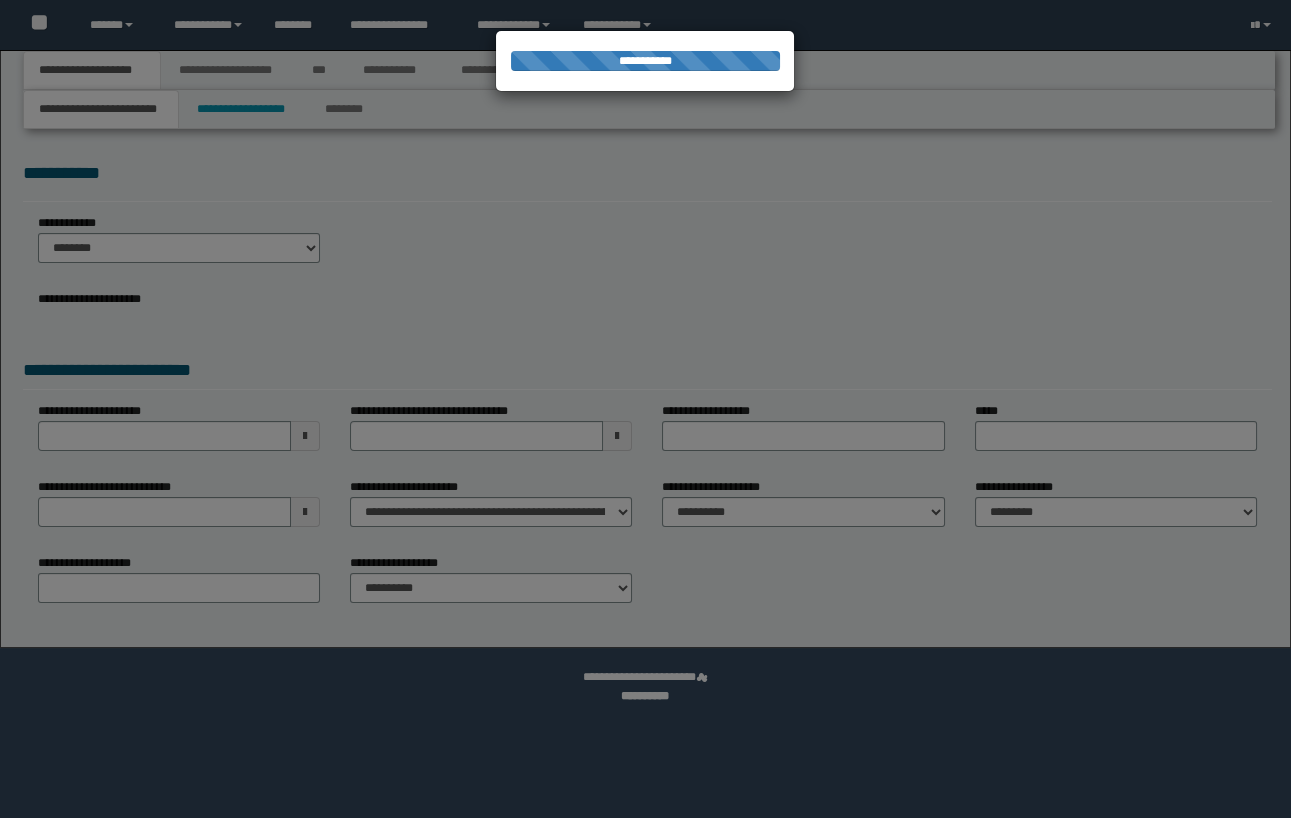 select on "*" 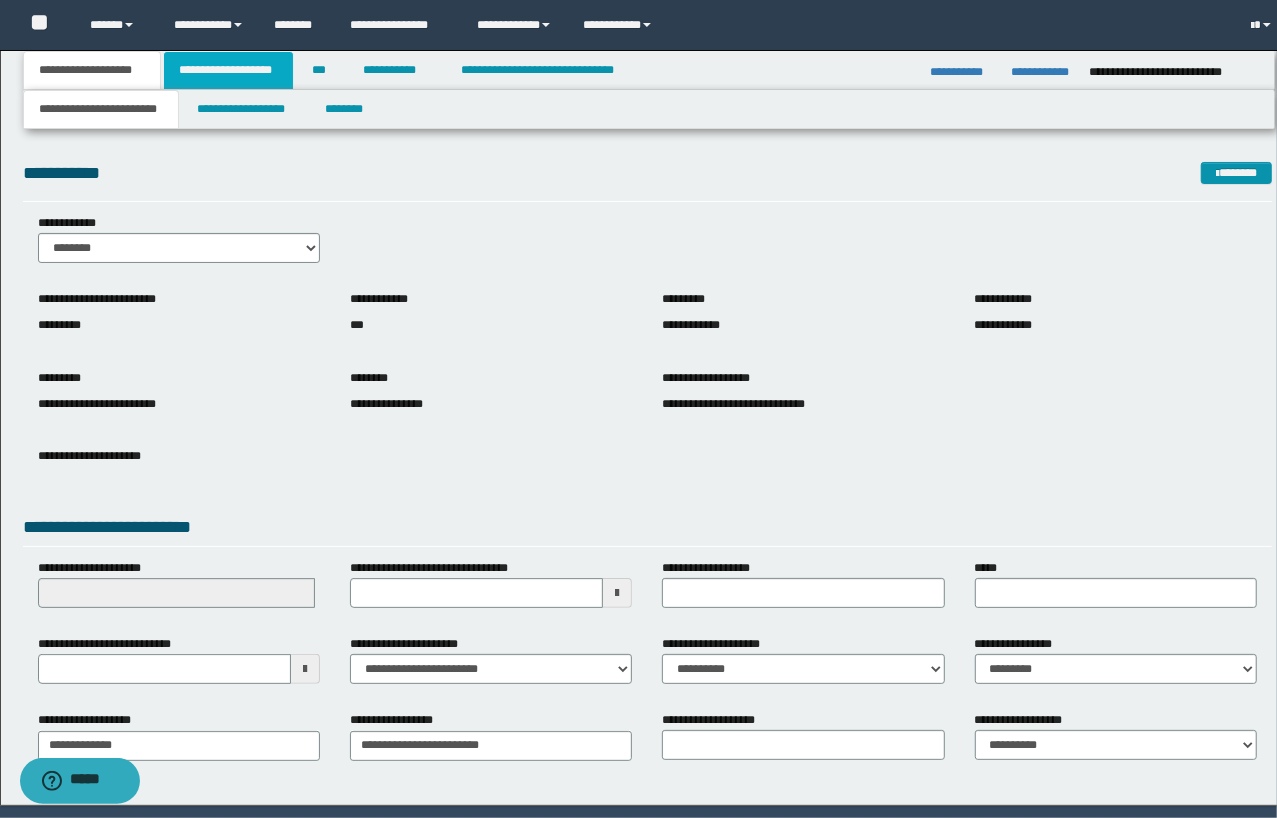 click on "**********" at bounding box center [228, 70] 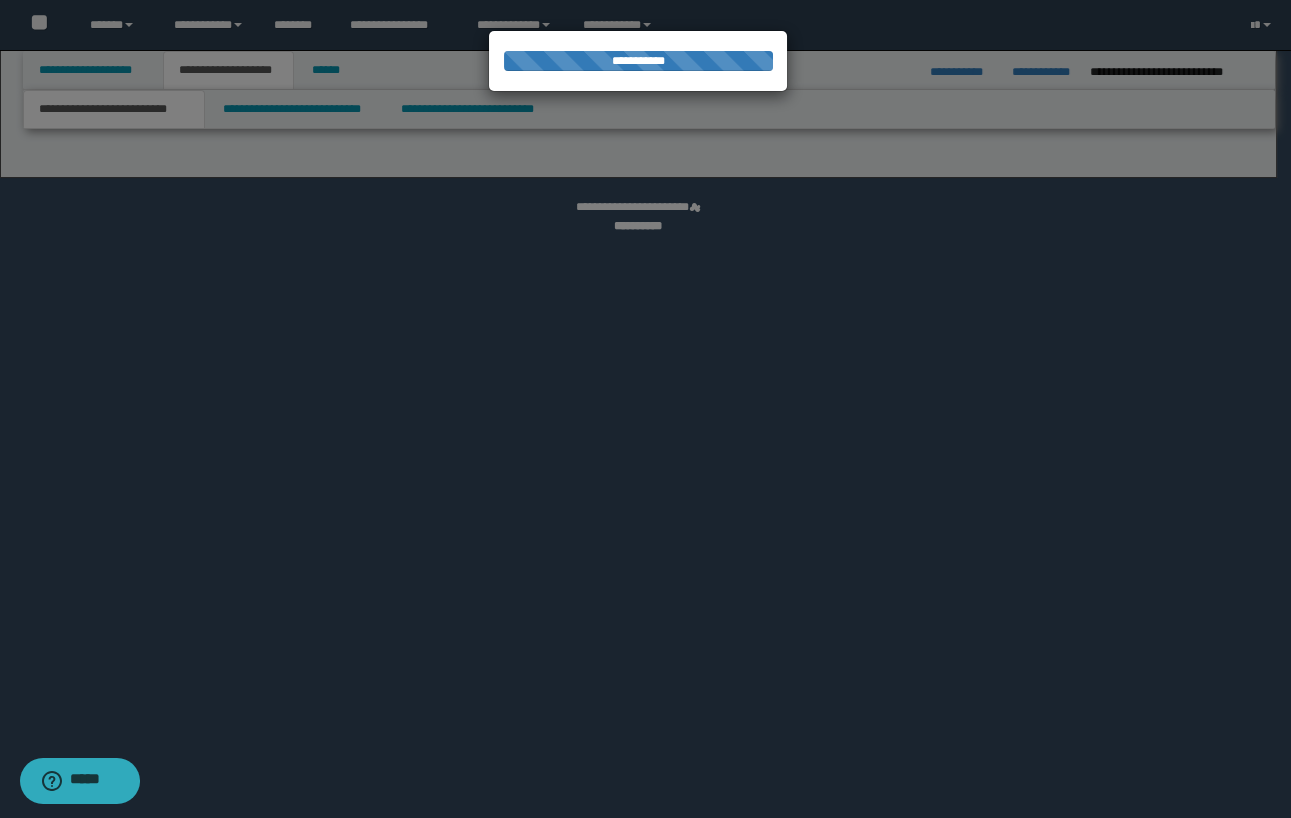 click on "**********" at bounding box center [645, 409] 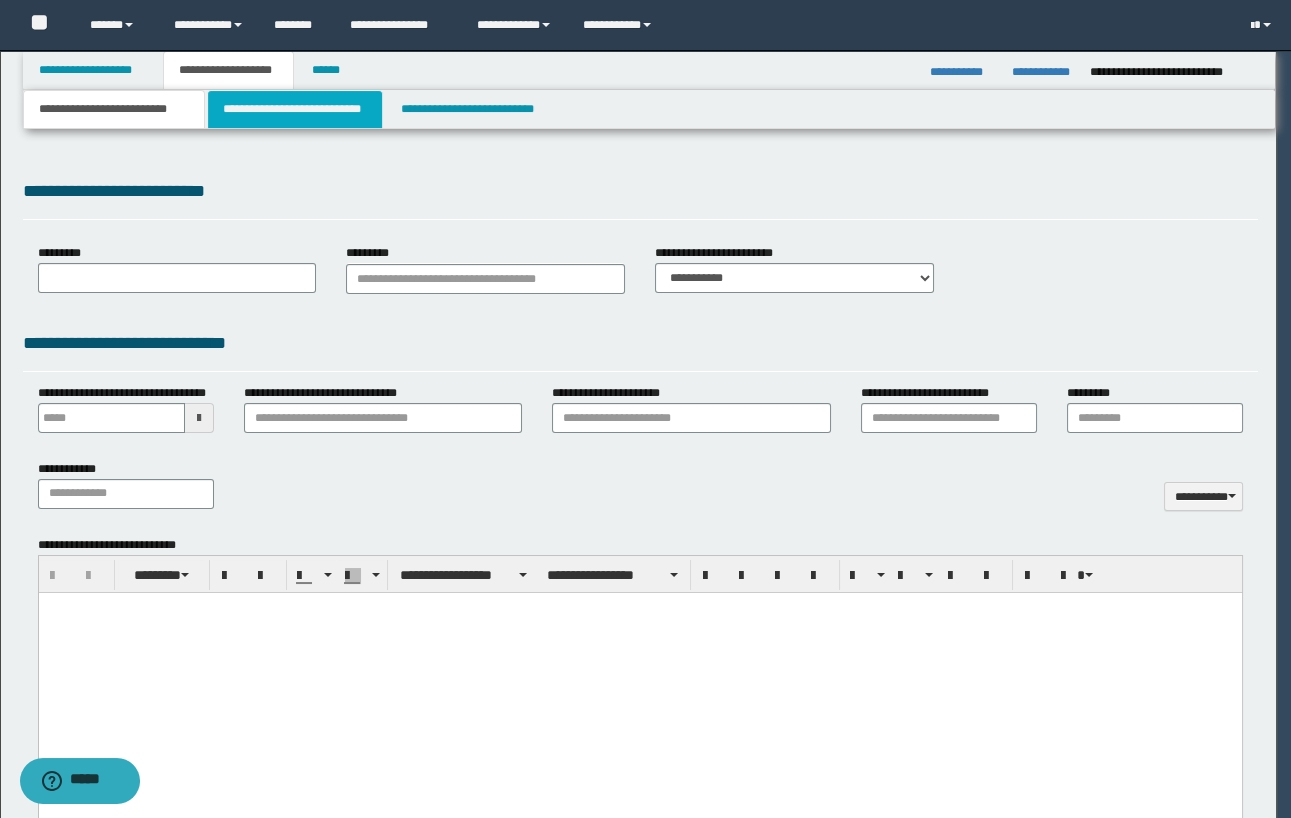 type 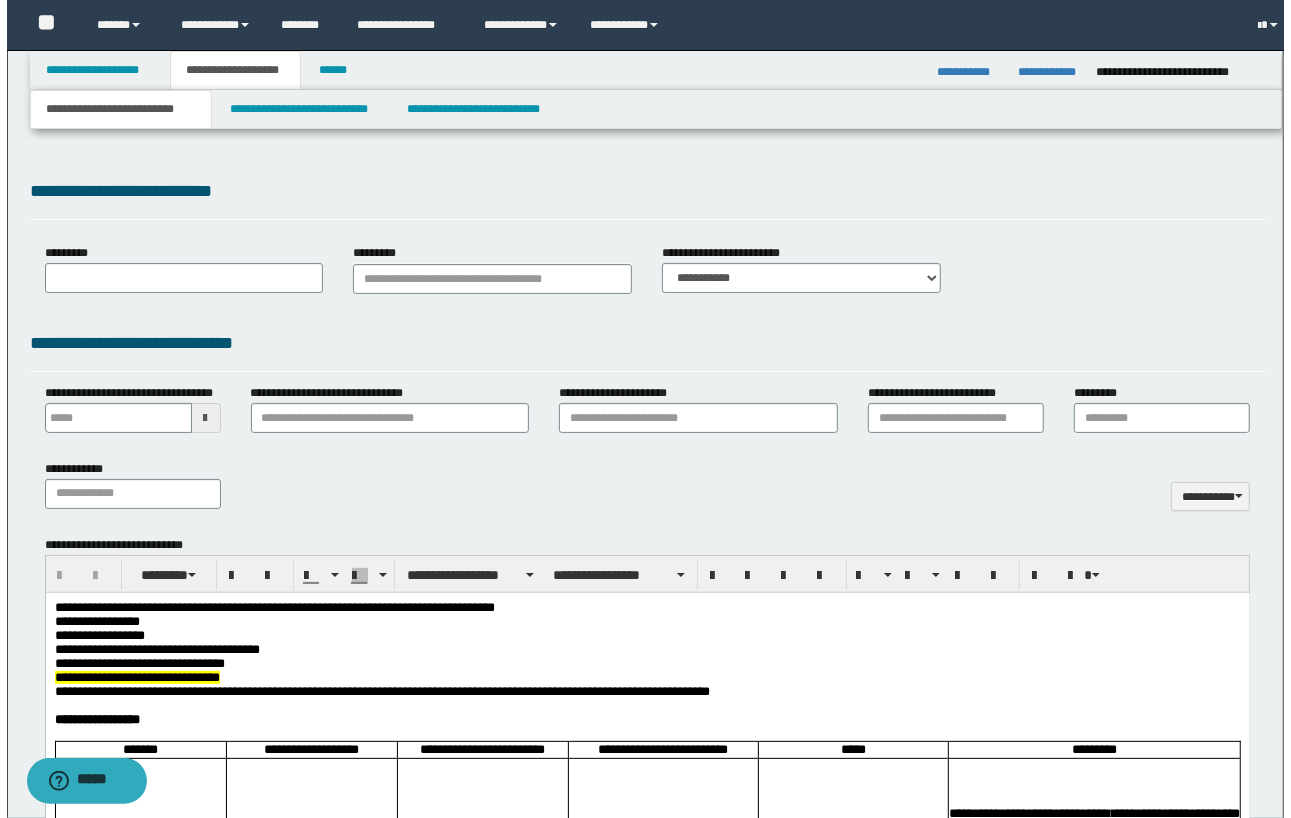 scroll, scrollTop: 0, scrollLeft: 0, axis: both 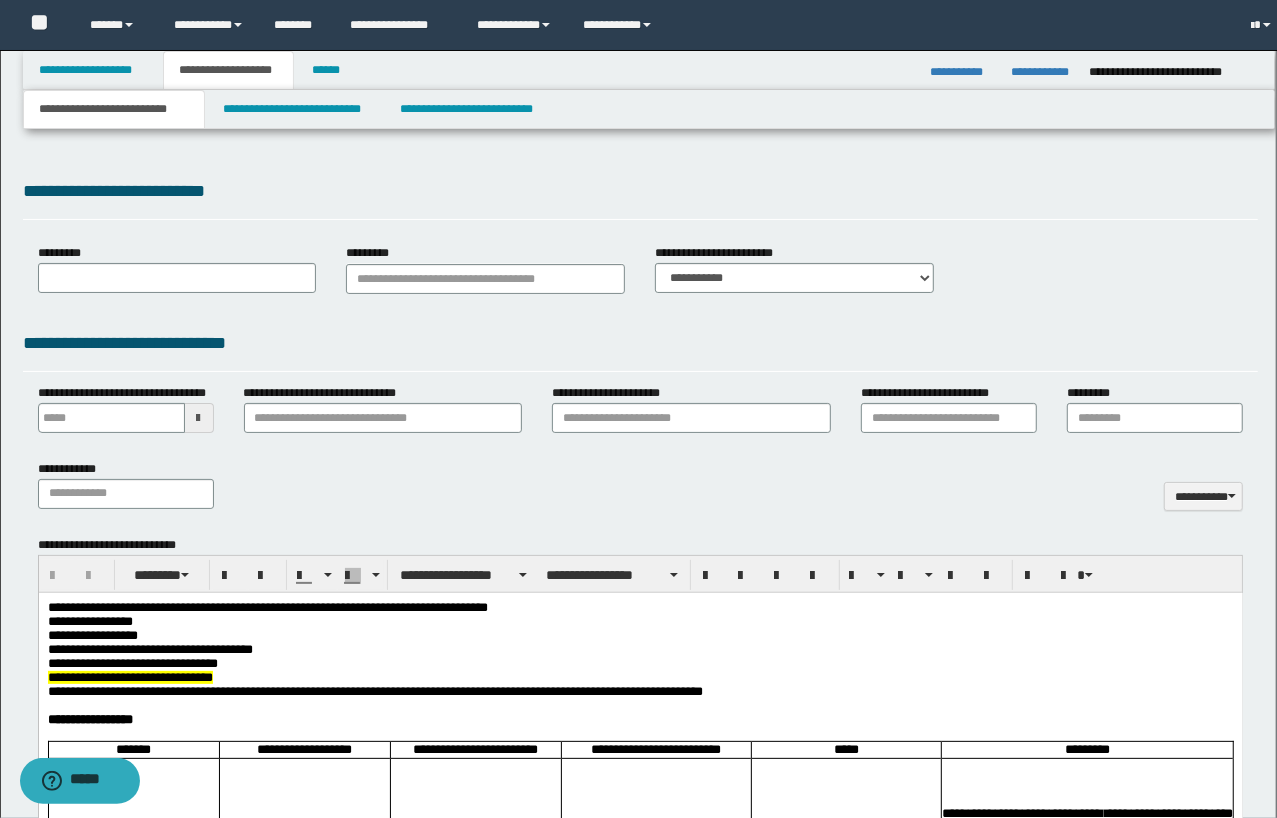type on "**********" 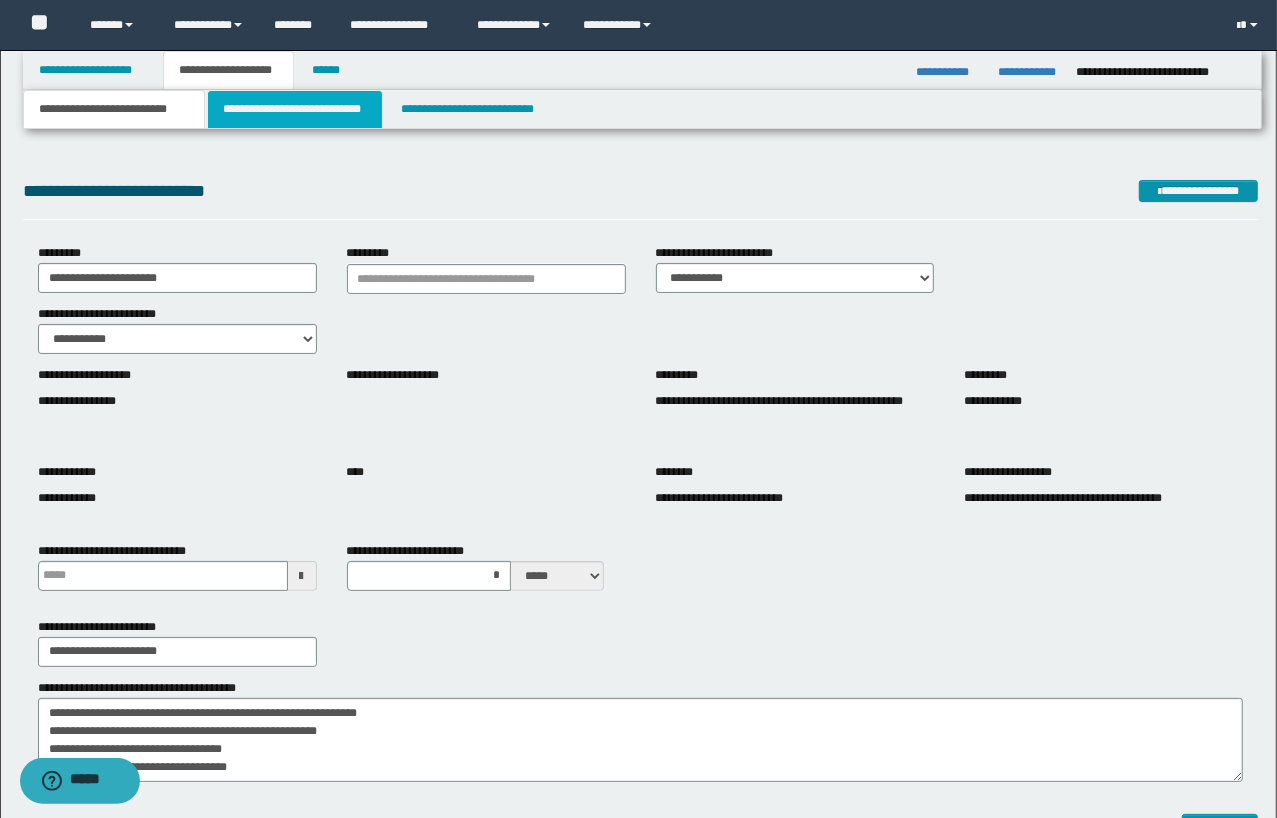 click on "**********" at bounding box center [294, 109] 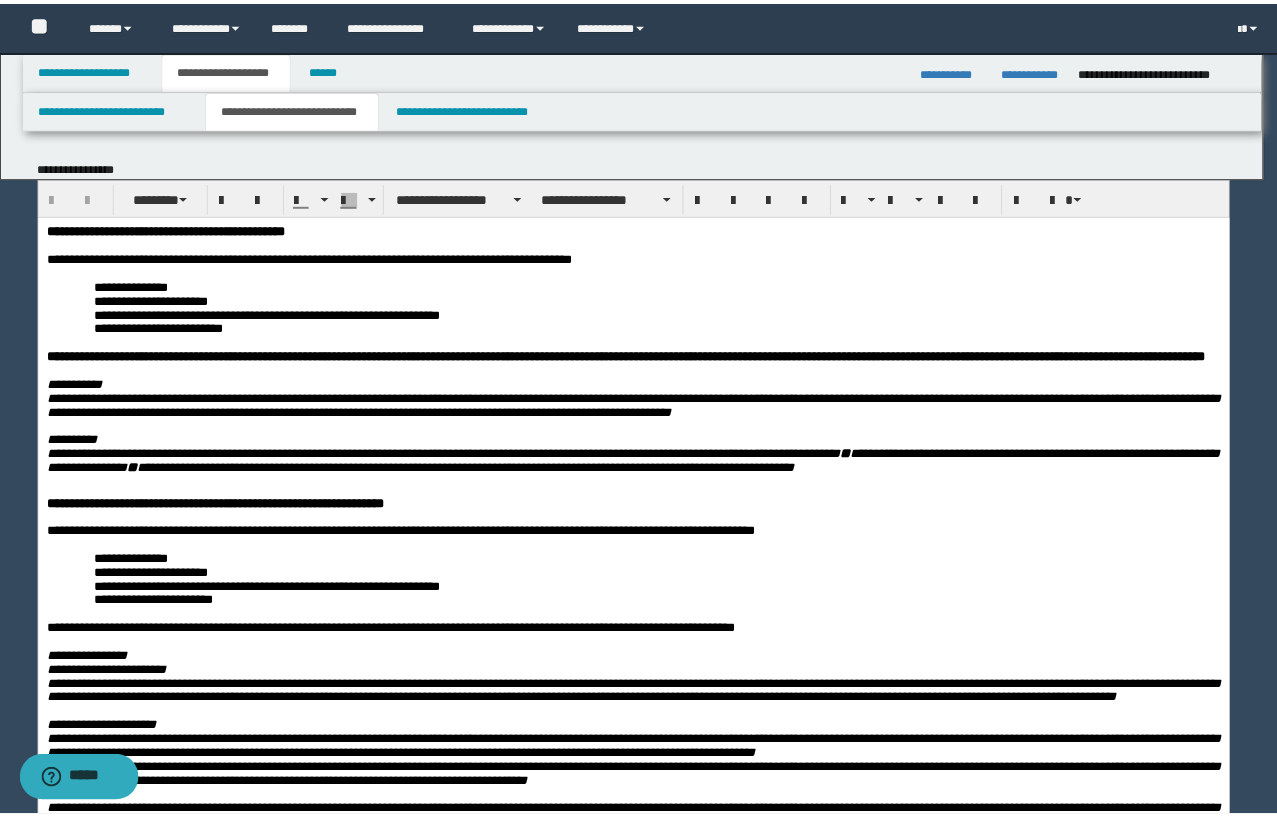 scroll, scrollTop: 0, scrollLeft: 0, axis: both 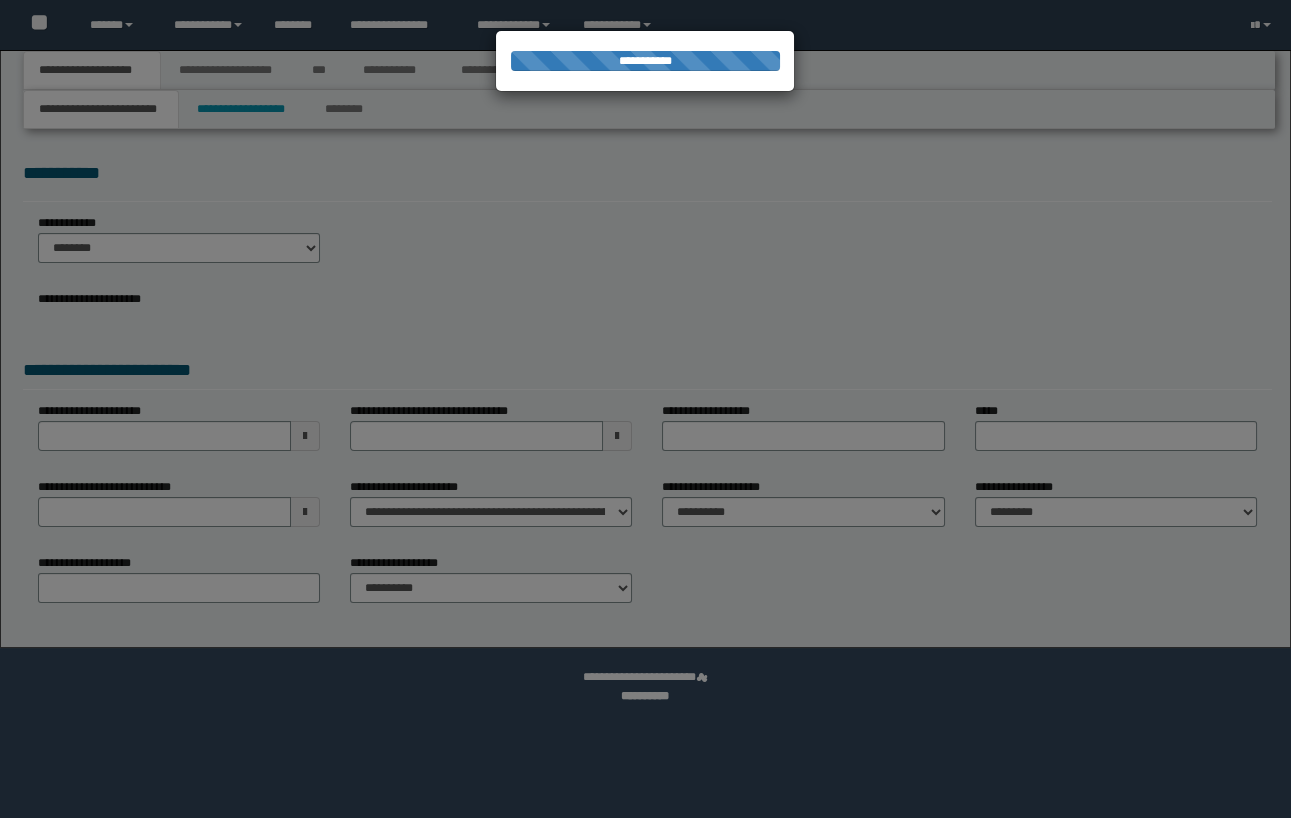 select on "*" 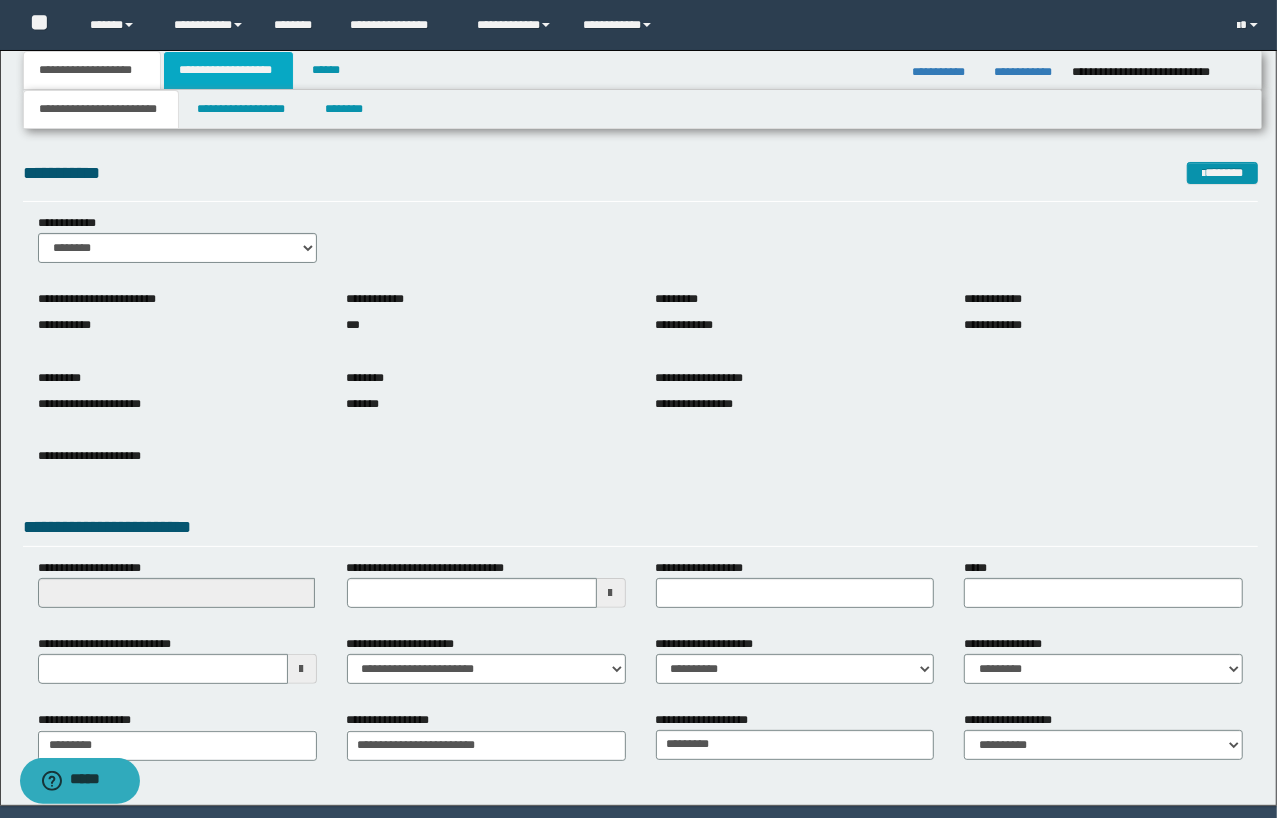 click on "**********" at bounding box center (228, 70) 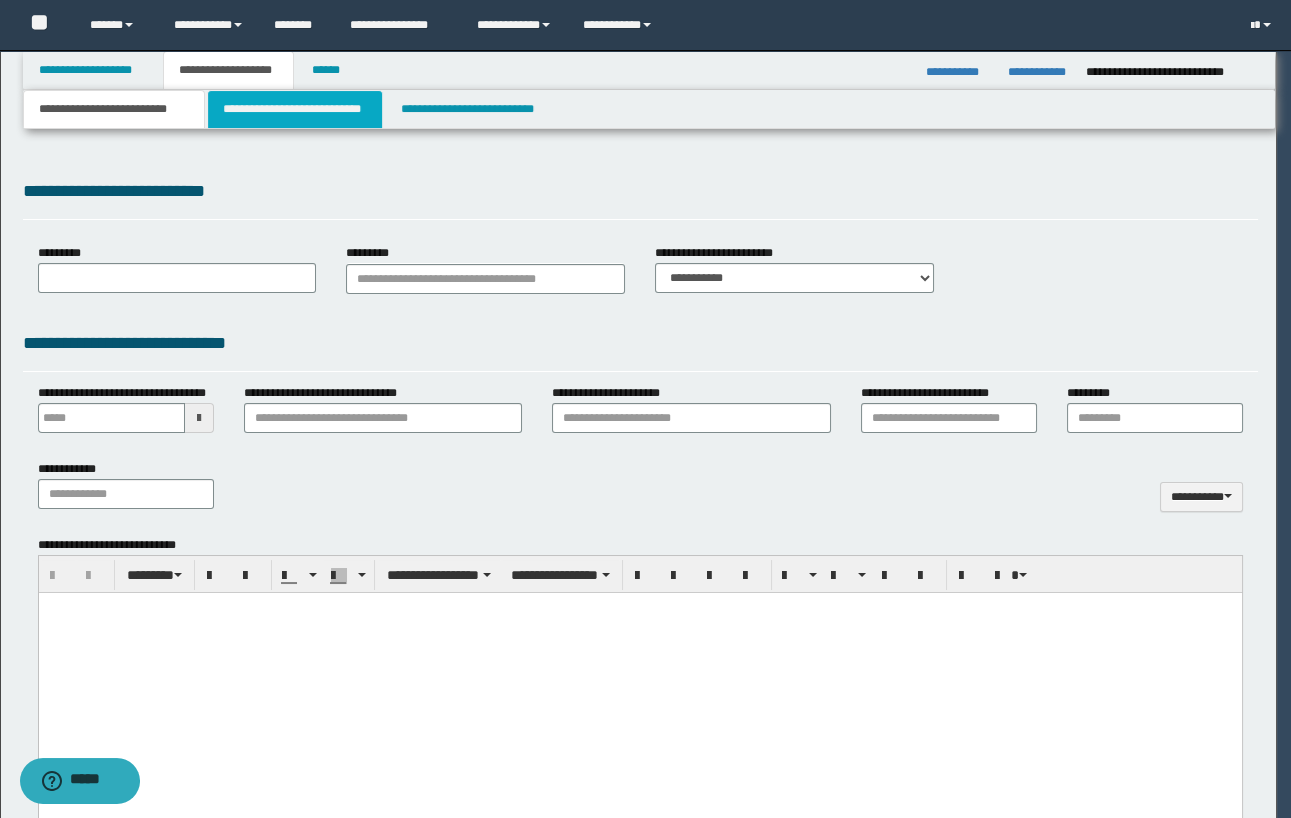 click on "**********" at bounding box center (294, 109) 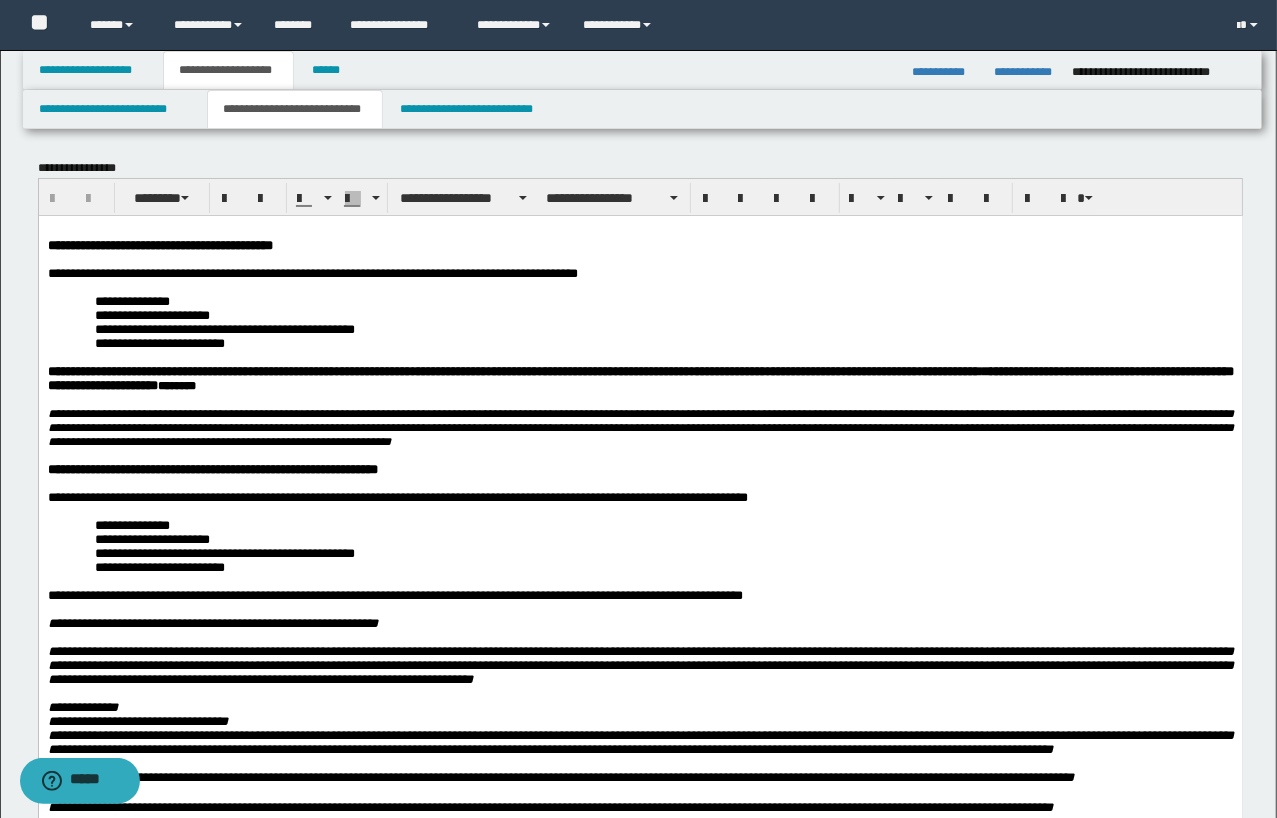 scroll, scrollTop: 0, scrollLeft: 0, axis: both 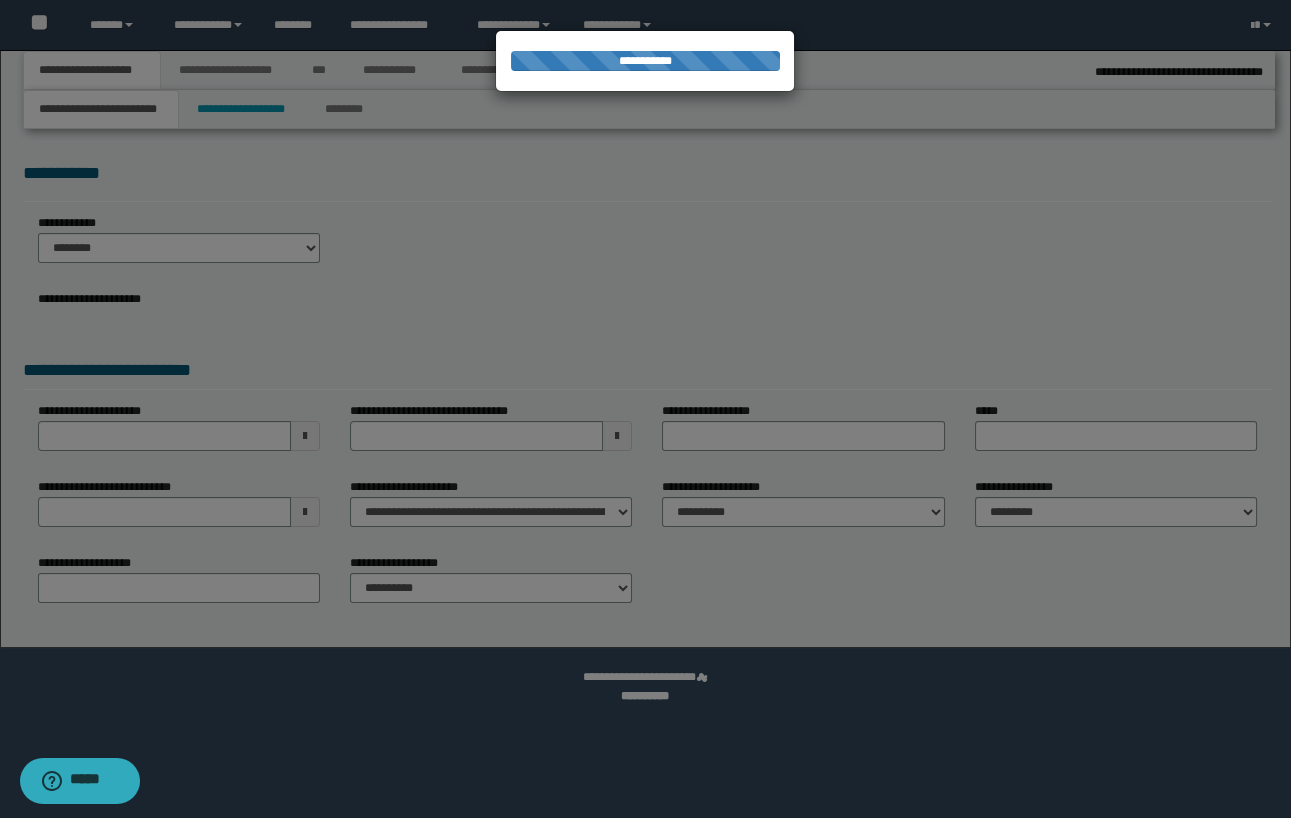 select on "*" 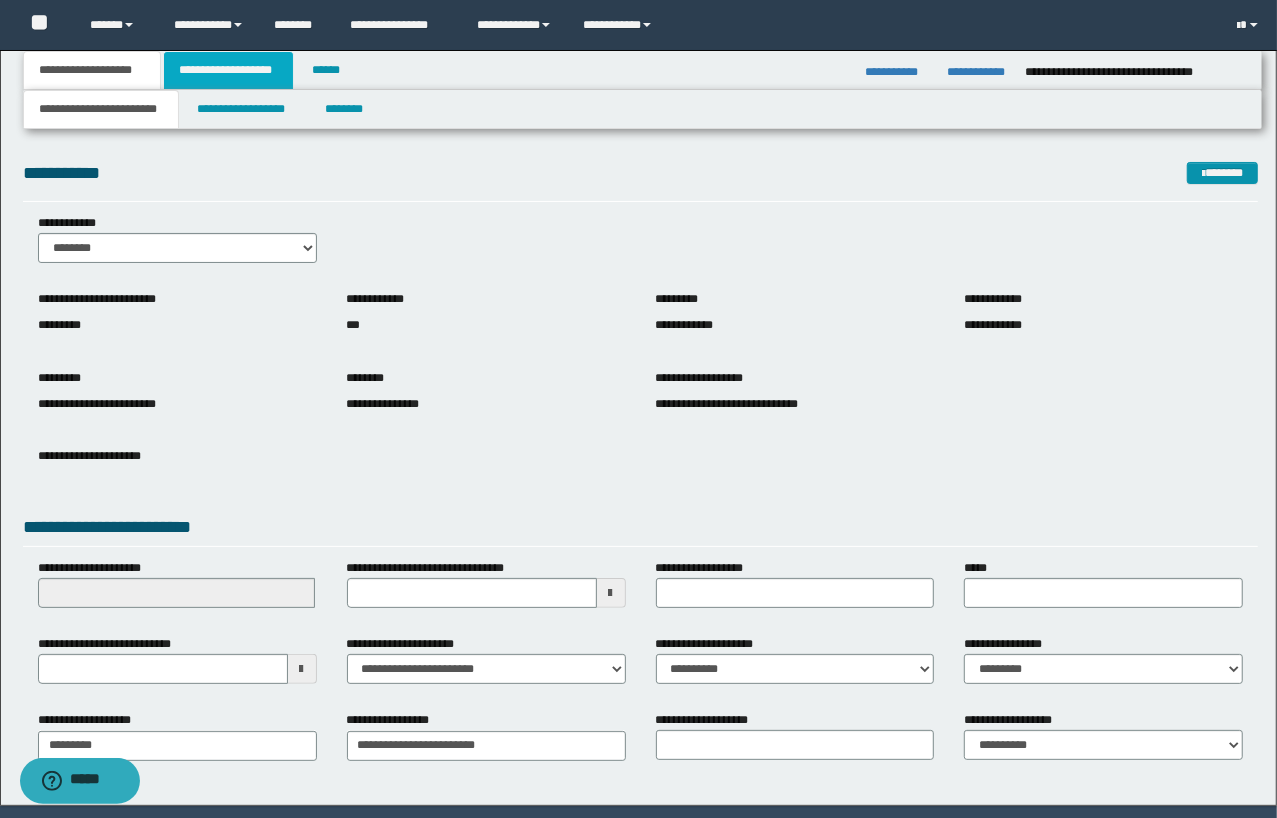 click on "**********" at bounding box center [228, 70] 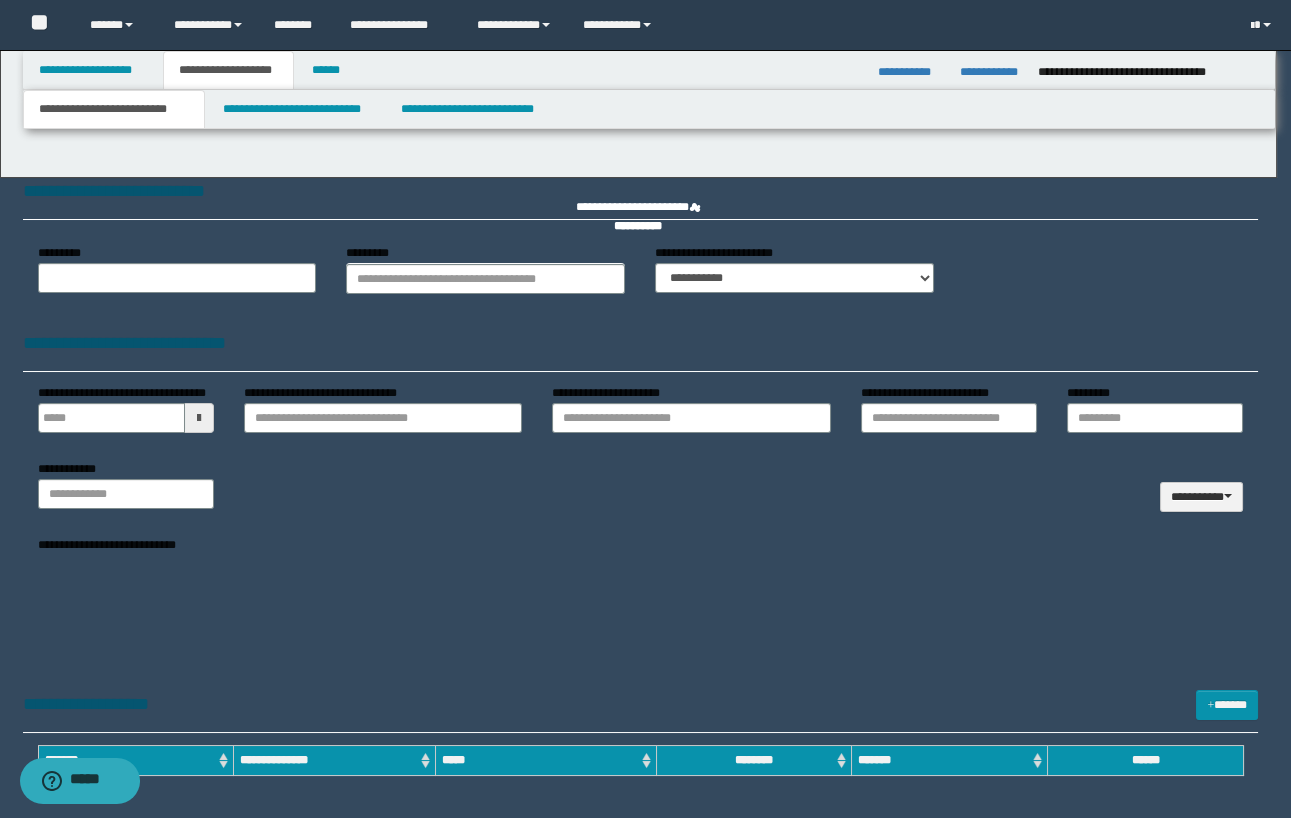 click at bounding box center (645, 409) 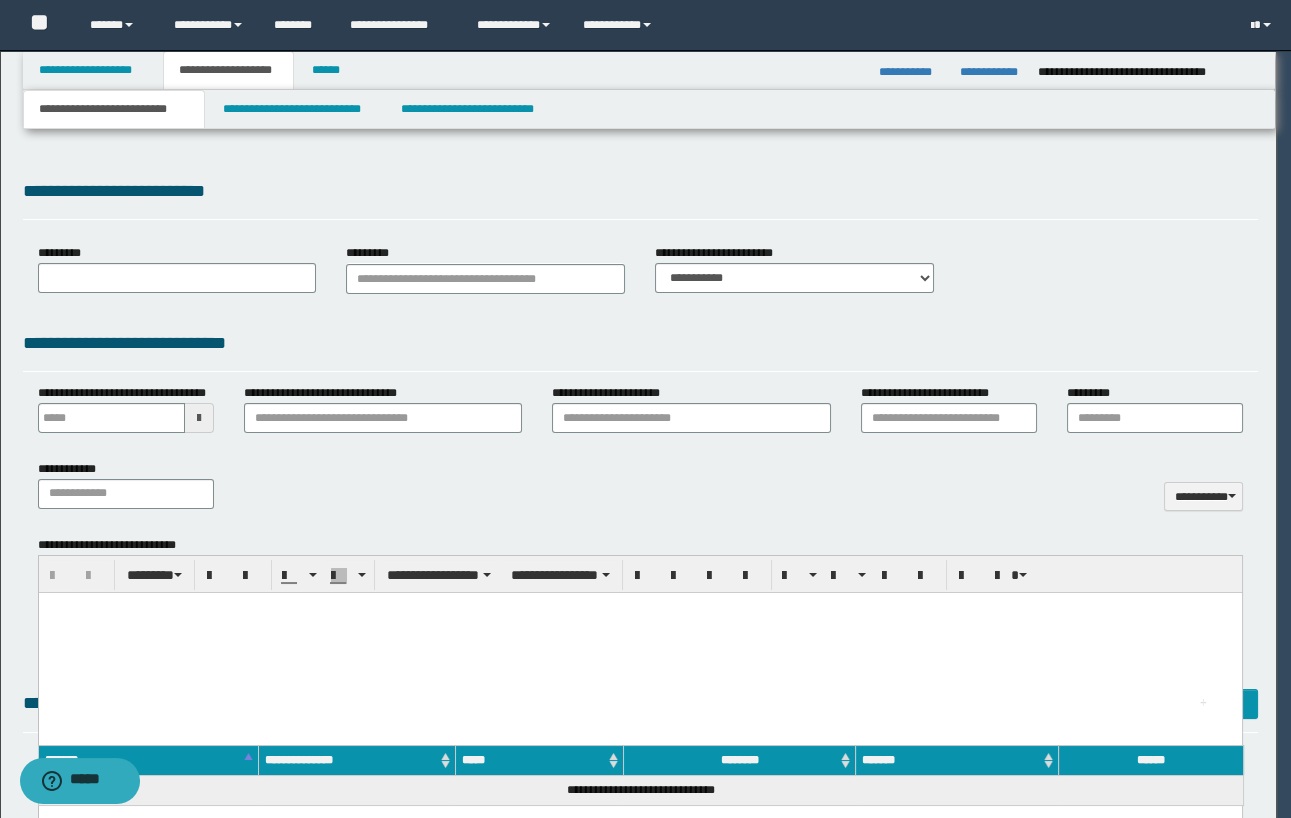 type 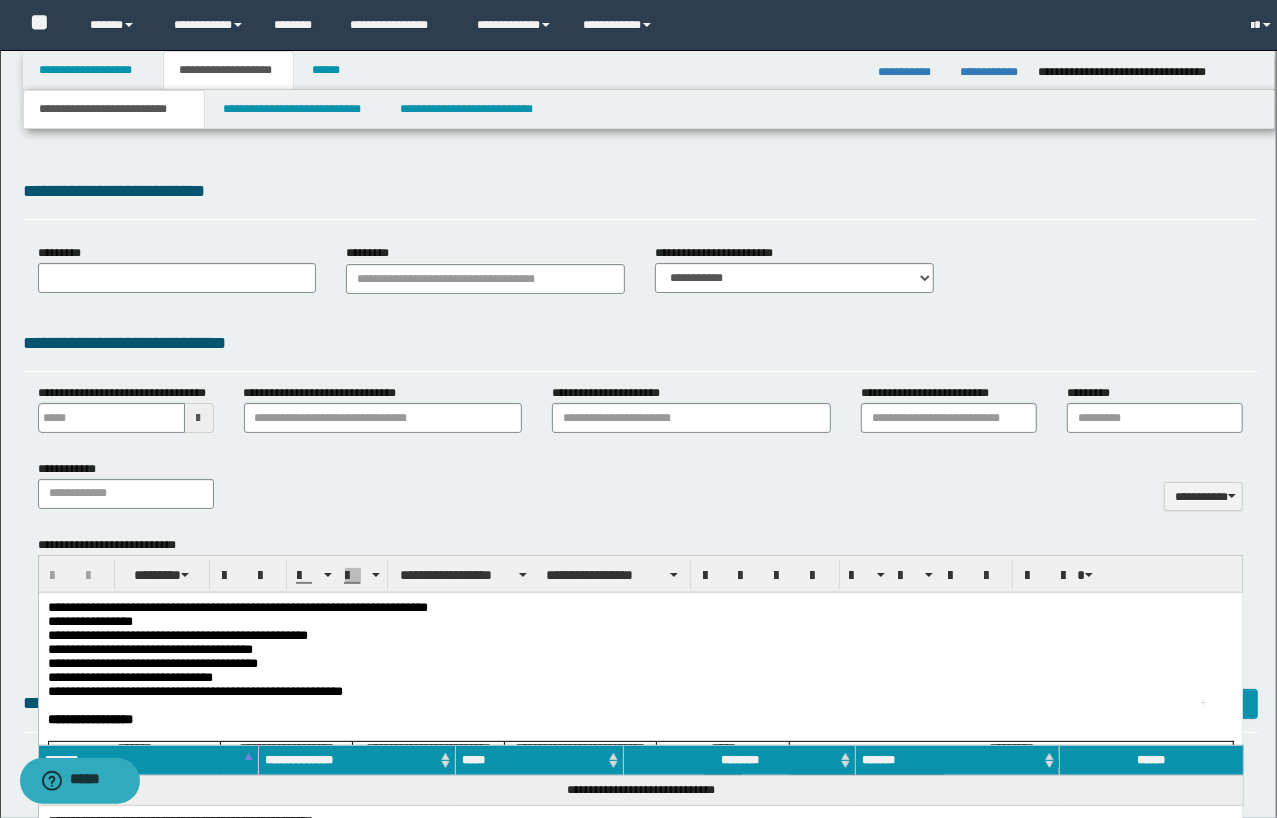 type on "**********" 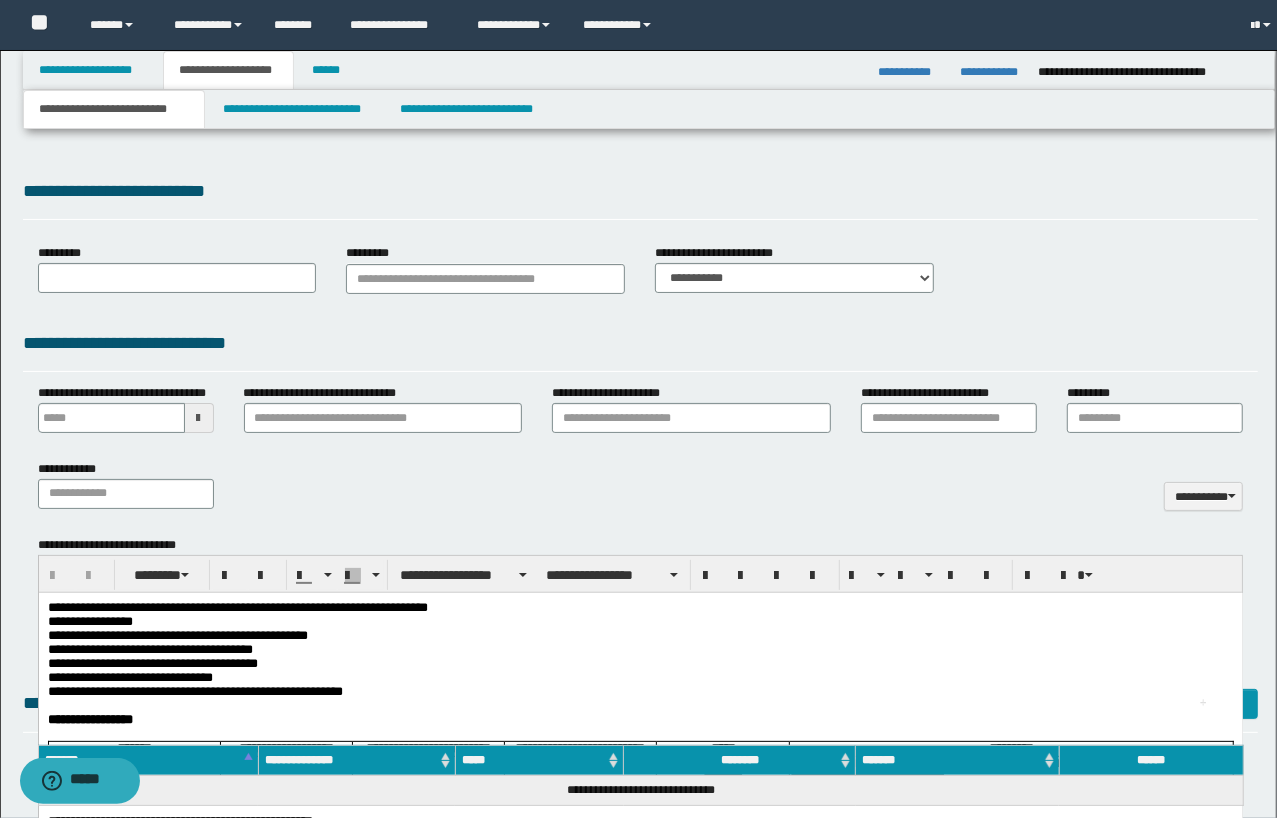 select on "*" 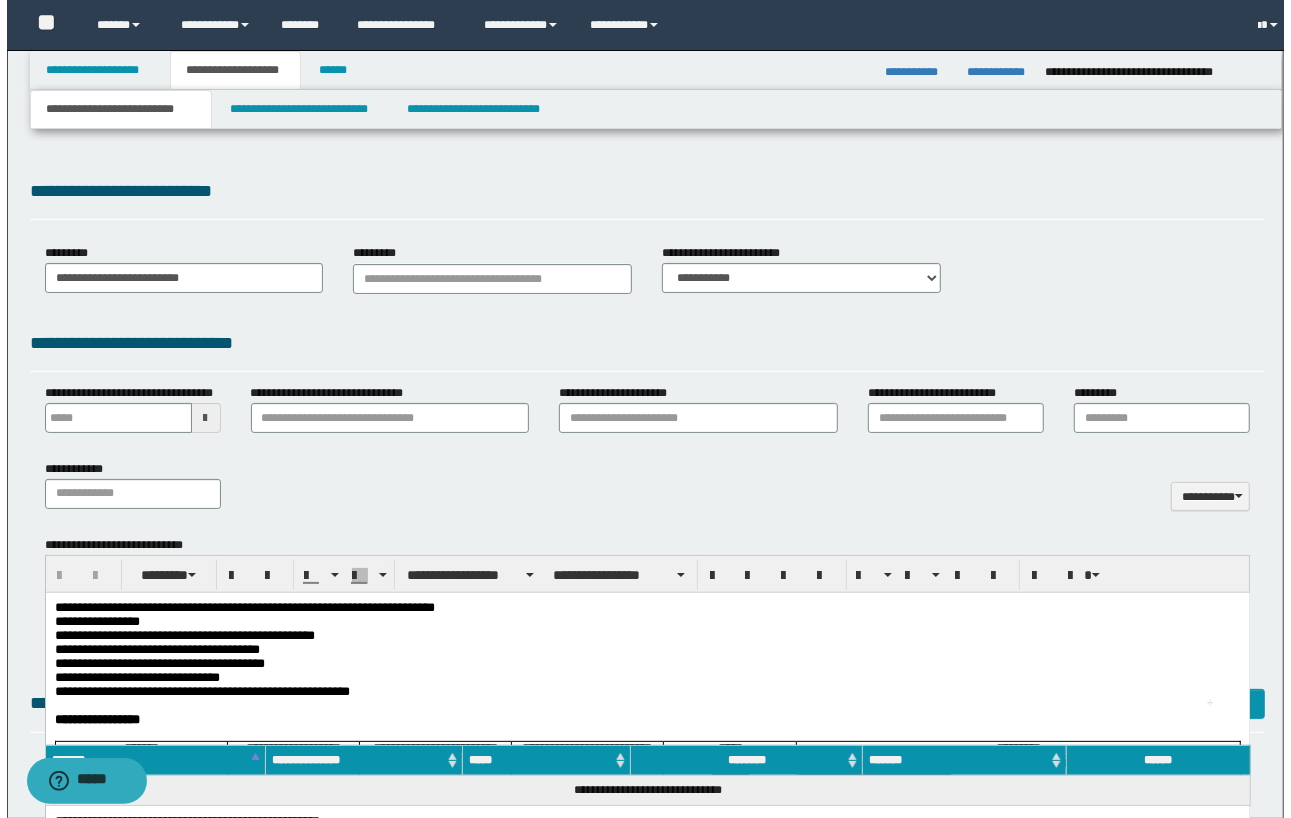 scroll, scrollTop: 0, scrollLeft: 0, axis: both 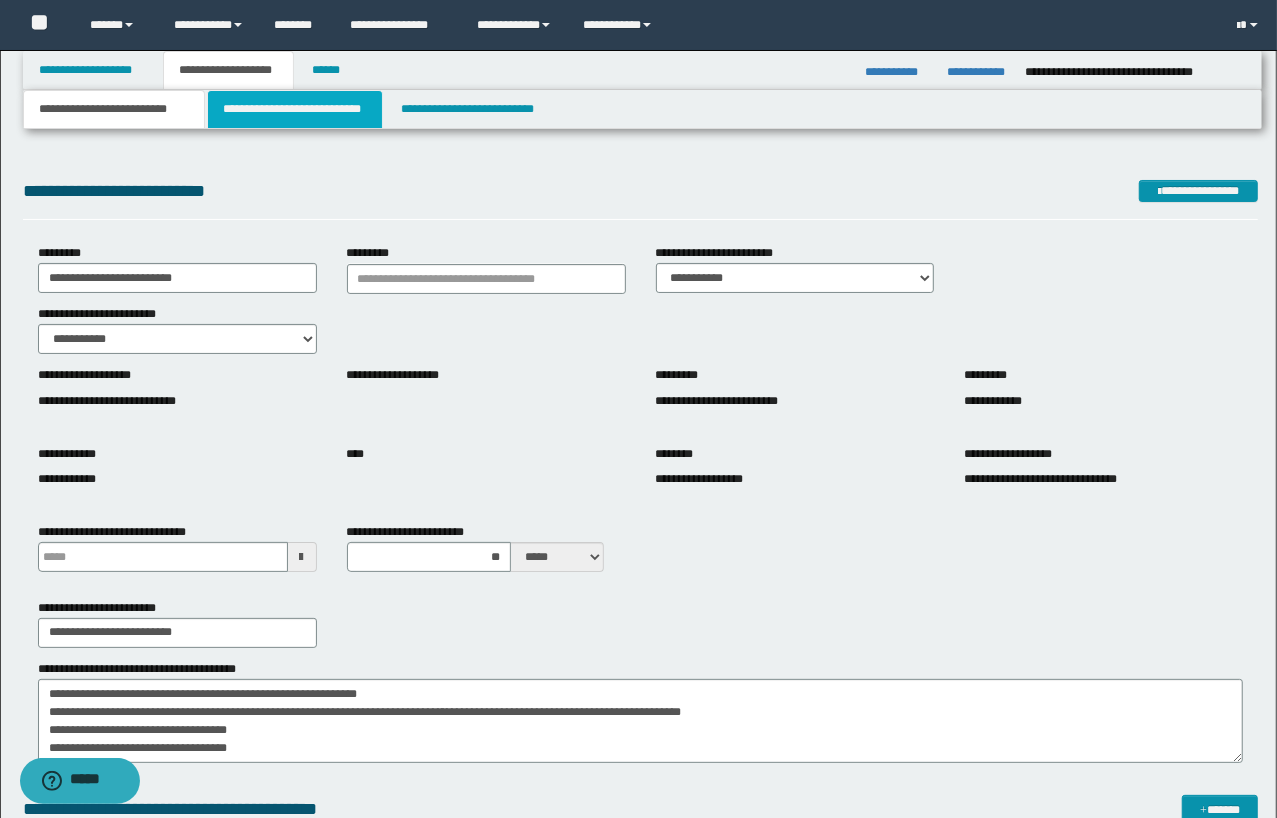 click on "**********" at bounding box center [294, 109] 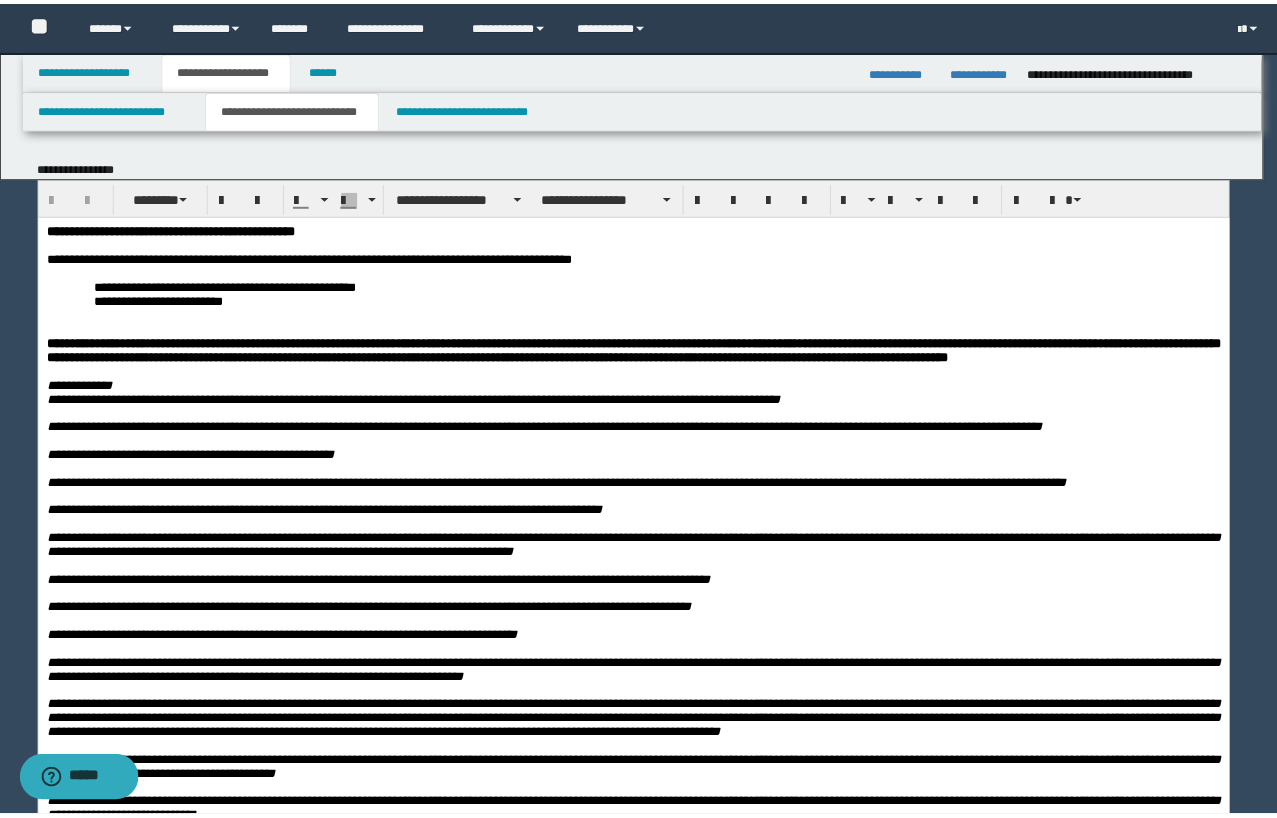 scroll, scrollTop: 0, scrollLeft: 0, axis: both 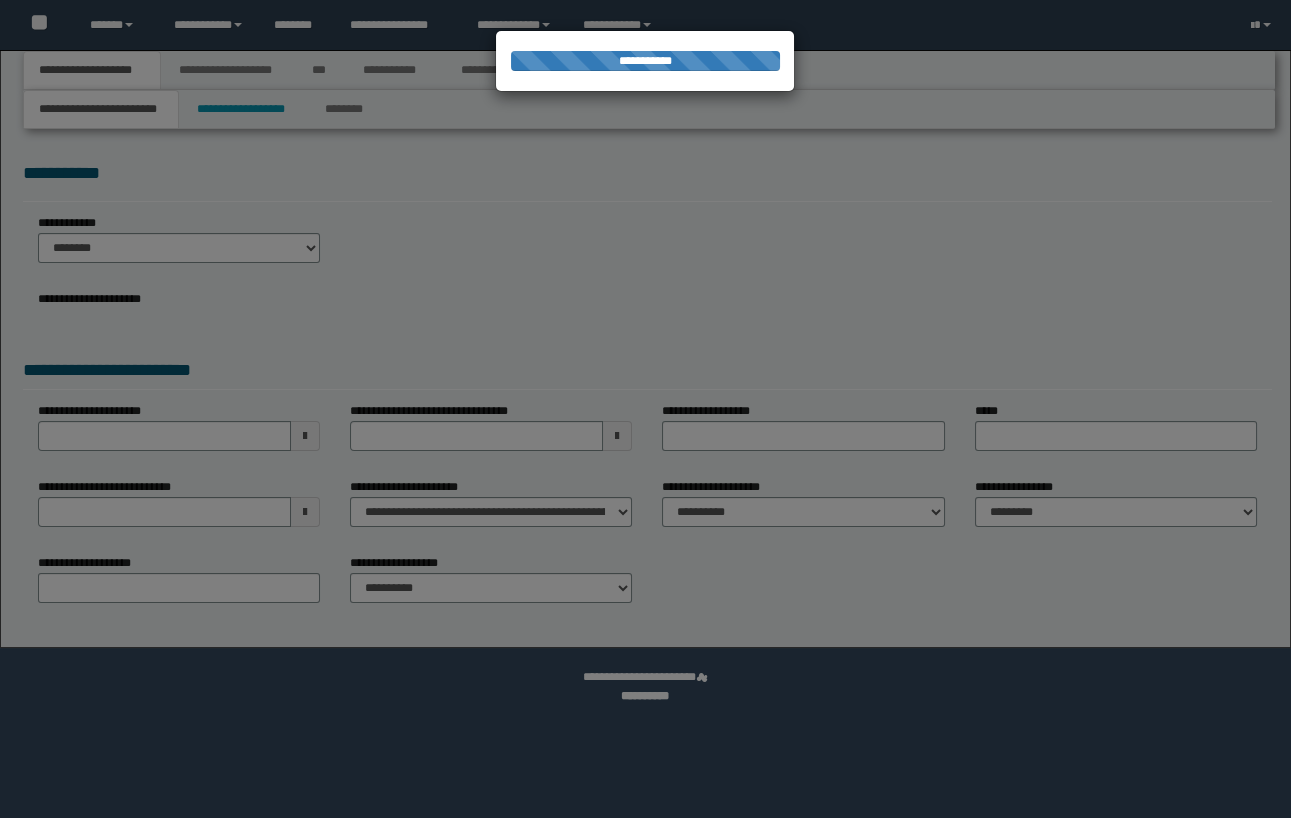 select on "*" 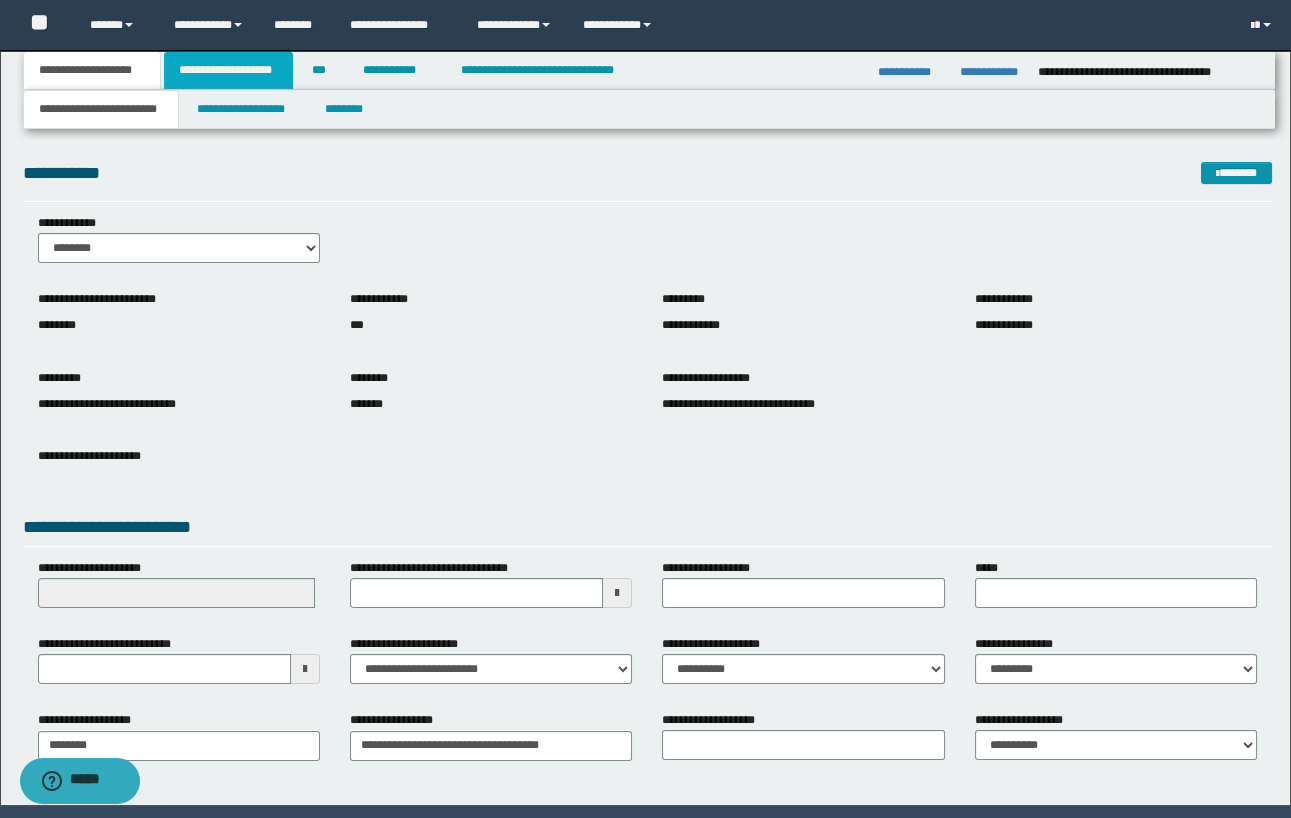 click on "**********" at bounding box center (228, 70) 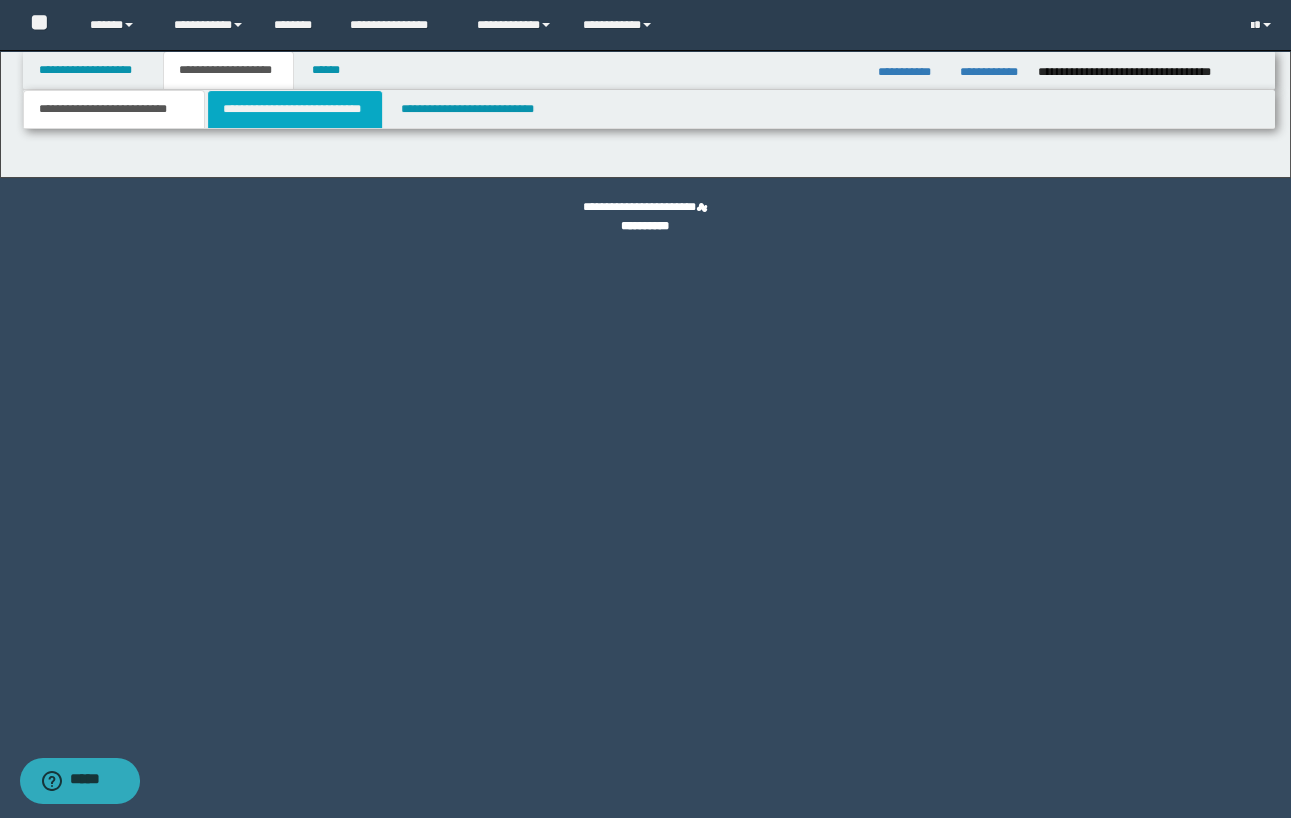 click on "**********" at bounding box center (294, 109) 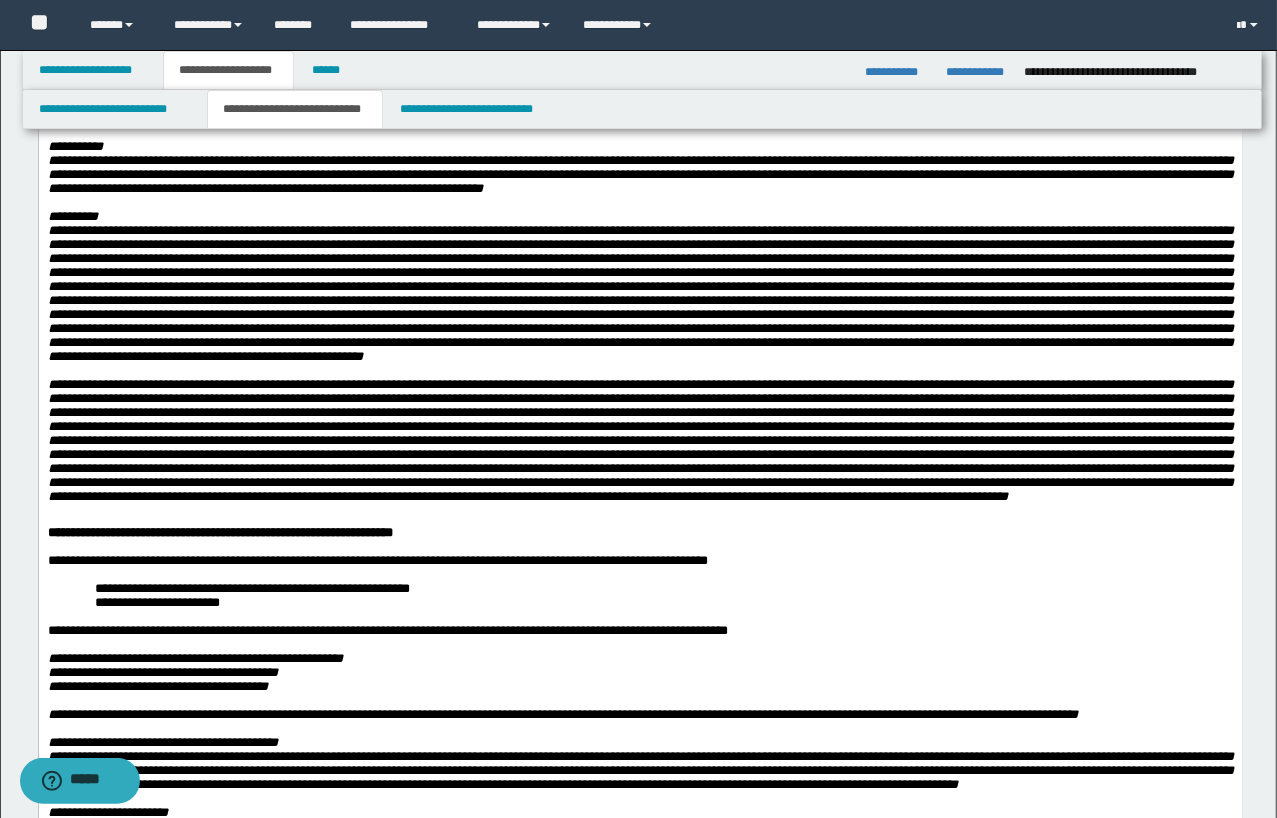 scroll, scrollTop: 454, scrollLeft: 0, axis: vertical 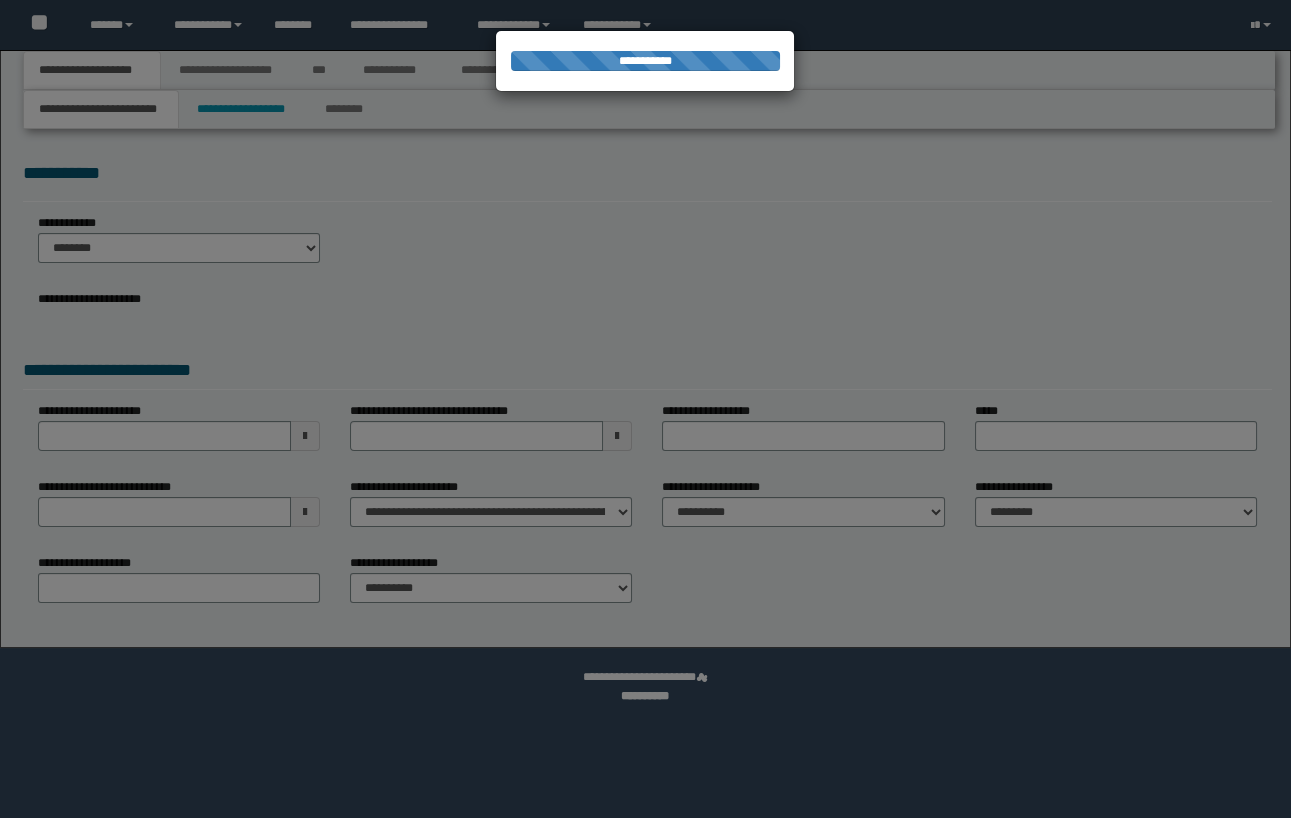 select on "*" 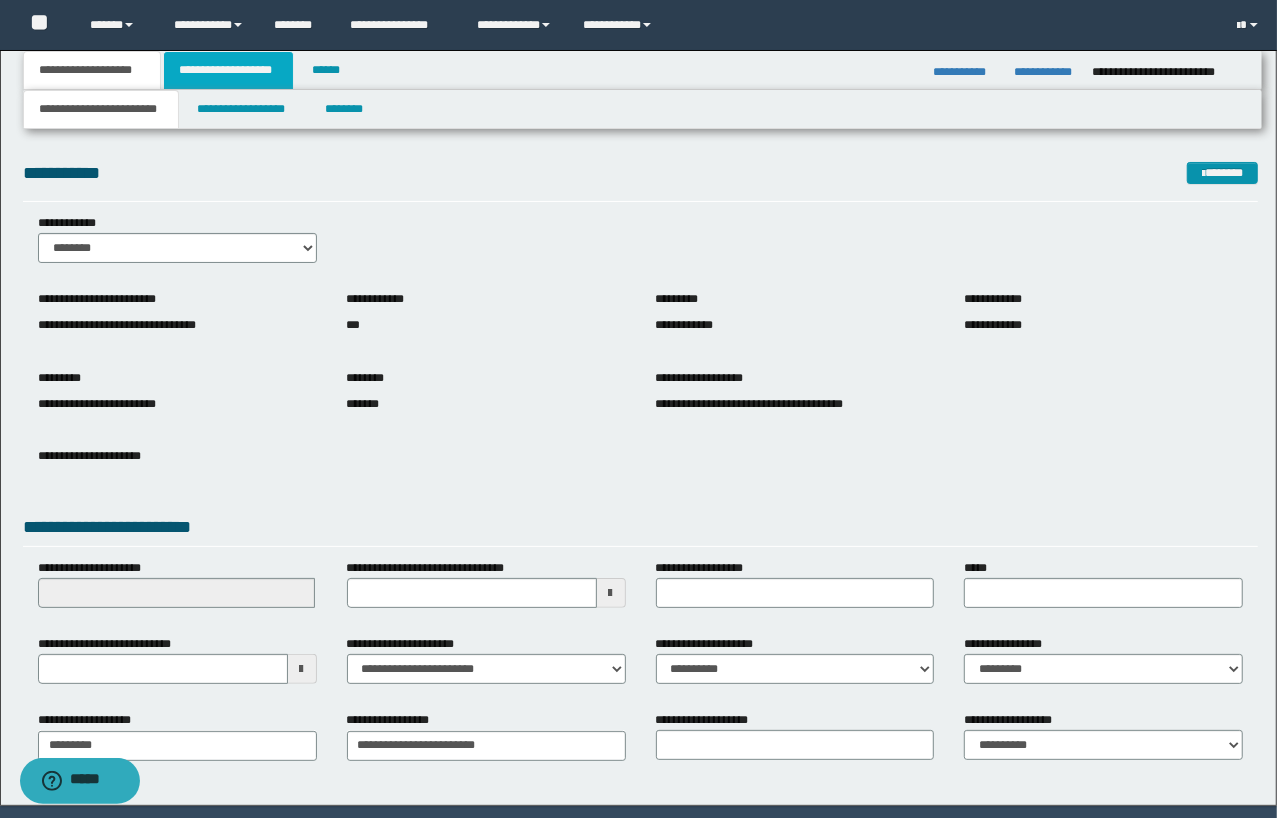 click on "**********" at bounding box center [228, 70] 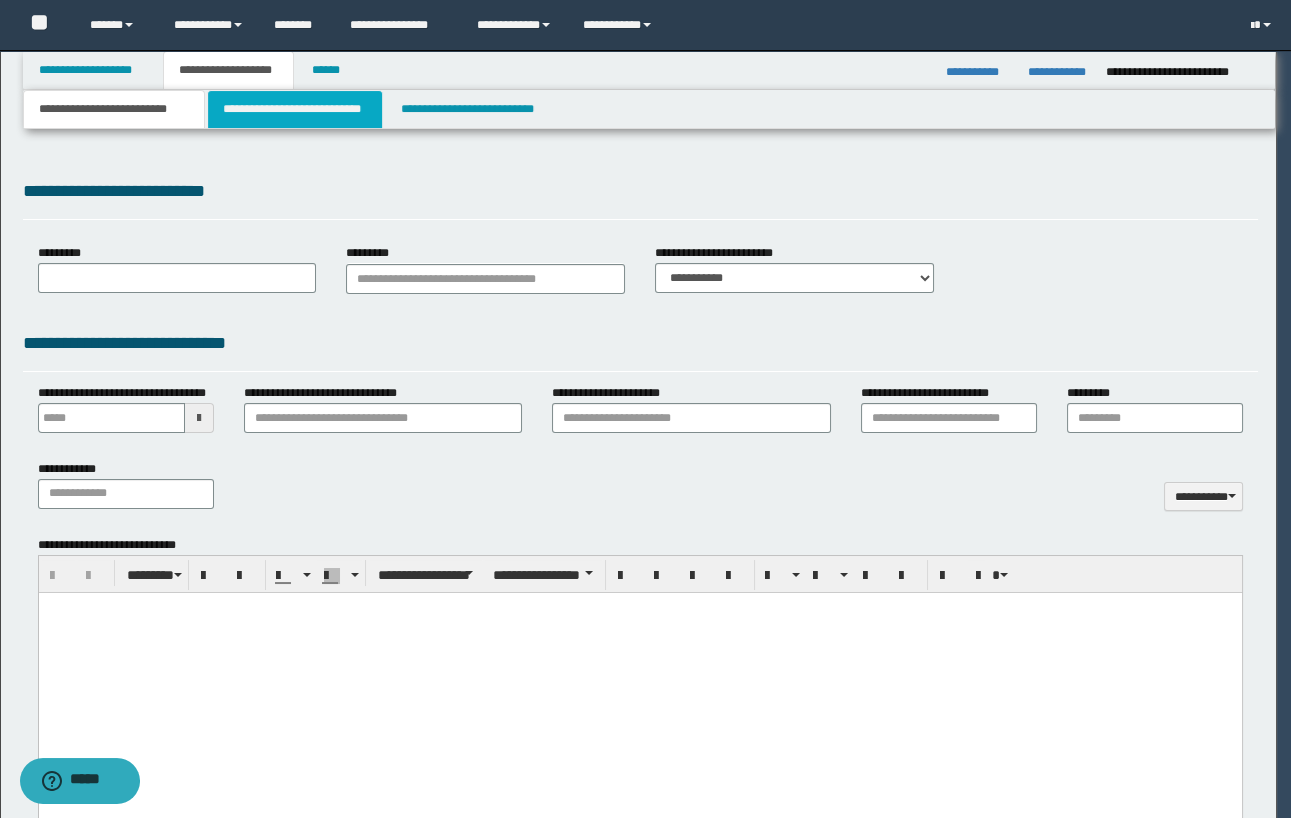 type 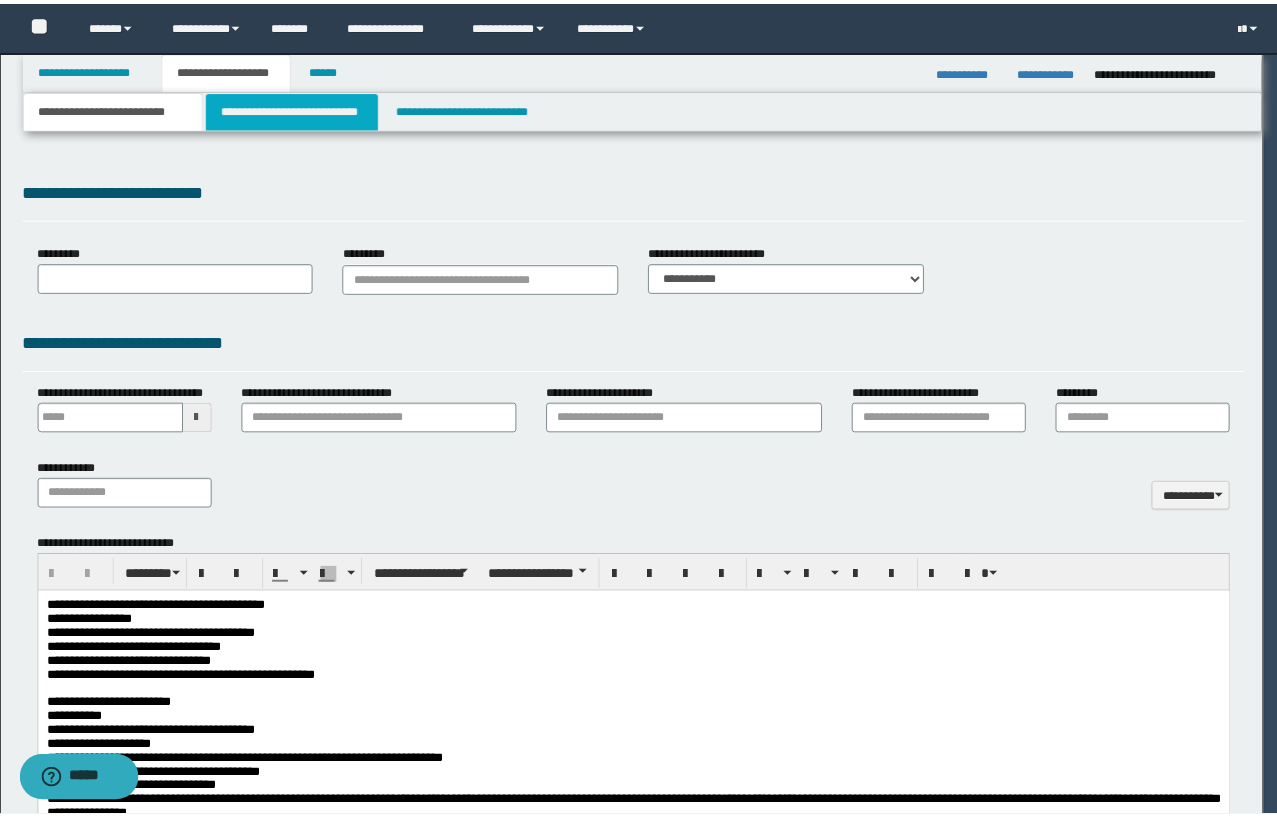 scroll, scrollTop: 0, scrollLeft: 0, axis: both 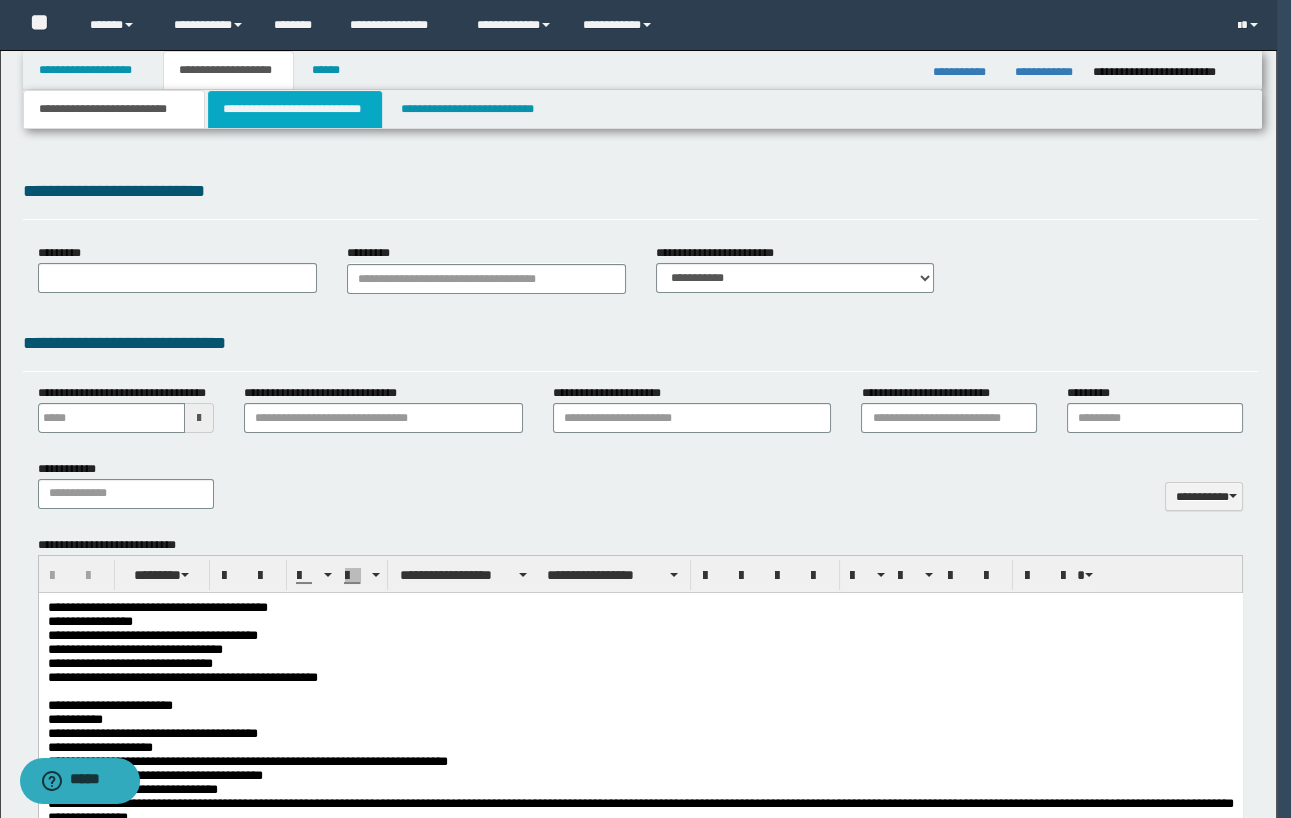 click on "**********" at bounding box center [294, 109] 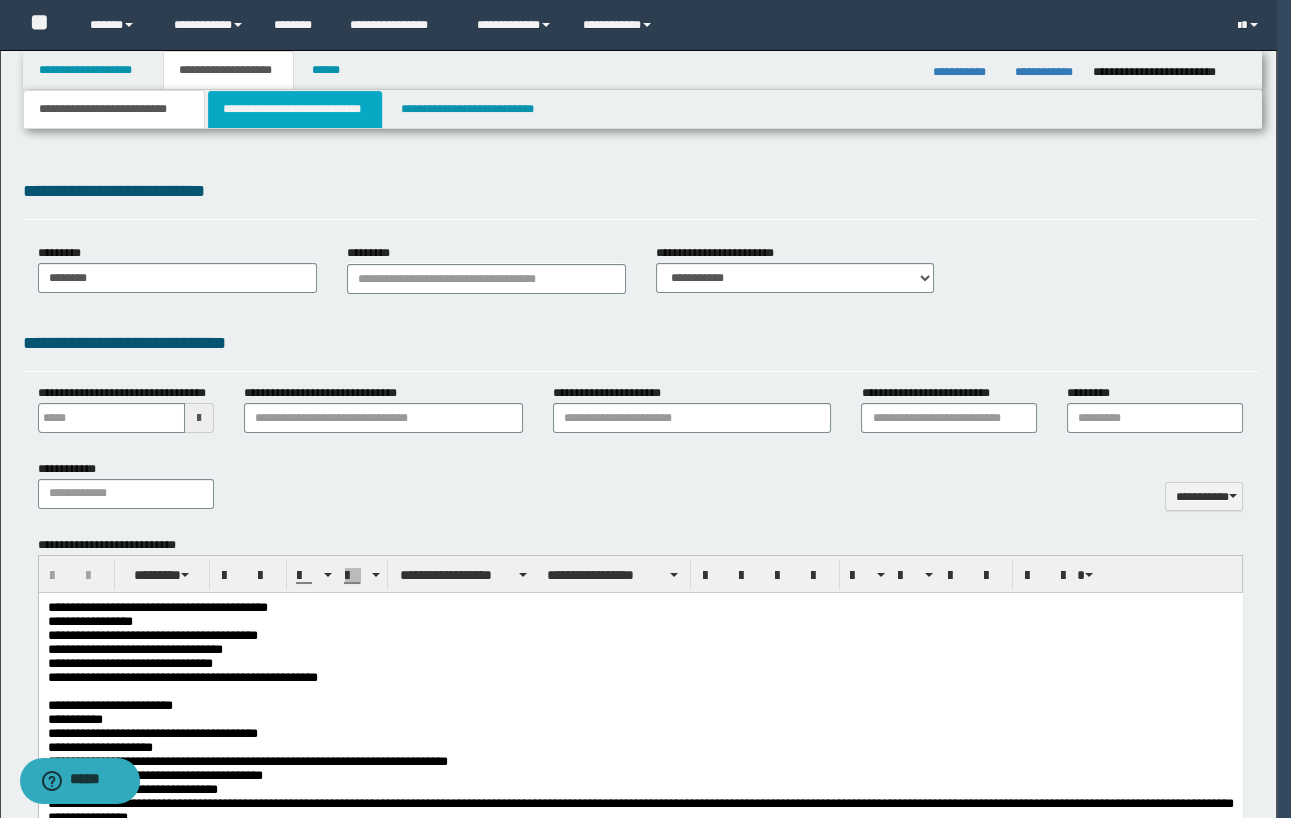 select on "*" 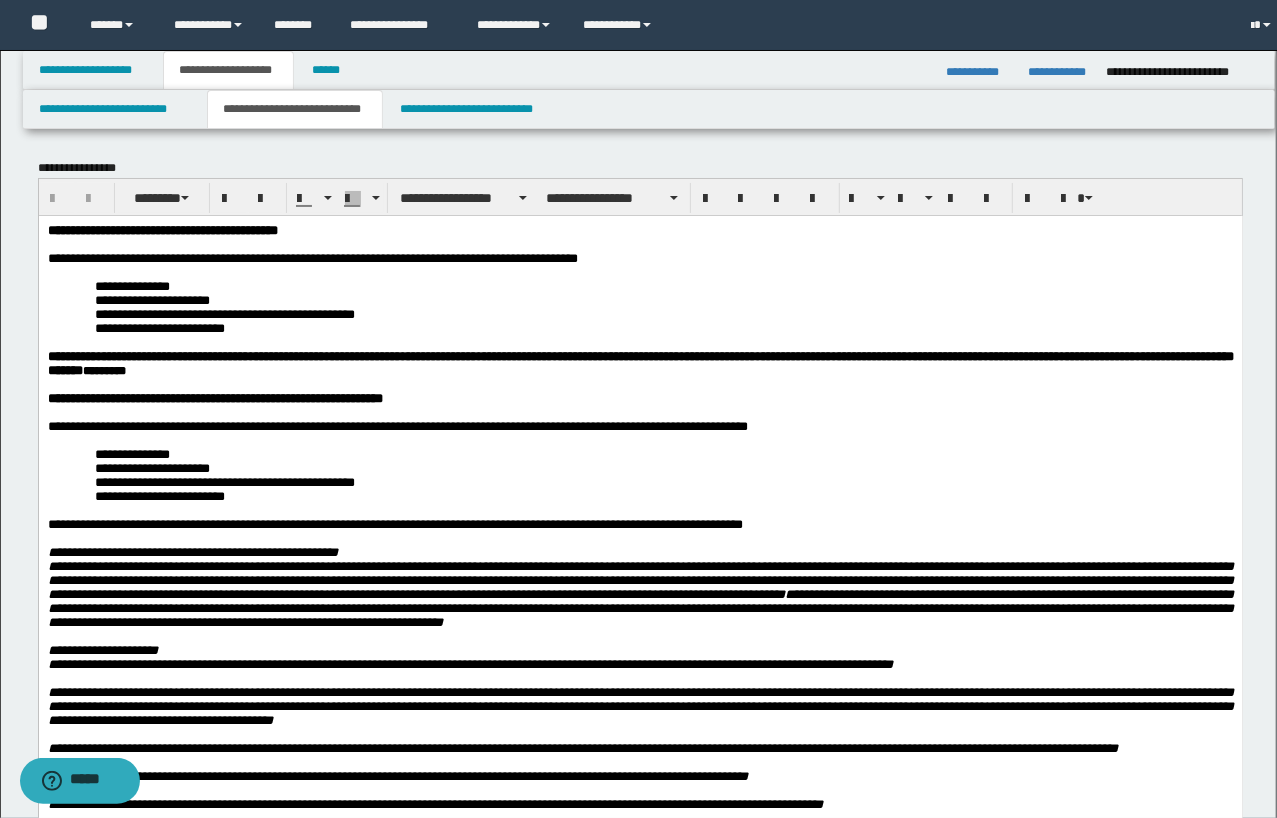 scroll, scrollTop: 0, scrollLeft: 0, axis: both 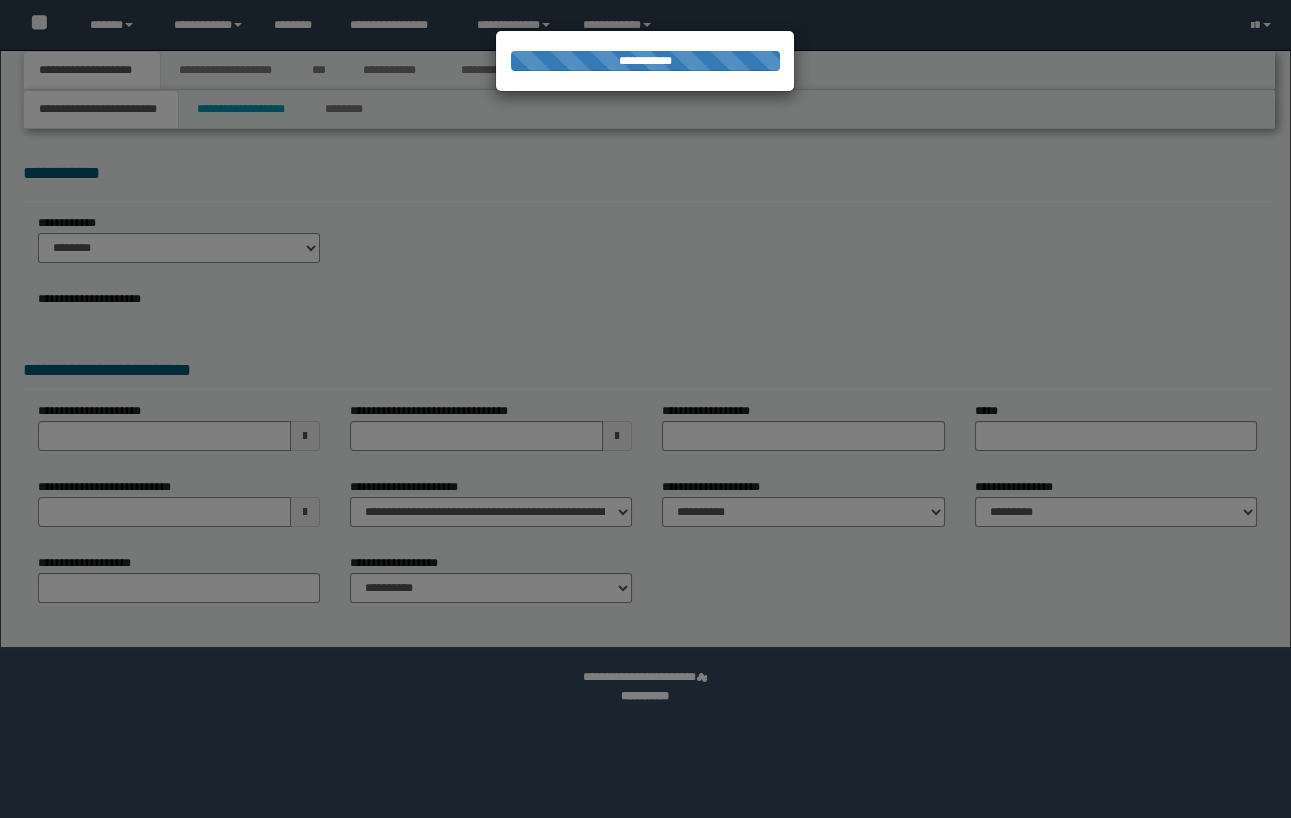 select on "*" 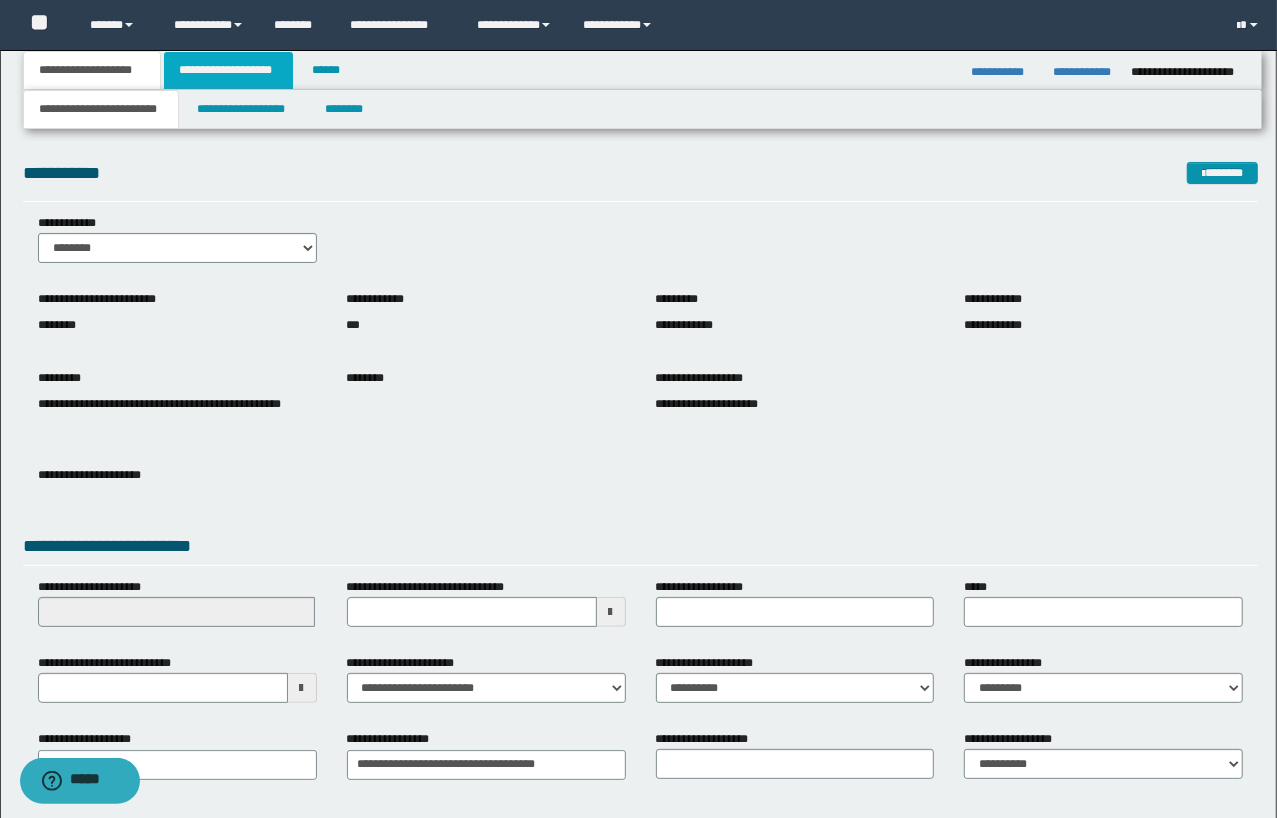 click on "**********" at bounding box center [228, 70] 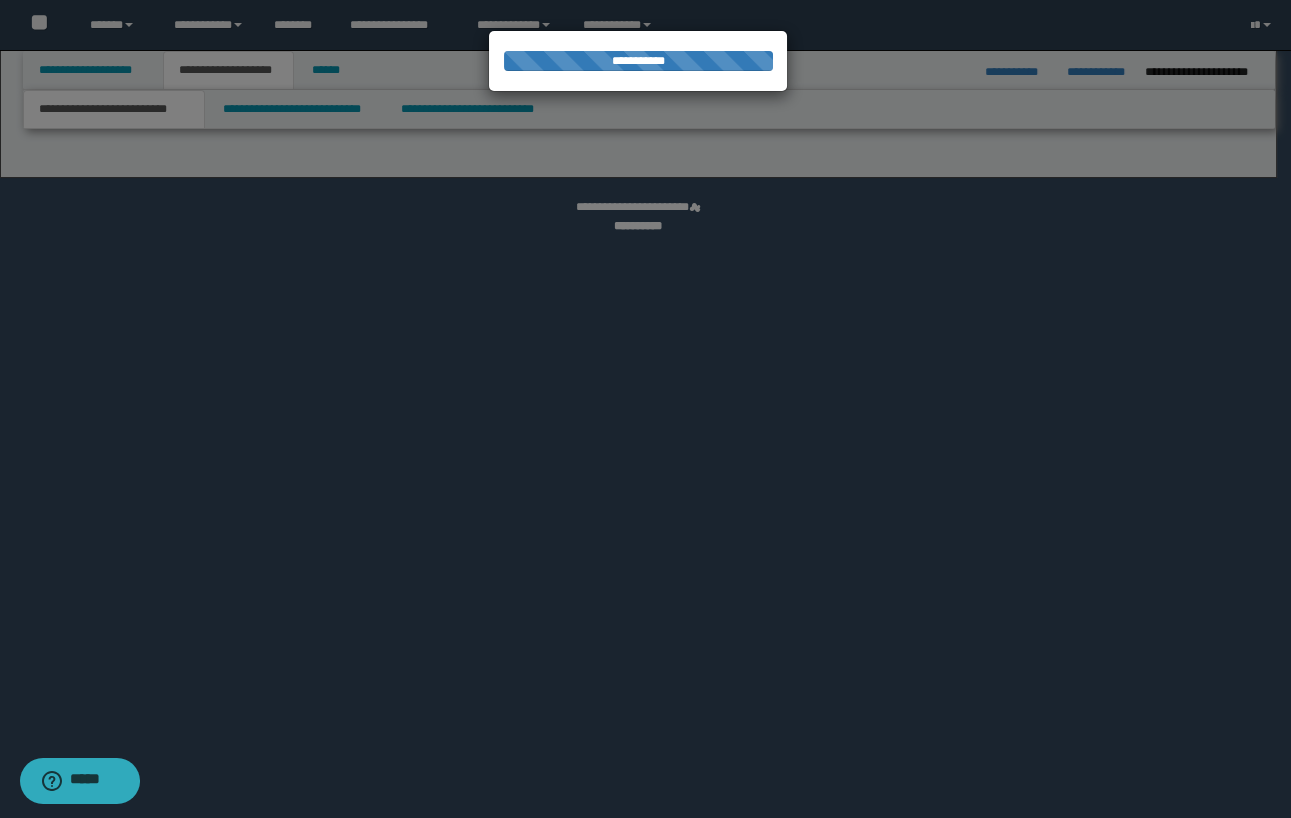 click at bounding box center [645, 409] 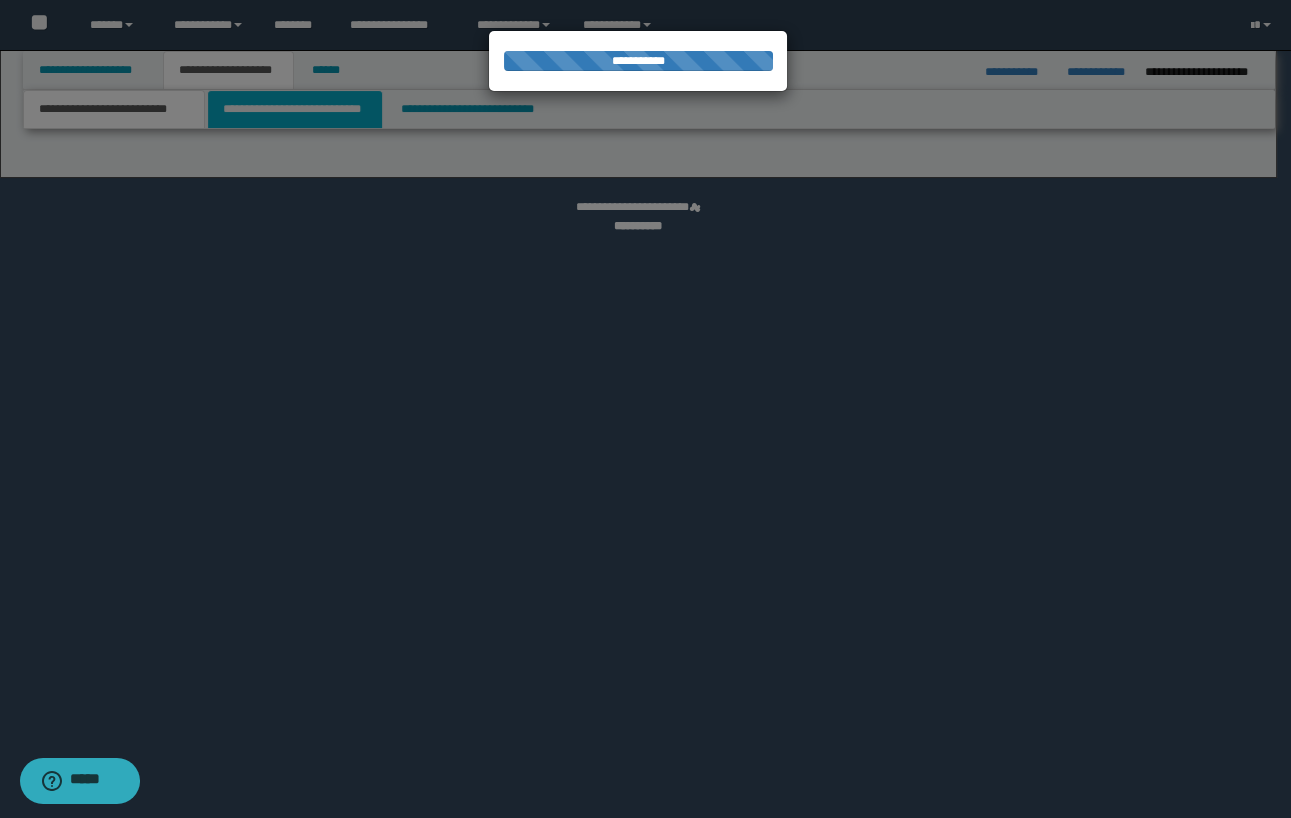 click on "**********" at bounding box center [645, 409] 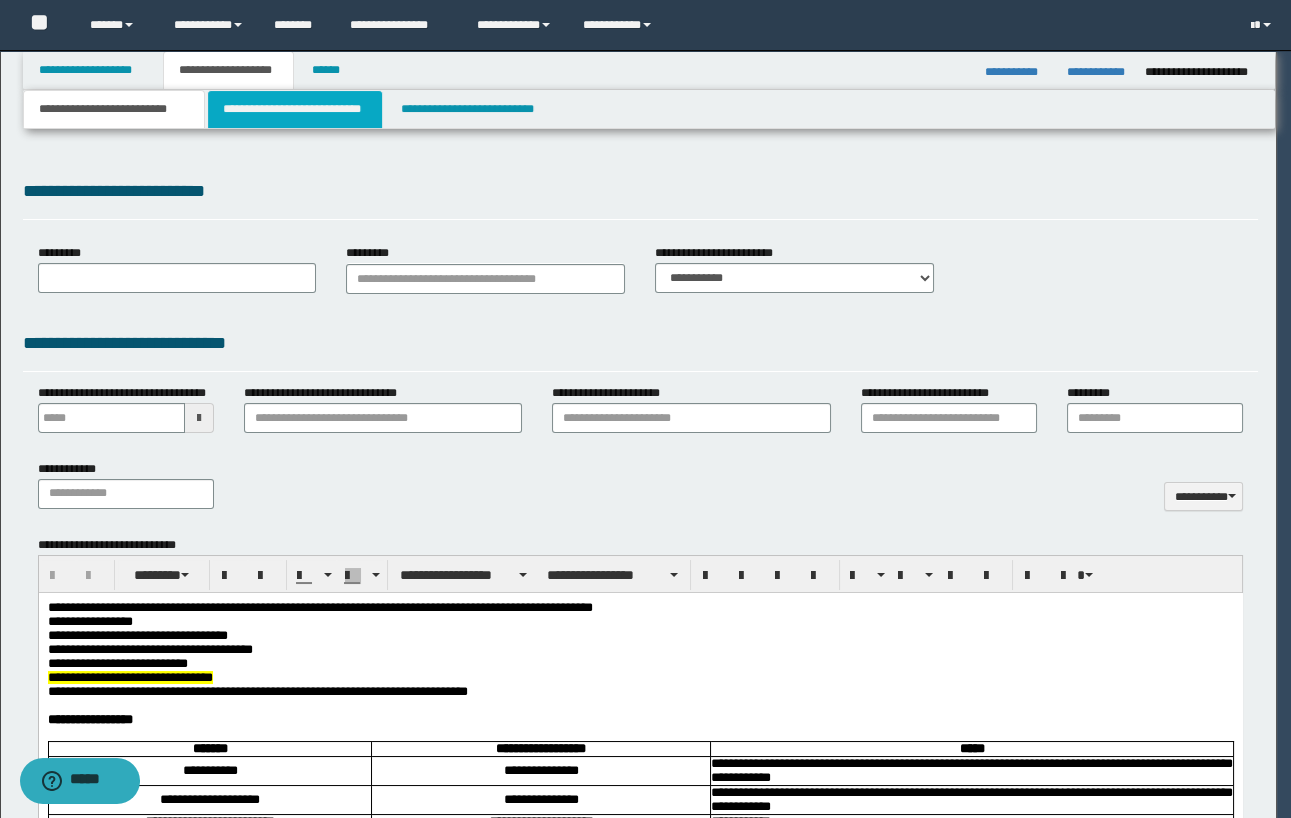 scroll, scrollTop: 0, scrollLeft: 0, axis: both 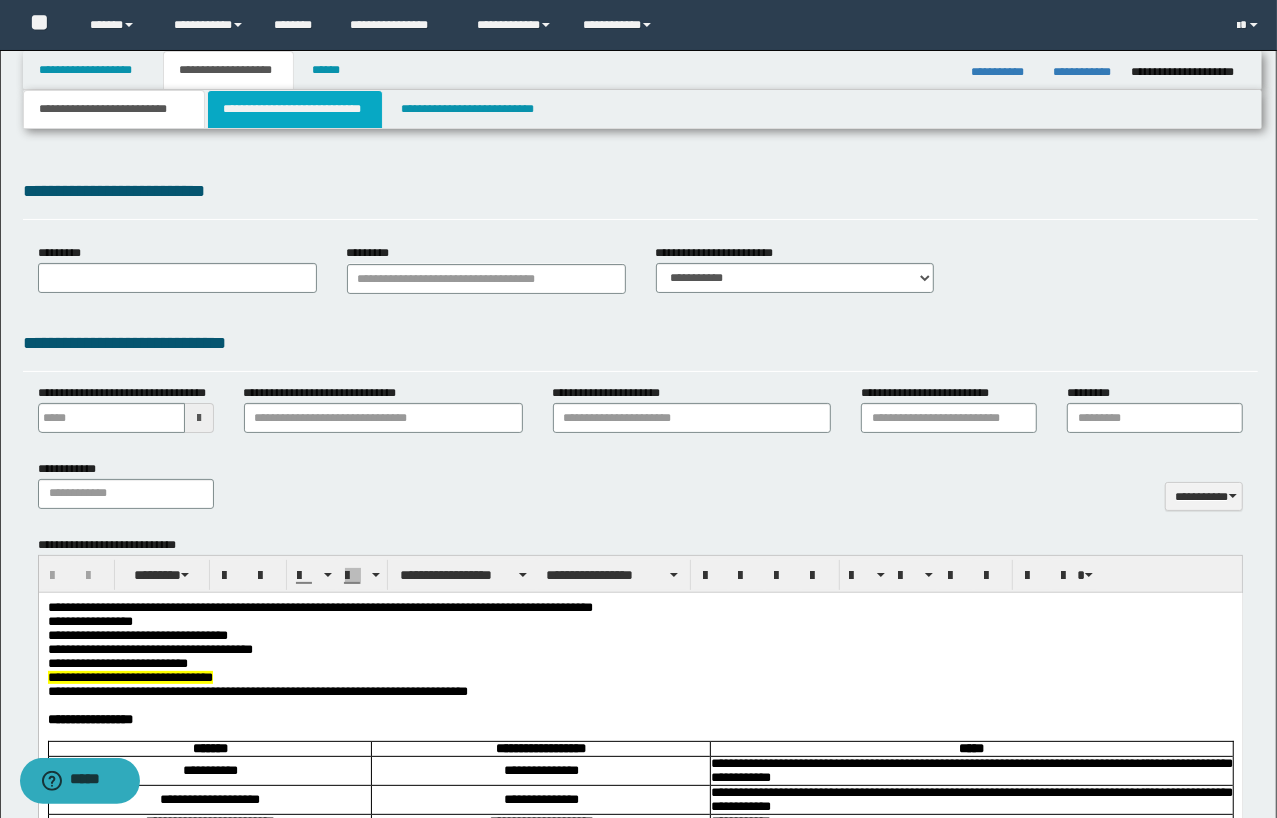 type on "**********" 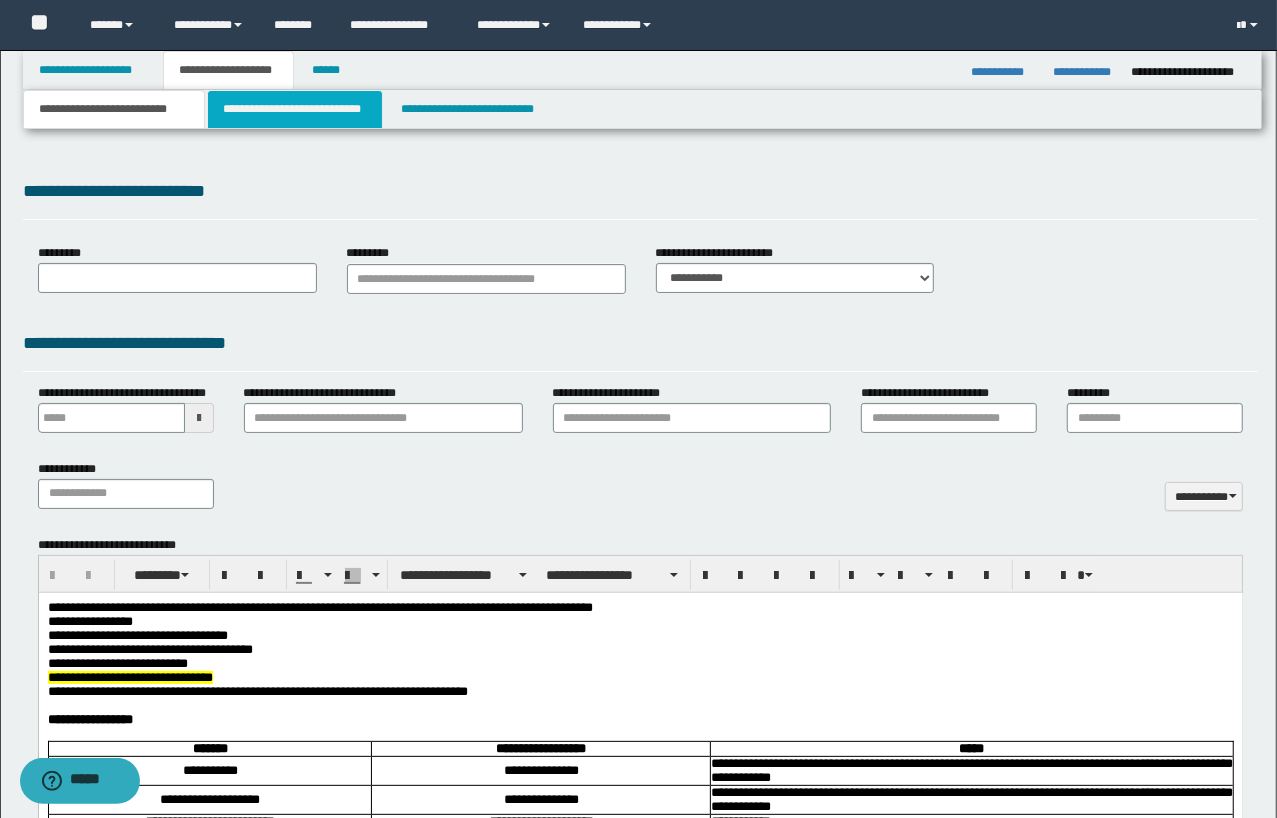 select on "*" 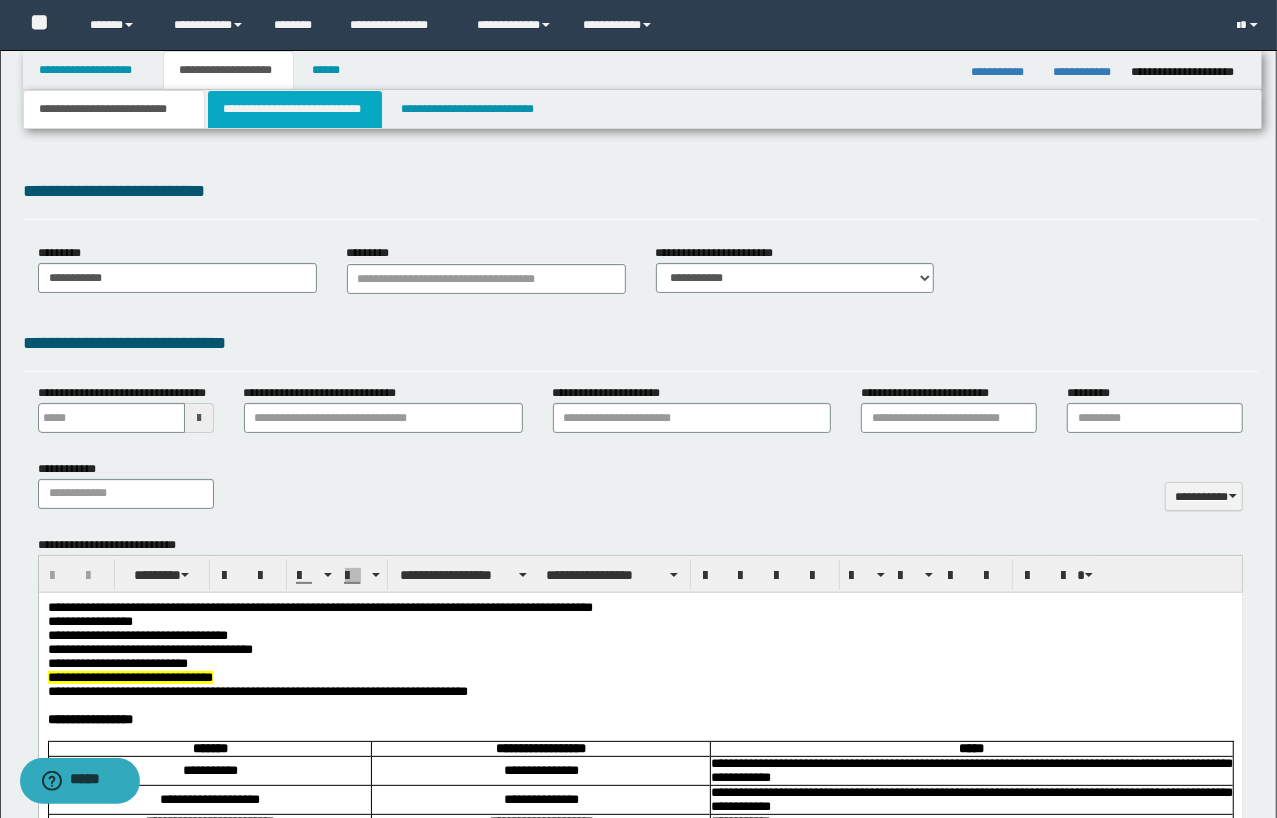 click on "**********" at bounding box center (294, 109) 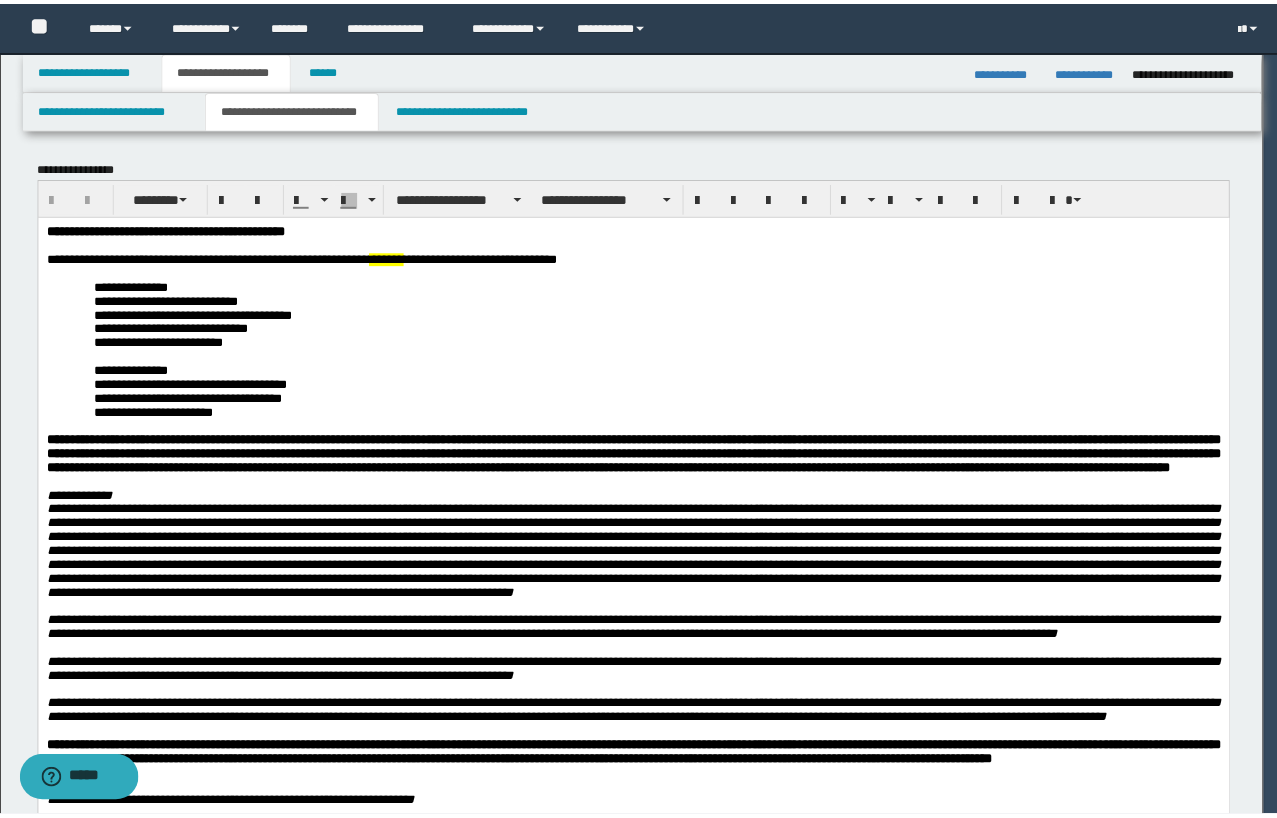 scroll, scrollTop: 0, scrollLeft: 0, axis: both 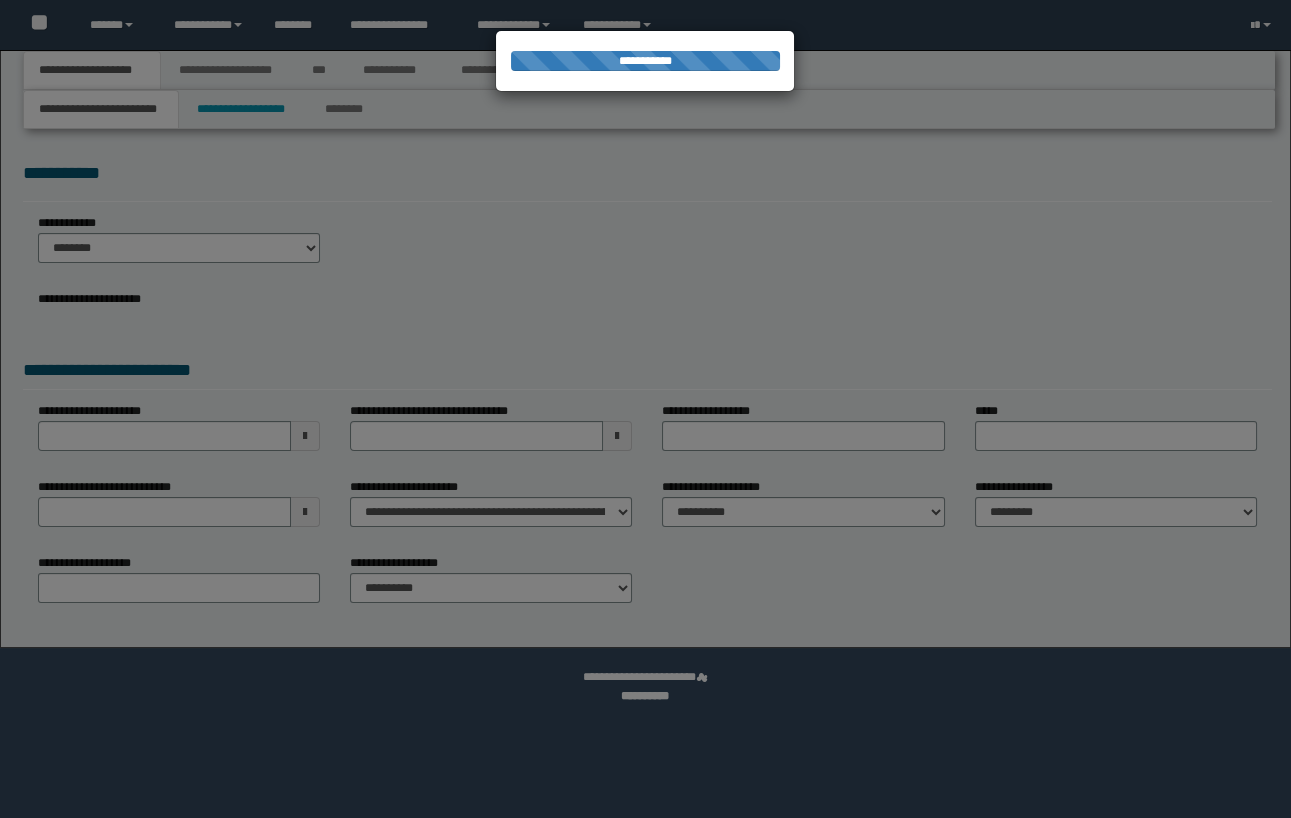 select on "*" 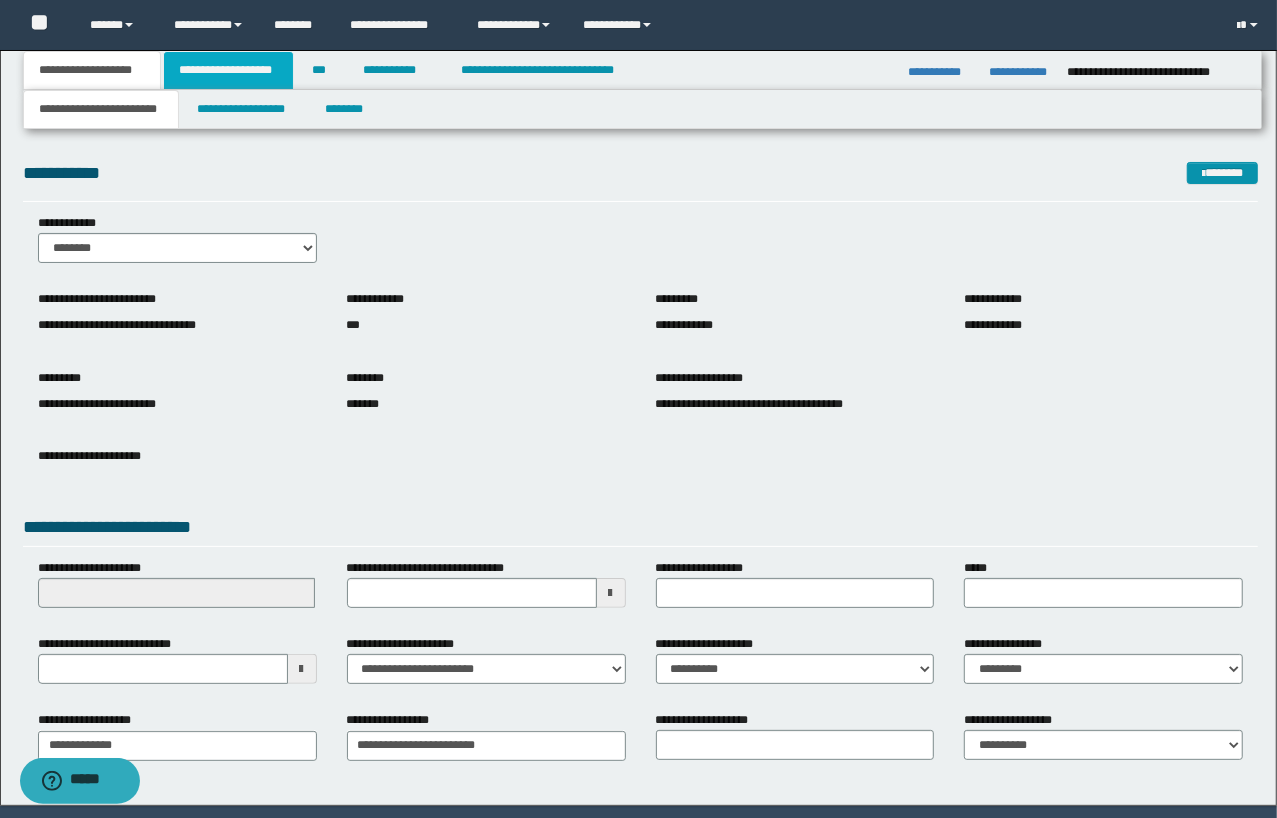 click on "**********" at bounding box center [228, 70] 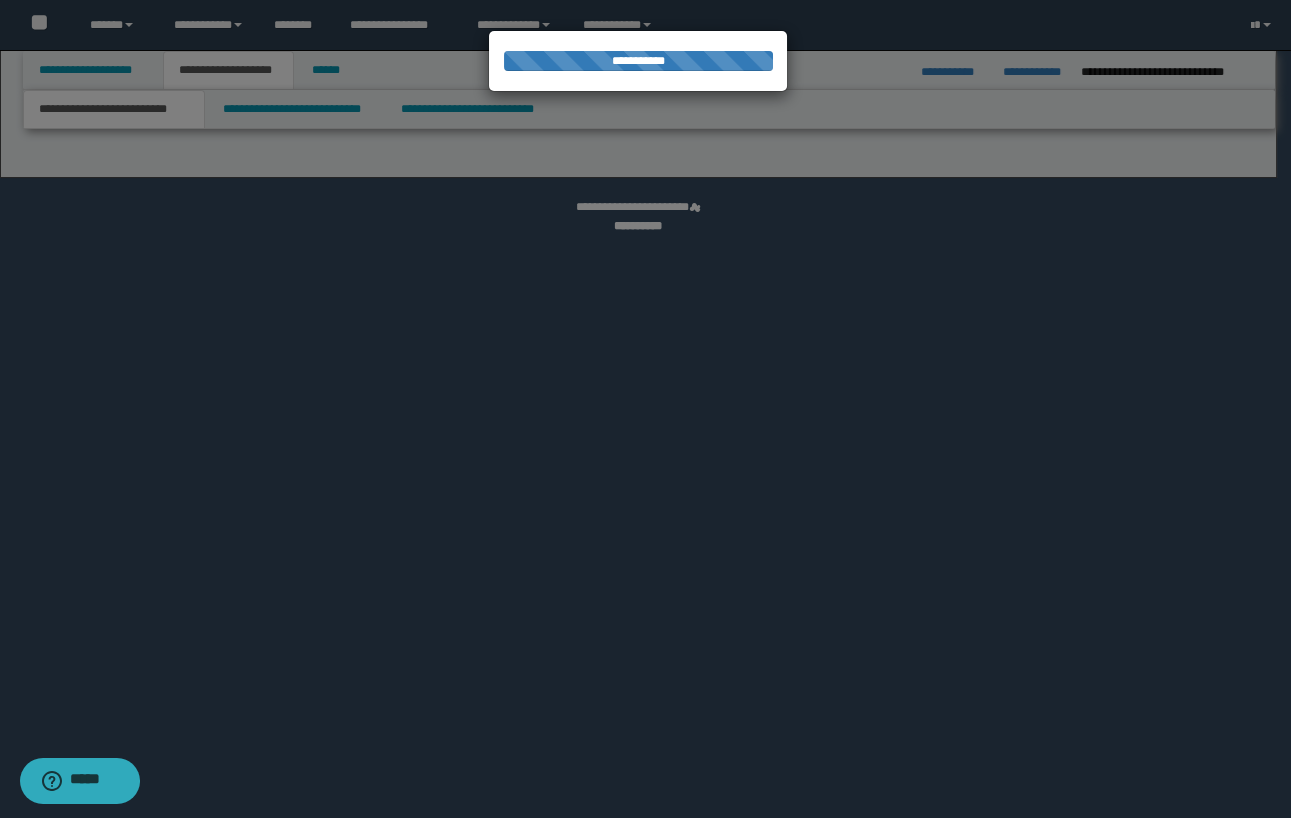 click at bounding box center [645, 409] 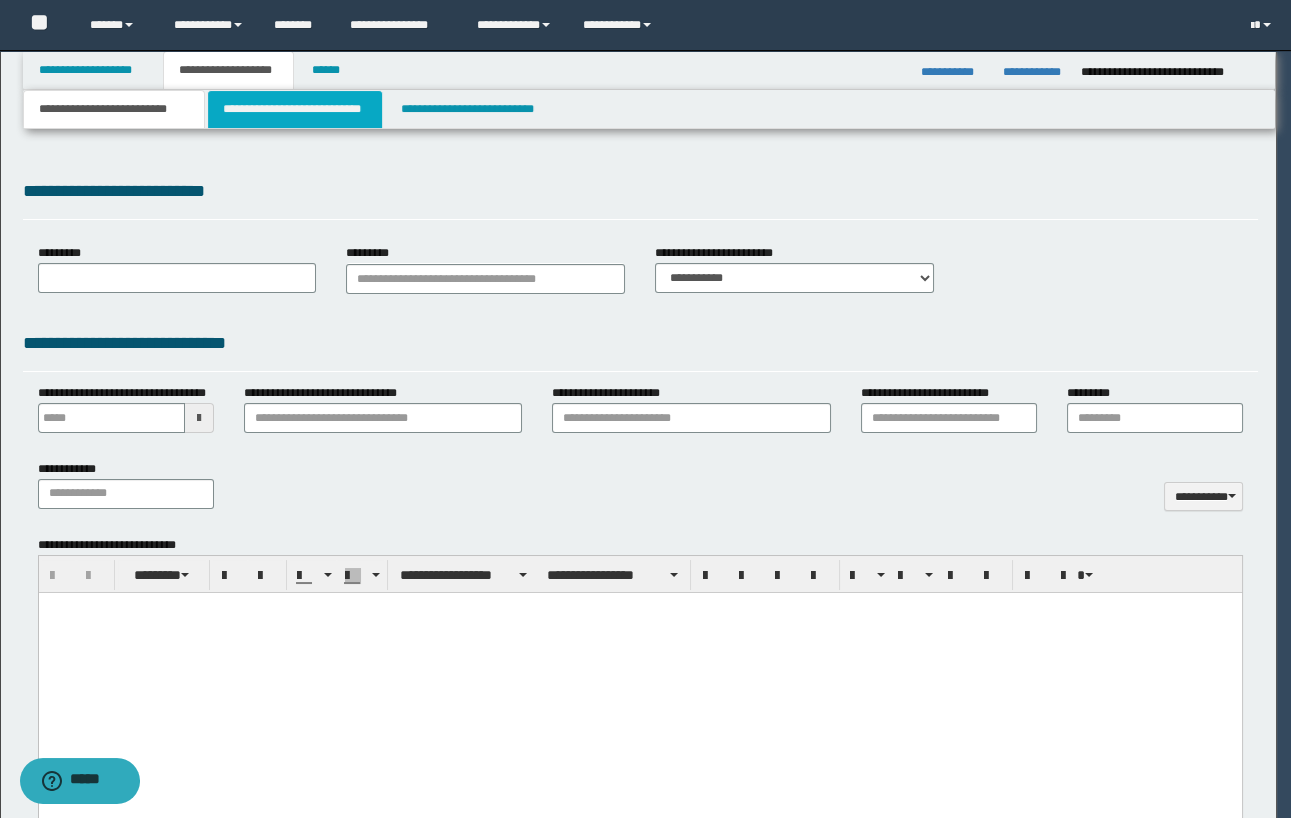 click on "**********" at bounding box center (294, 109) 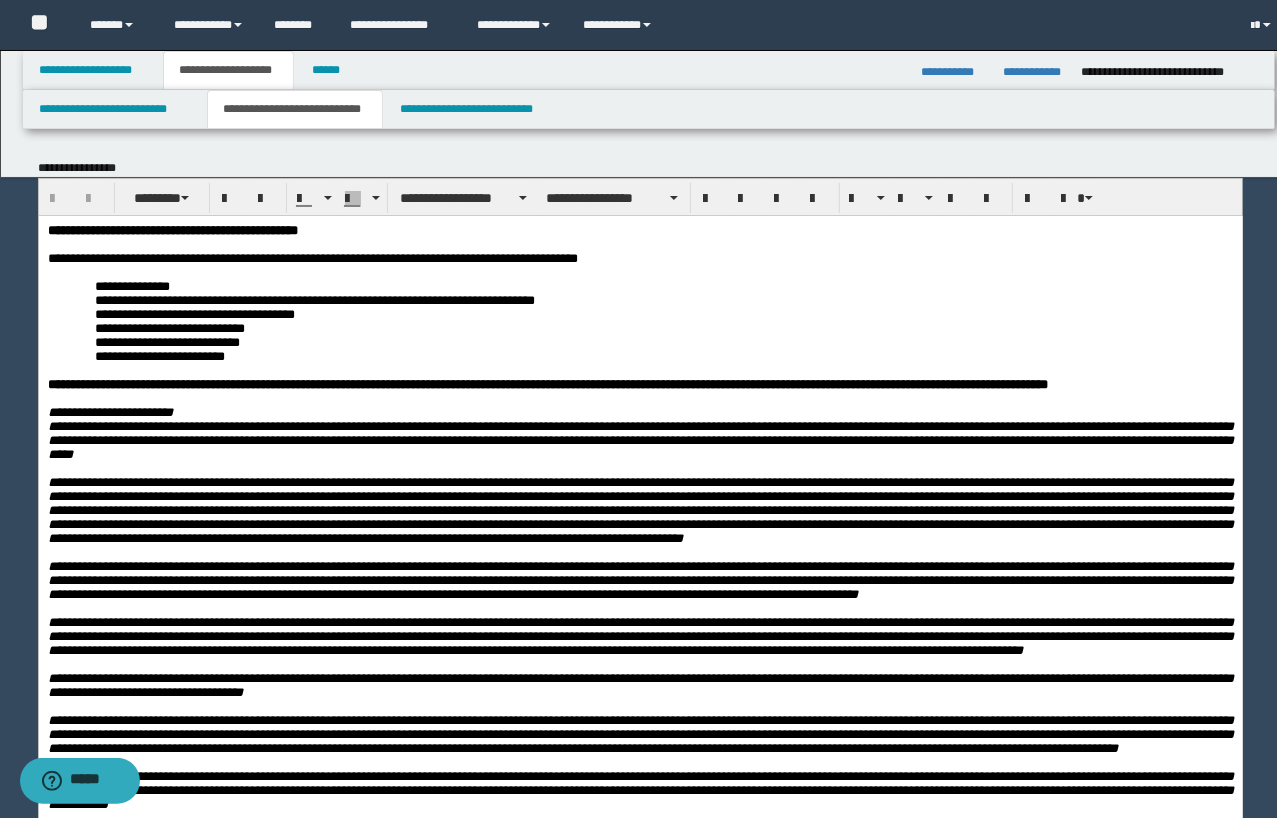 scroll, scrollTop: 0, scrollLeft: 0, axis: both 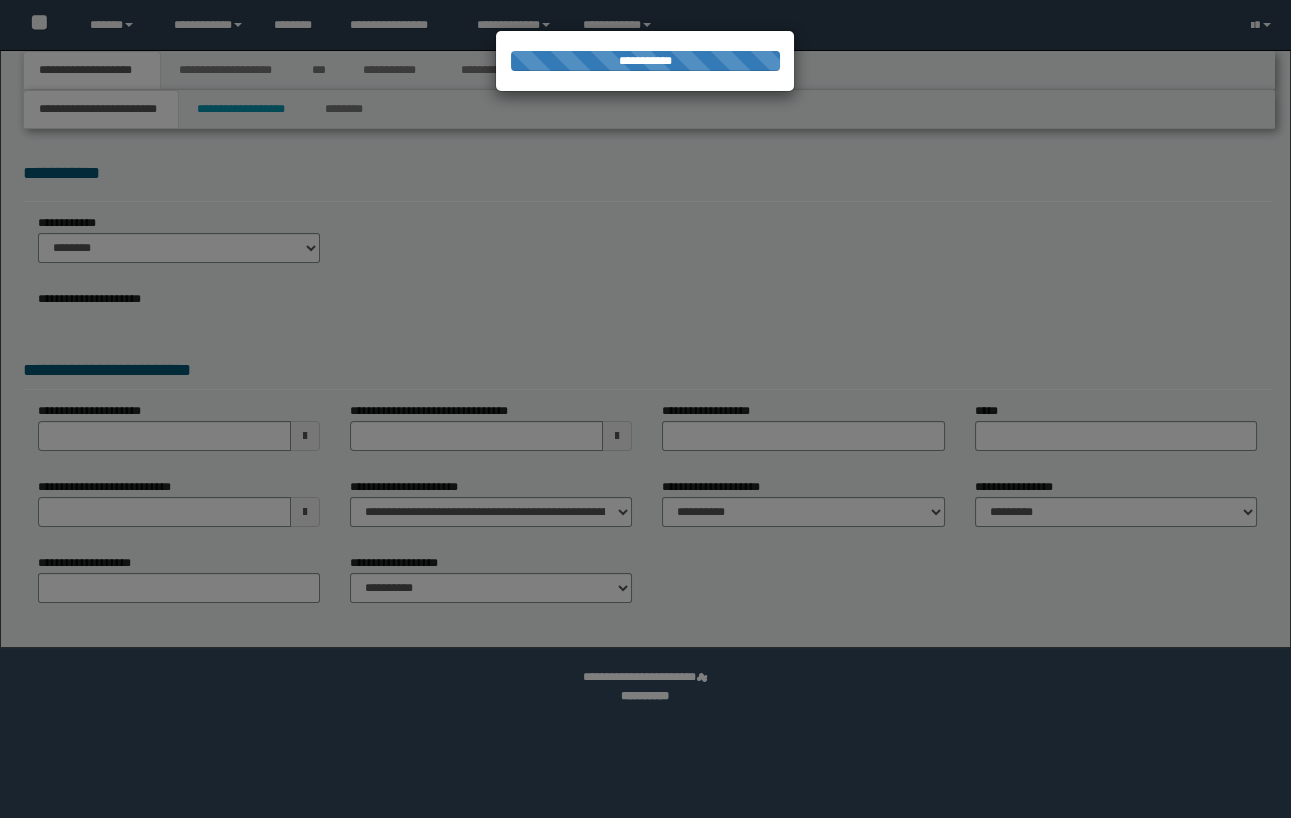select on "*" 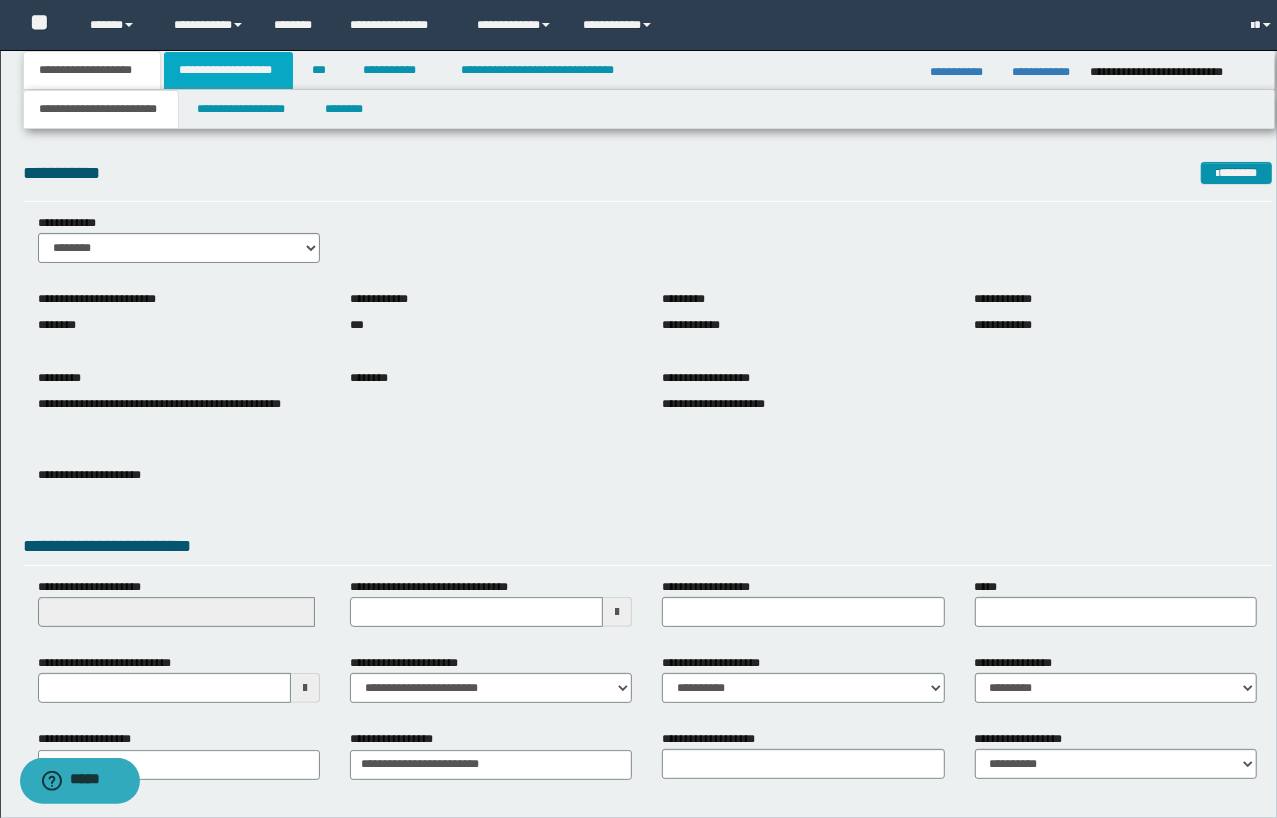 click on "**********" at bounding box center (228, 70) 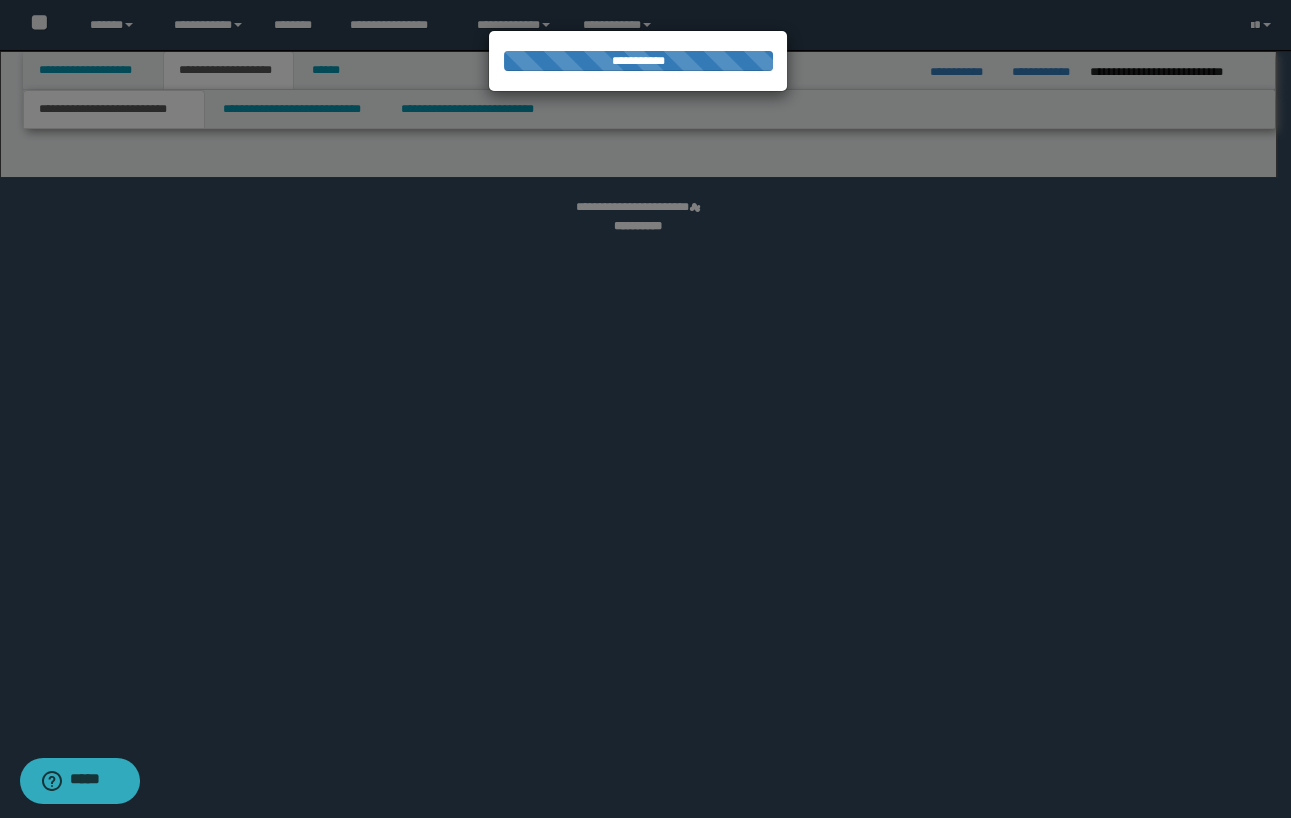 click at bounding box center (645, 409) 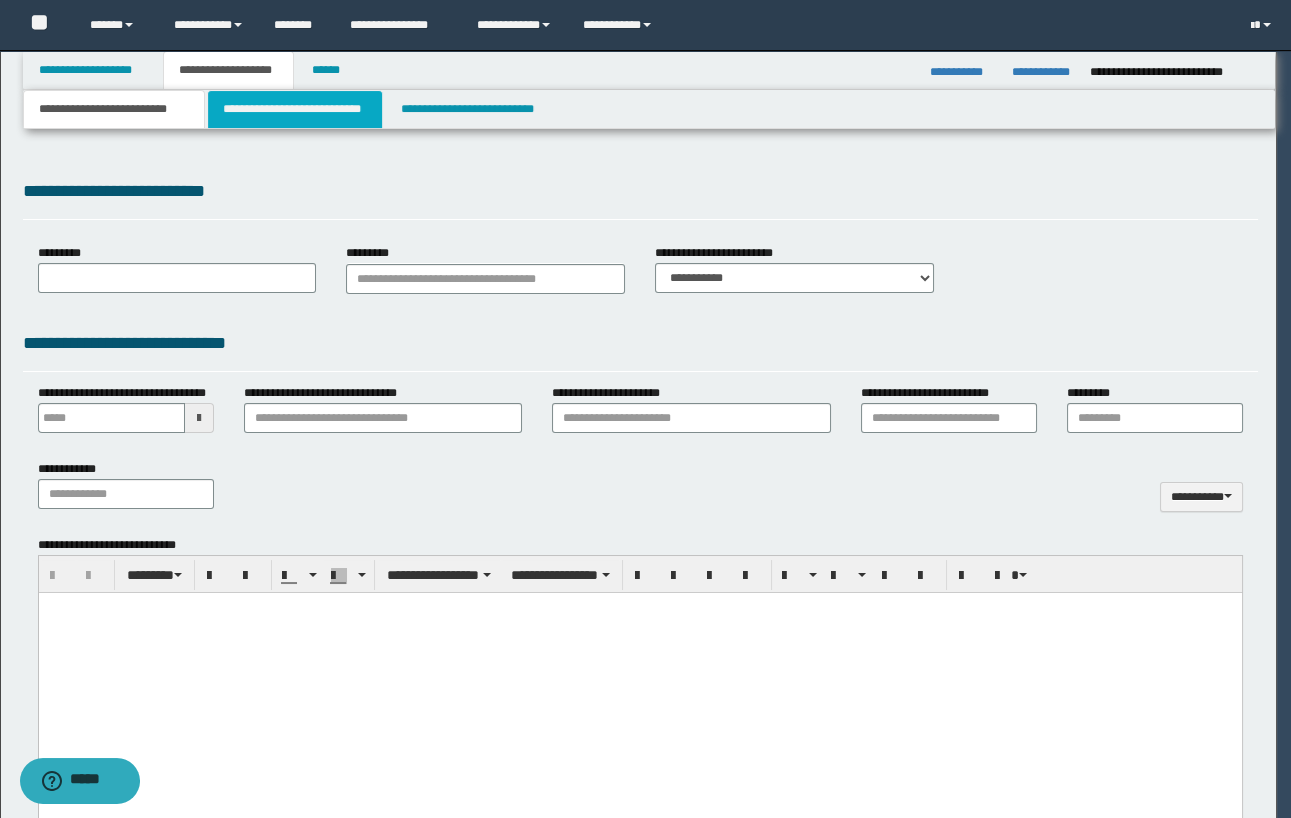 type 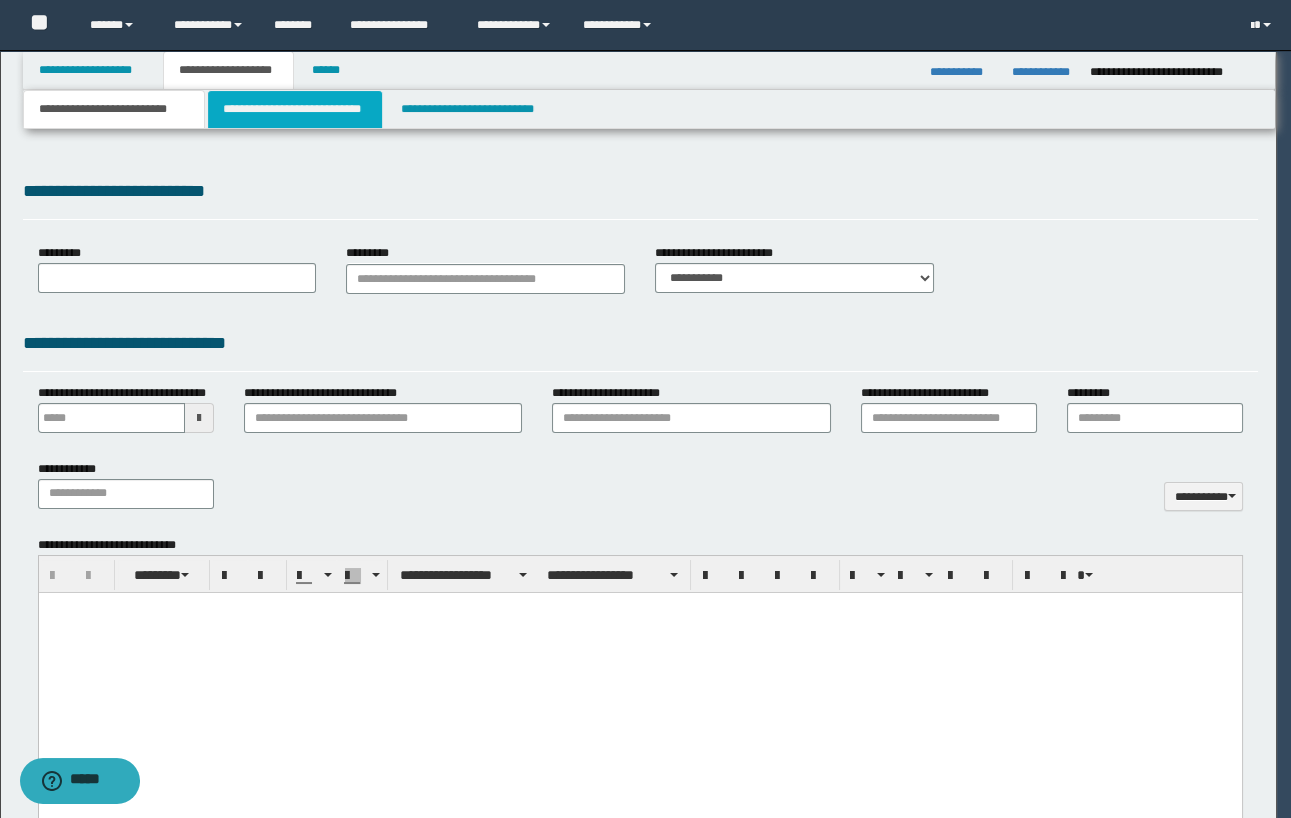 click on "**********" at bounding box center [645, 409] 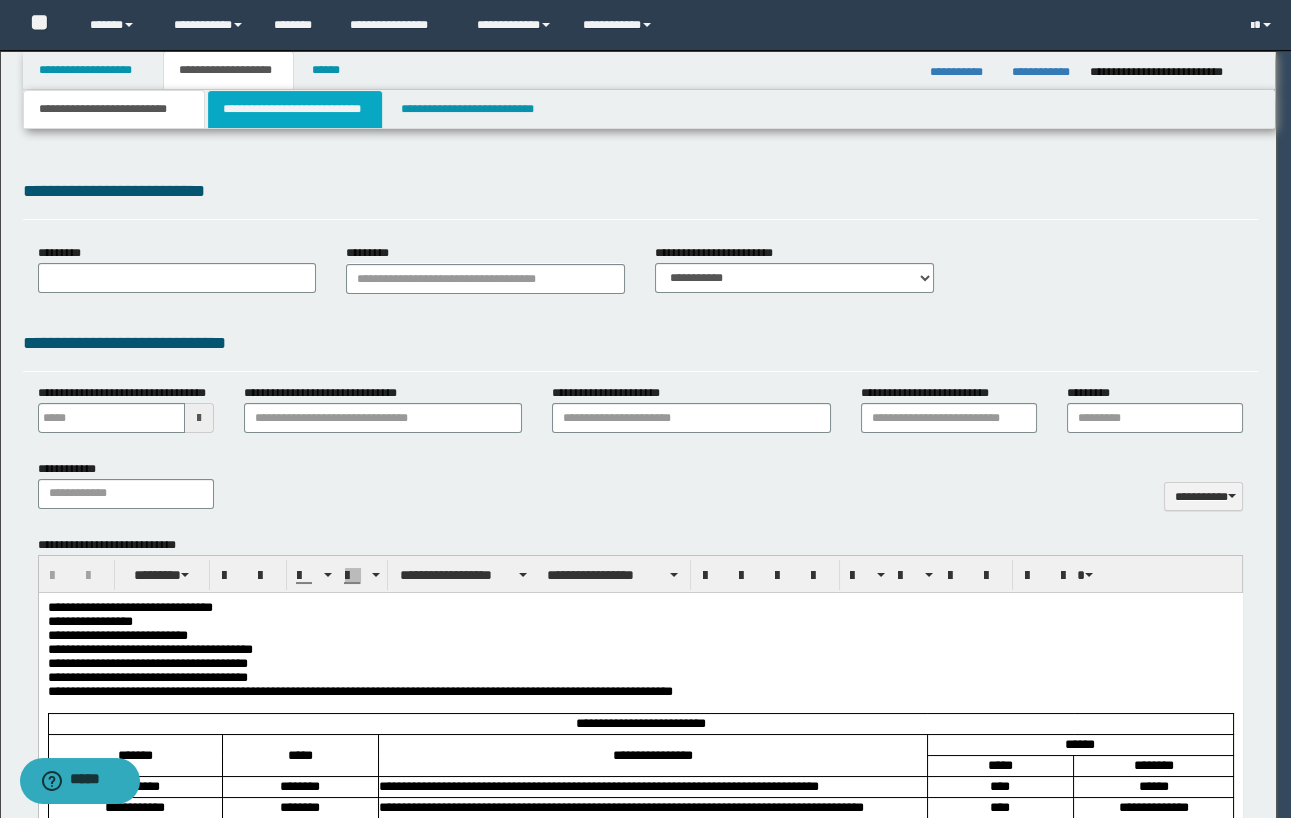 scroll, scrollTop: 0, scrollLeft: 0, axis: both 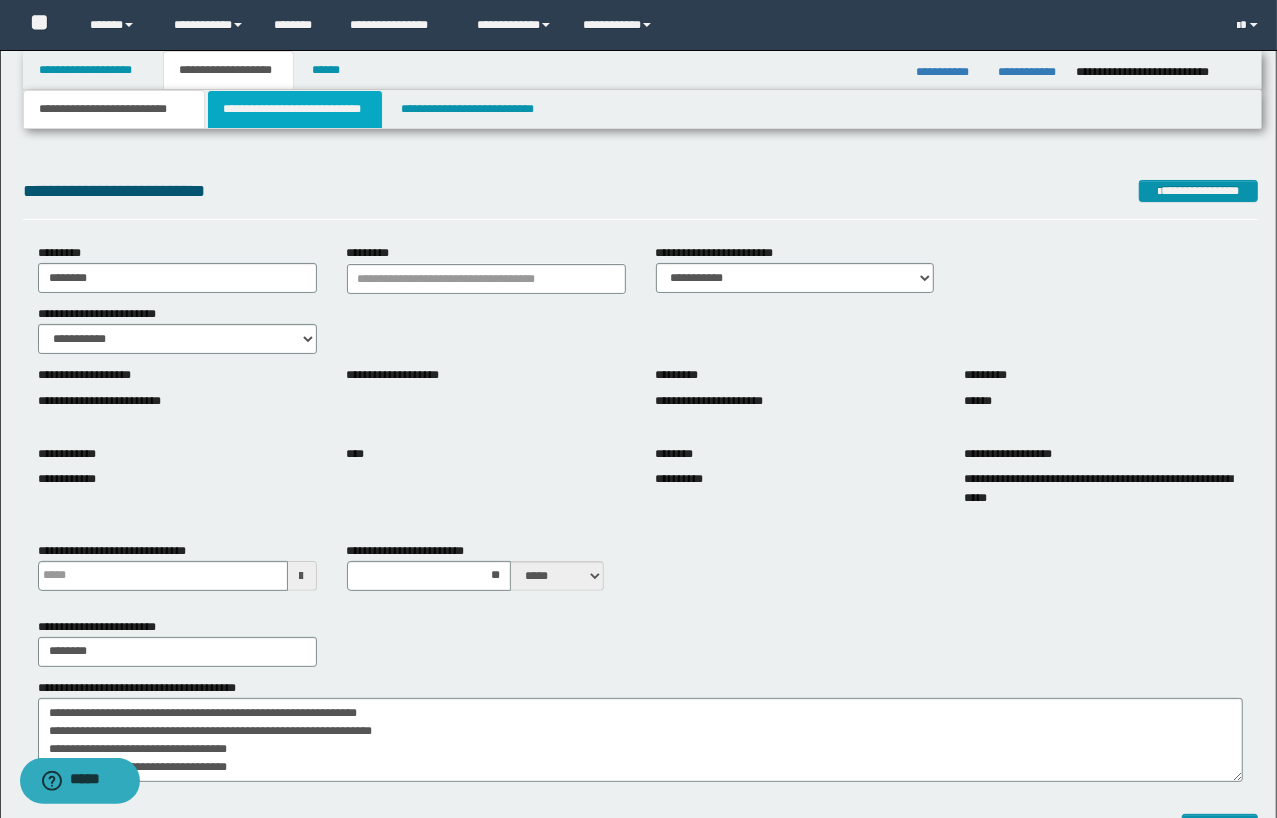click on "**********" at bounding box center (294, 109) 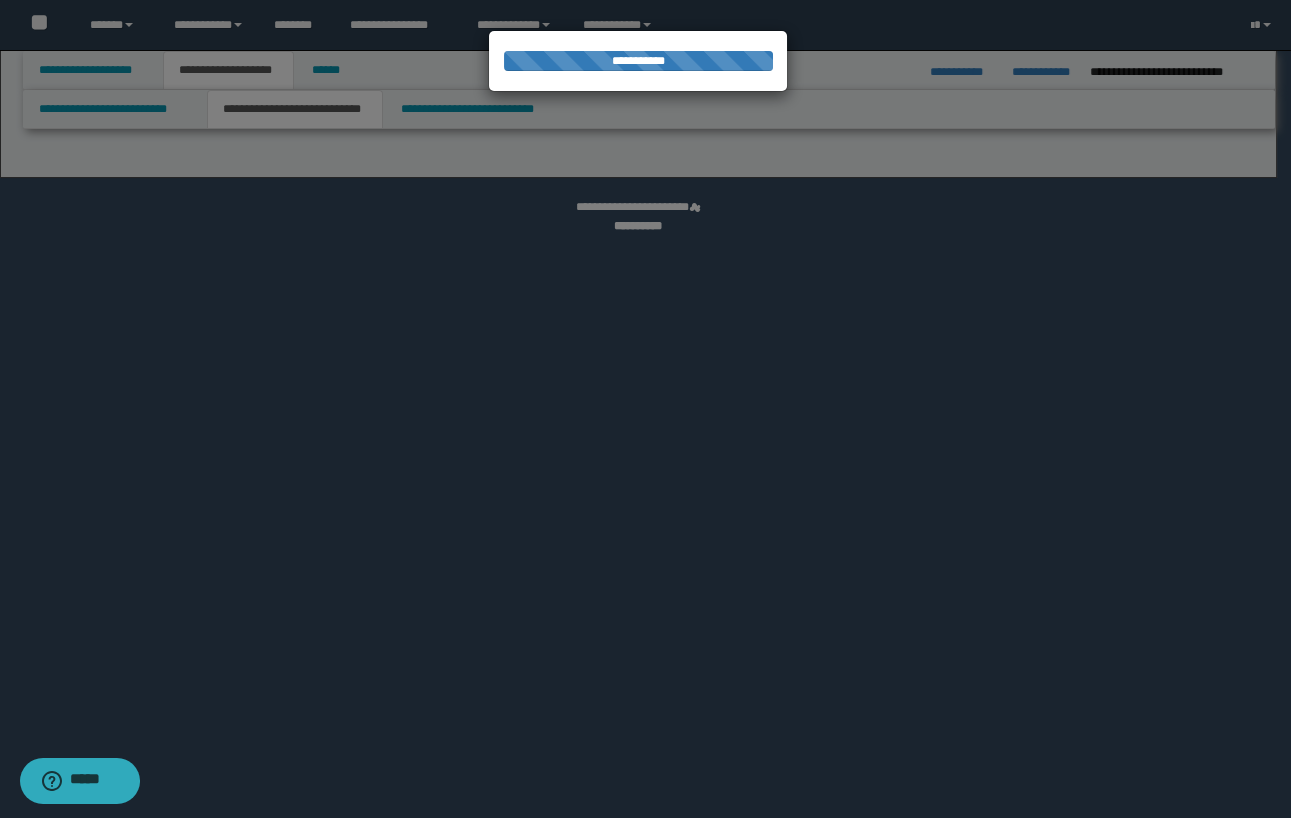 select on "*" 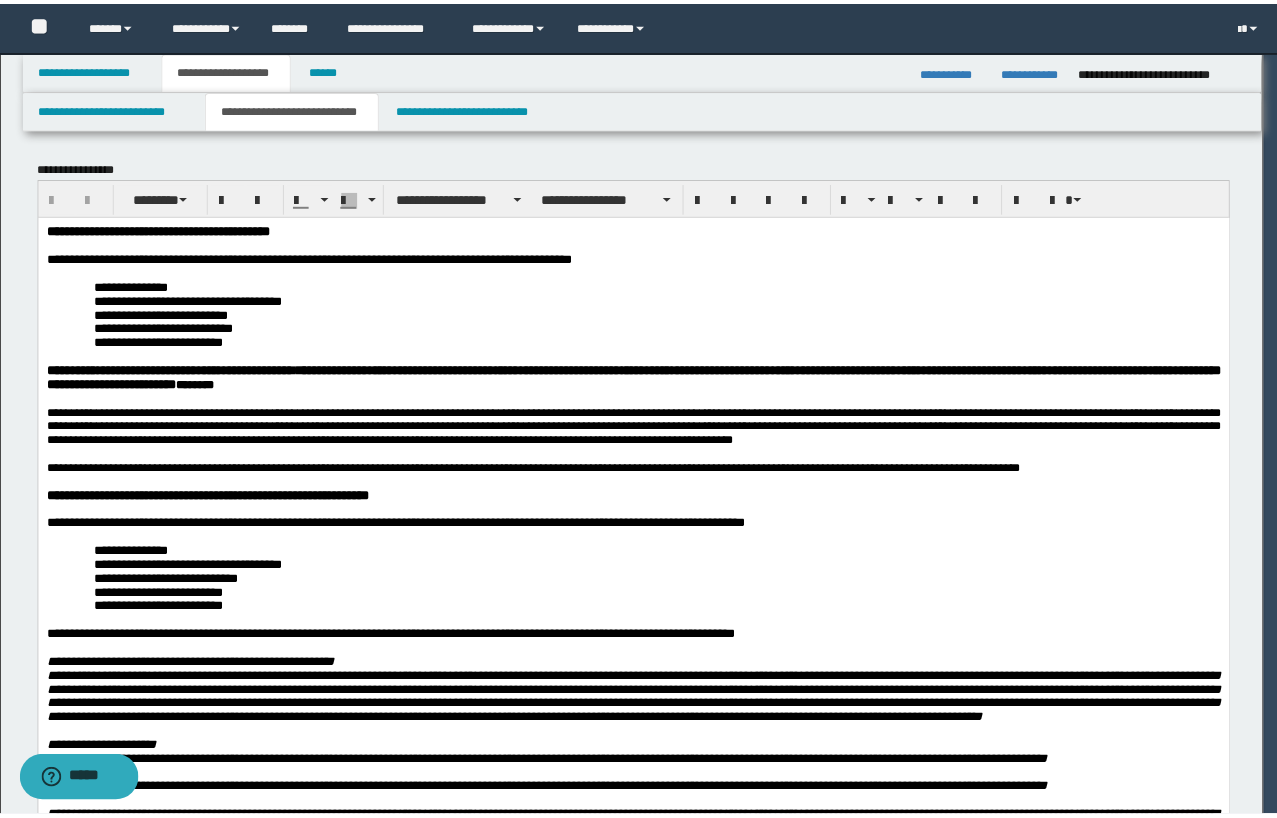 scroll, scrollTop: 0, scrollLeft: 0, axis: both 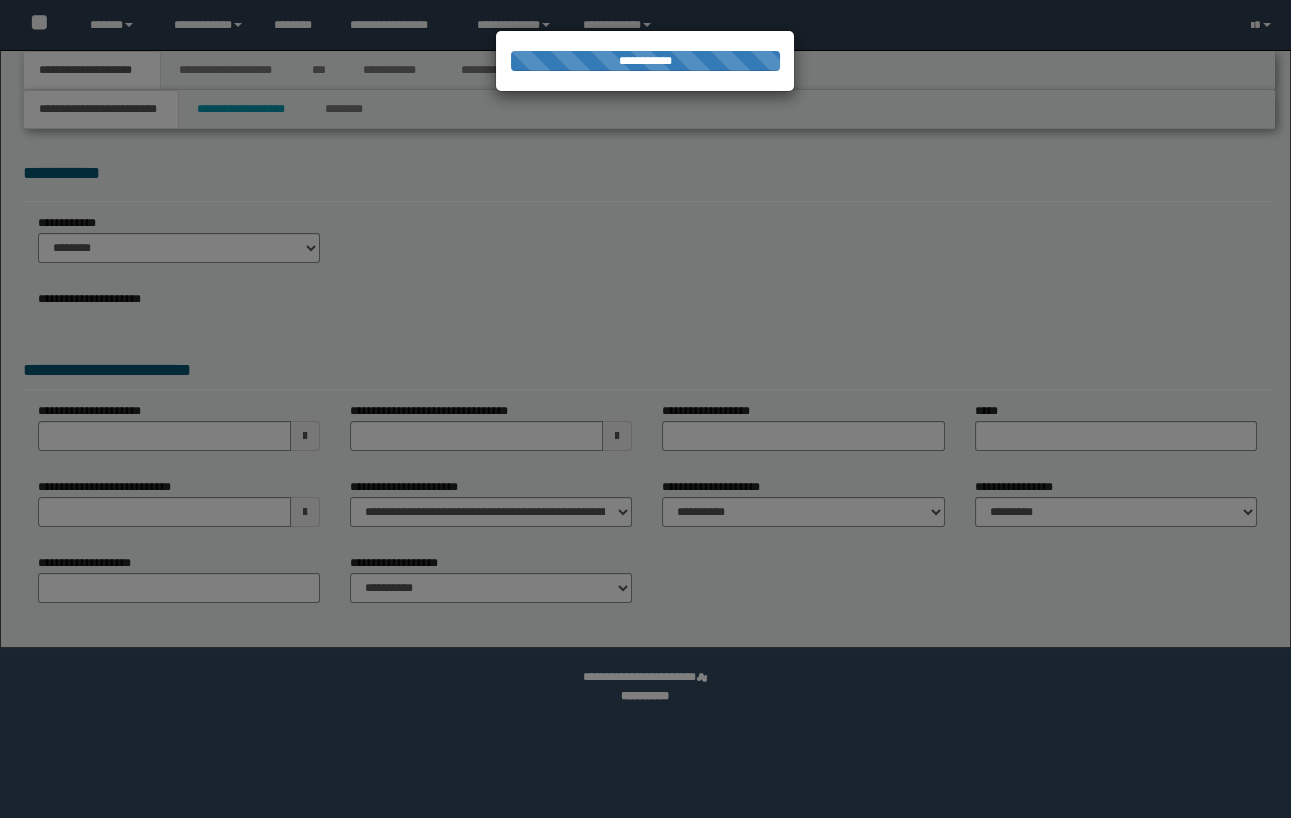 select on "*" 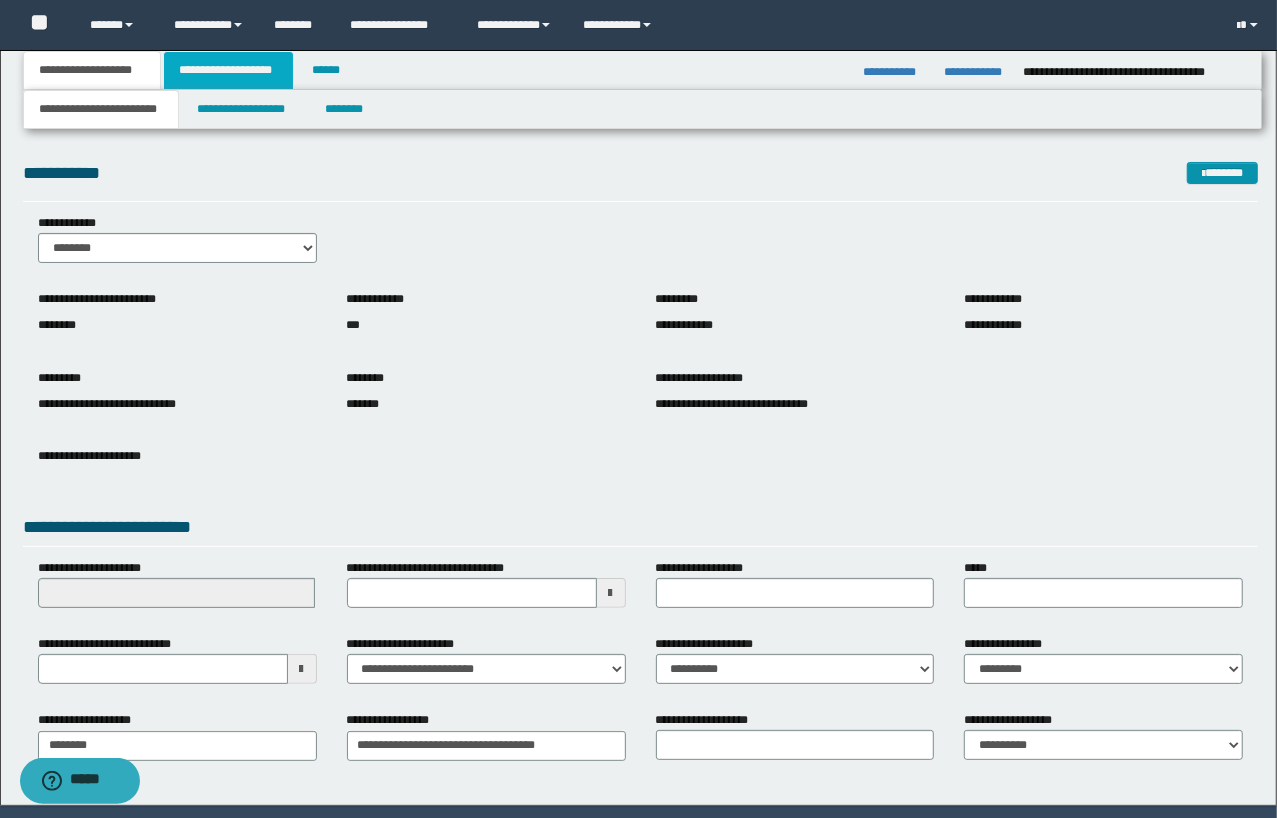 click on "**********" at bounding box center (228, 70) 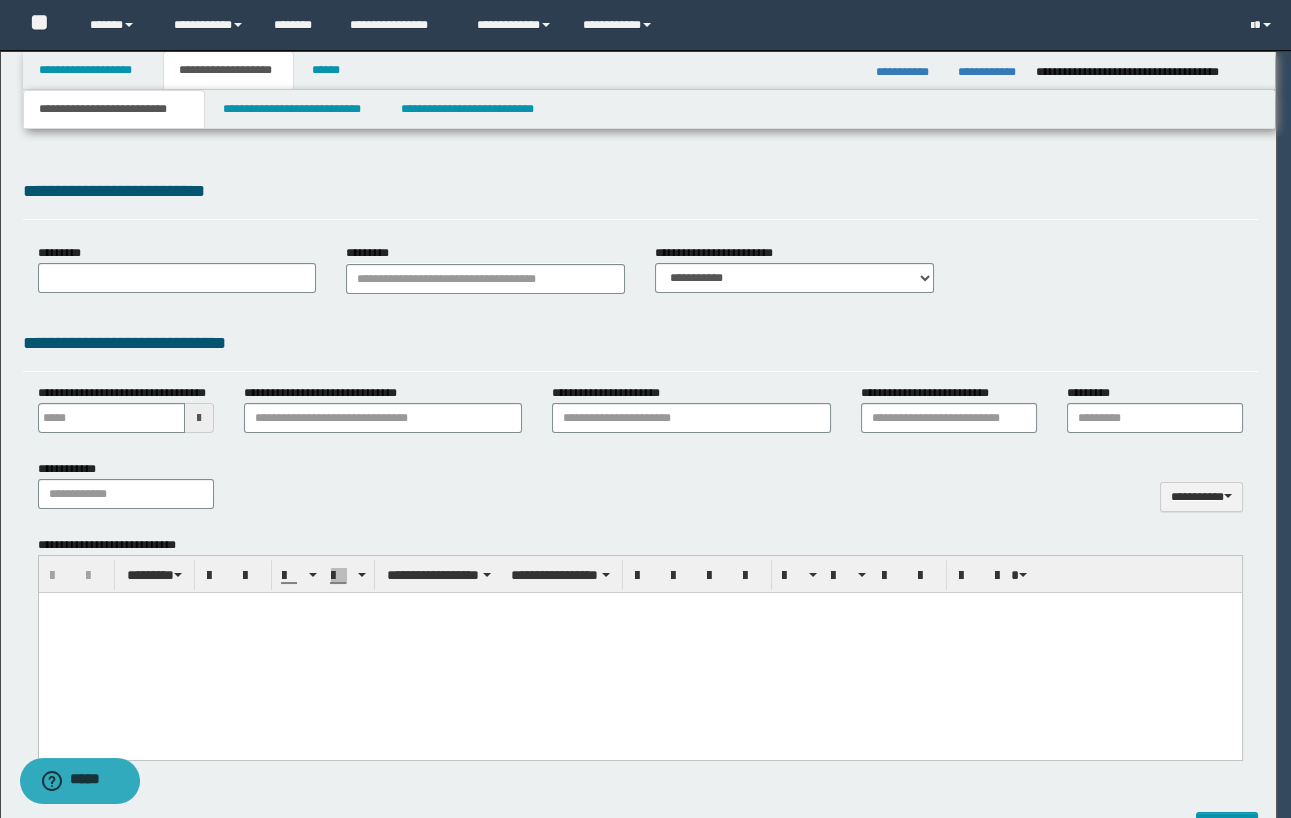 click at bounding box center (645, 409) 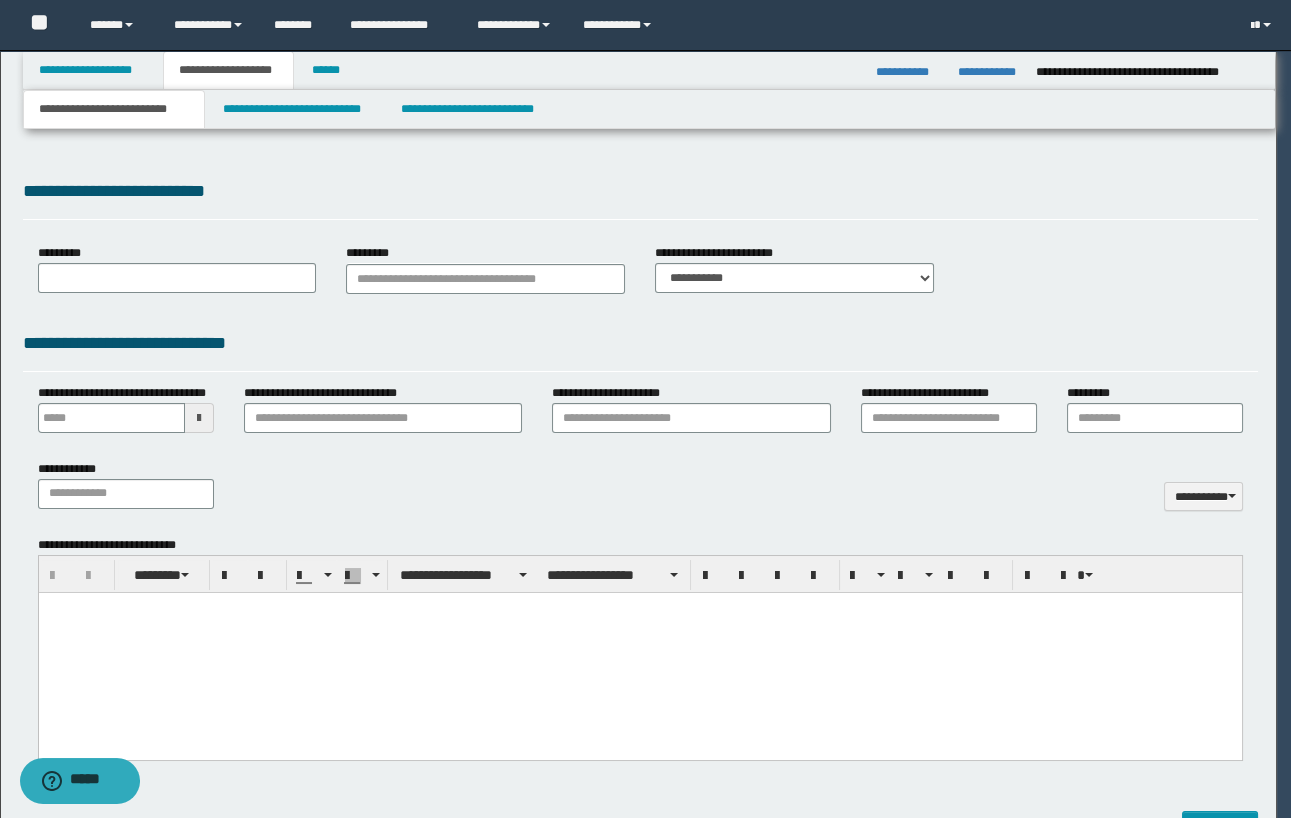 type 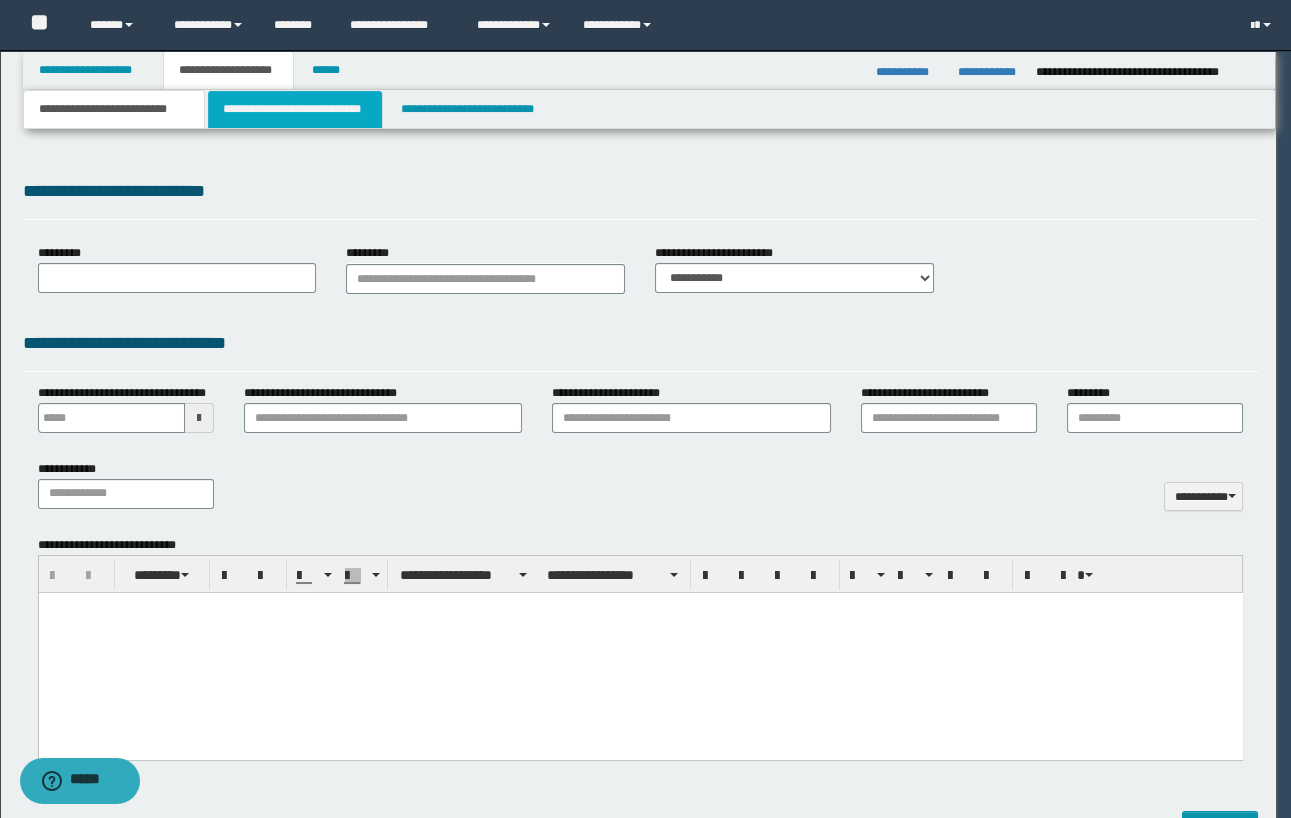 scroll, scrollTop: 0, scrollLeft: 0, axis: both 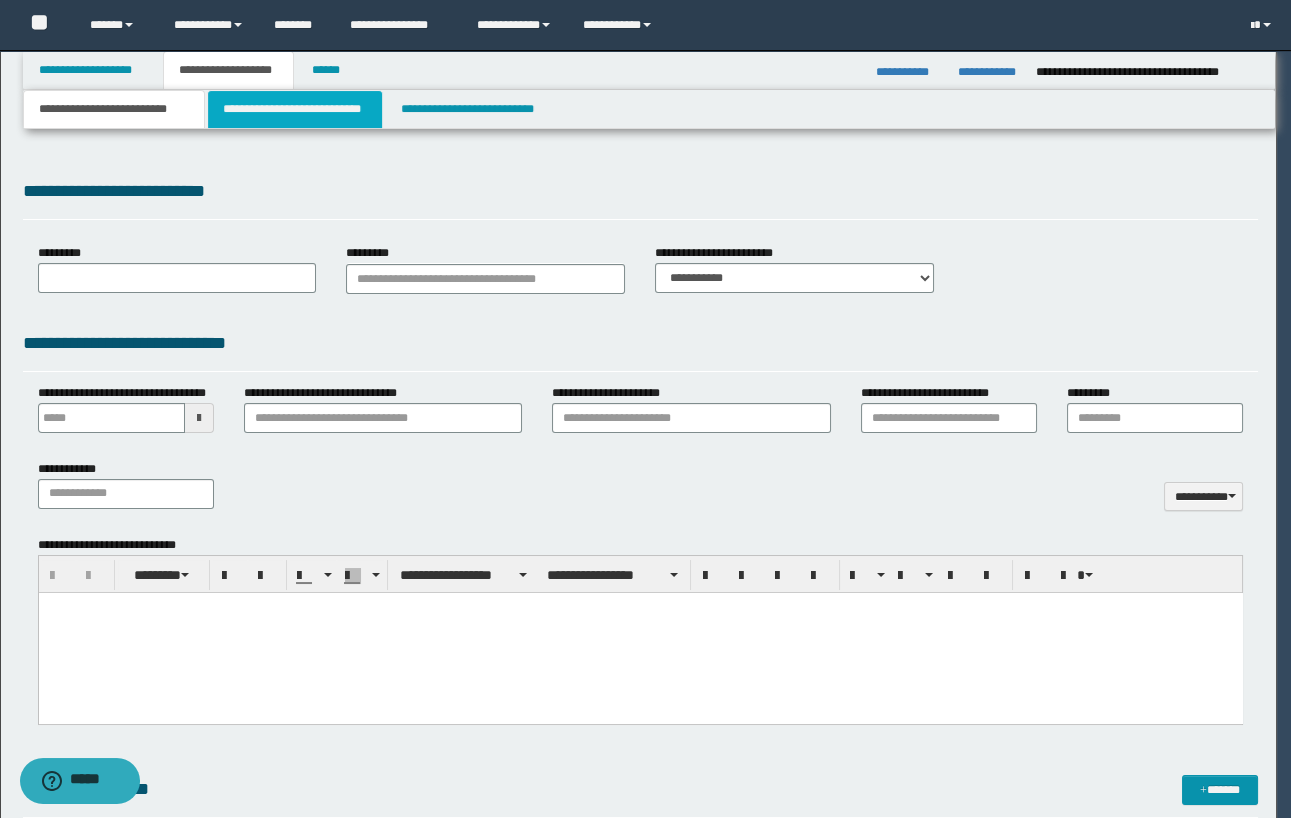type on "**********" 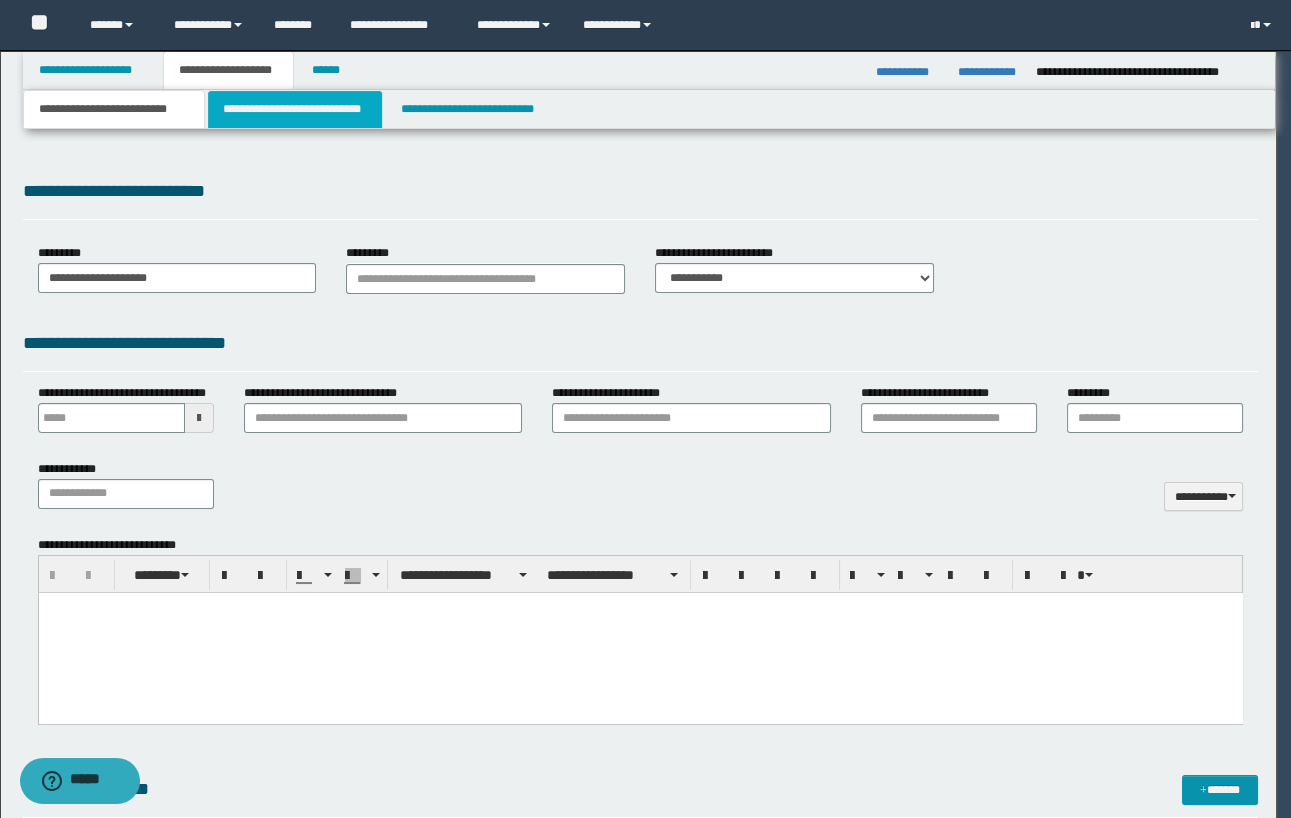 select on "*" 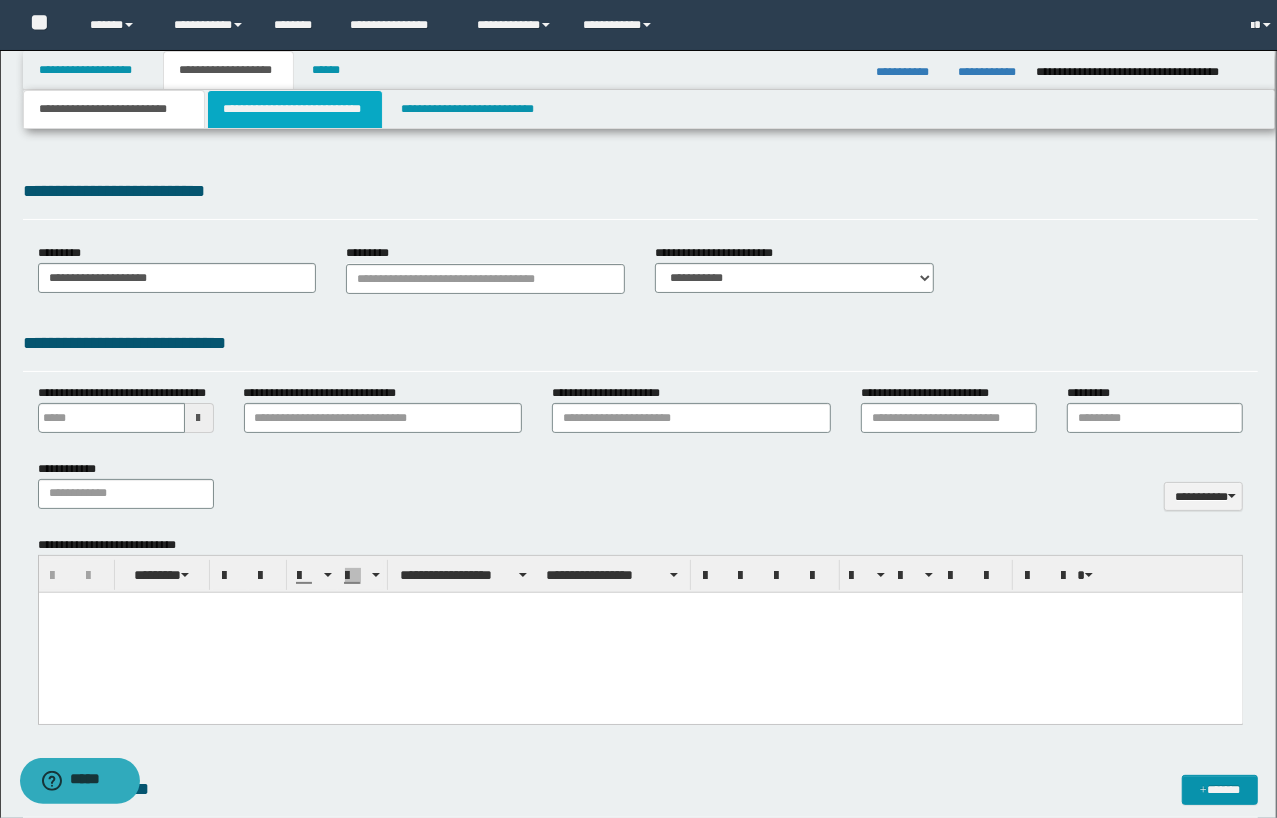 click on "**********" at bounding box center (294, 109) 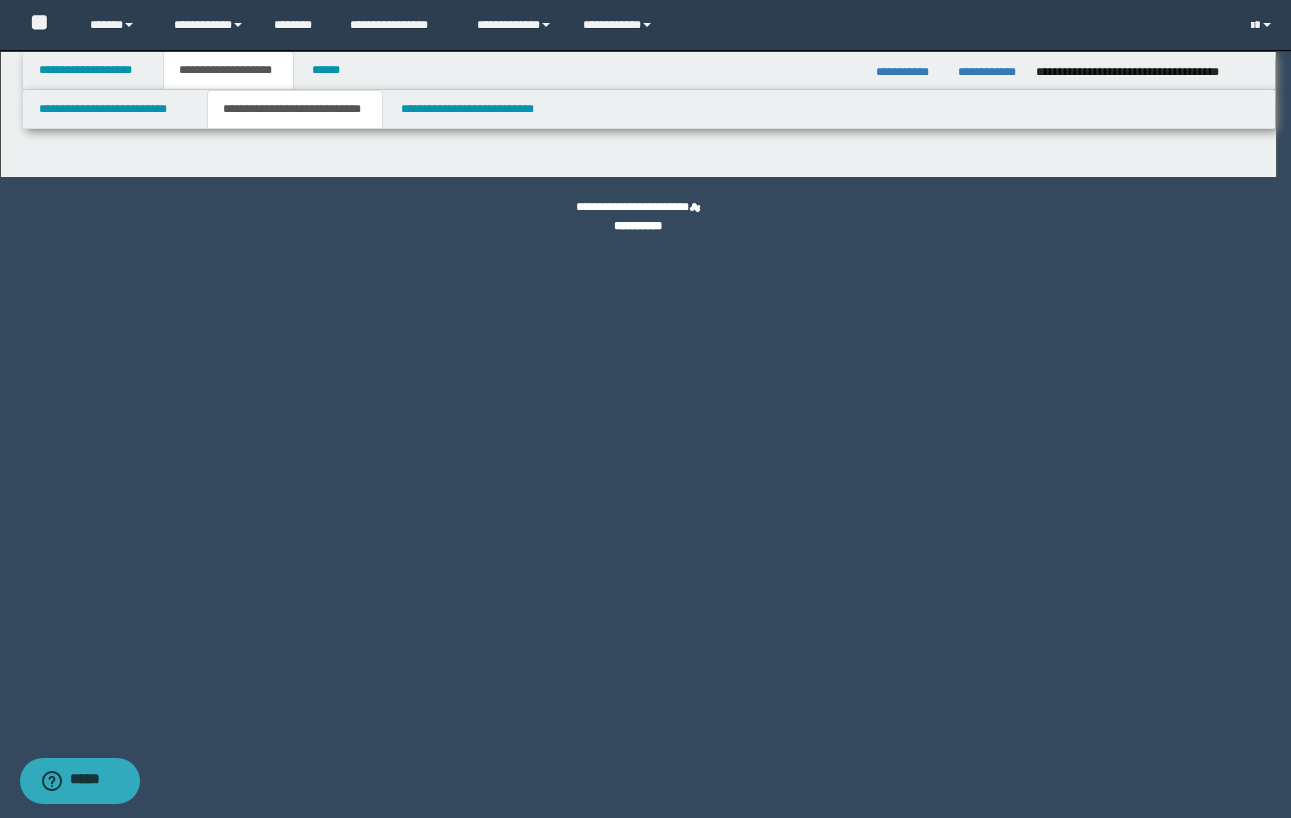 select on "*" 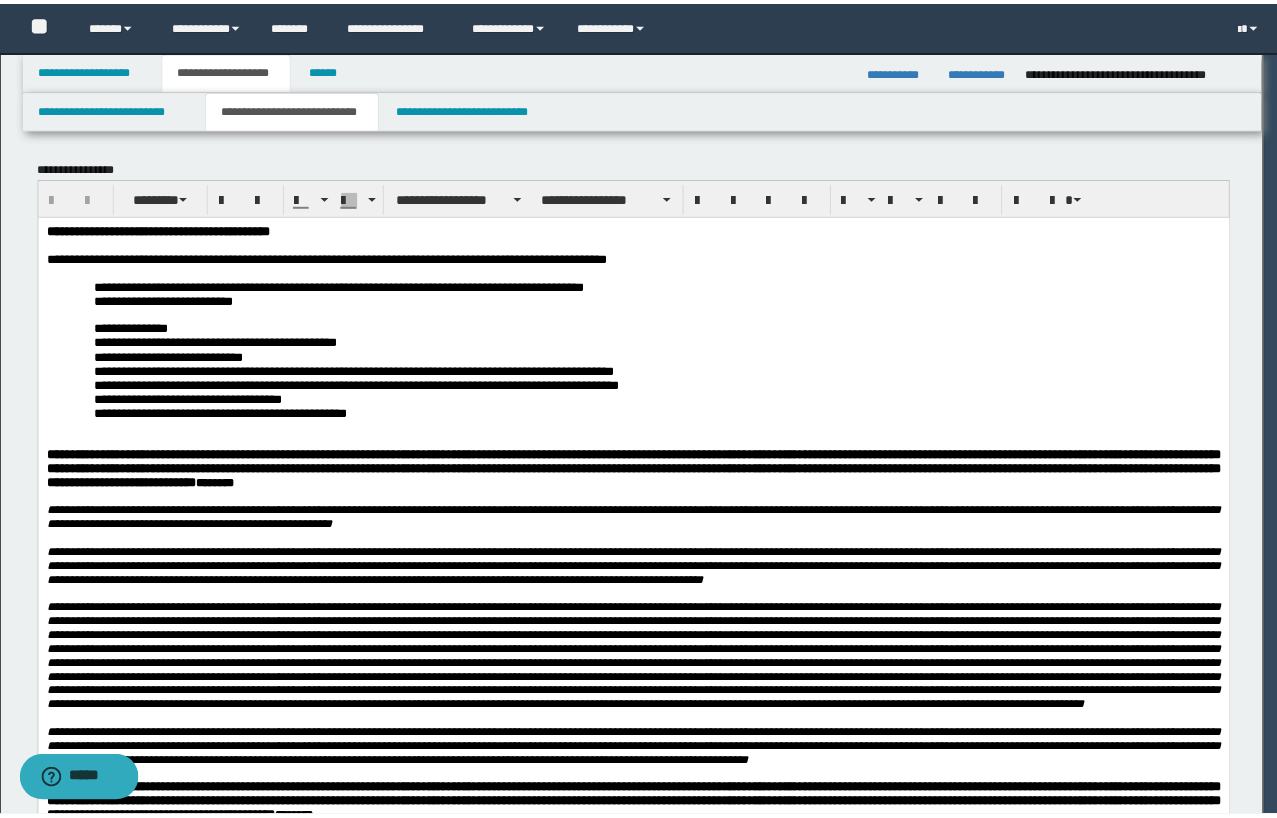scroll, scrollTop: 0, scrollLeft: 0, axis: both 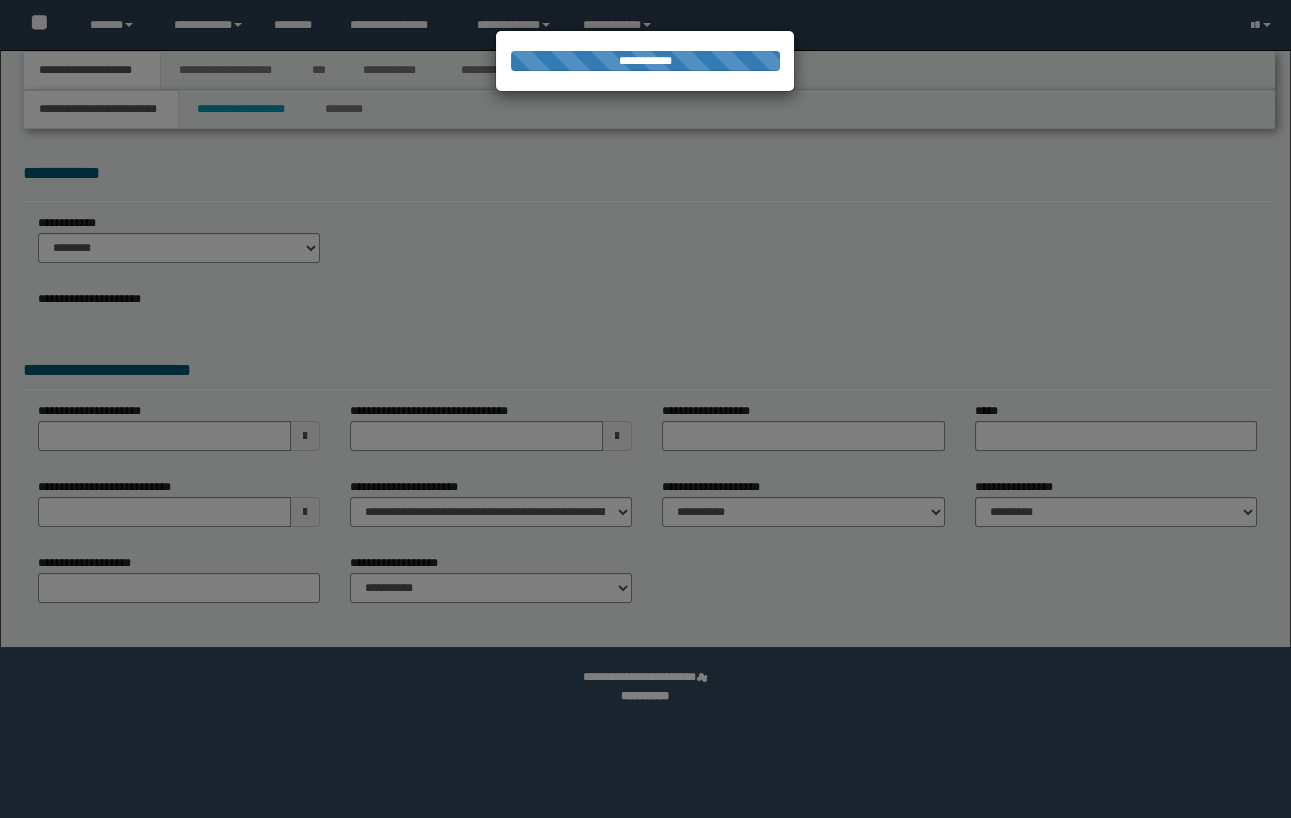 select on "*" 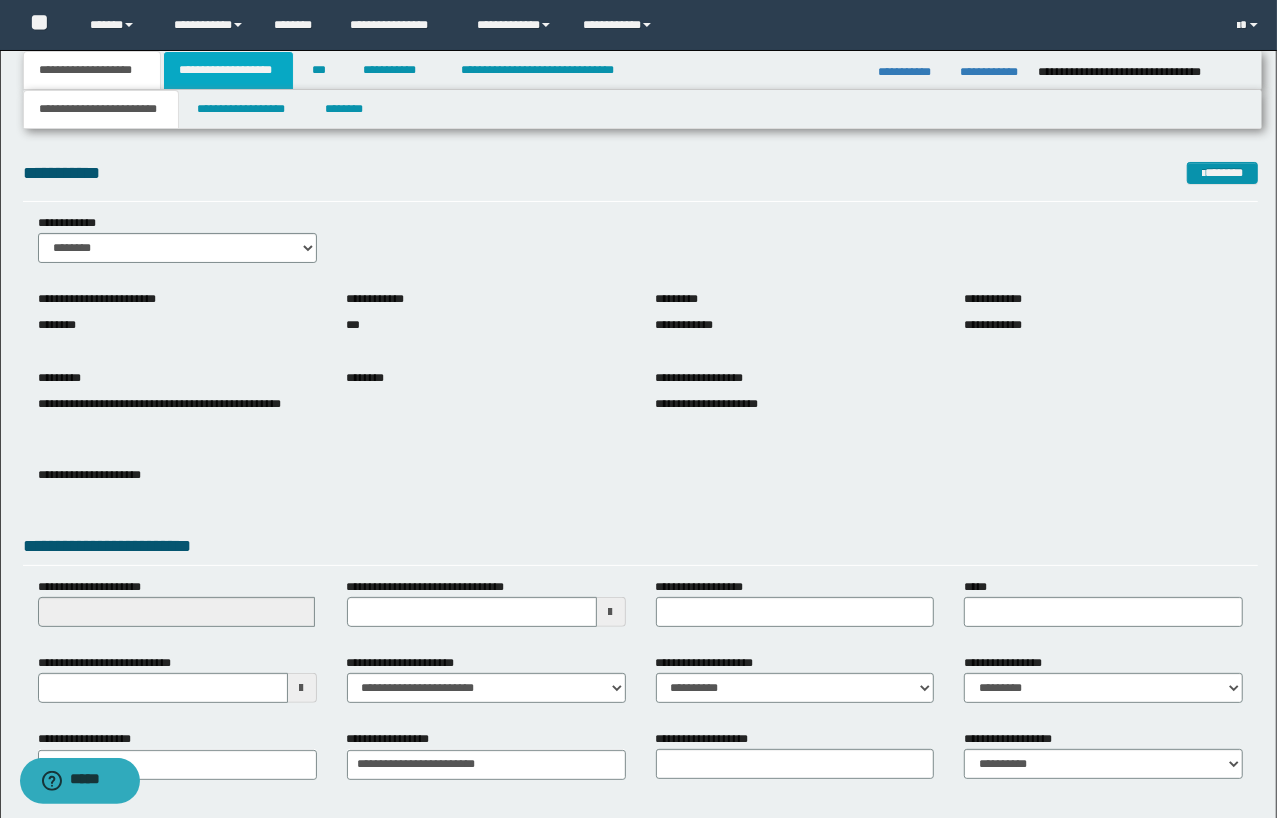 click on "**********" at bounding box center [228, 70] 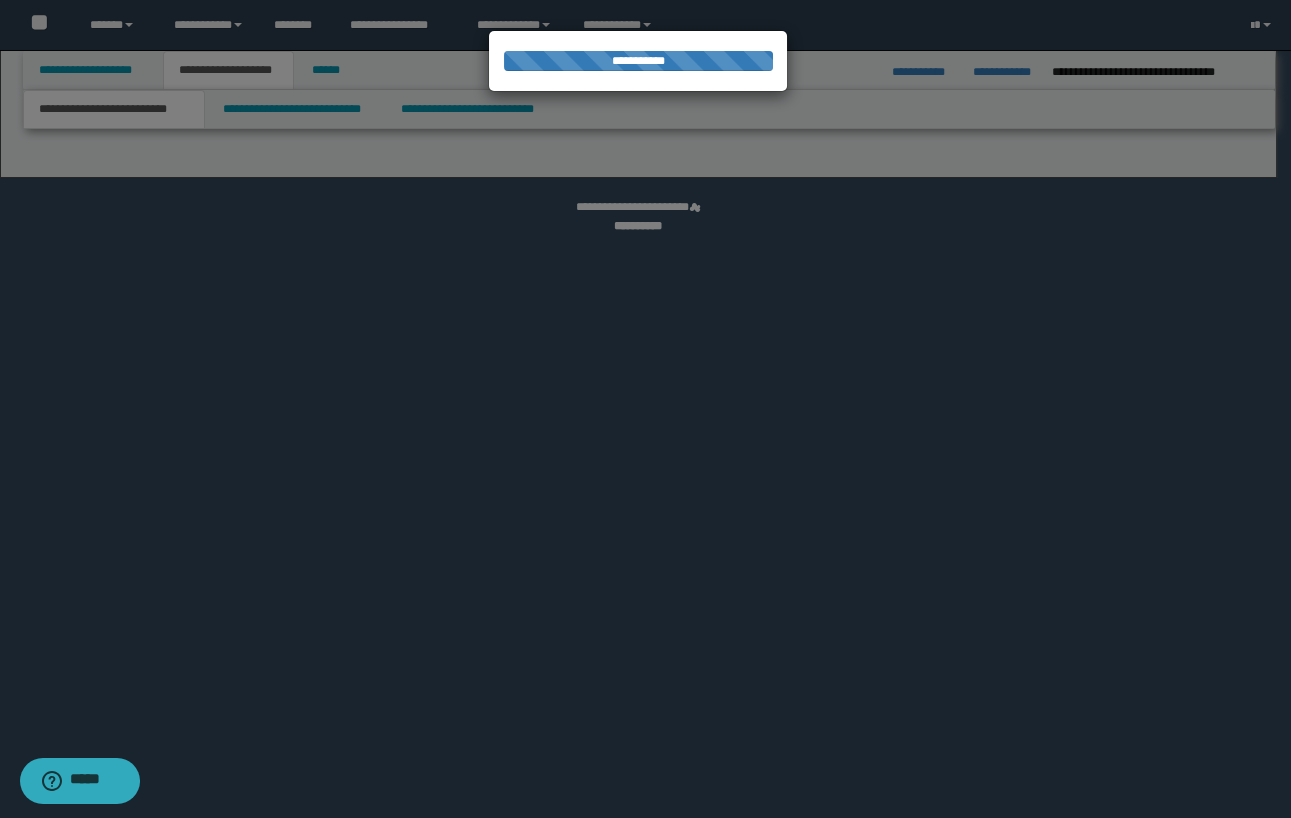 click at bounding box center [645, 409] 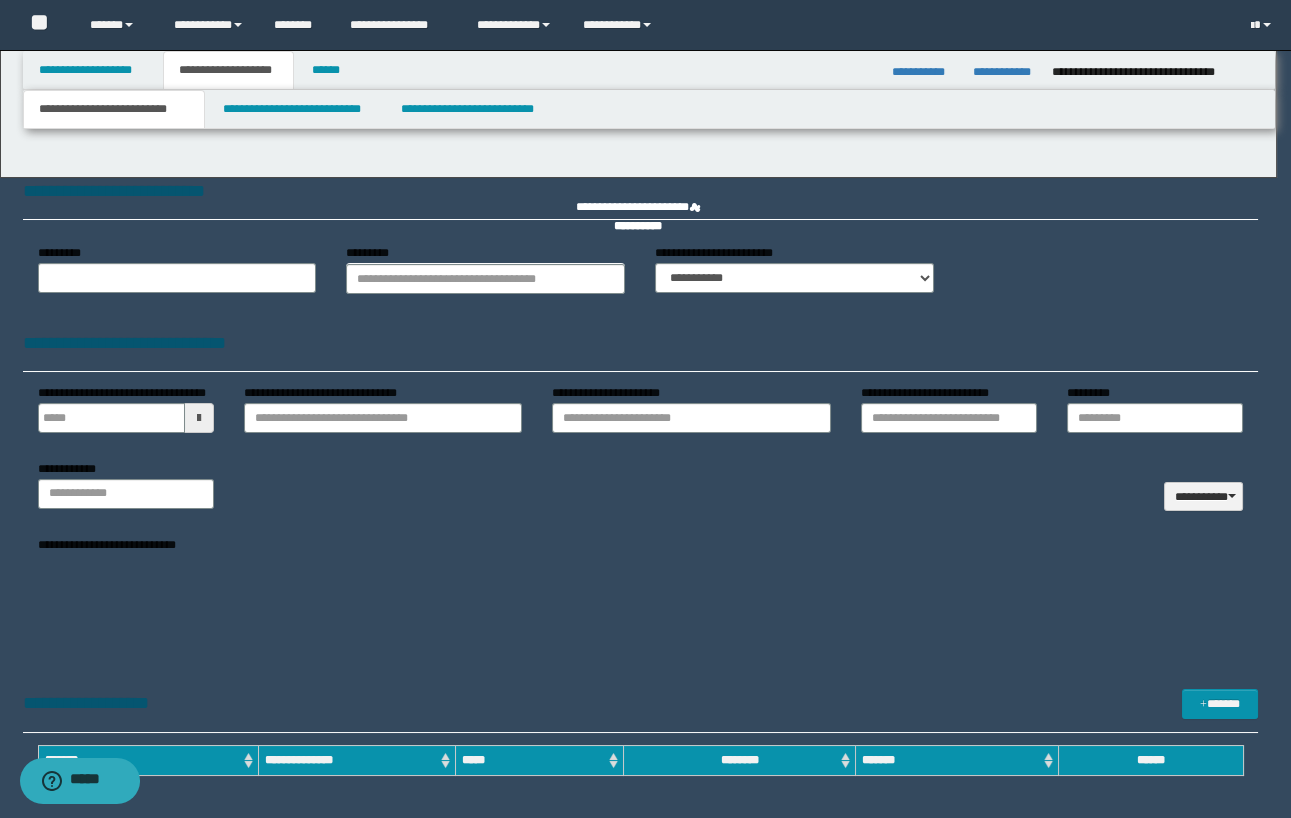 type 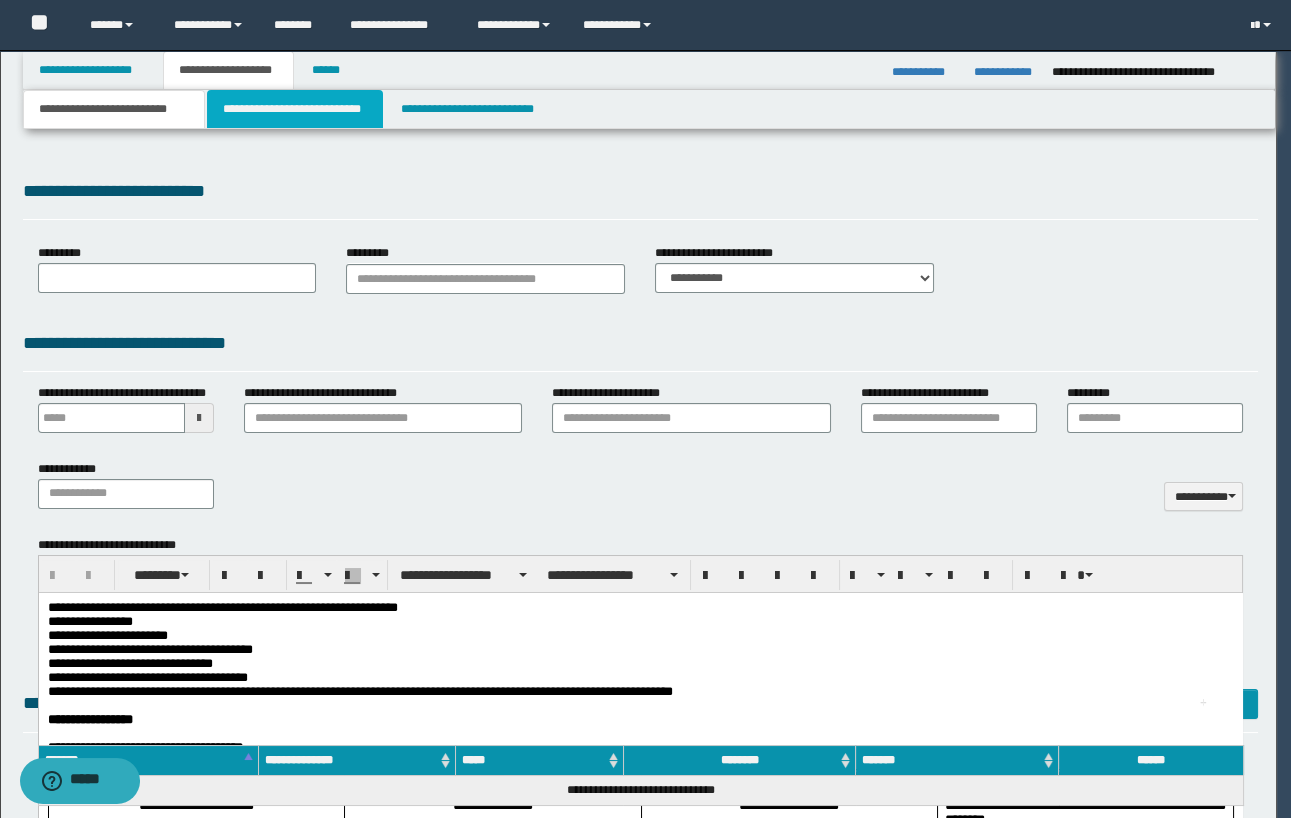 scroll, scrollTop: 0, scrollLeft: 0, axis: both 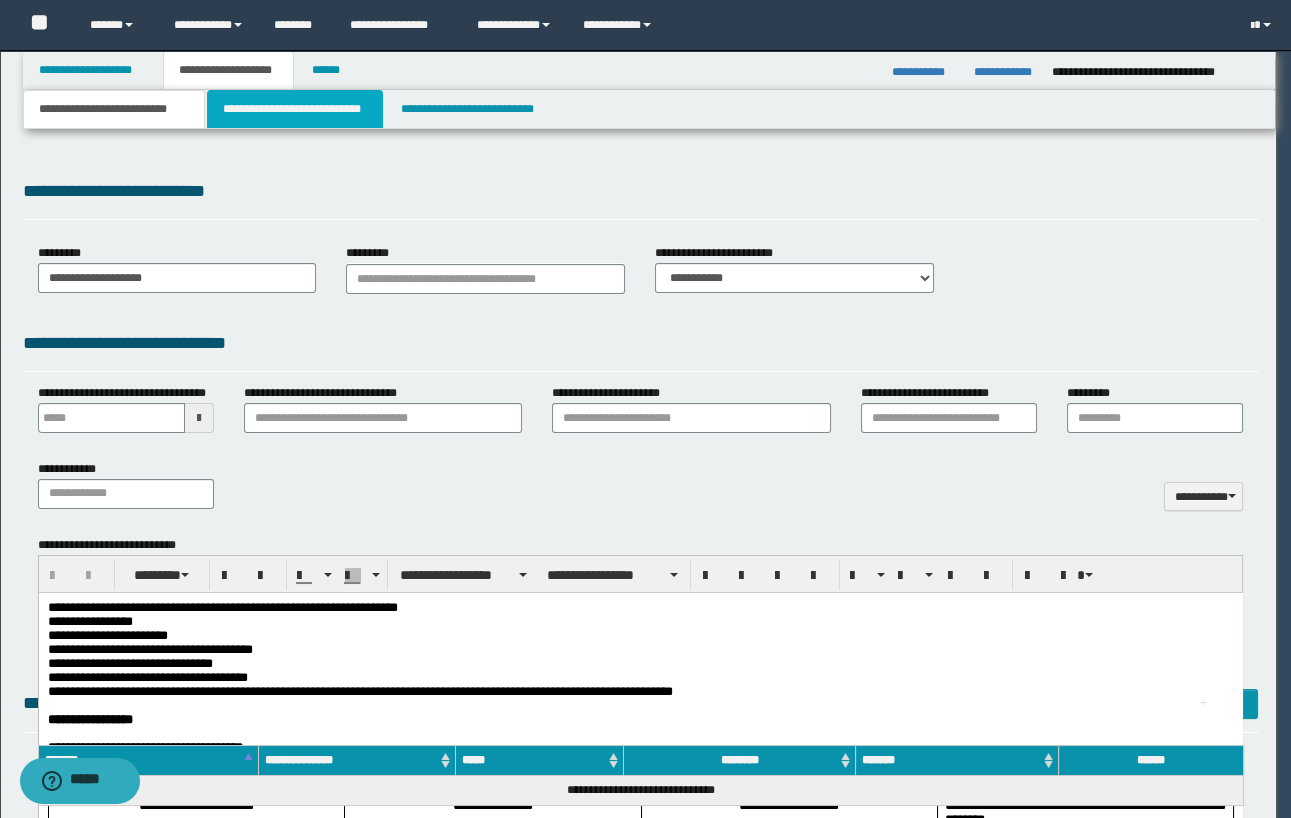click on "**********" at bounding box center (294, 109) 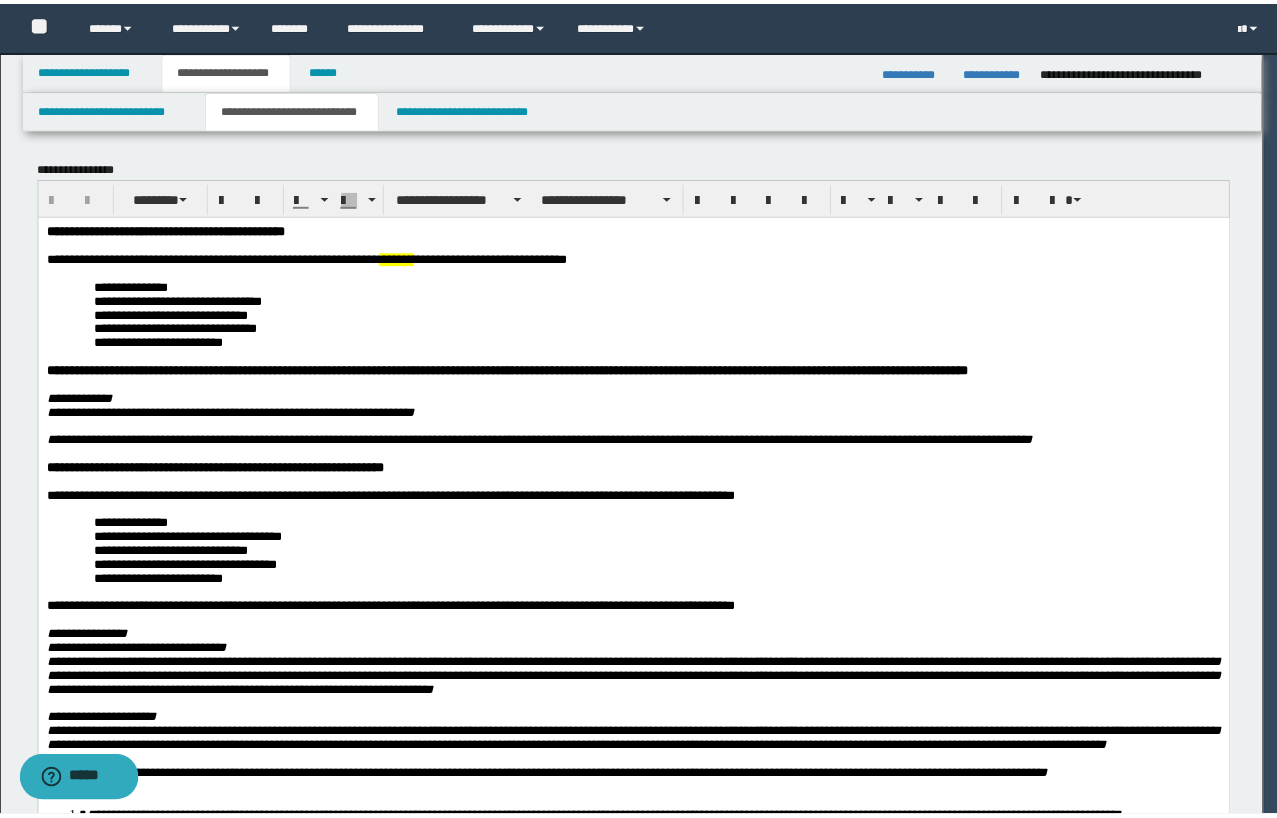 scroll, scrollTop: 0, scrollLeft: 0, axis: both 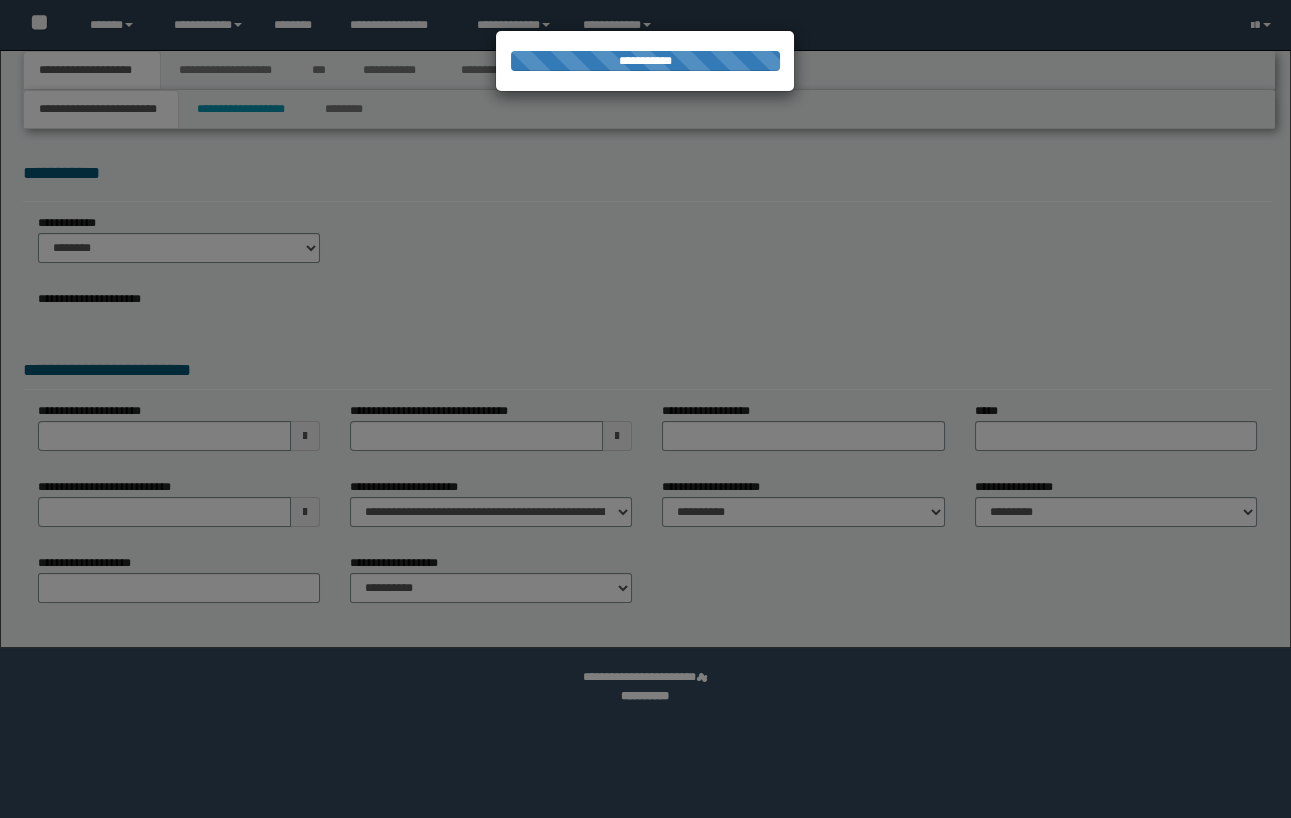 select on "*" 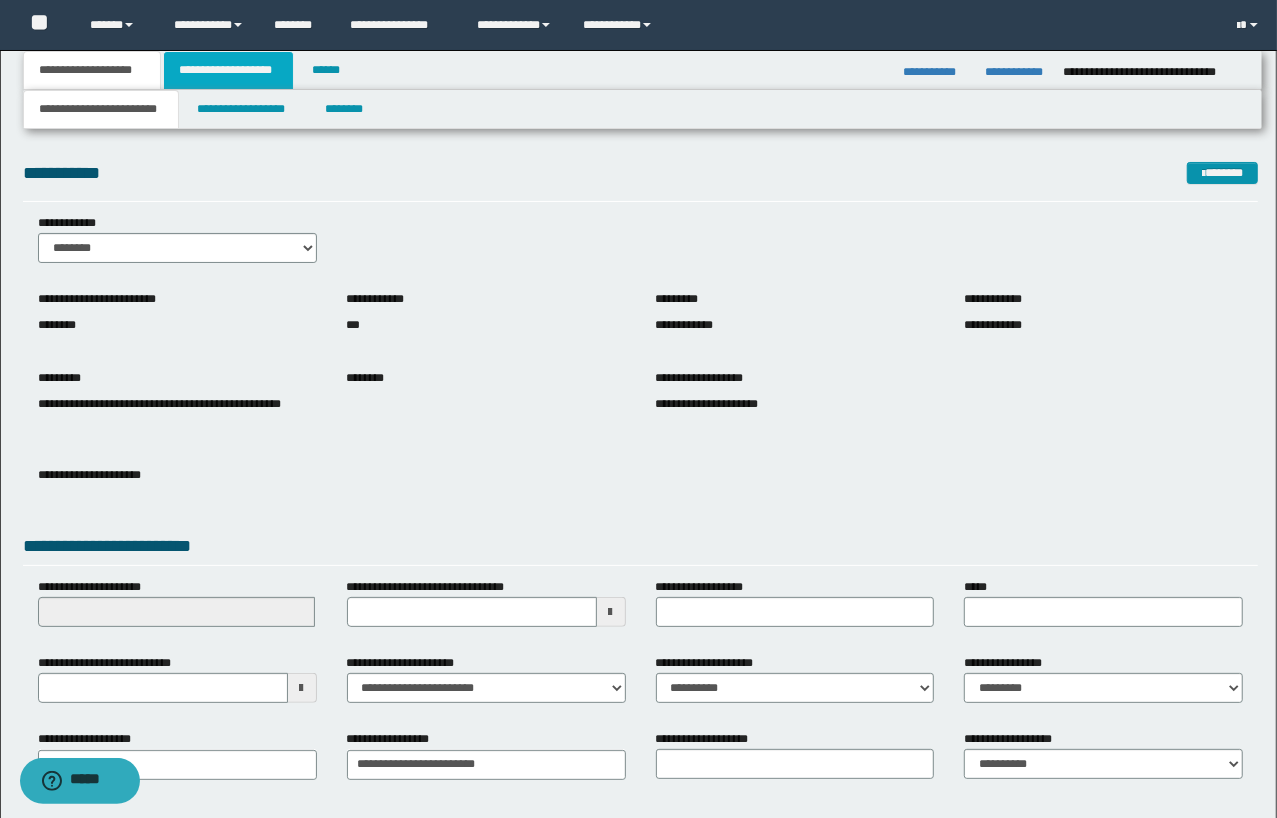 click on "**********" at bounding box center [228, 70] 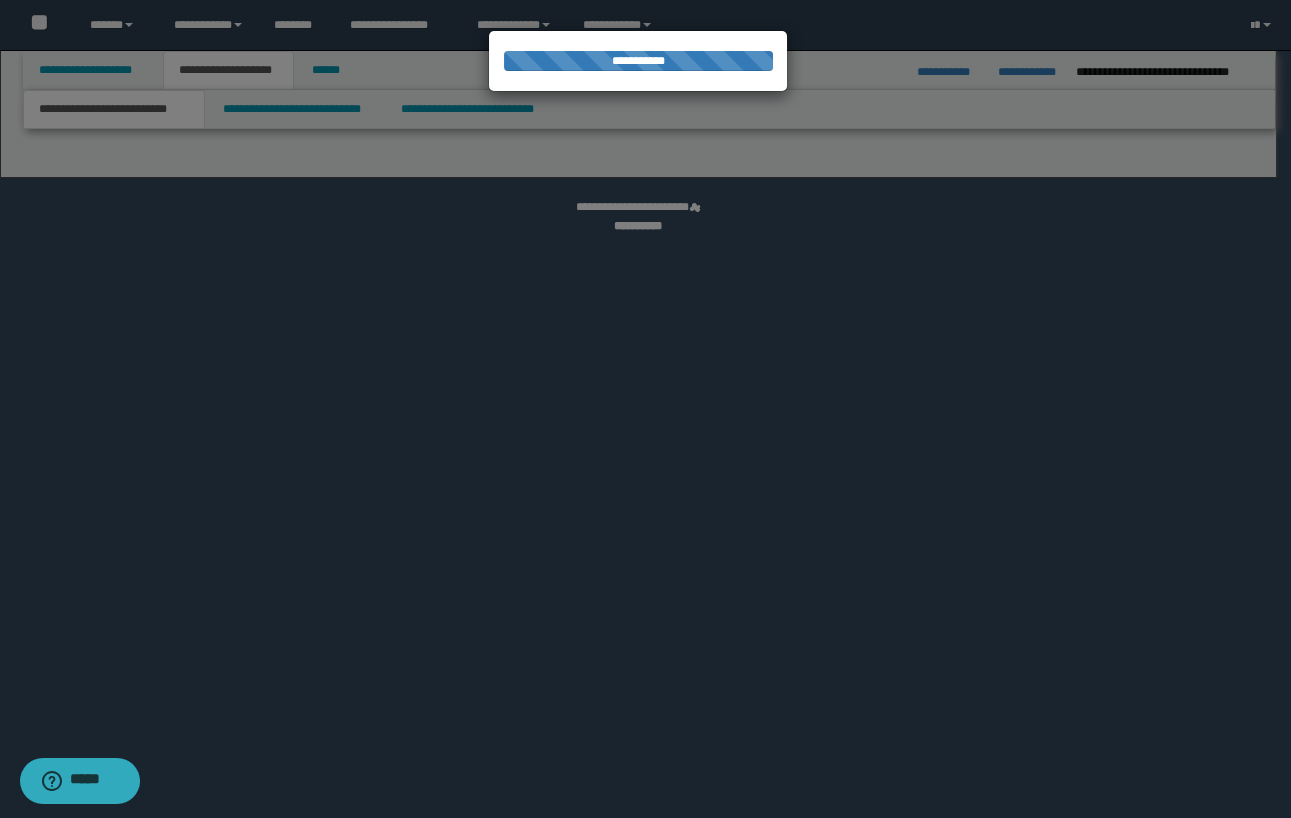 click at bounding box center (645, 409) 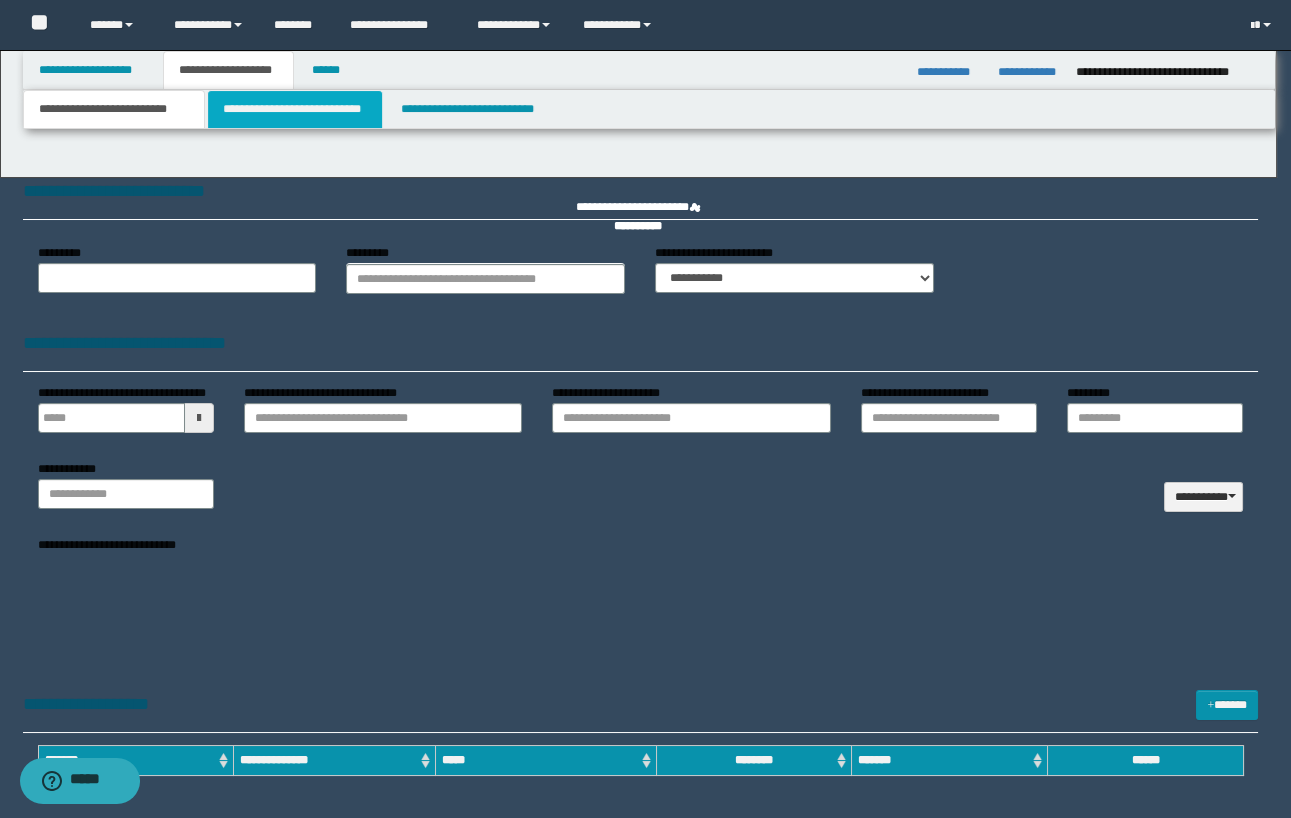 click on "**********" at bounding box center (645, 409) 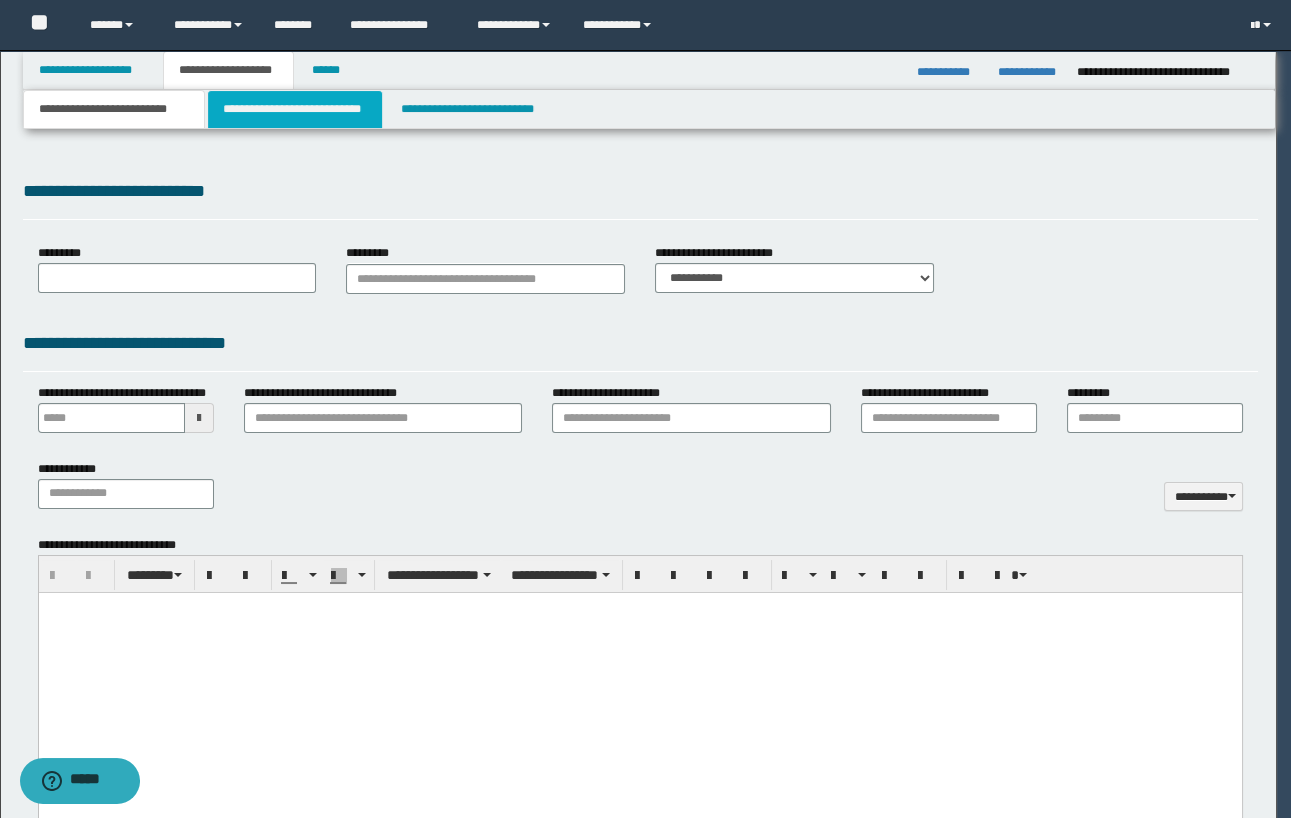 type 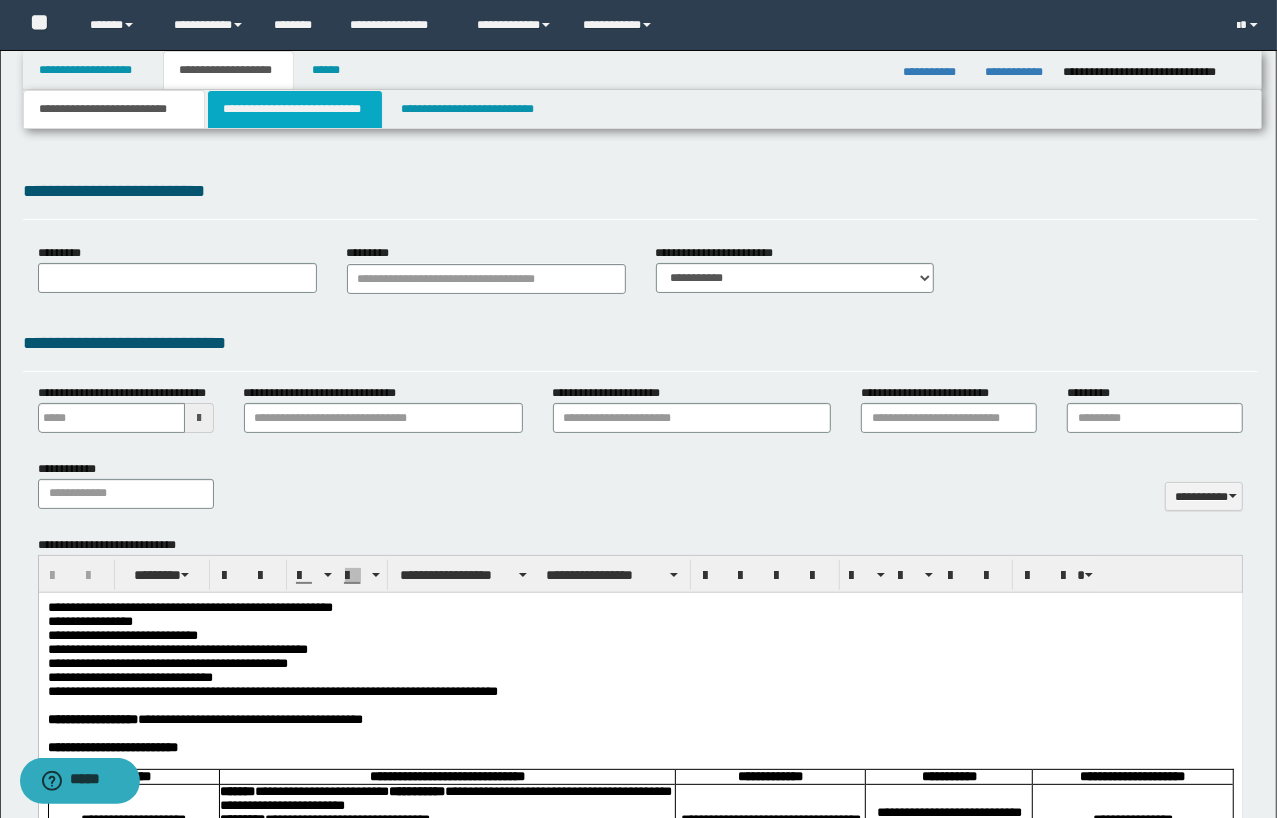type on "**********" 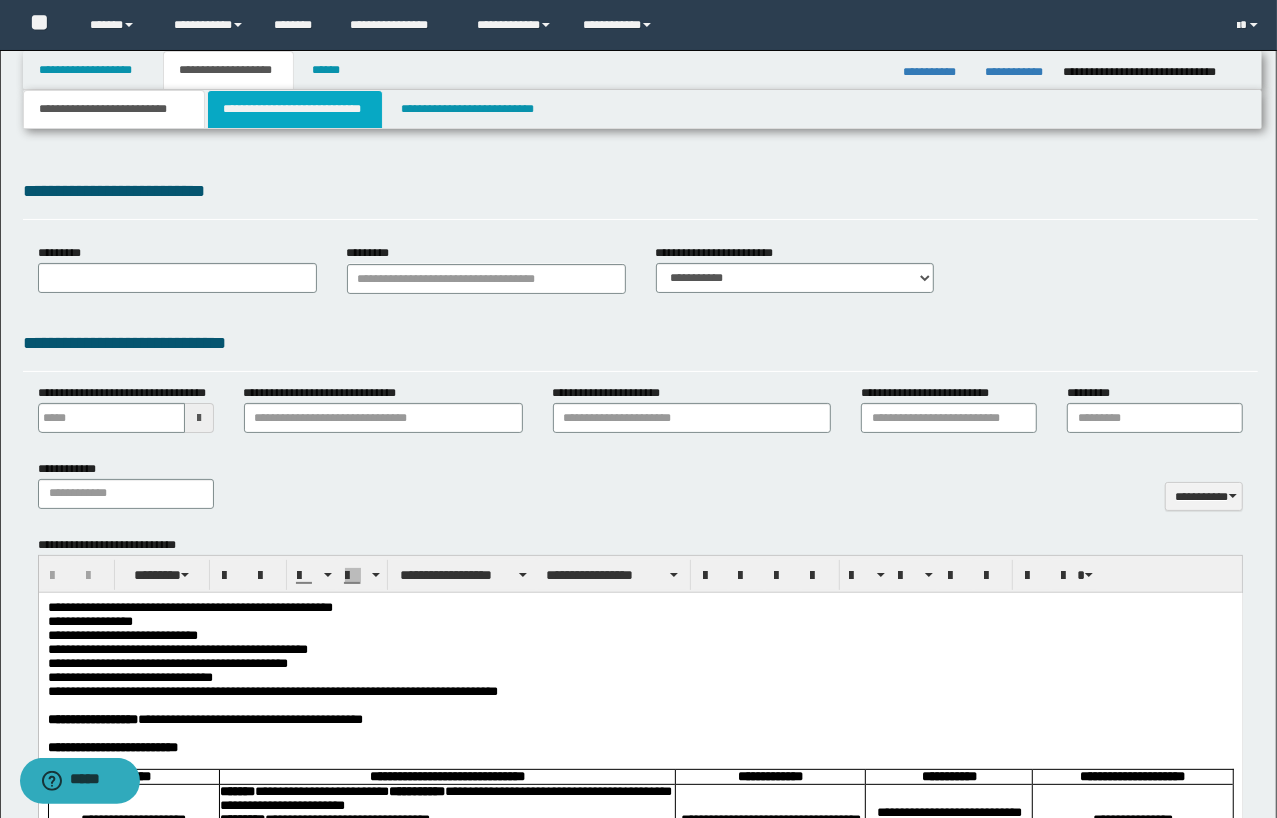 select on "*" 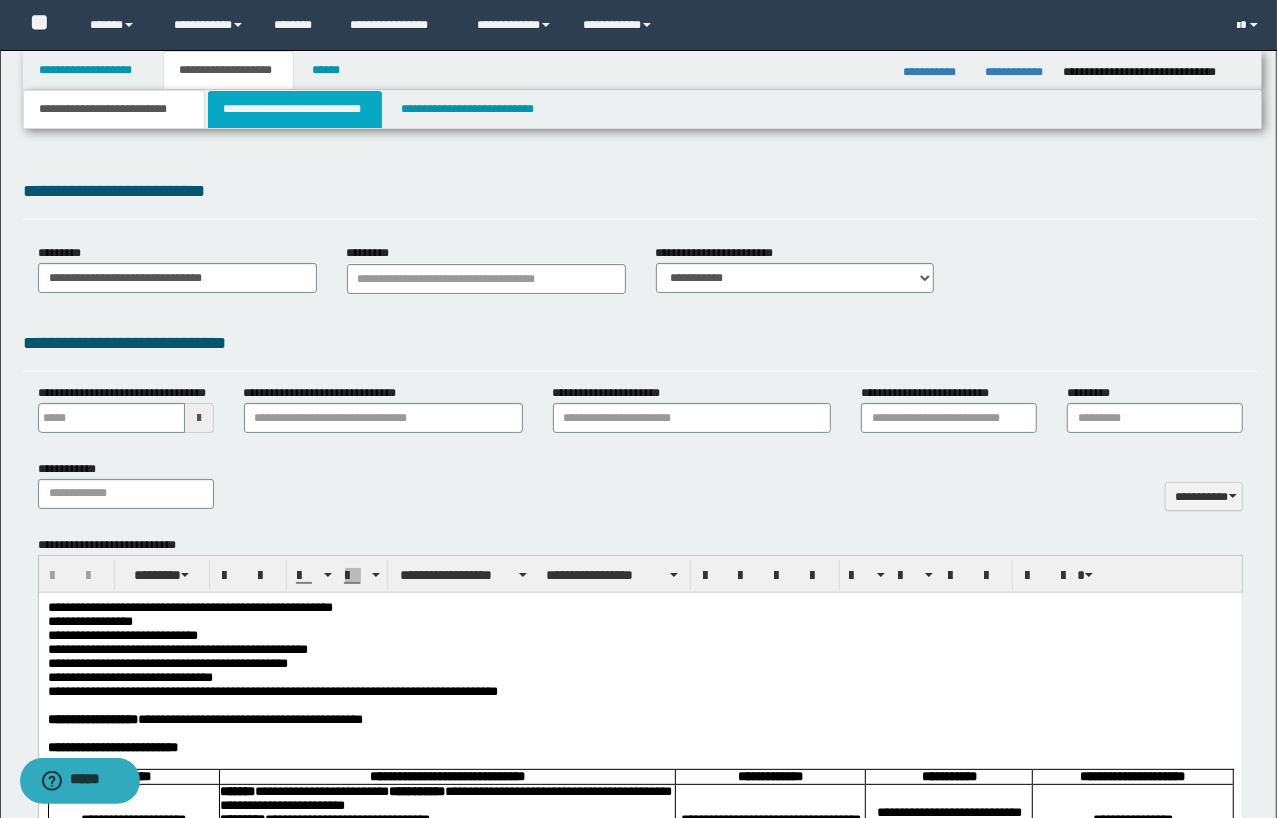 type on "*" 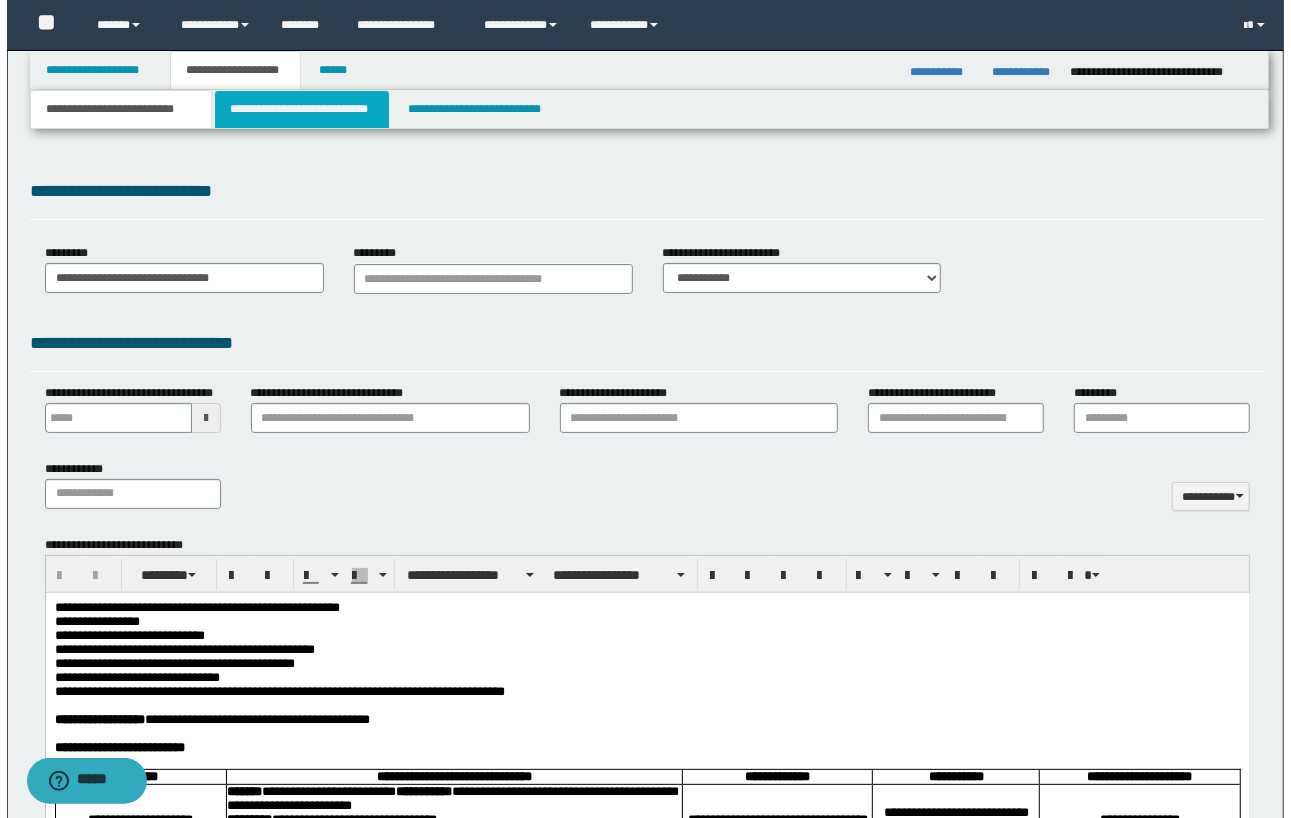 scroll, scrollTop: 0, scrollLeft: 0, axis: both 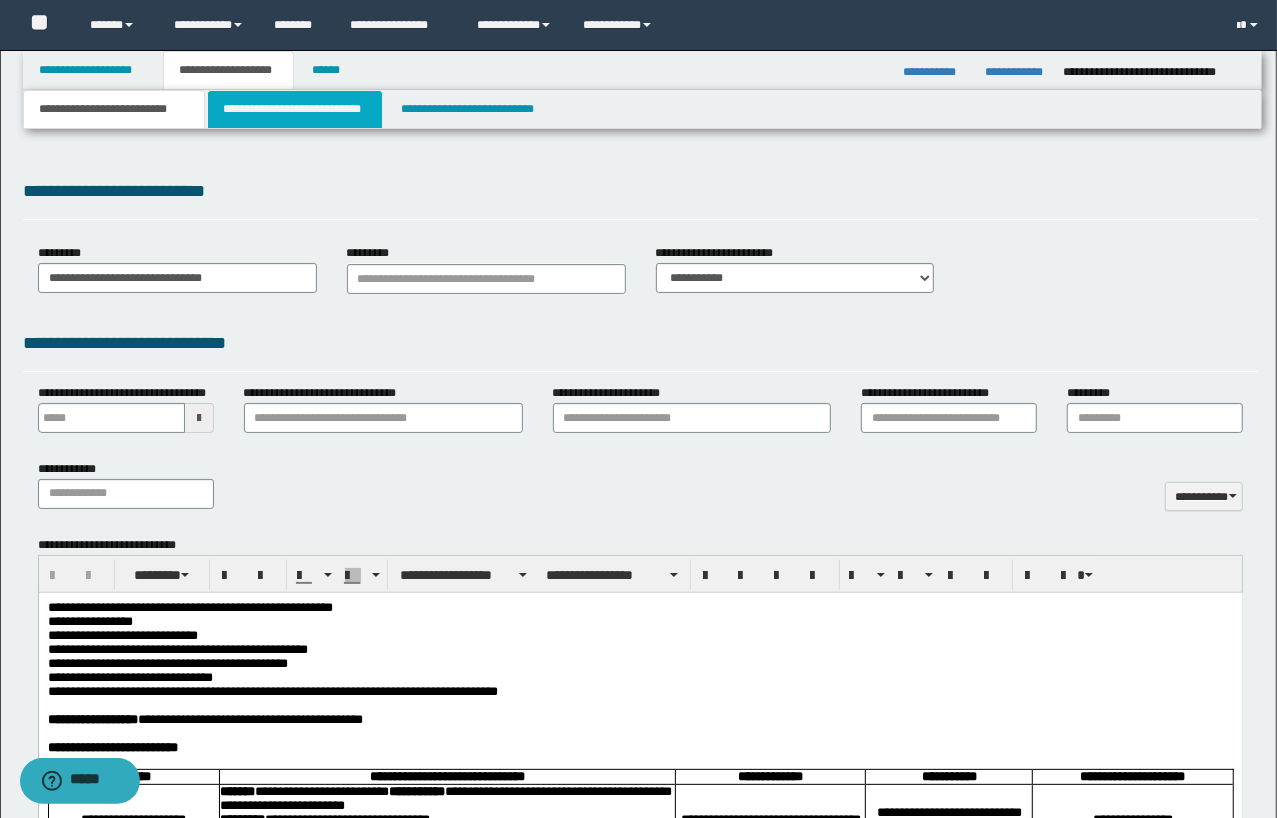 click on "**********" at bounding box center [294, 109] 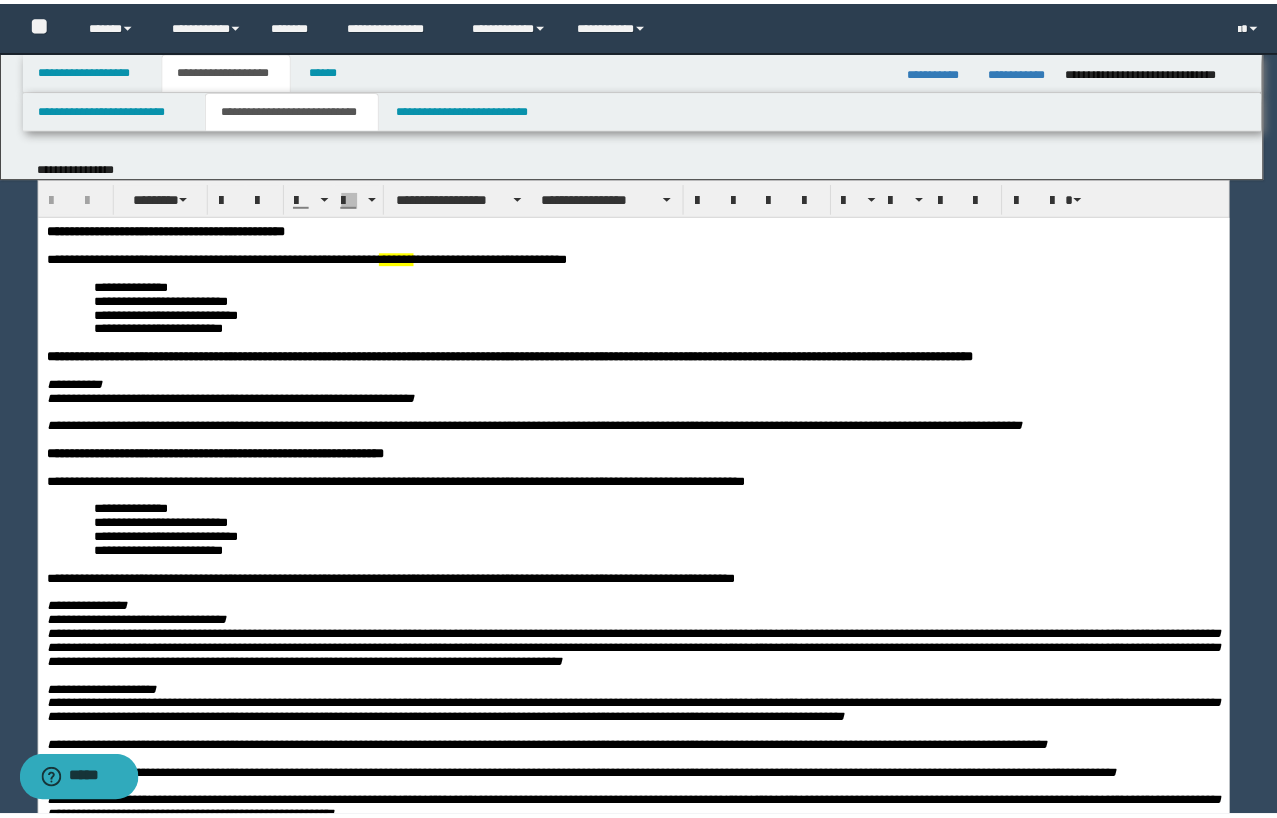 scroll, scrollTop: 0, scrollLeft: 0, axis: both 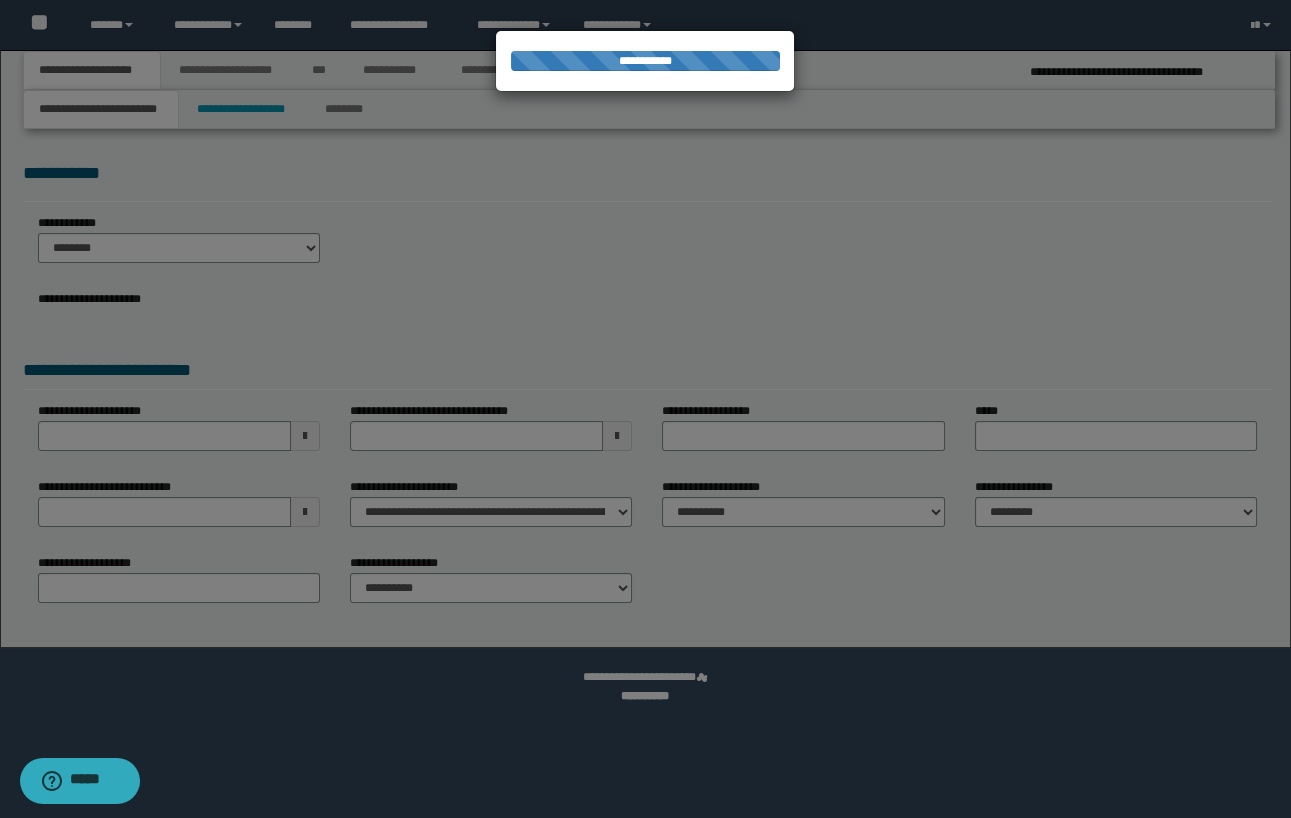 select on "*" 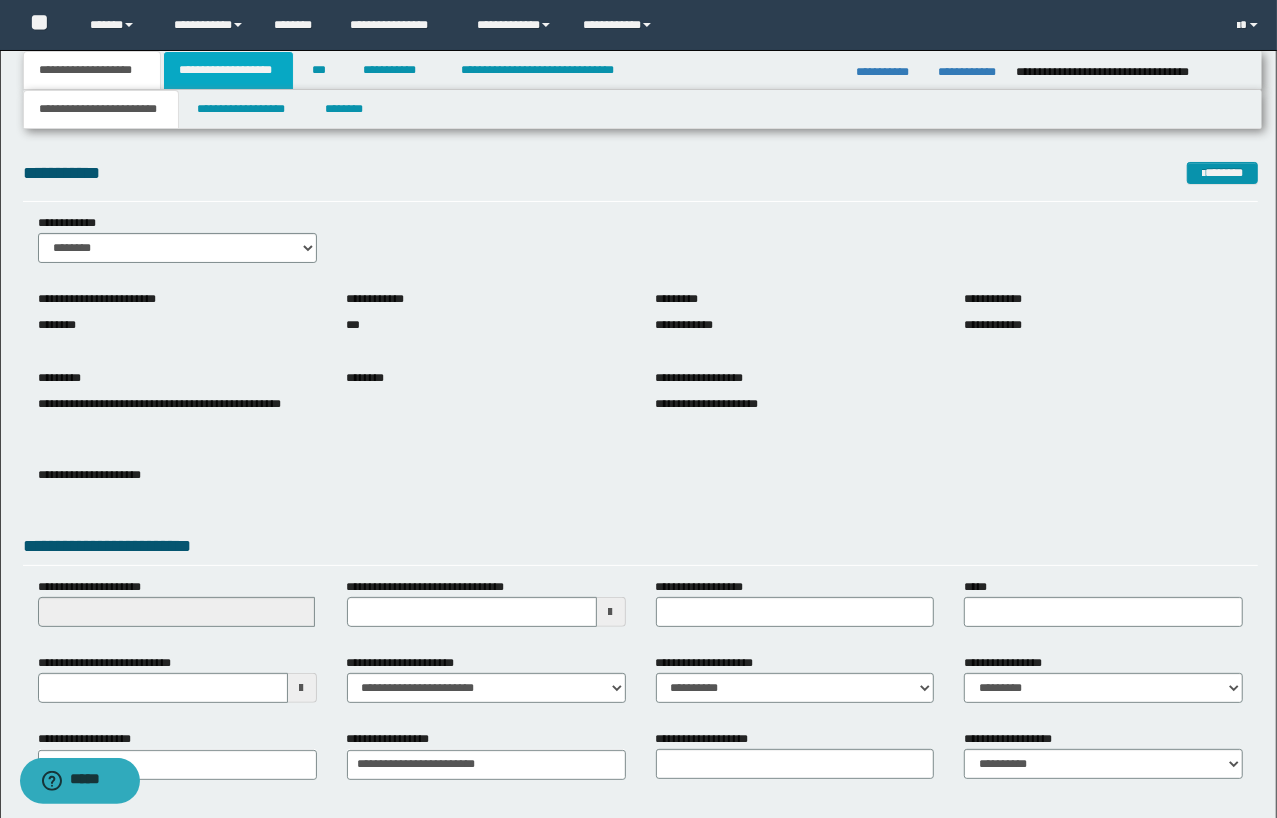 click on "**********" at bounding box center (228, 70) 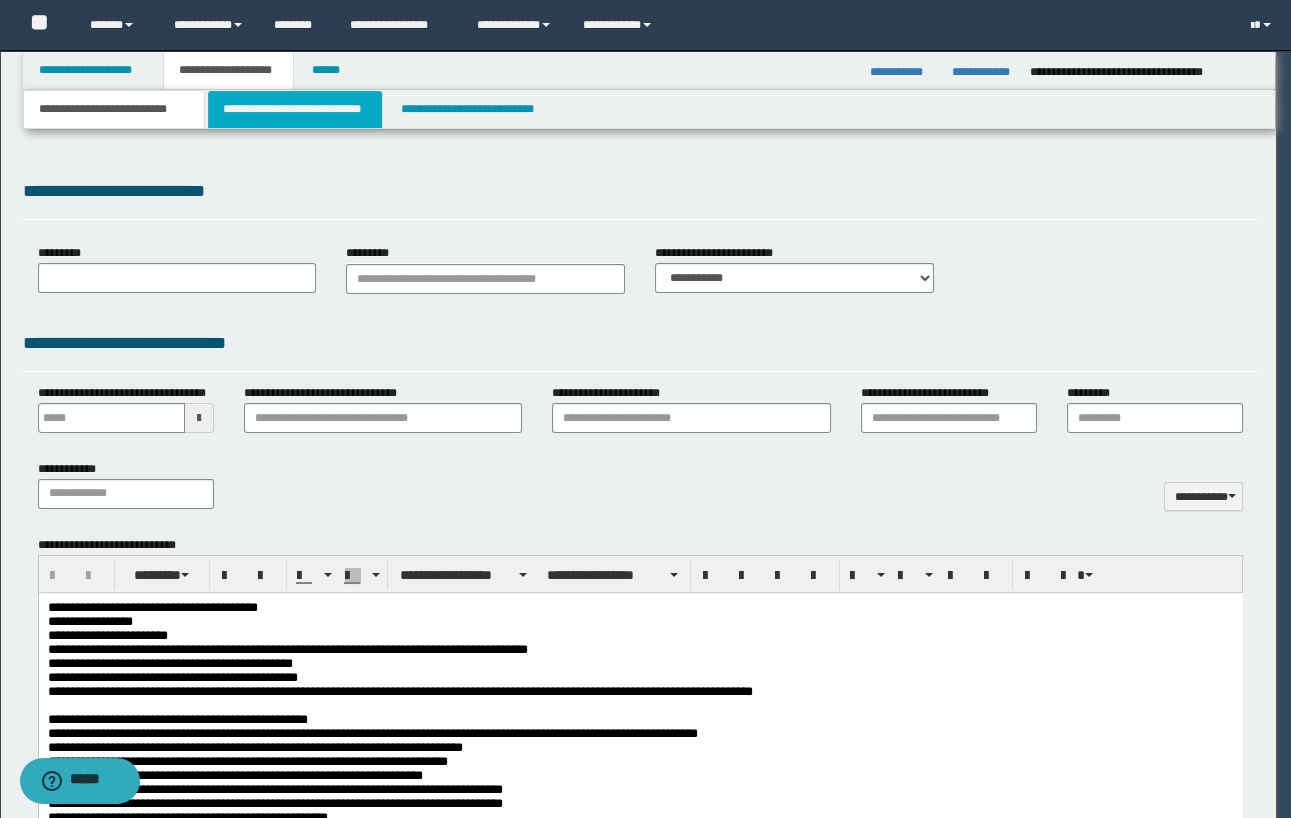 type on "**********" 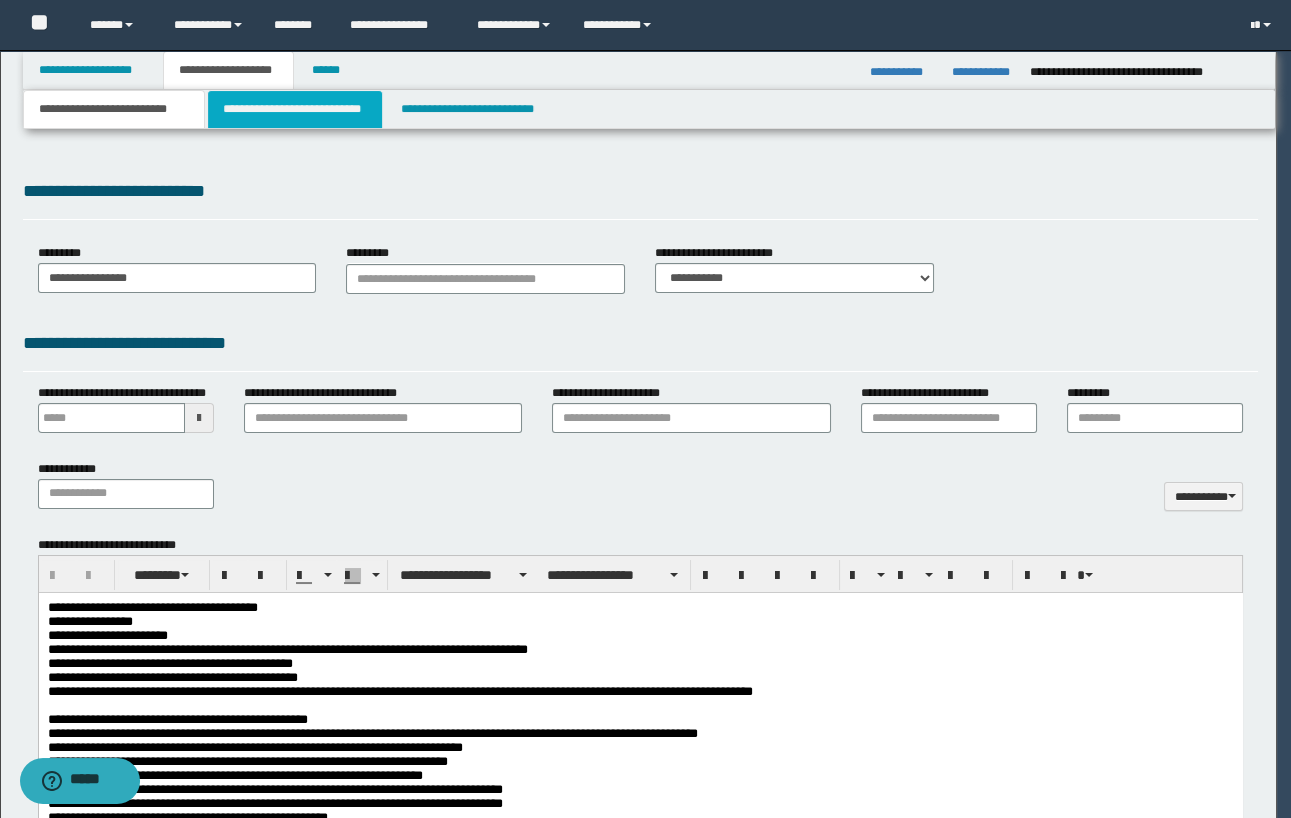scroll, scrollTop: 0, scrollLeft: 0, axis: both 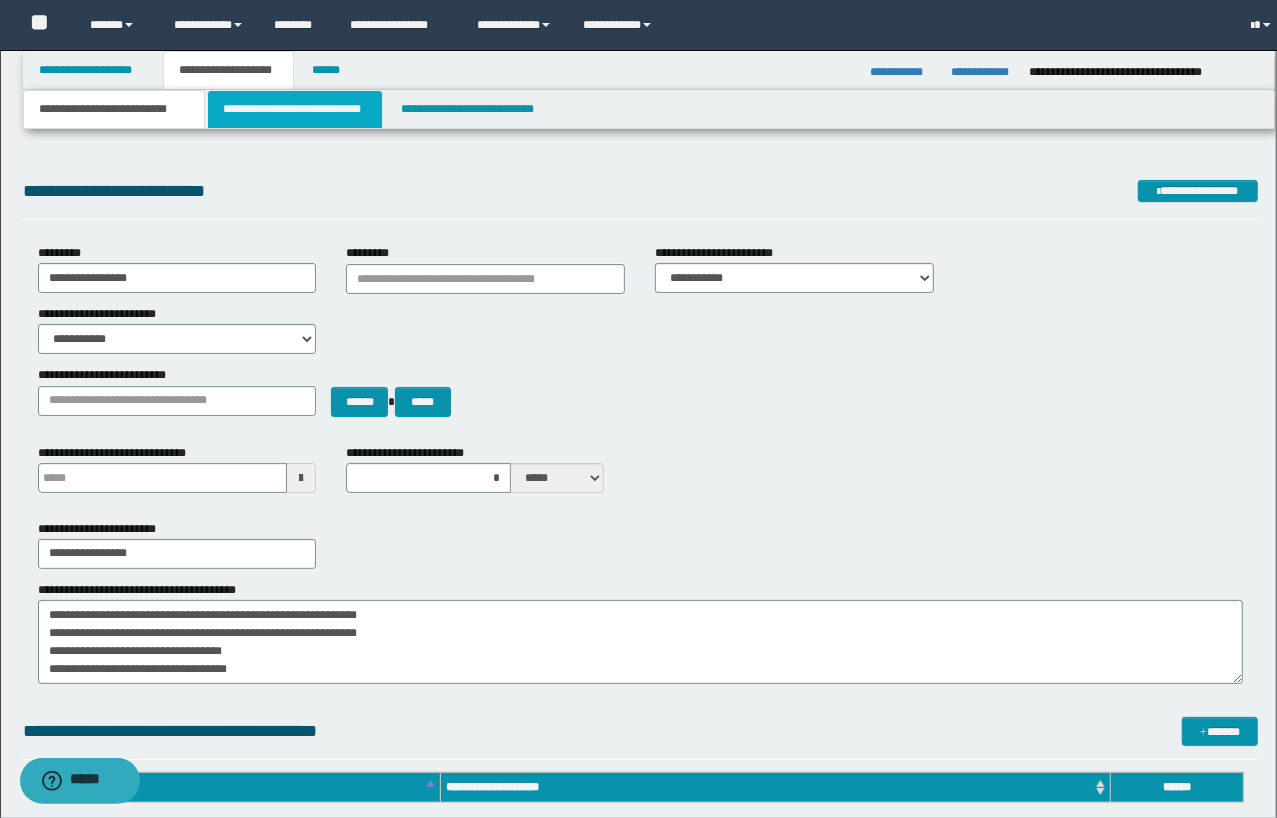click on "**********" at bounding box center [294, 109] 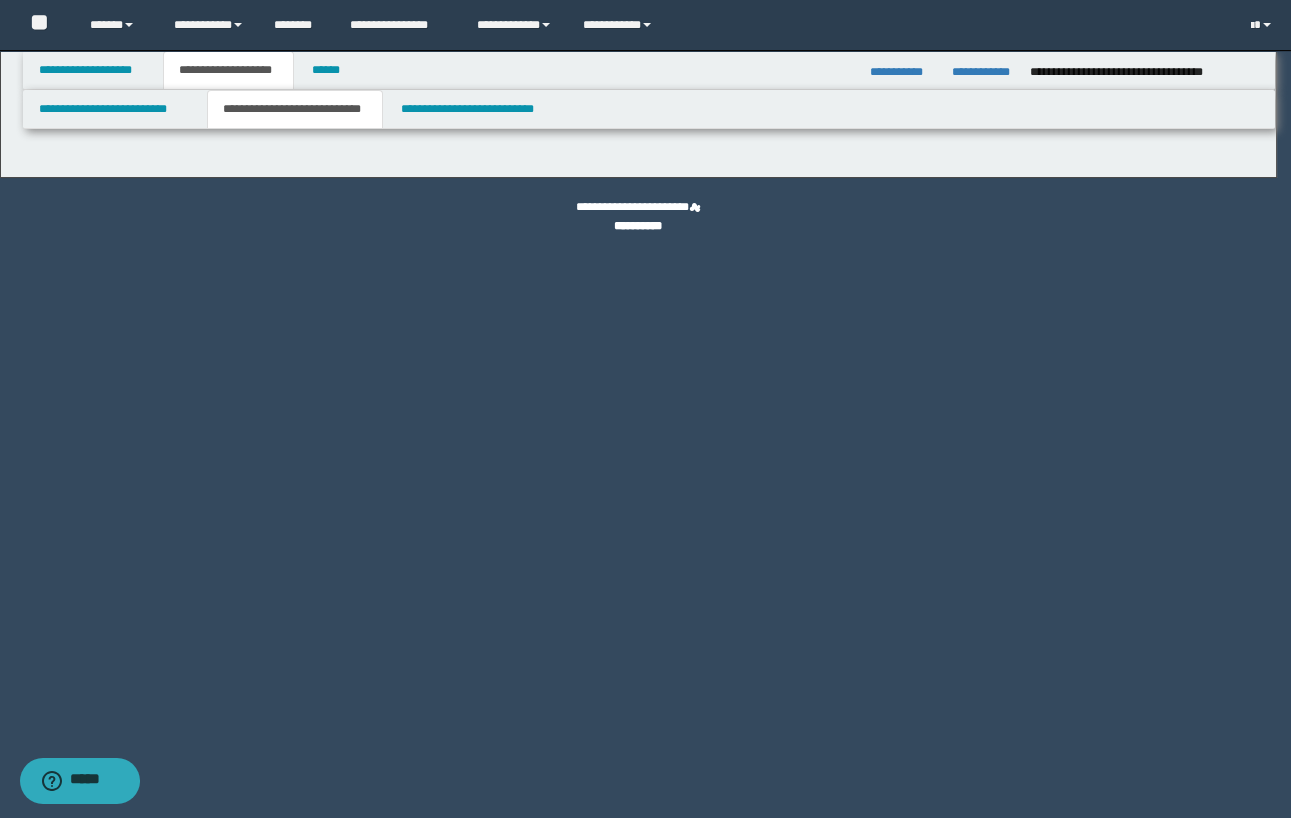 select on "*" 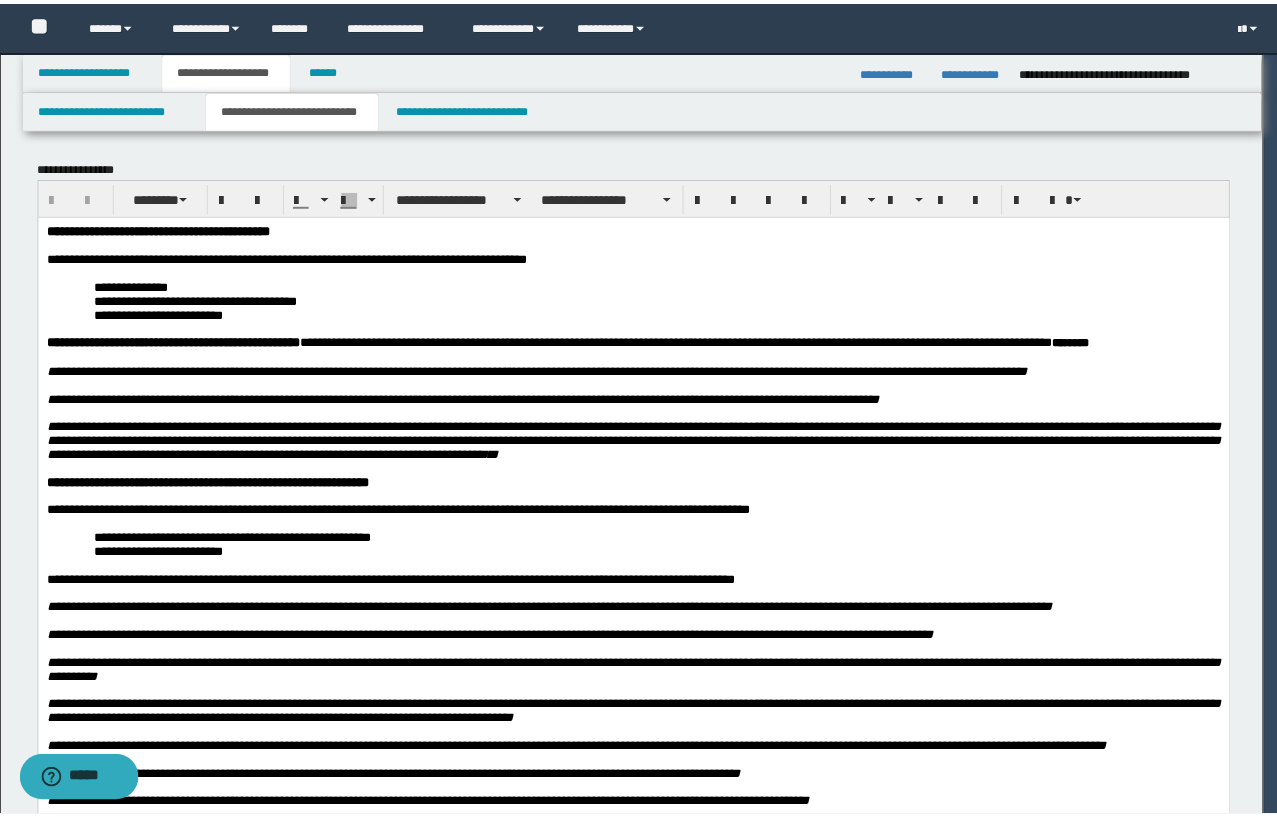 scroll, scrollTop: 0, scrollLeft: 0, axis: both 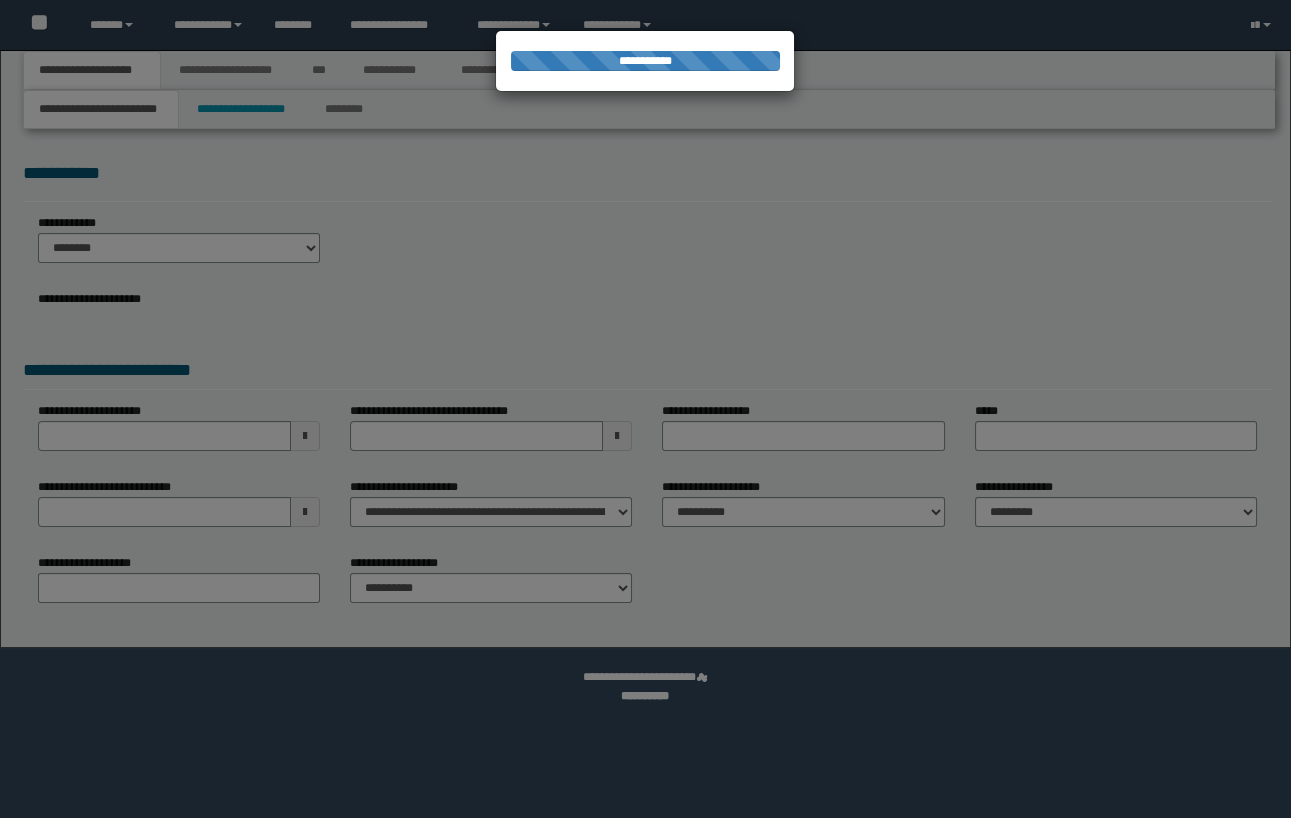 select on "*" 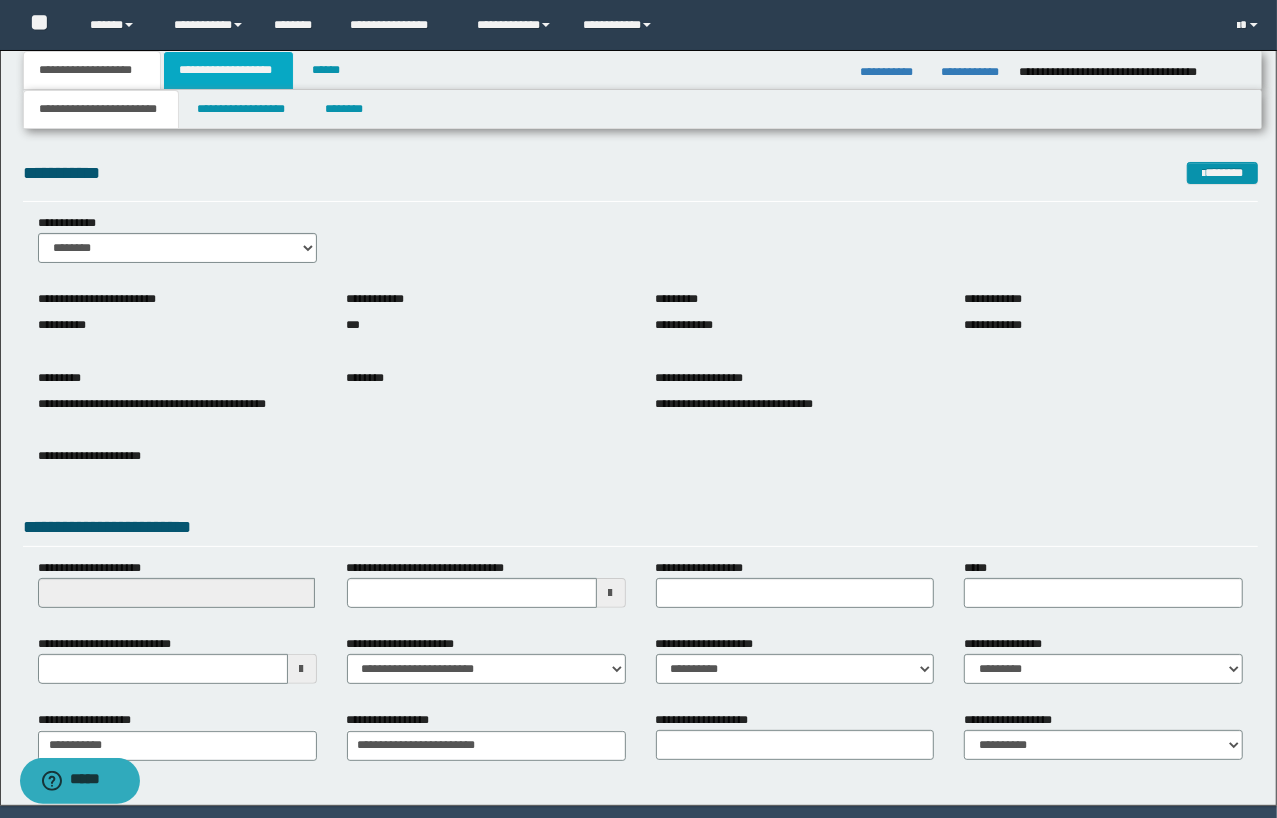 click on "**********" at bounding box center [228, 70] 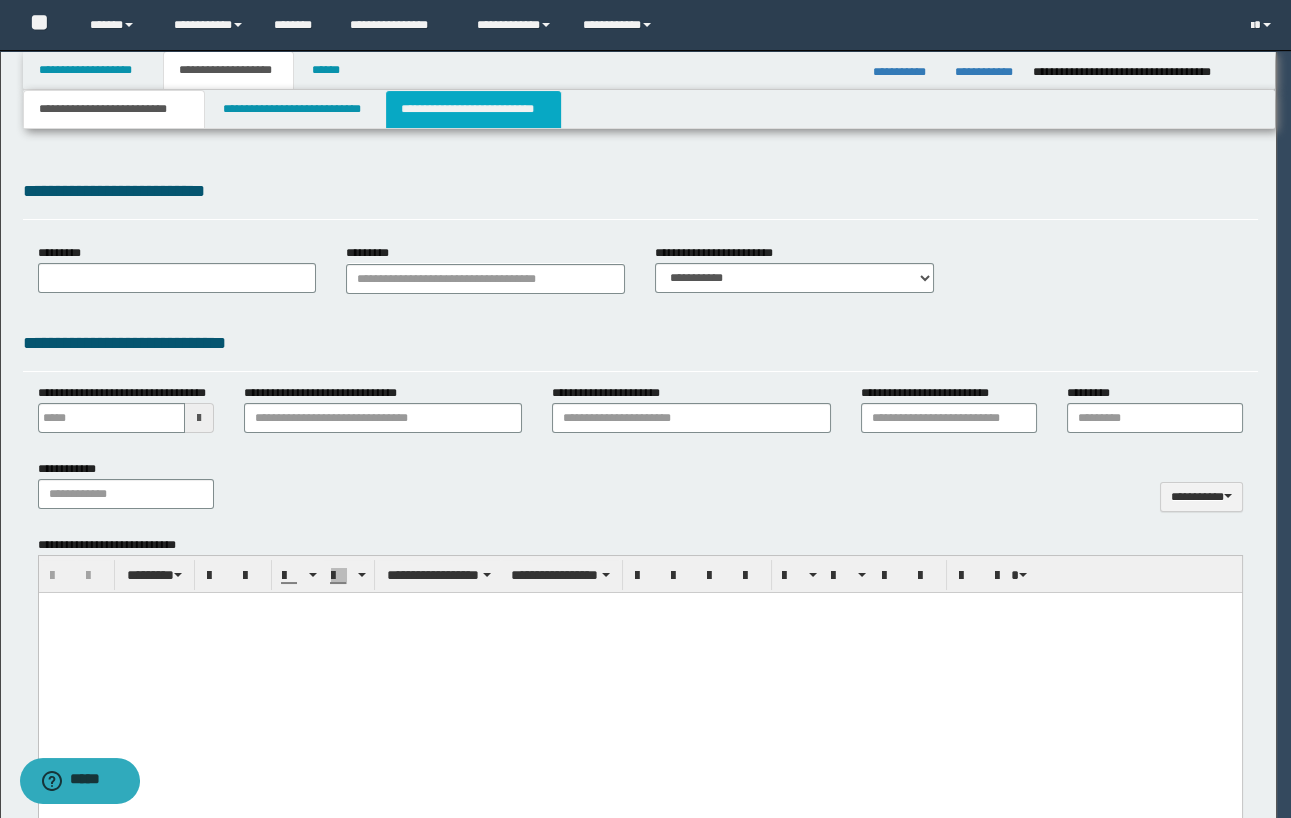 click on "**********" at bounding box center [473, 109] 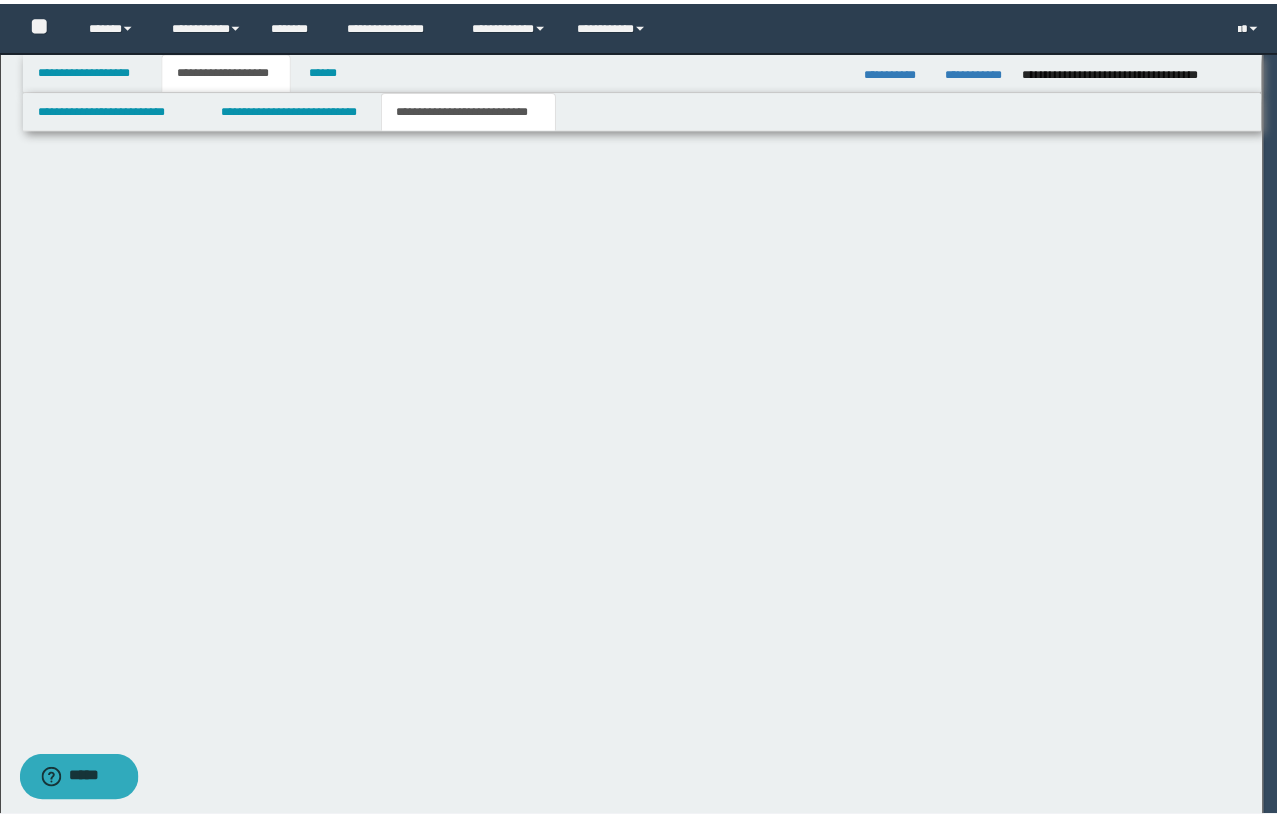 scroll, scrollTop: 0, scrollLeft: 0, axis: both 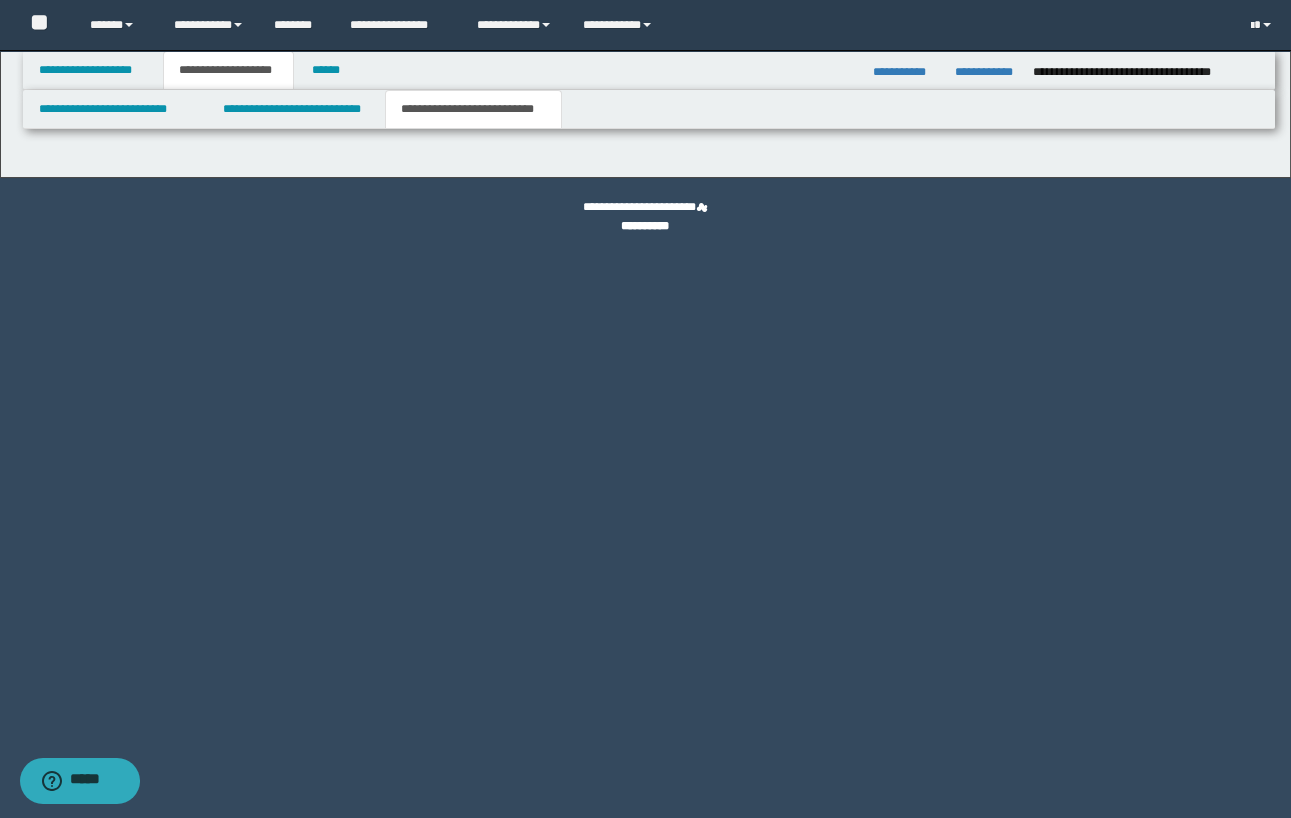 click on "**********" at bounding box center (473, 109) 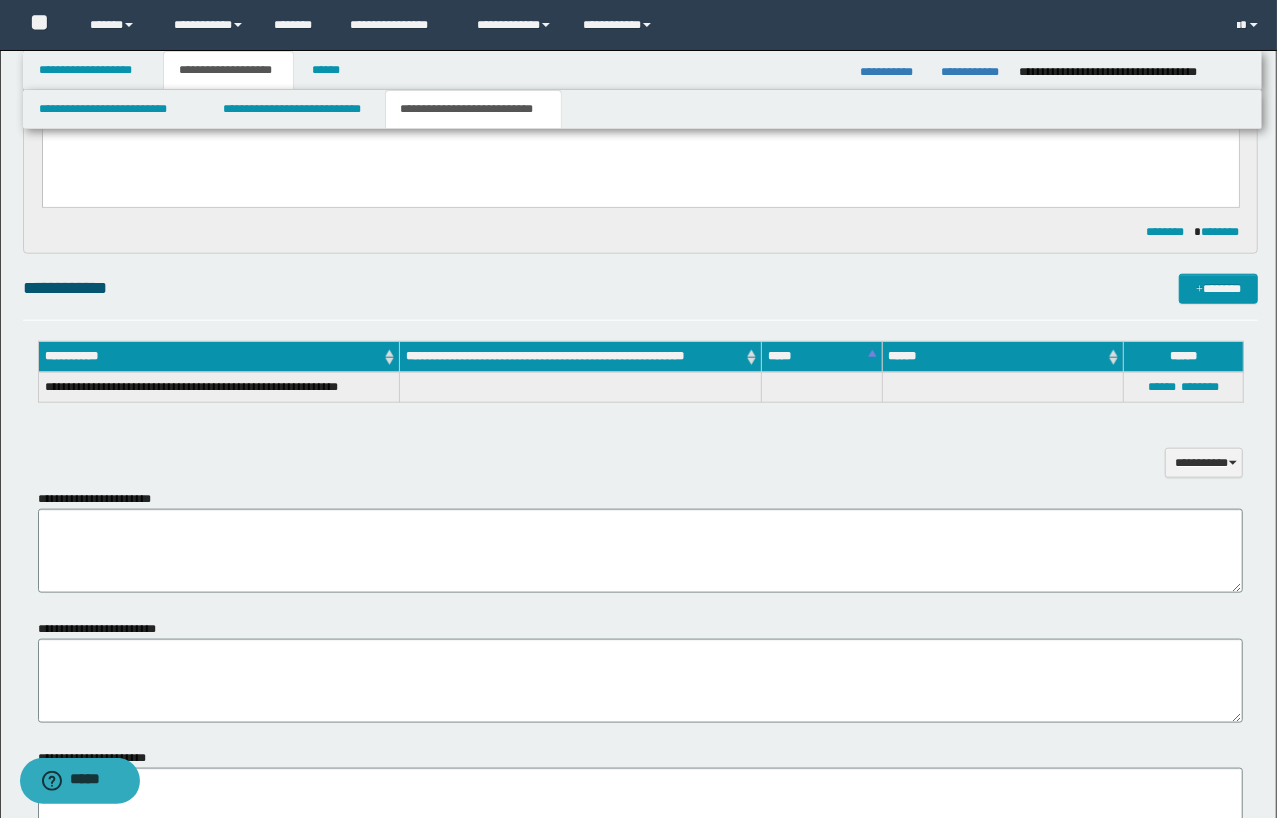 scroll, scrollTop: 1353, scrollLeft: 0, axis: vertical 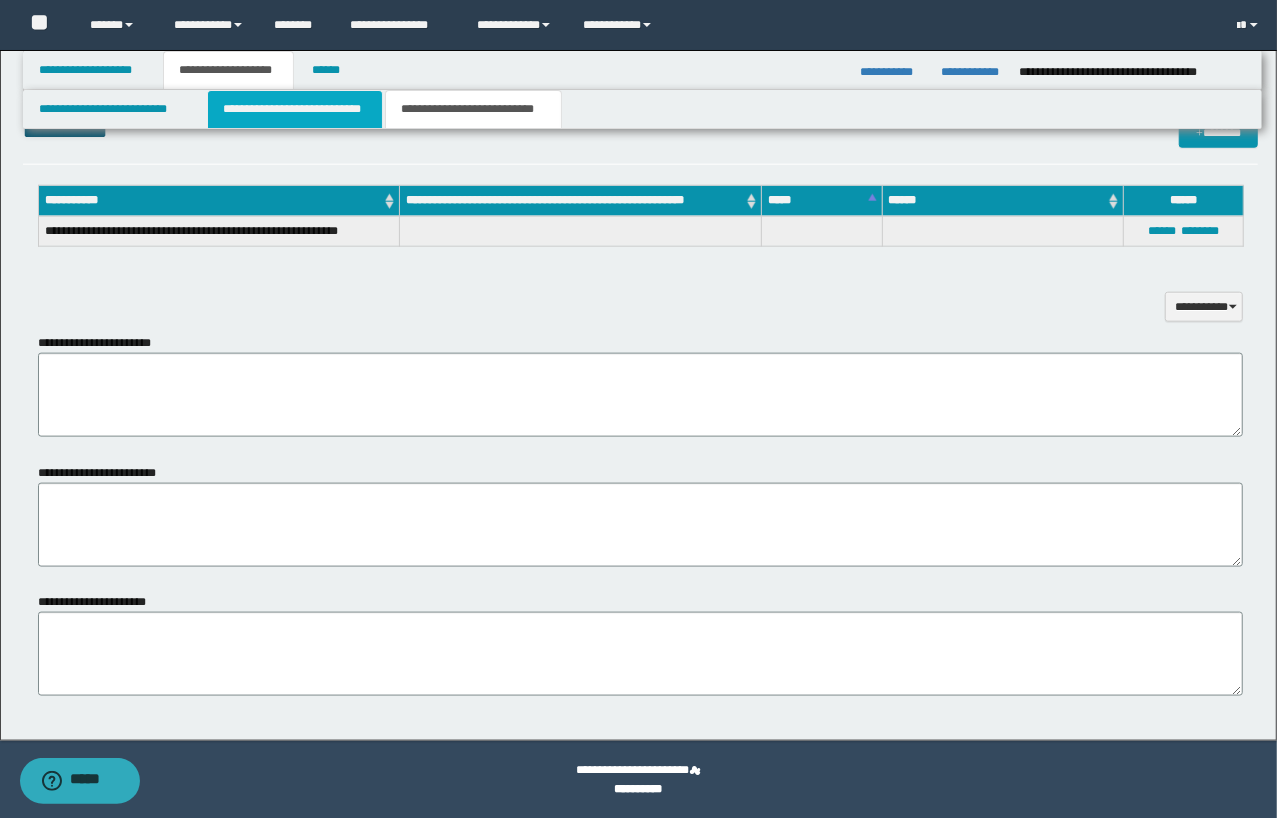 click on "**********" at bounding box center (294, 109) 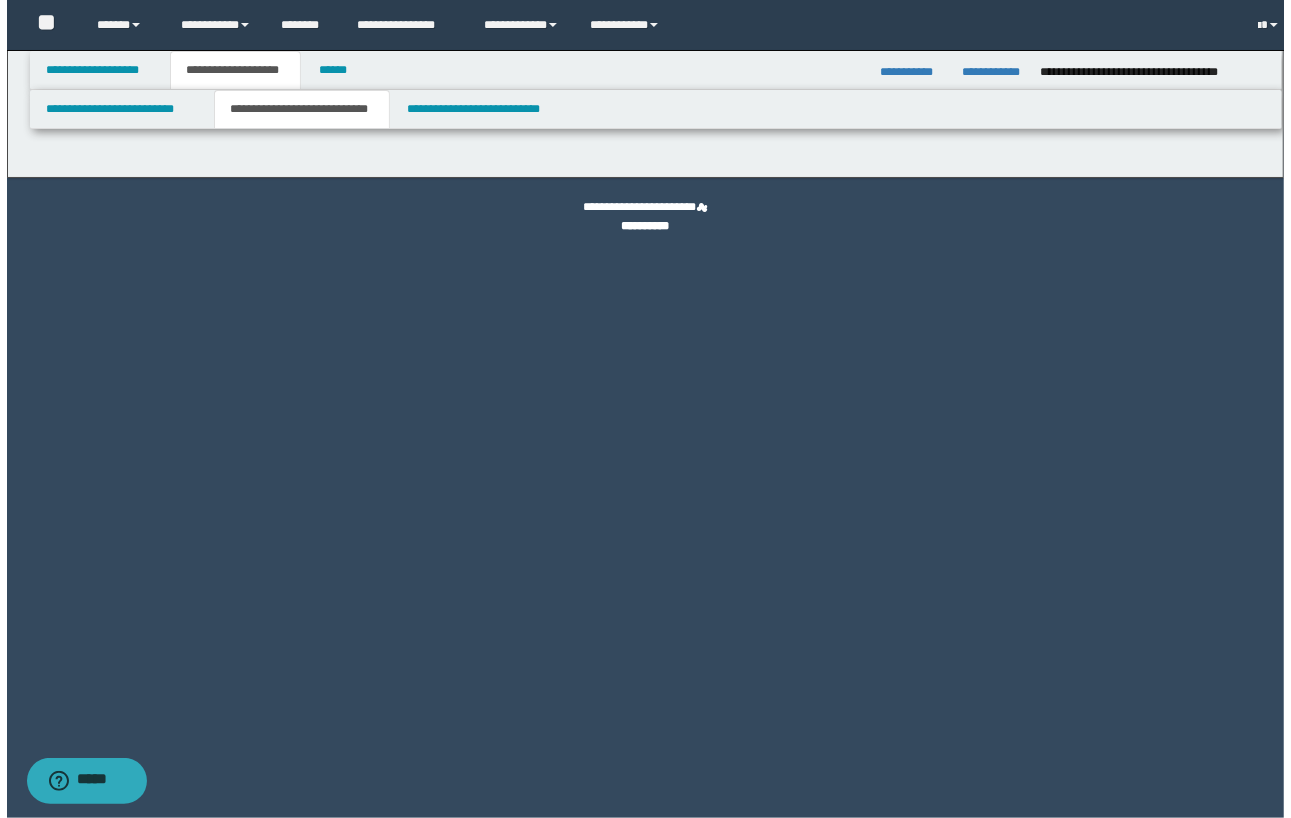 scroll, scrollTop: 0, scrollLeft: 0, axis: both 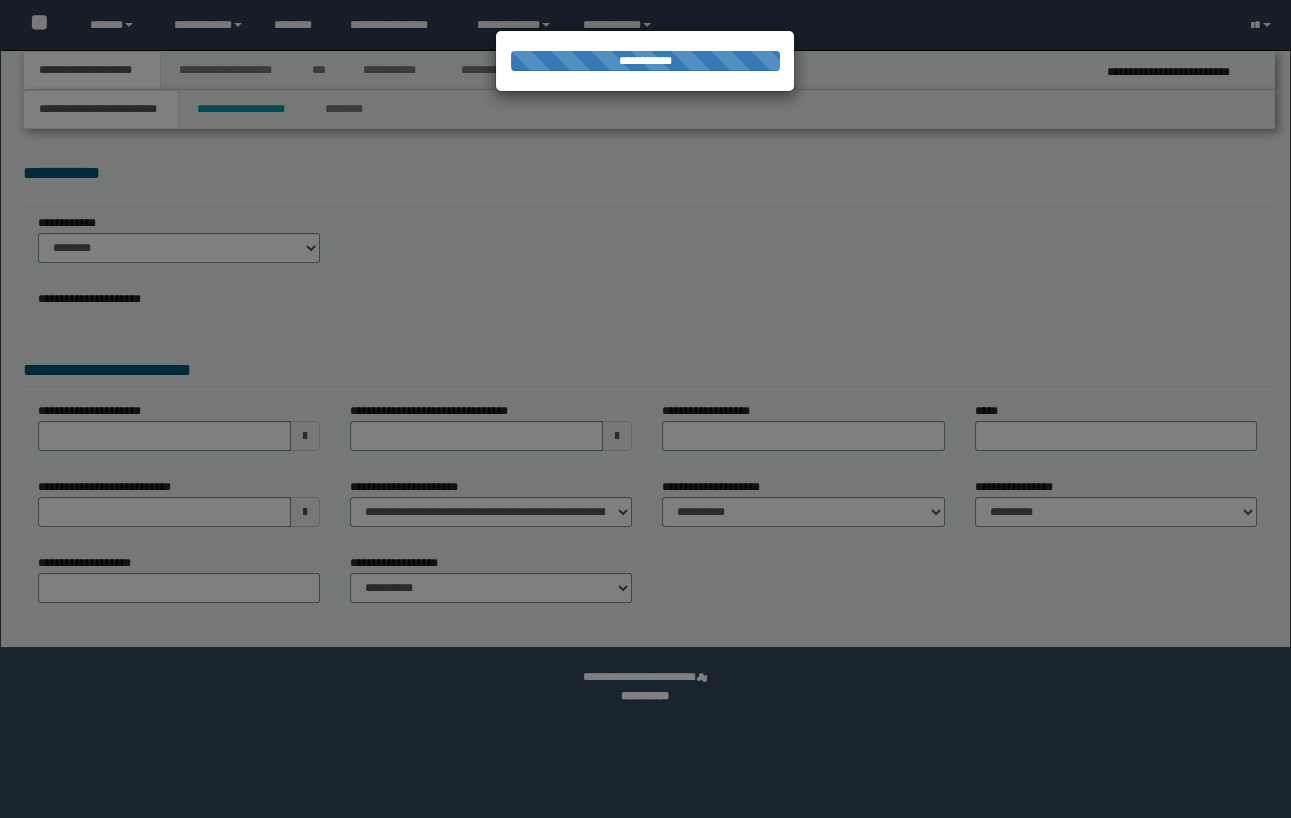 select on "*" 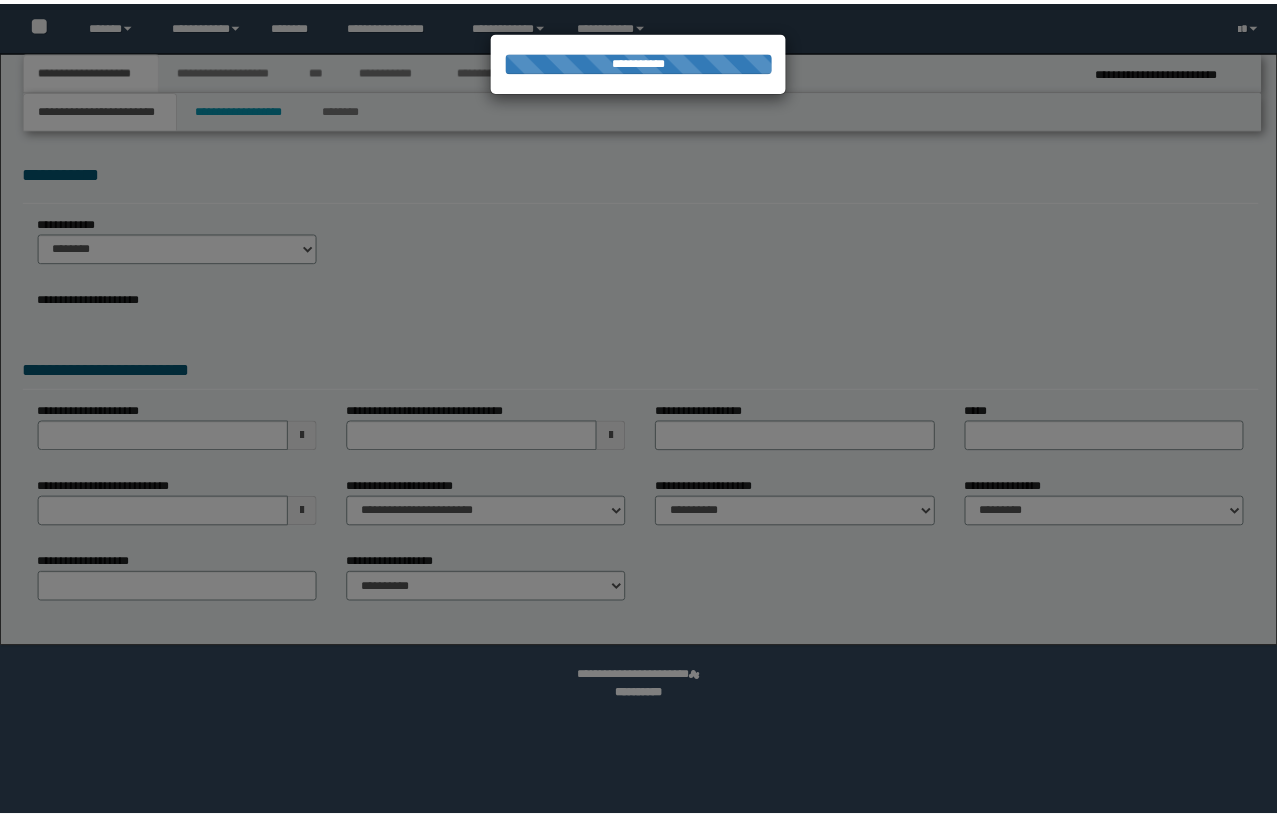 scroll, scrollTop: 0, scrollLeft: 0, axis: both 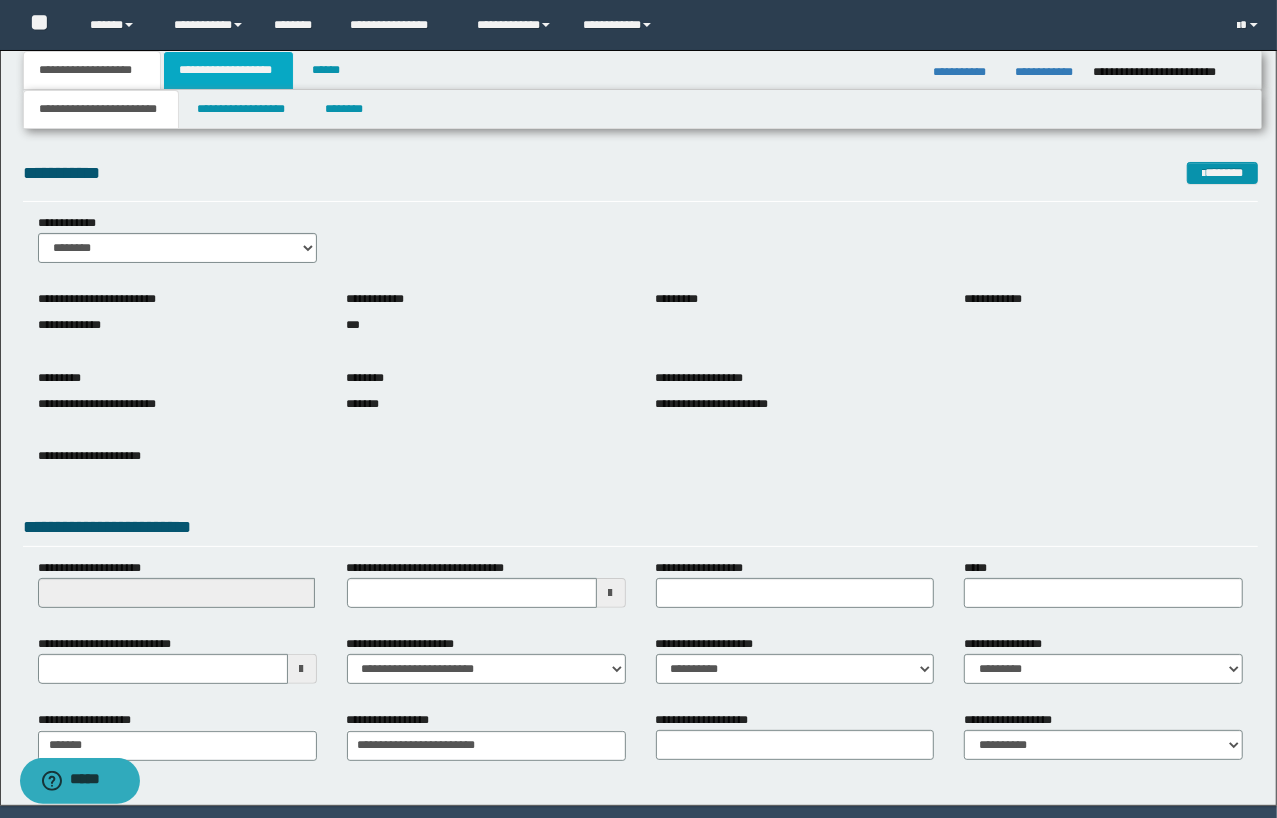 click on "**********" at bounding box center [228, 70] 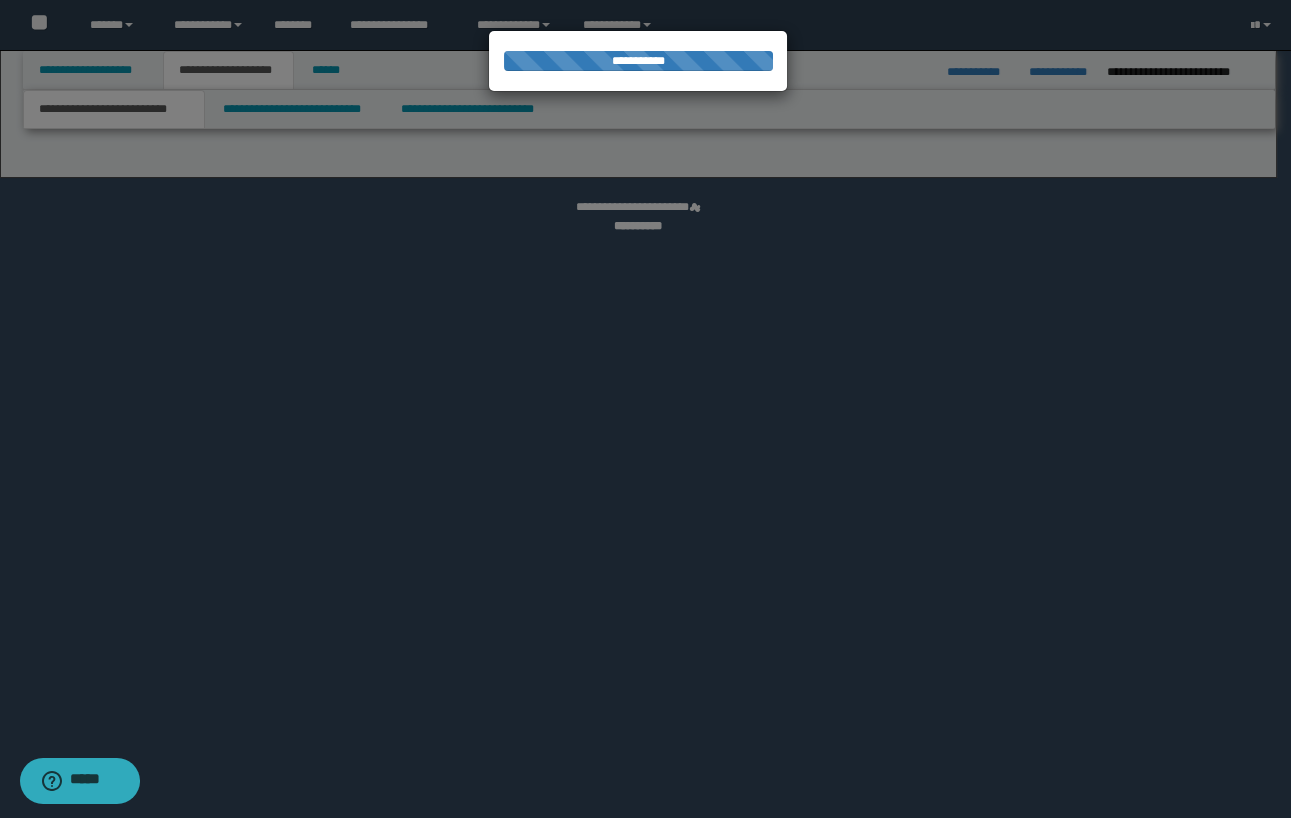 click at bounding box center [645, 409] 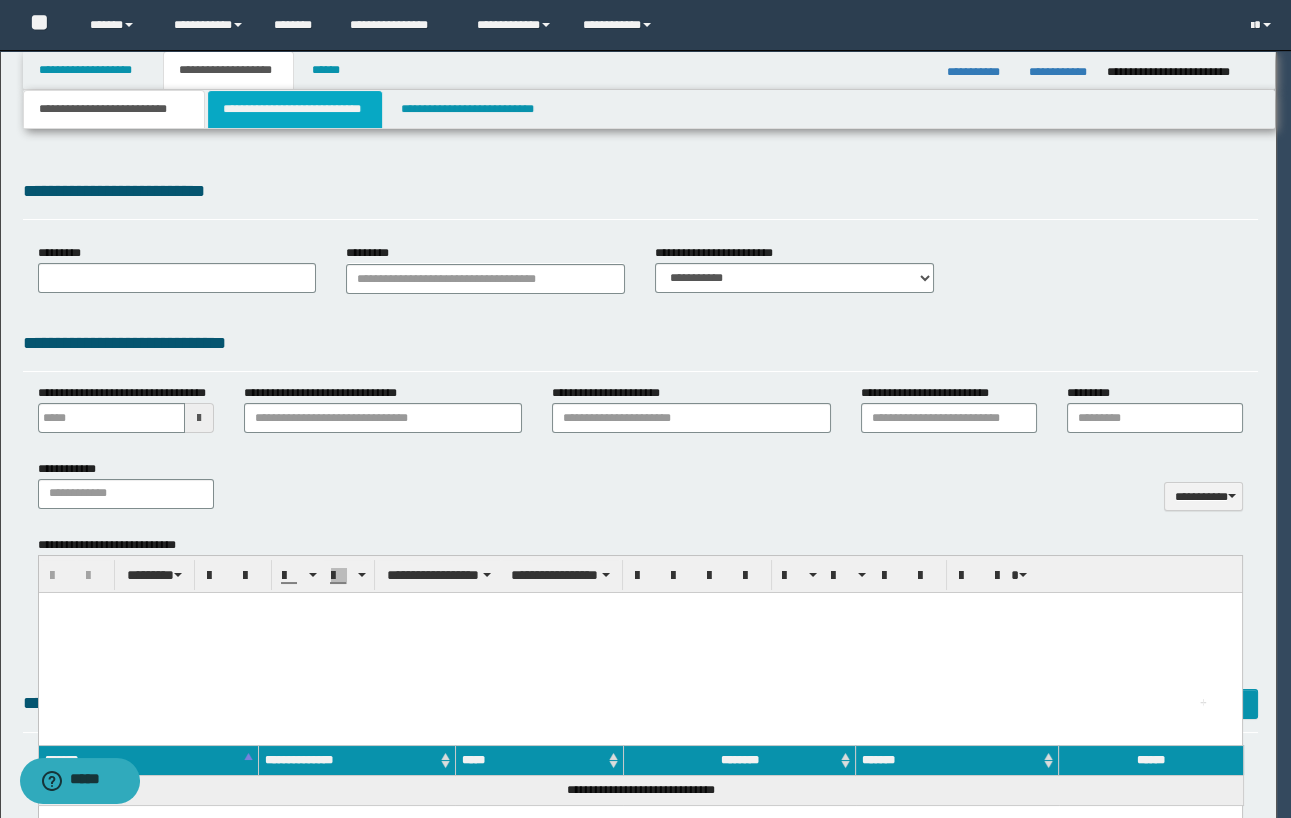 type 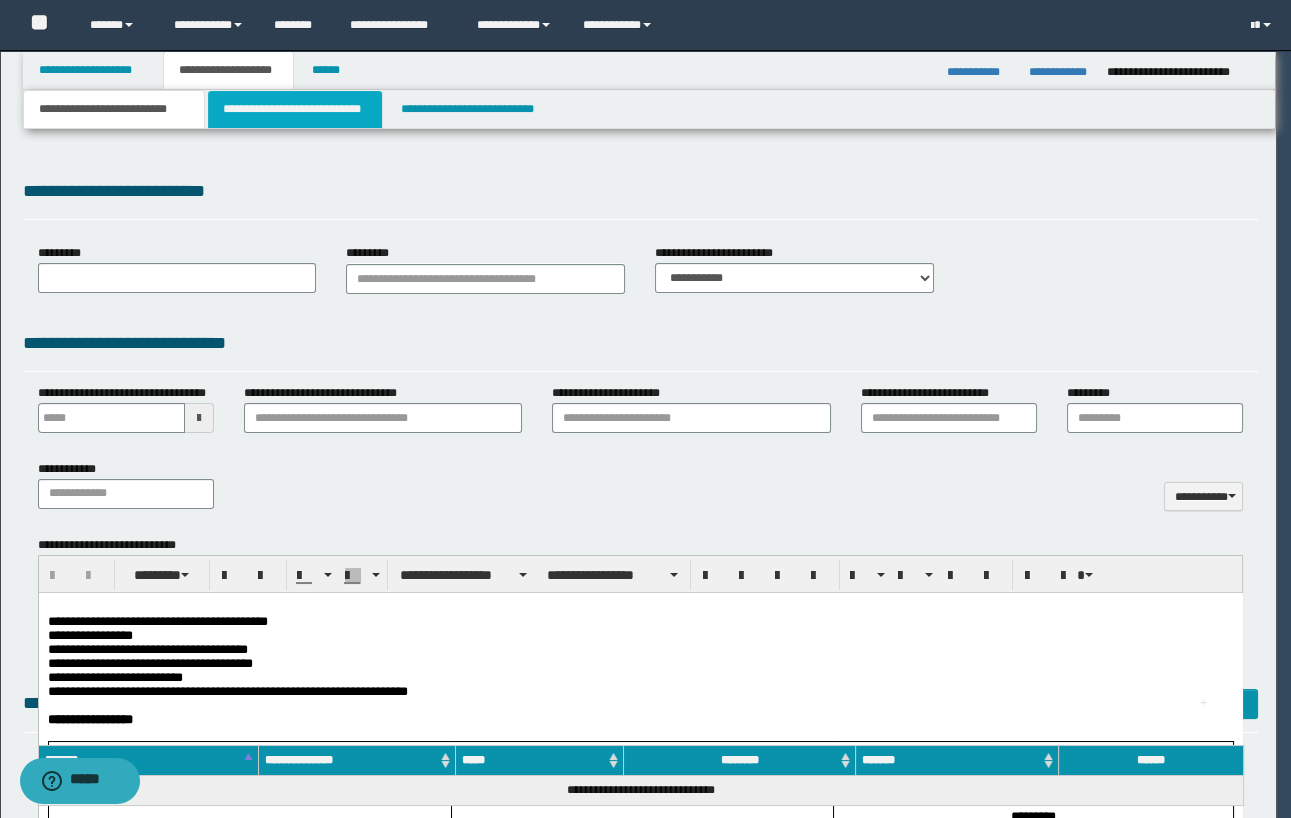 type on "*********" 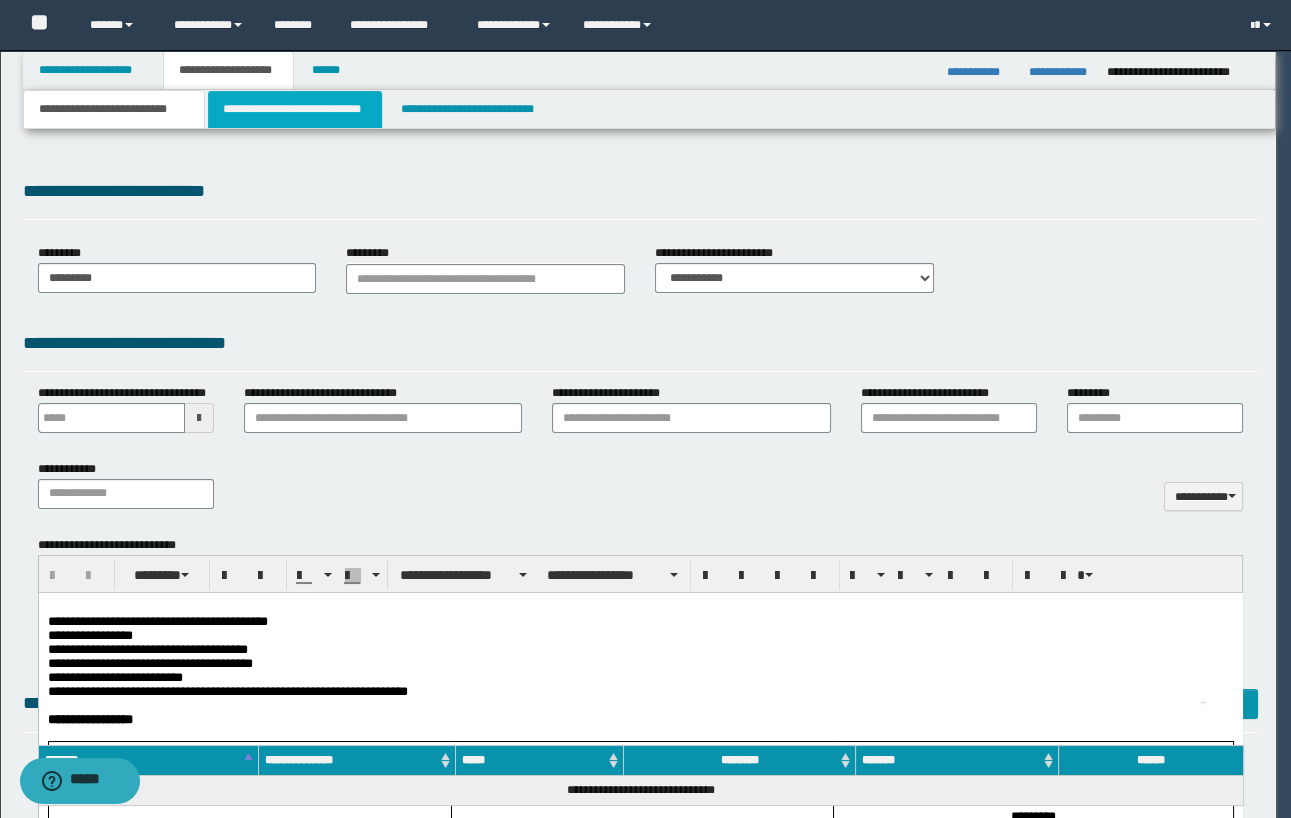scroll, scrollTop: 0, scrollLeft: 0, axis: both 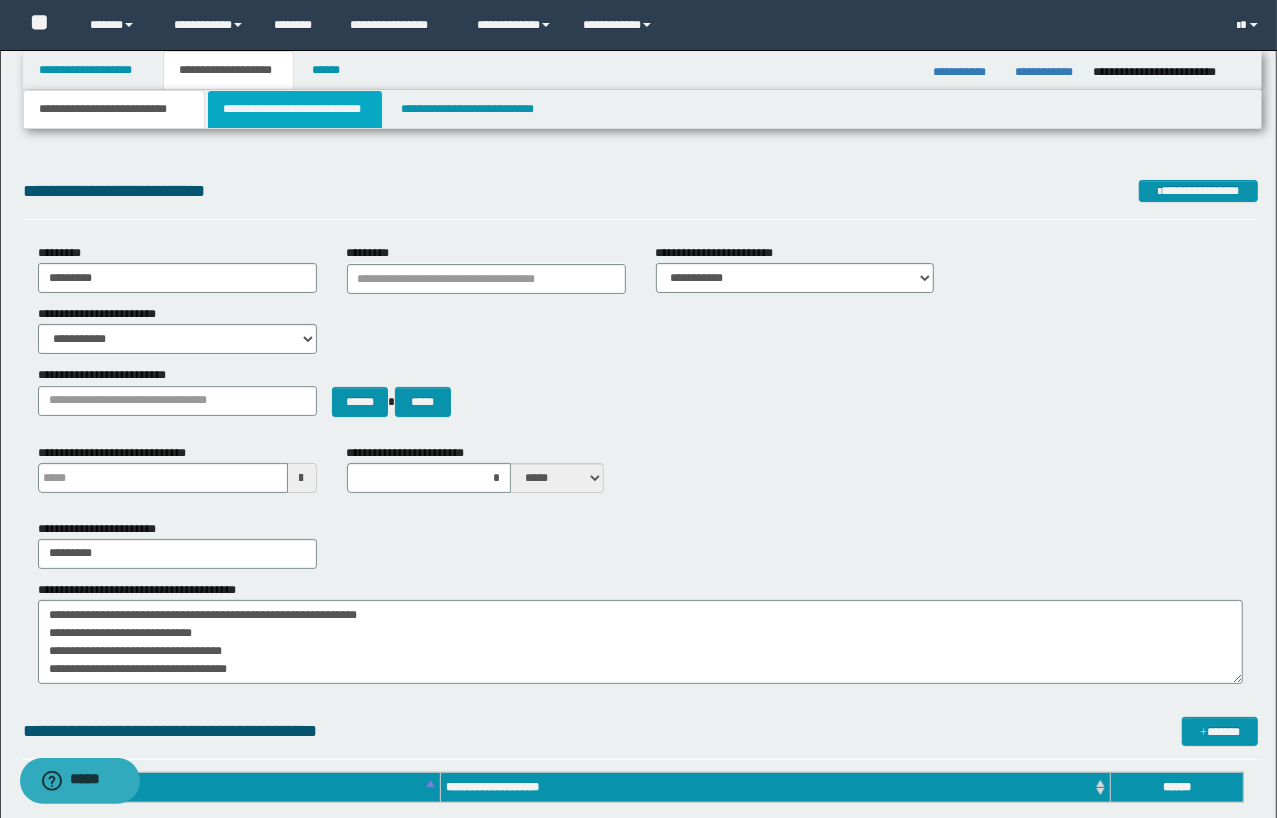 click on "**********" at bounding box center [294, 109] 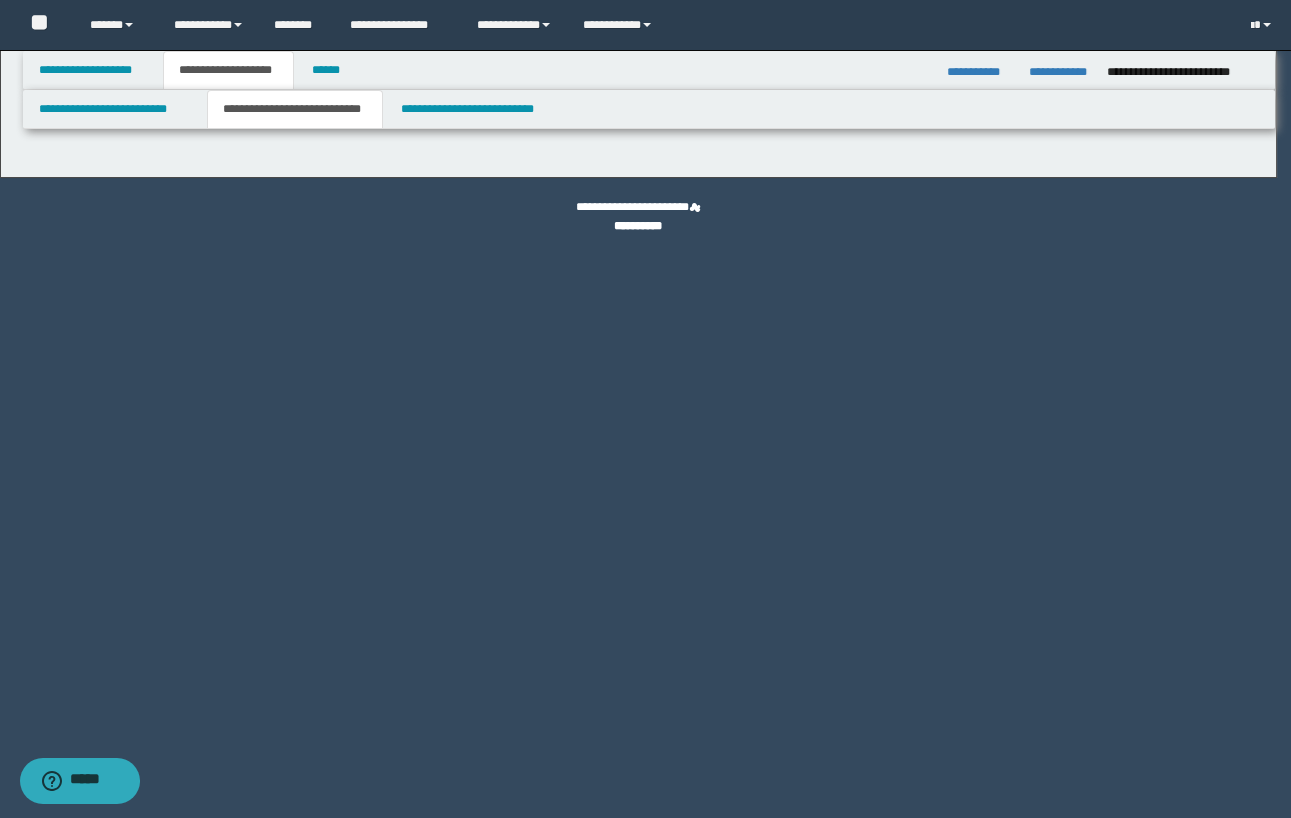 select on "*" 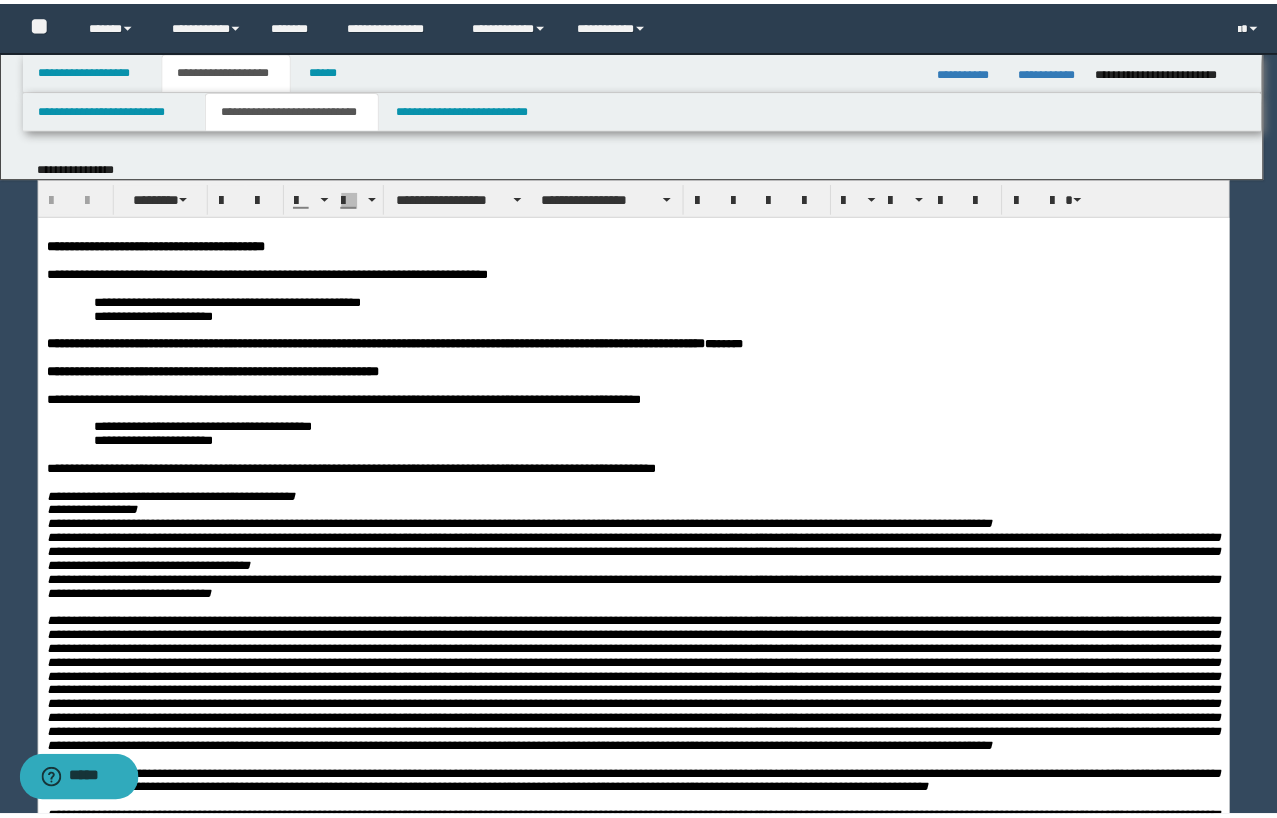 scroll, scrollTop: 0, scrollLeft: 0, axis: both 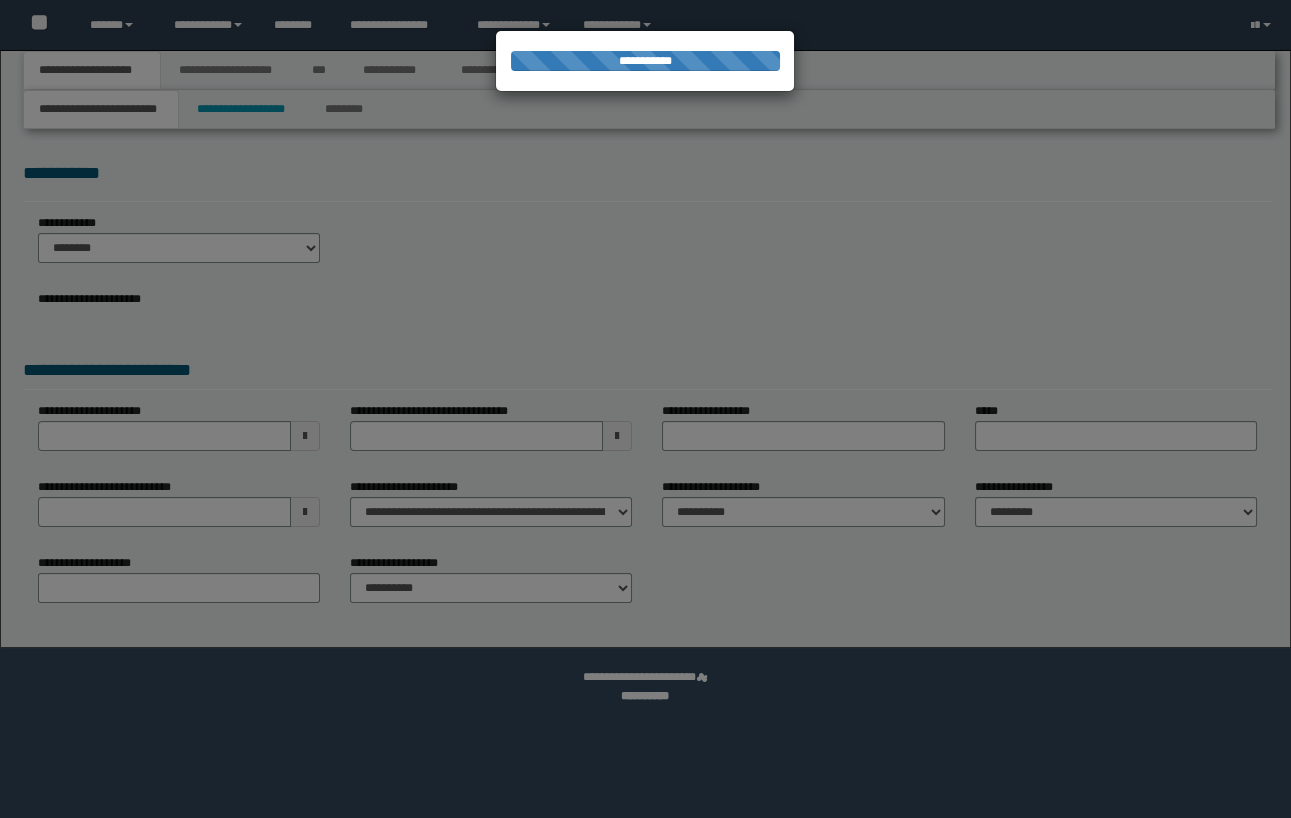 select on "*" 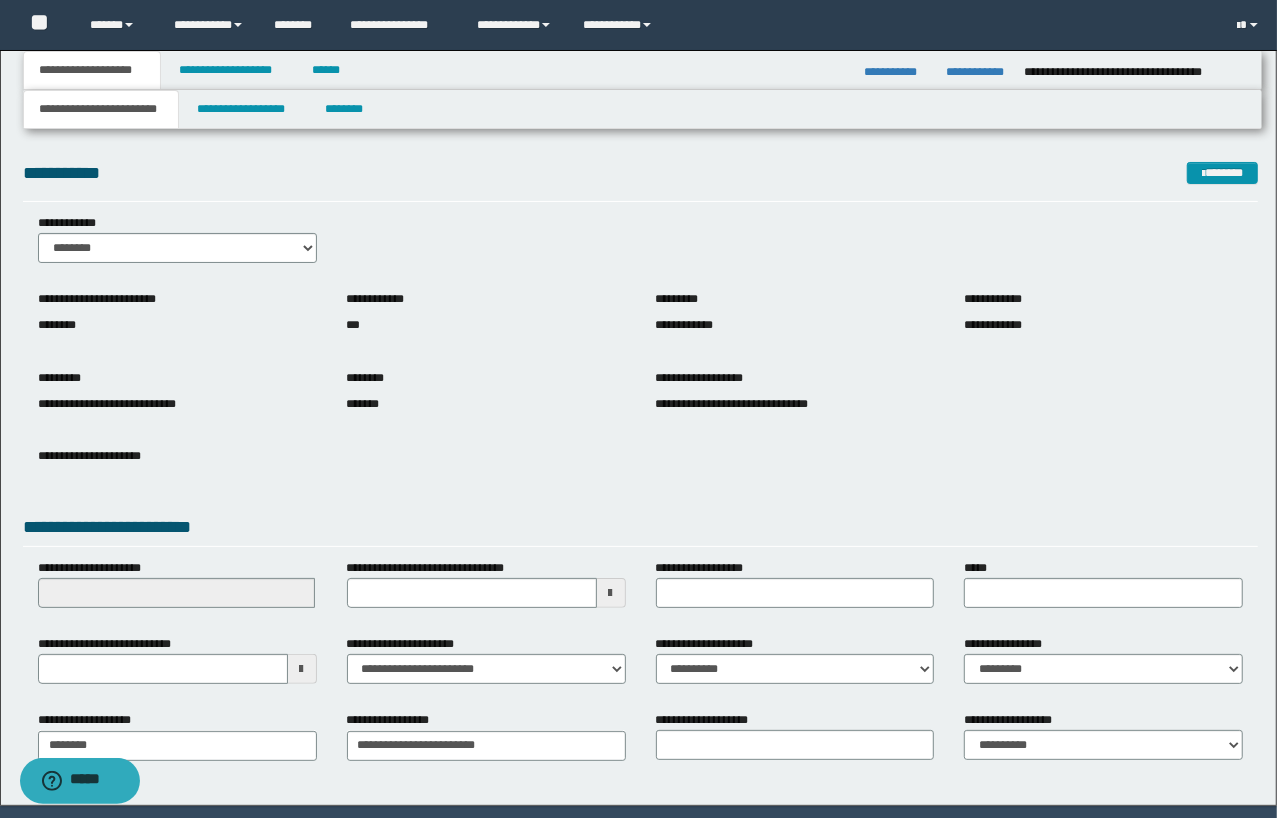 click on "**********" at bounding box center (638, 428) 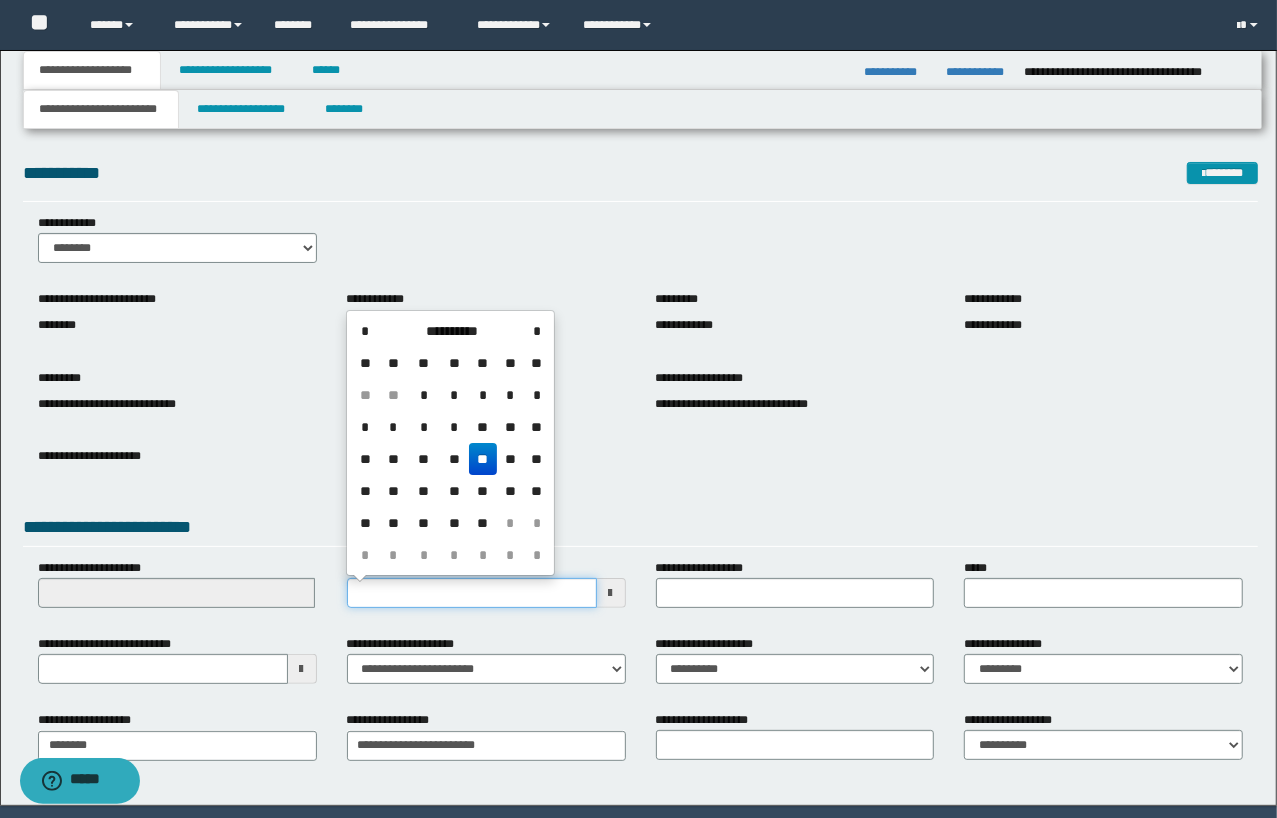 click on "**********" at bounding box center [472, 593] 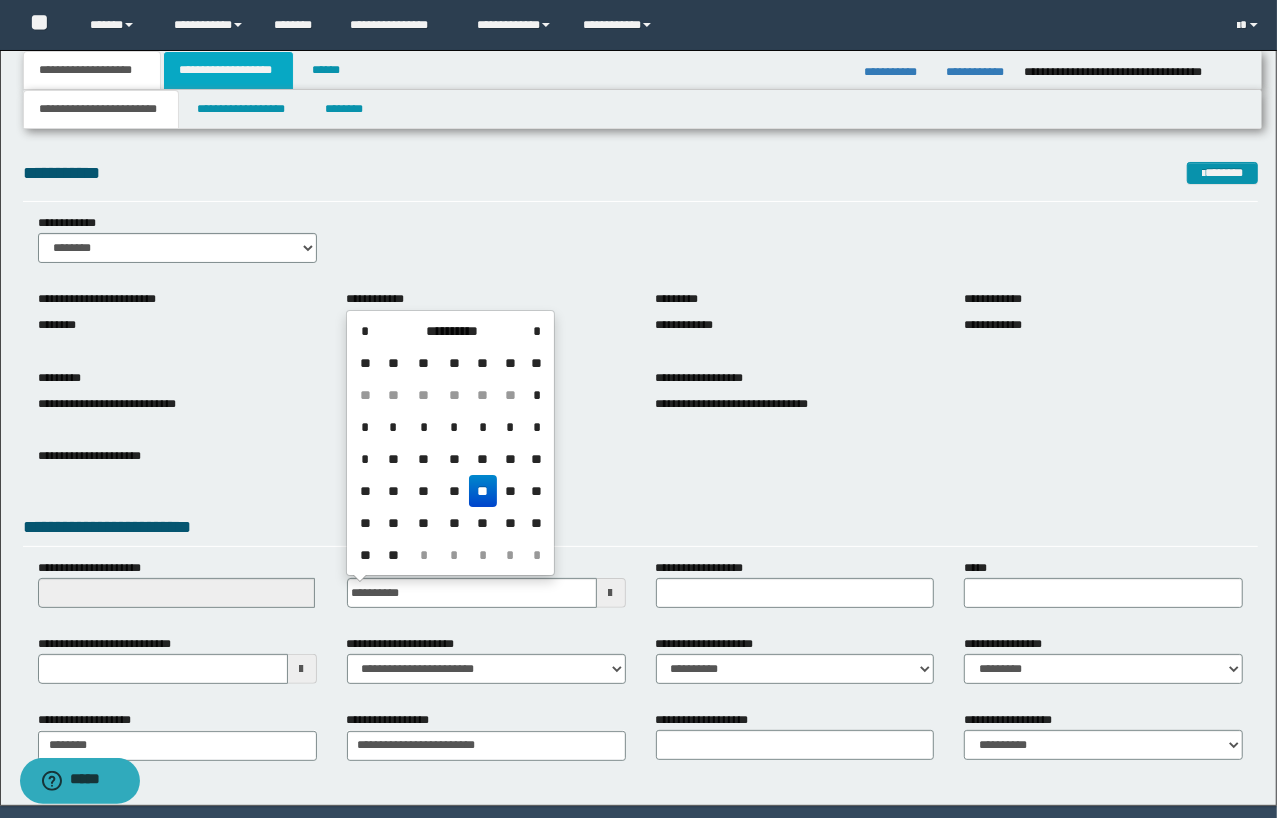 click on "**********" at bounding box center [228, 70] 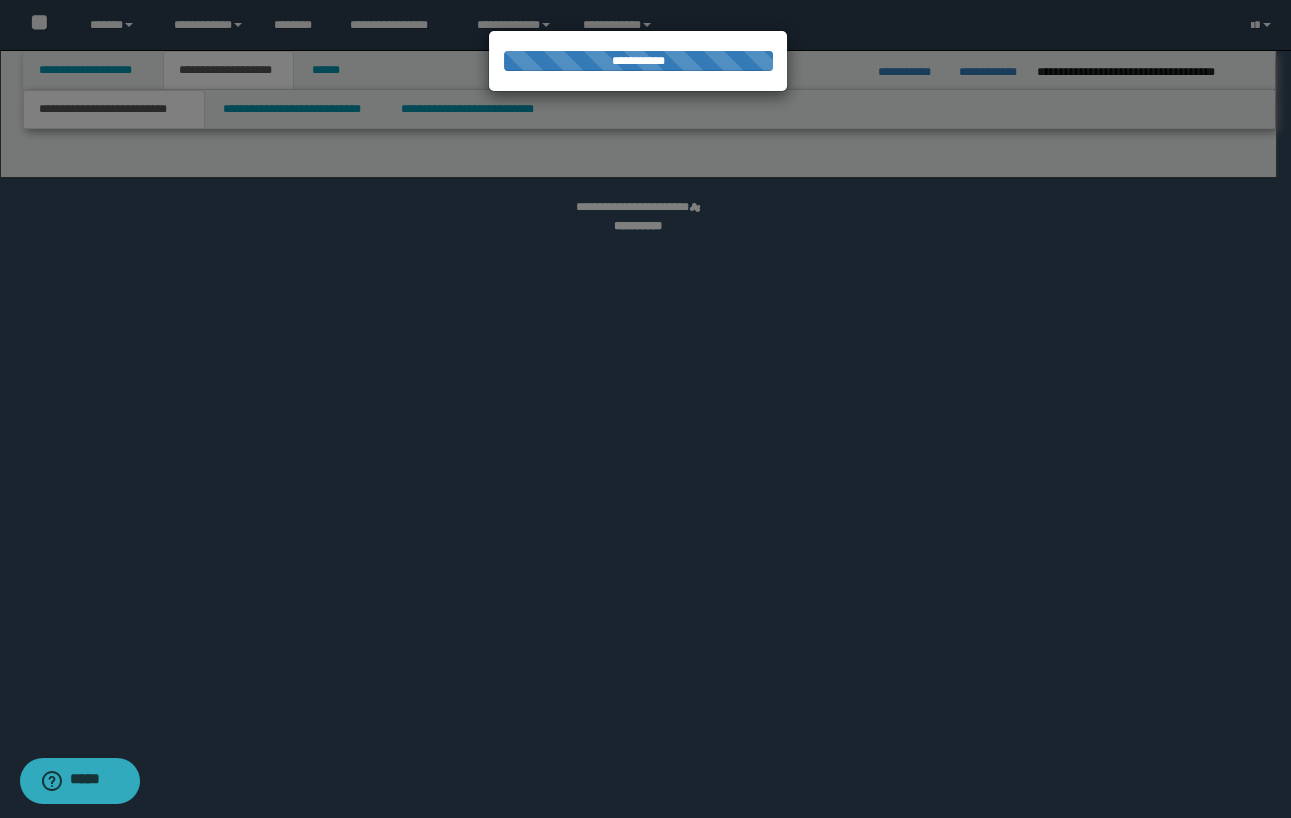 click at bounding box center [645, 409] 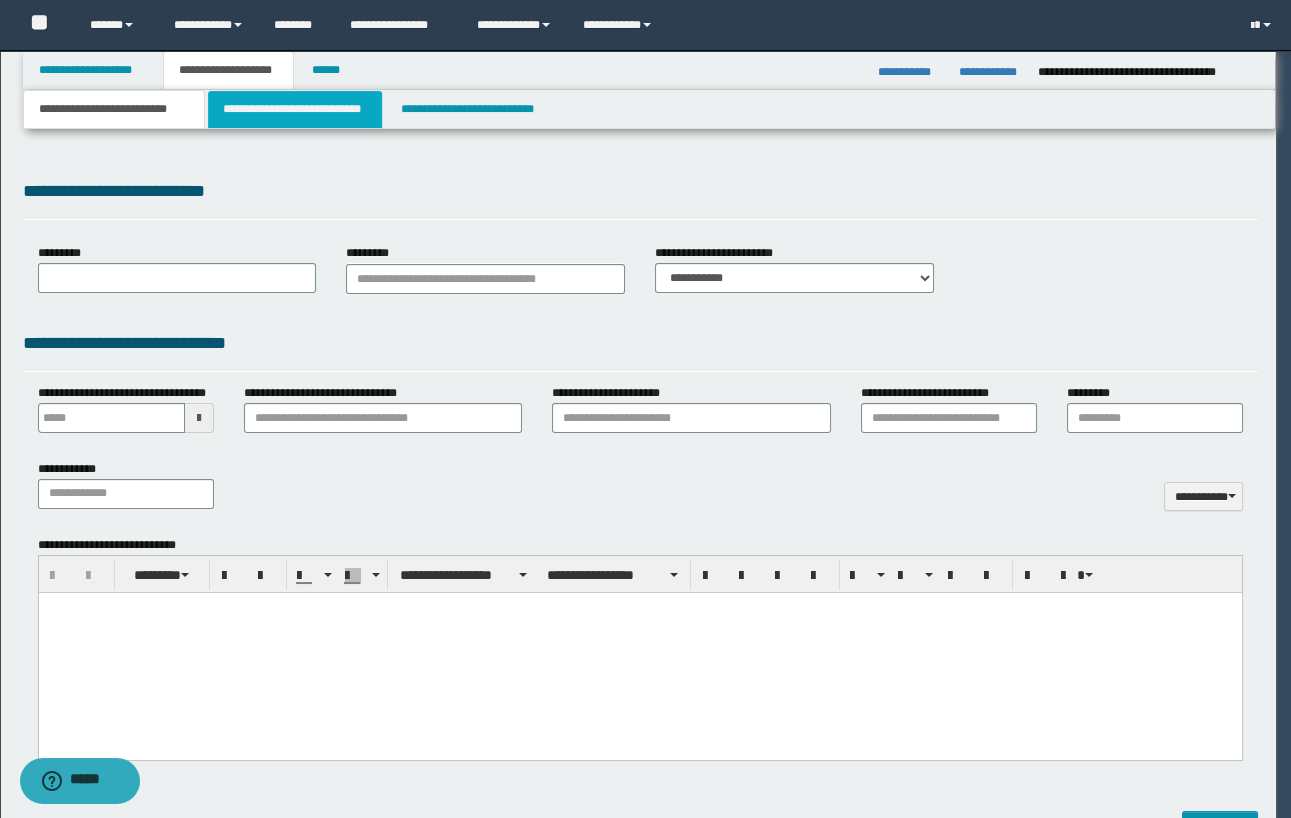 type 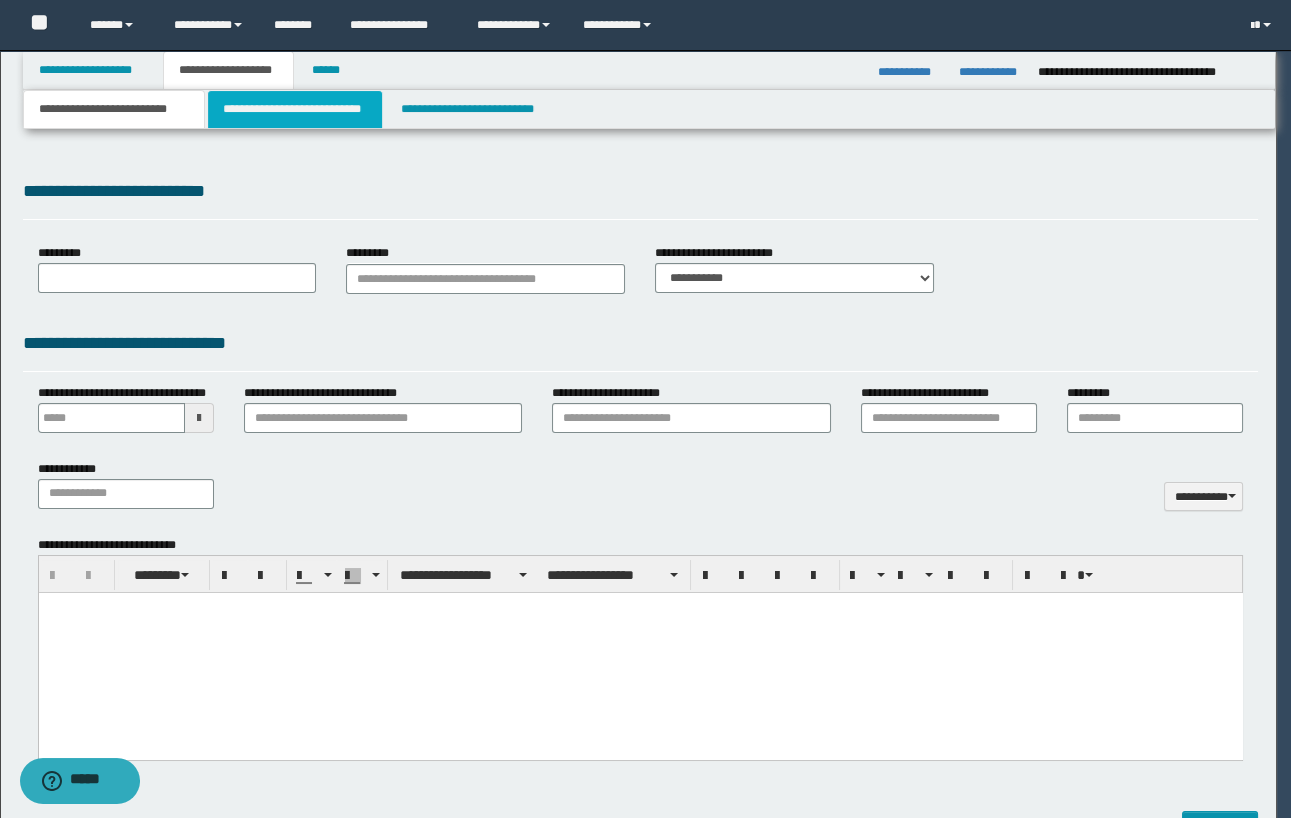 scroll, scrollTop: 0, scrollLeft: 0, axis: both 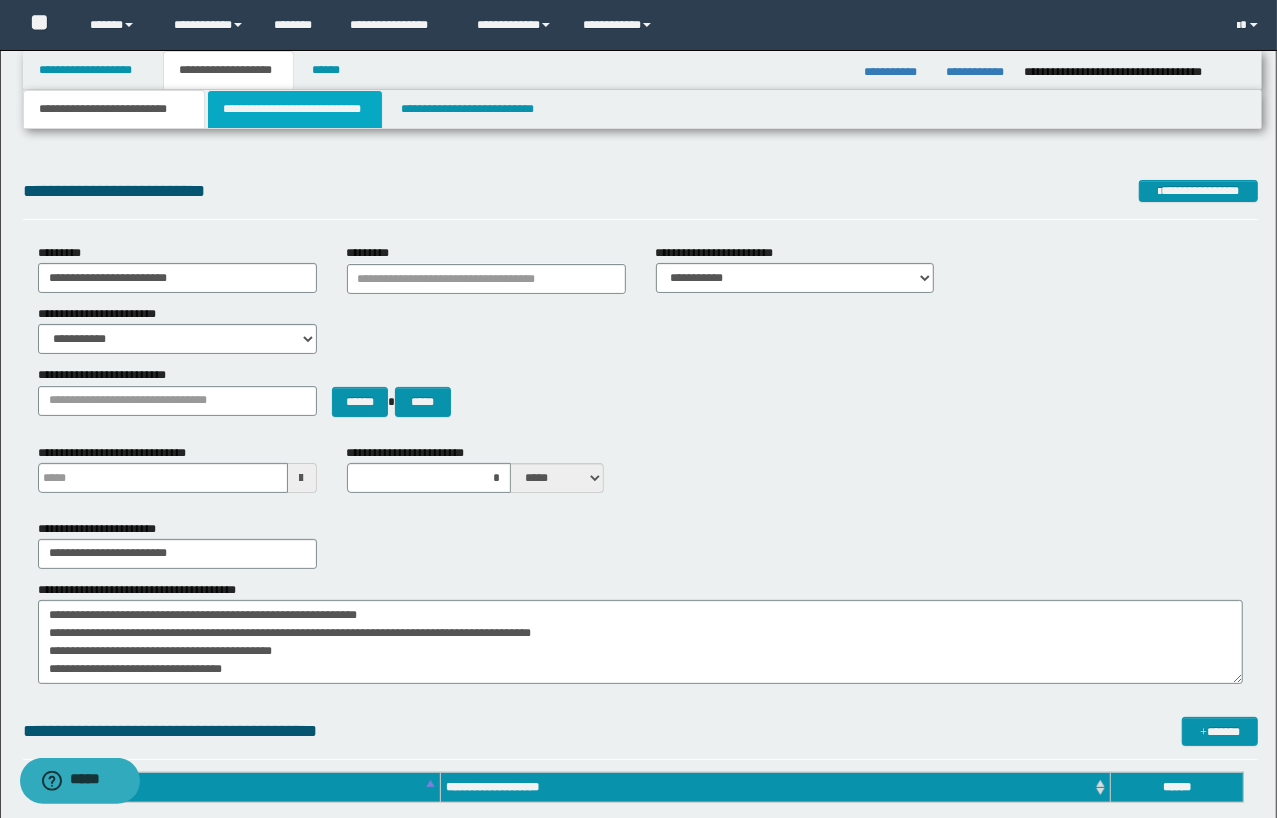click on "**********" at bounding box center (294, 109) 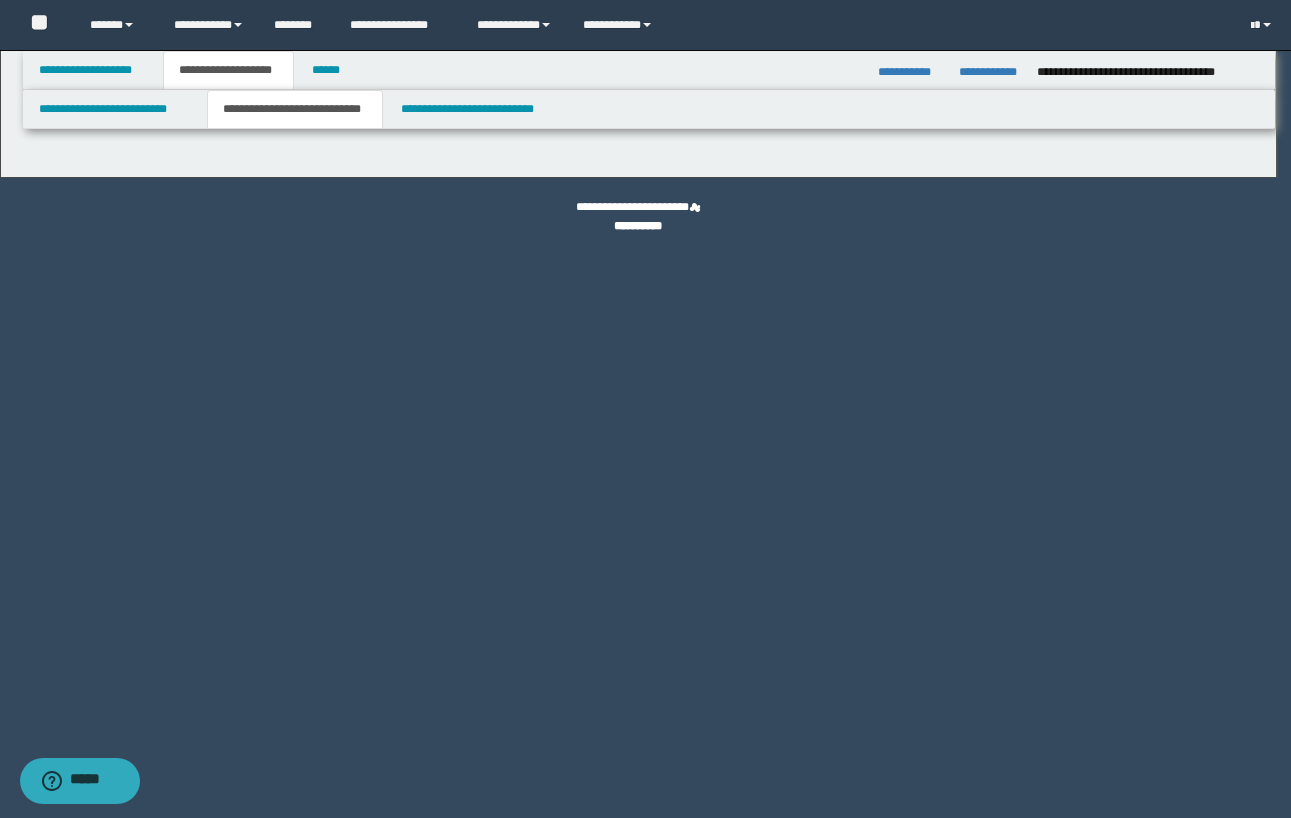 select on "*" 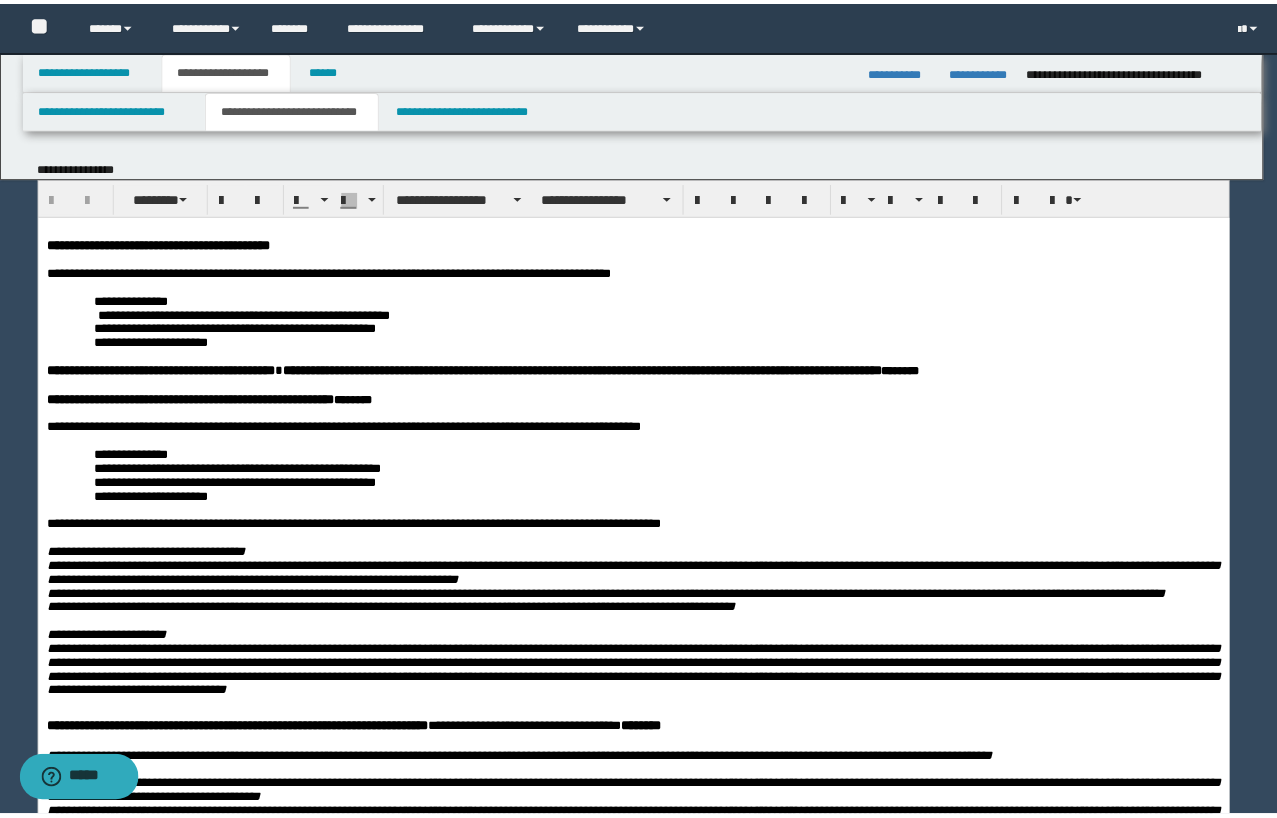 scroll, scrollTop: 0, scrollLeft: 0, axis: both 